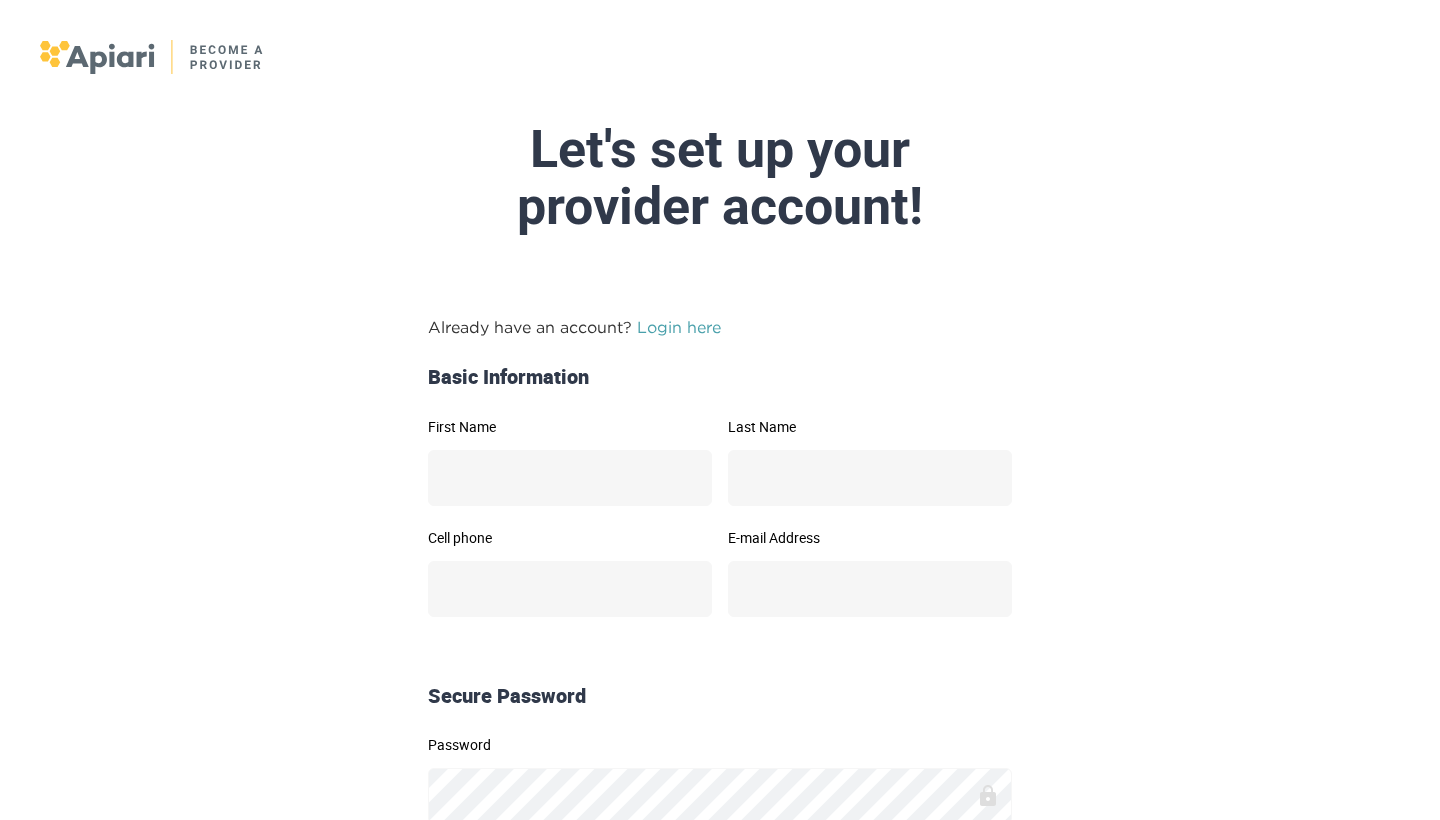 scroll, scrollTop: 288, scrollLeft: 0, axis: vertical 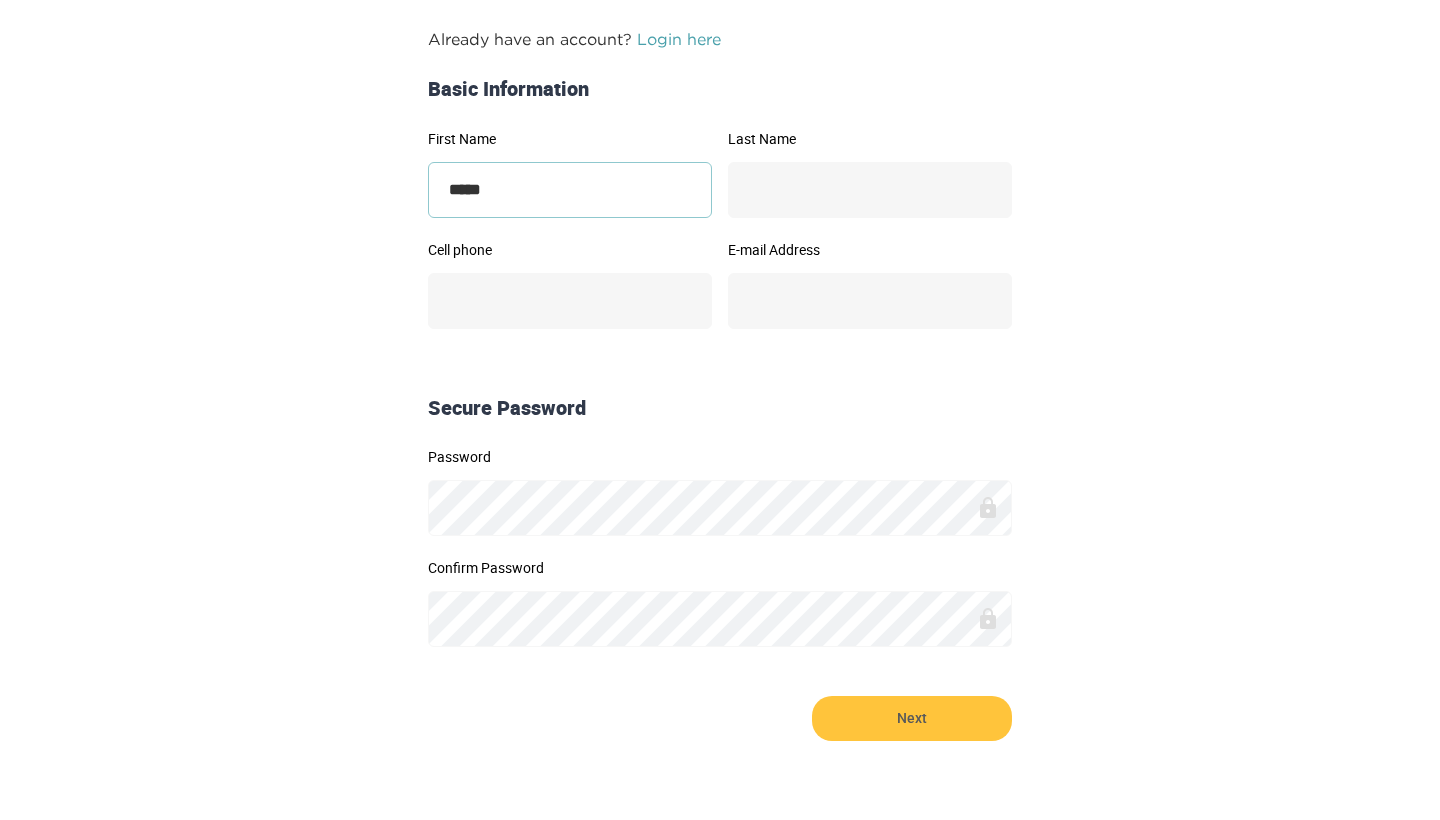 type on "*****" 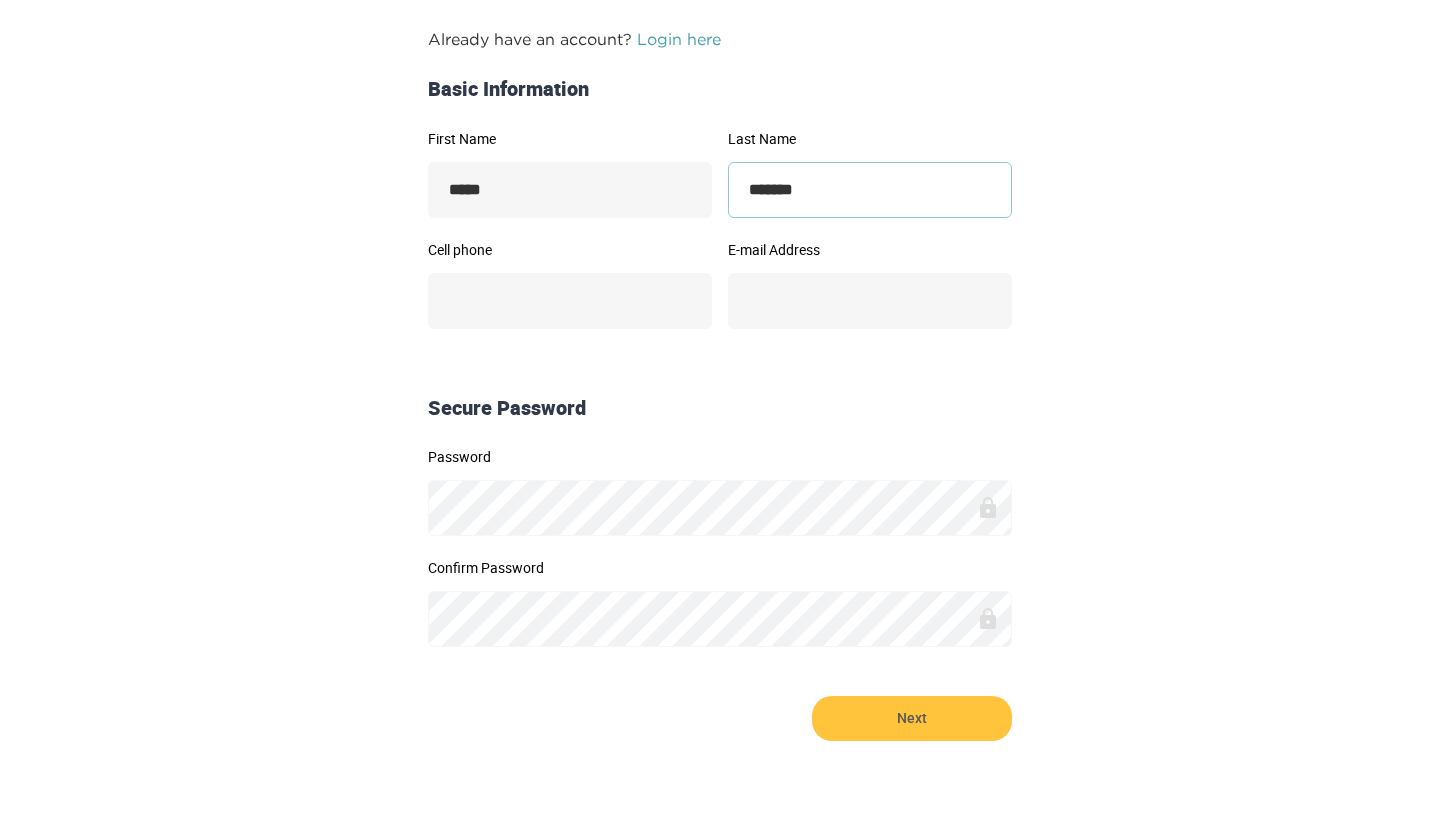 type on "*******" 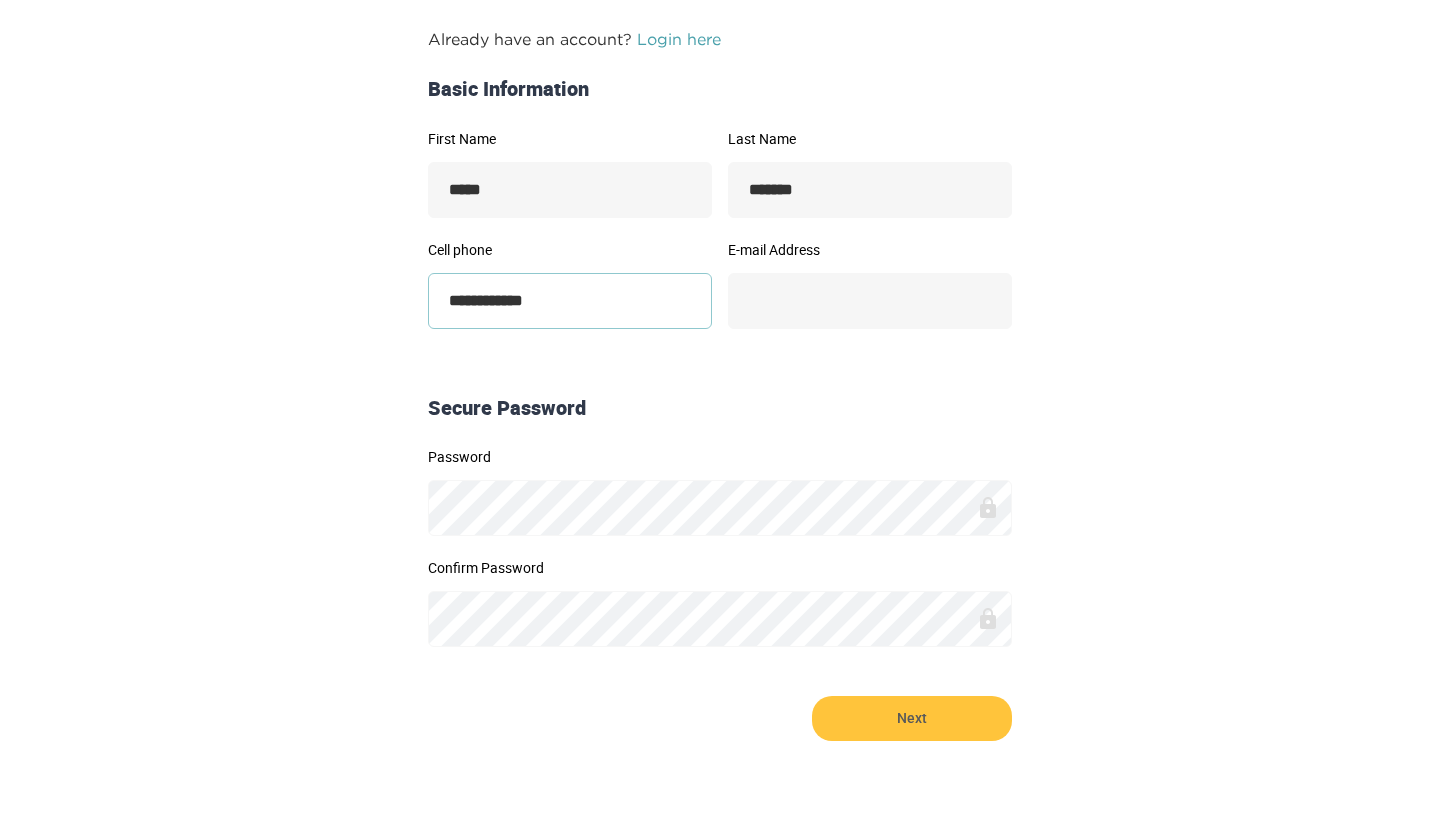 type on "**********" 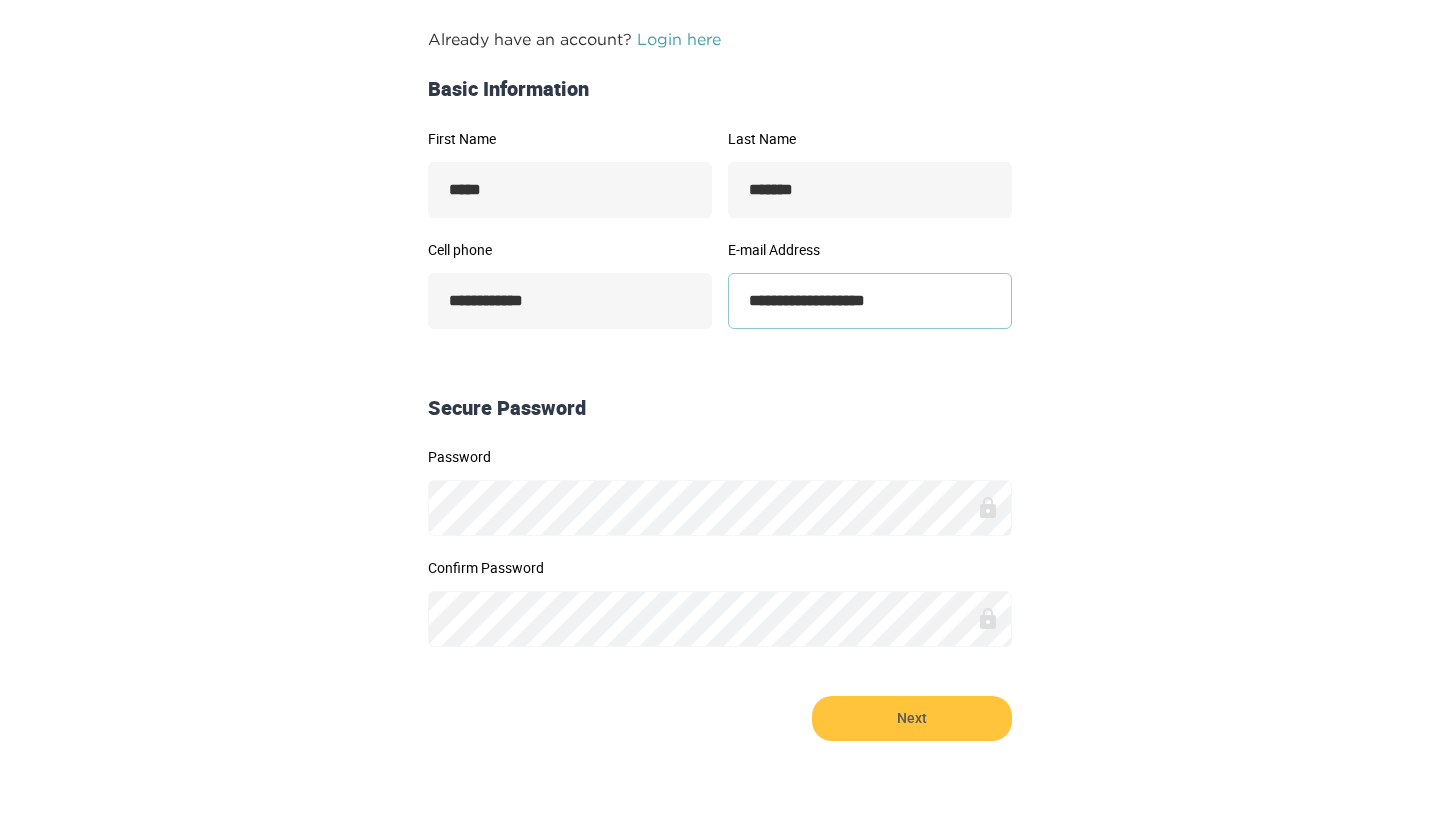 type on "**********" 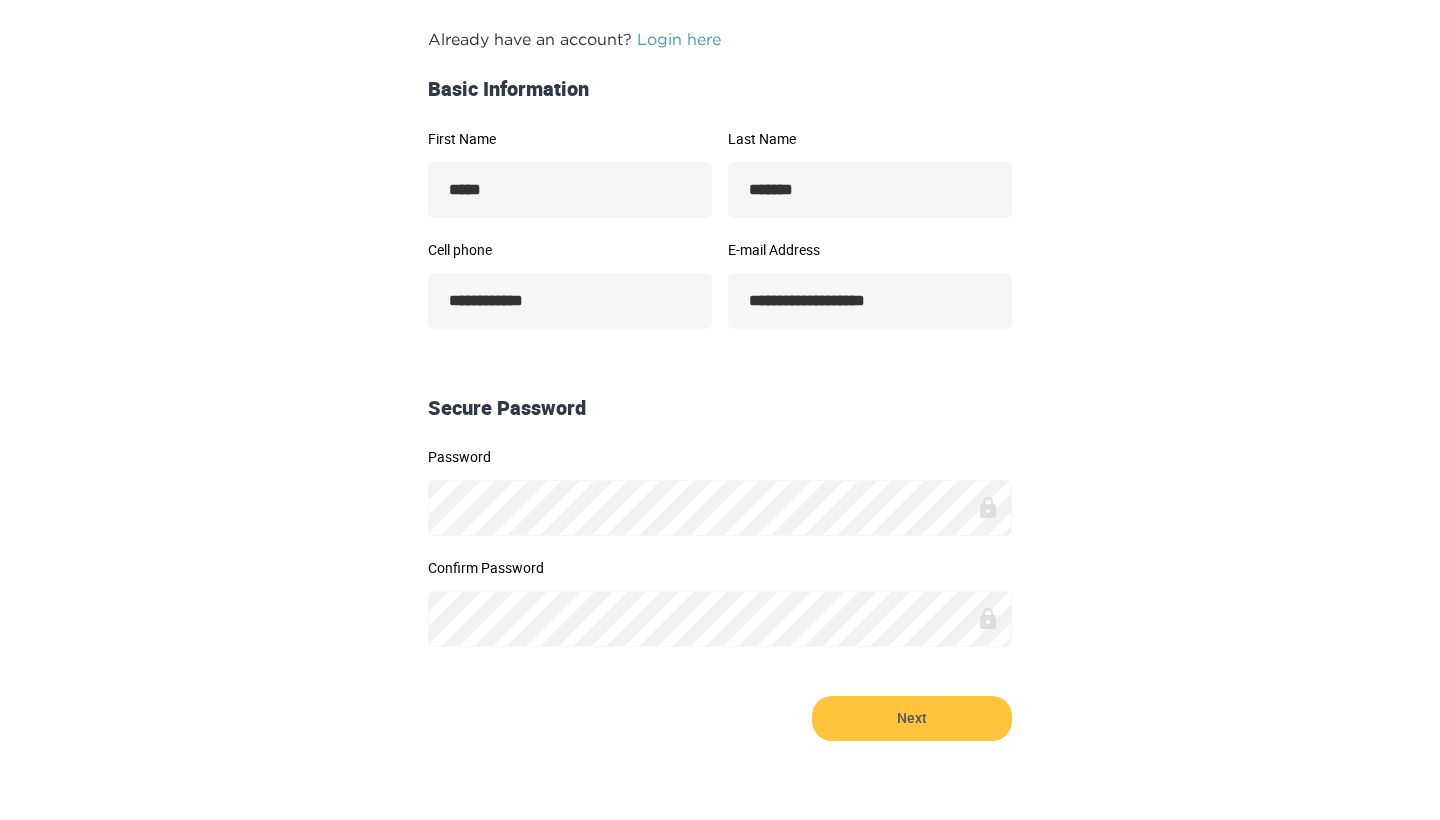 click on "**********" at bounding box center [720, 257] 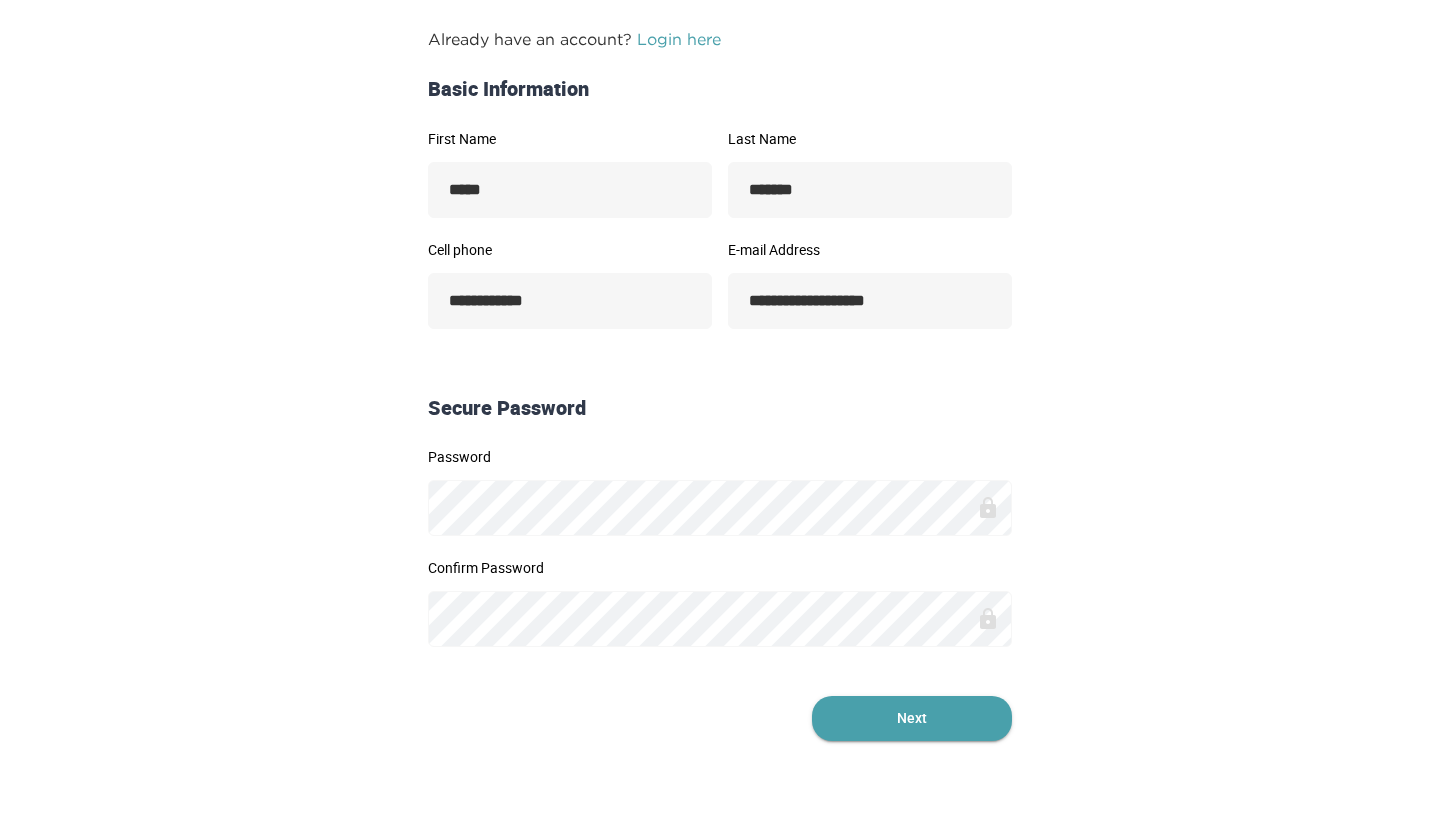 click on "Next" at bounding box center [912, 718] 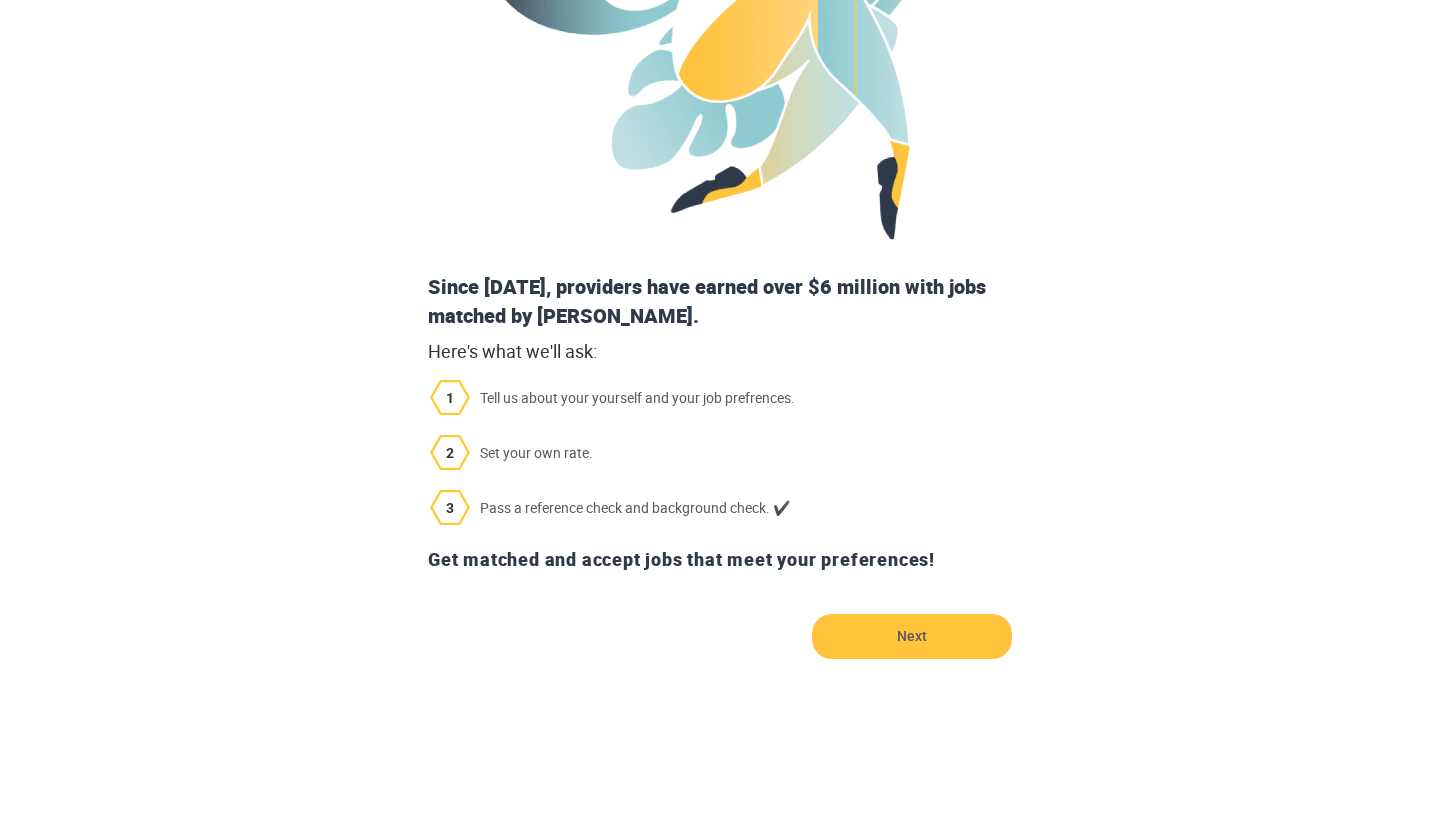 scroll, scrollTop: 462, scrollLeft: 0, axis: vertical 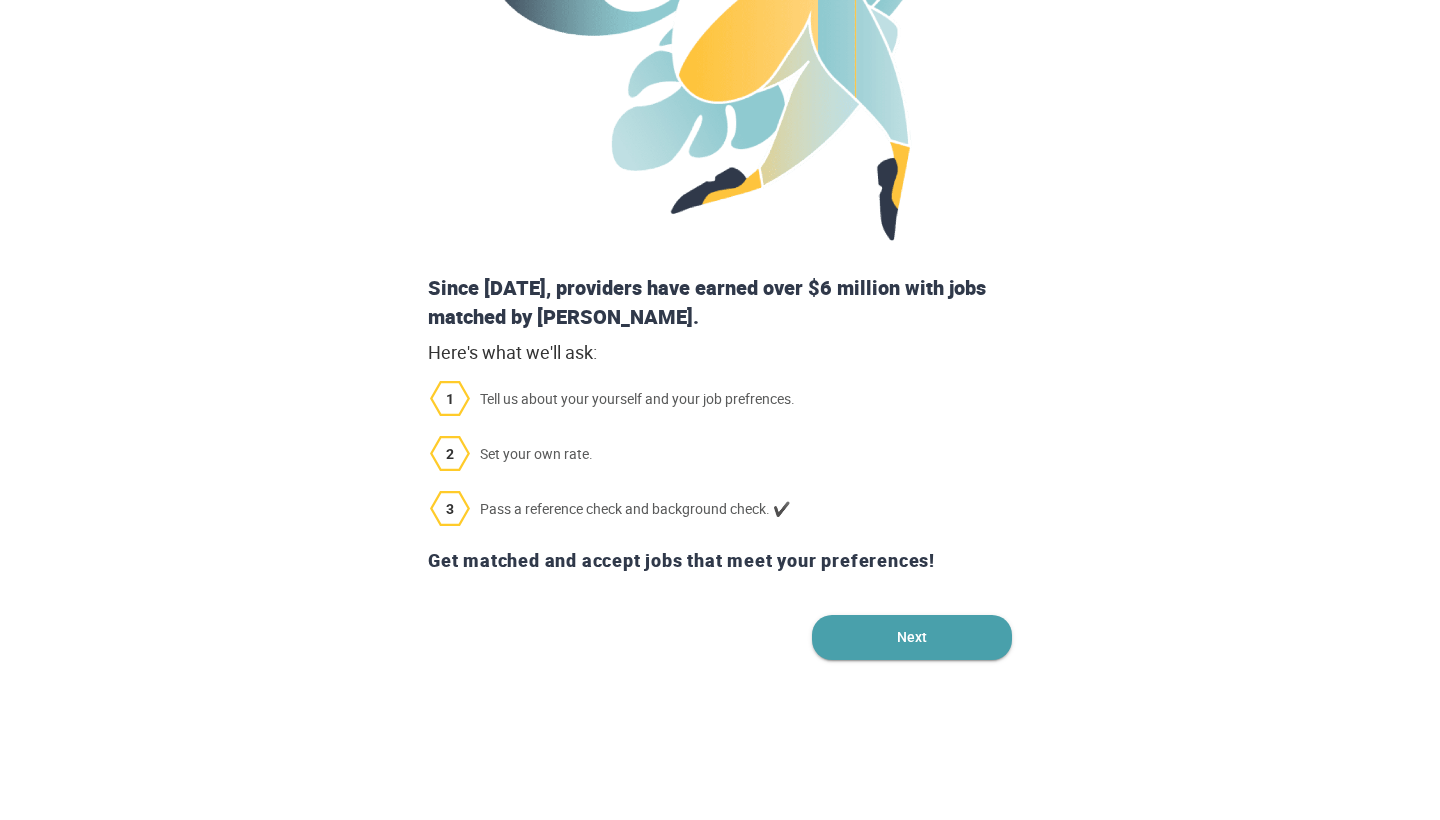 click on "Next" at bounding box center [912, 637] 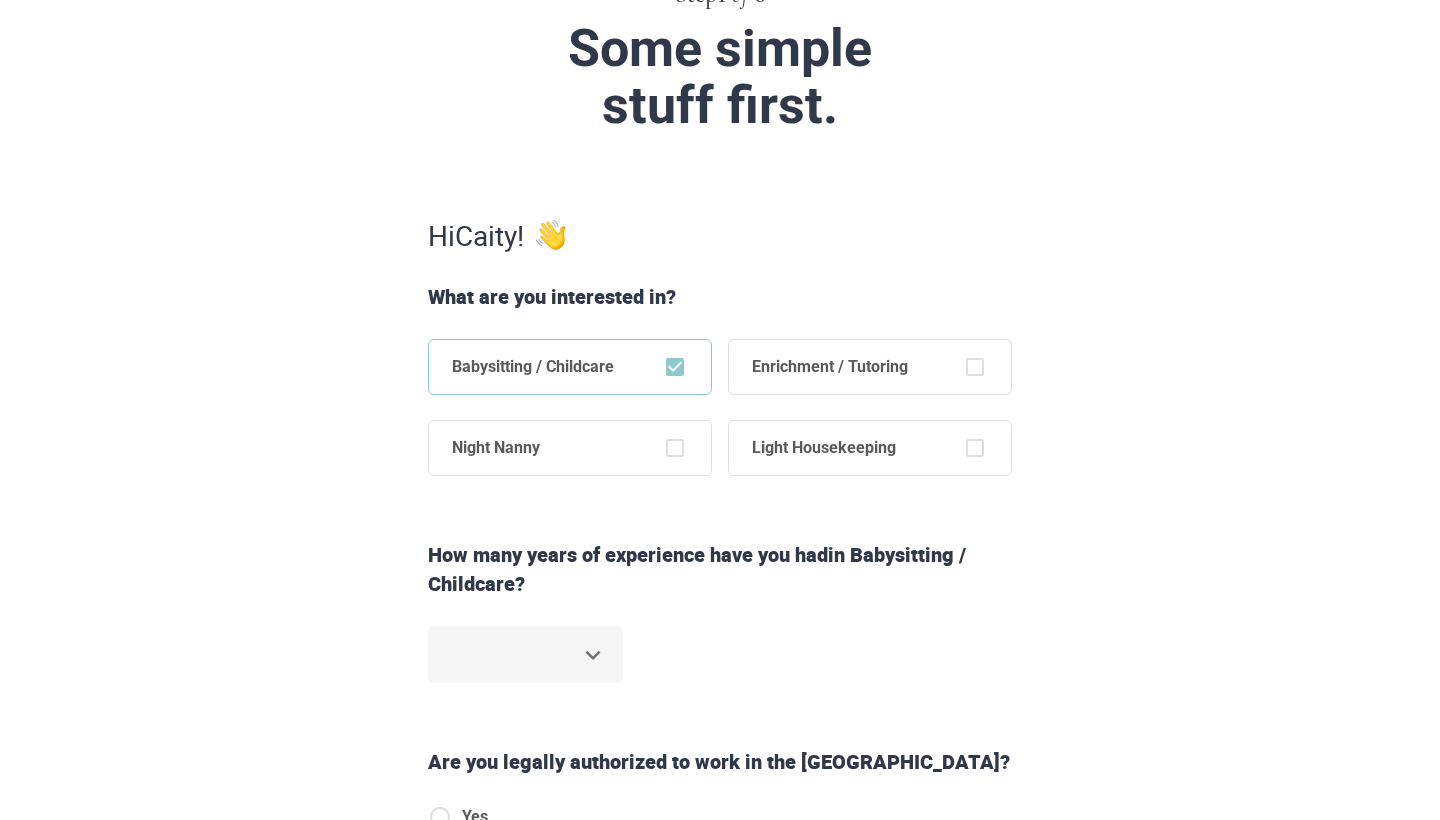 scroll, scrollTop: 264, scrollLeft: 0, axis: vertical 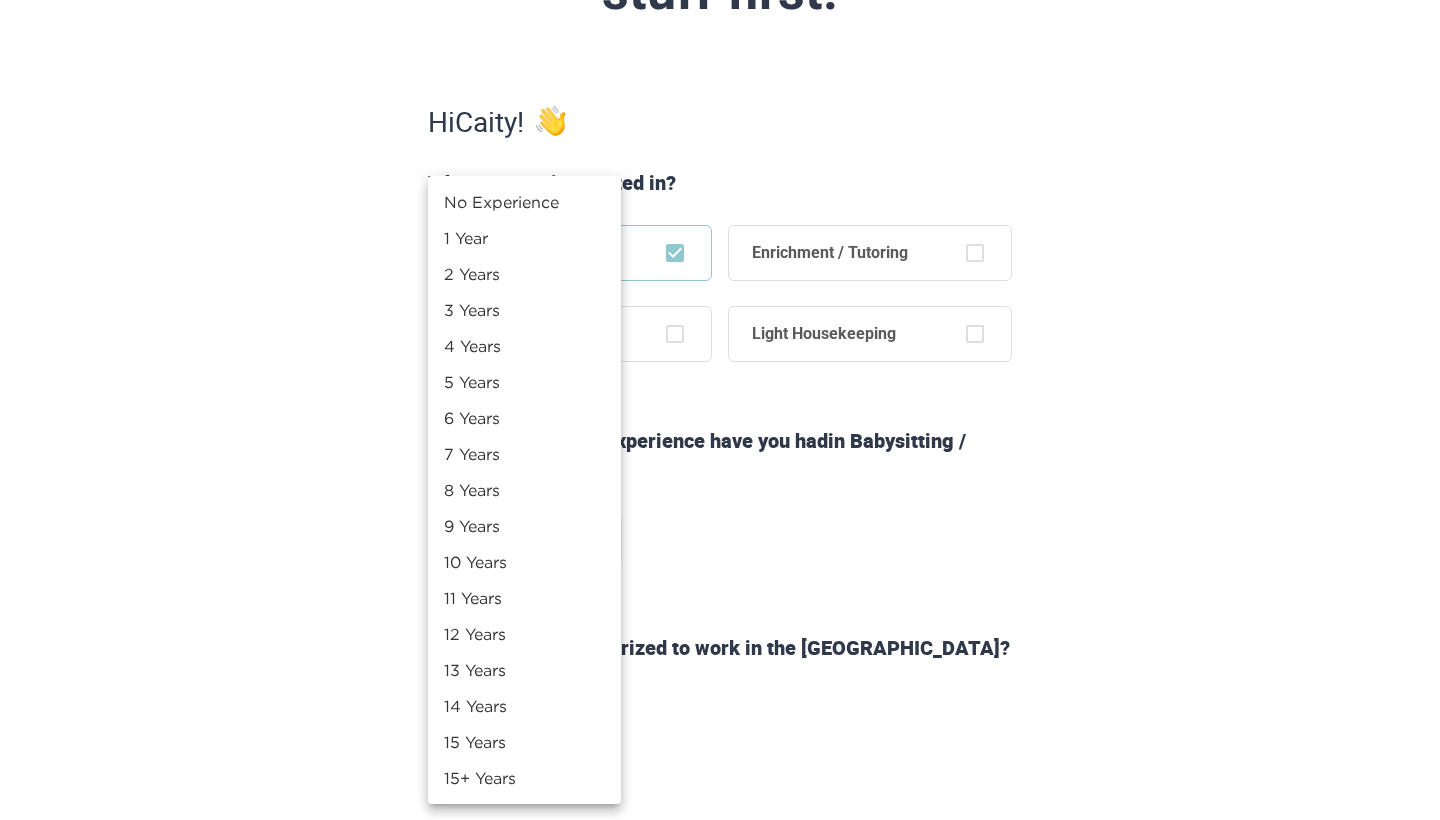 click on "Step  1   of   6 Some simple  stuff first. Hi  Caity ! What are you interested in? Babysitting / Childcare Enrichment / Tutoring Night Nanny Light Housekeeping How many years of experience have you had  in Babysitting / Childcare ? ​ Are you legally authorized to work in the [GEOGRAPHIC_DATA]? Yes No Back Next Copyright  2025 [EMAIL_ADDRESS][DOMAIN_NAME] [PHONE_NUMBER] Jobs Signup Terms of service Privacy The Sweet Life No Experience 1 Year 2 Years 3 Years 4 Years 5 Years 6 Years 7 Years 8 Years 9 Years 10 Years 11 Years 12 Years 13 Years 14 Years 15 Years 15+ Years" at bounding box center (720, 146) 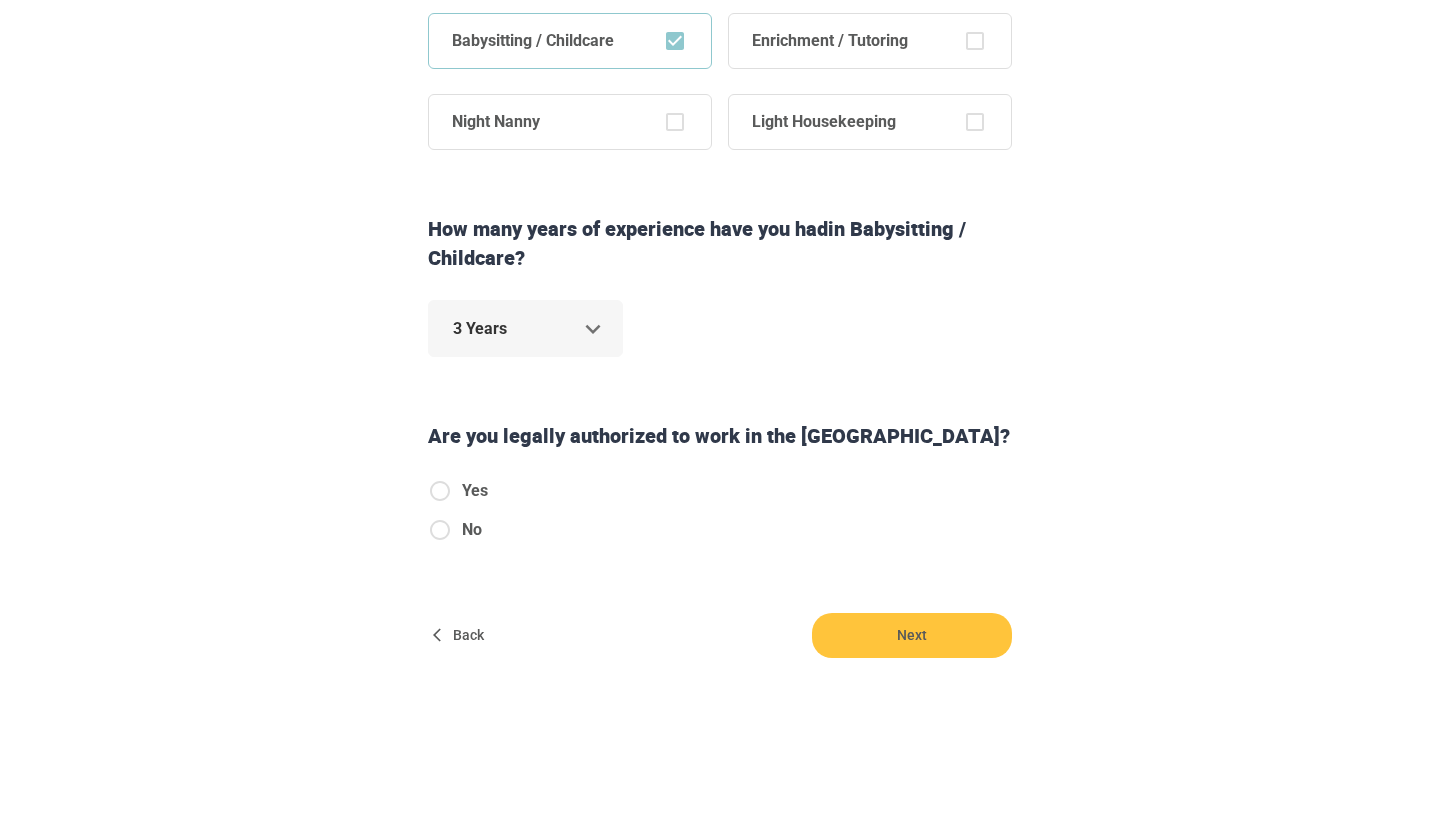 scroll, scrollTop: 473, scrollLeft: 0, axis: vertical 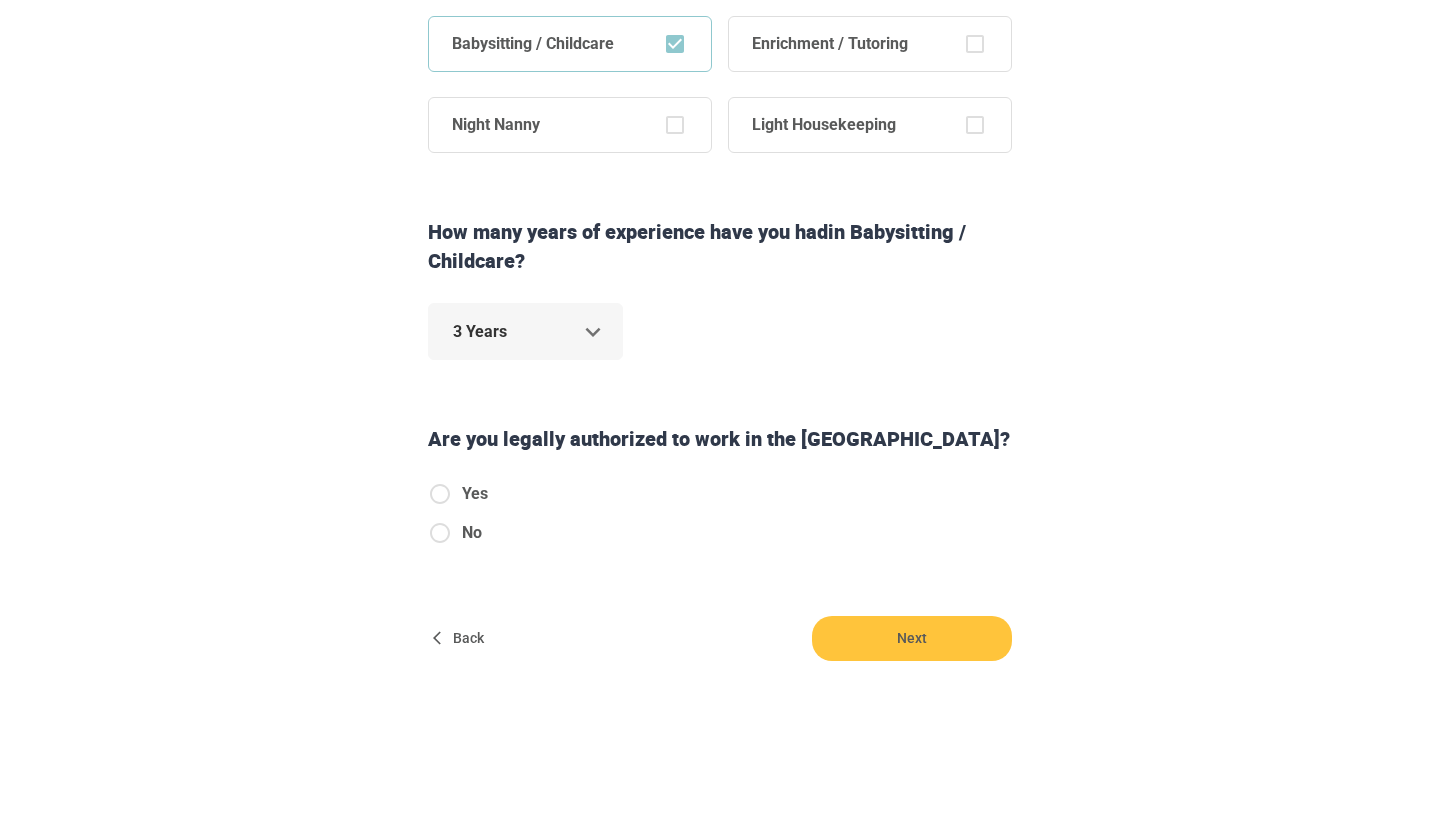 click on "Yes" at bounding box center (475, 494) 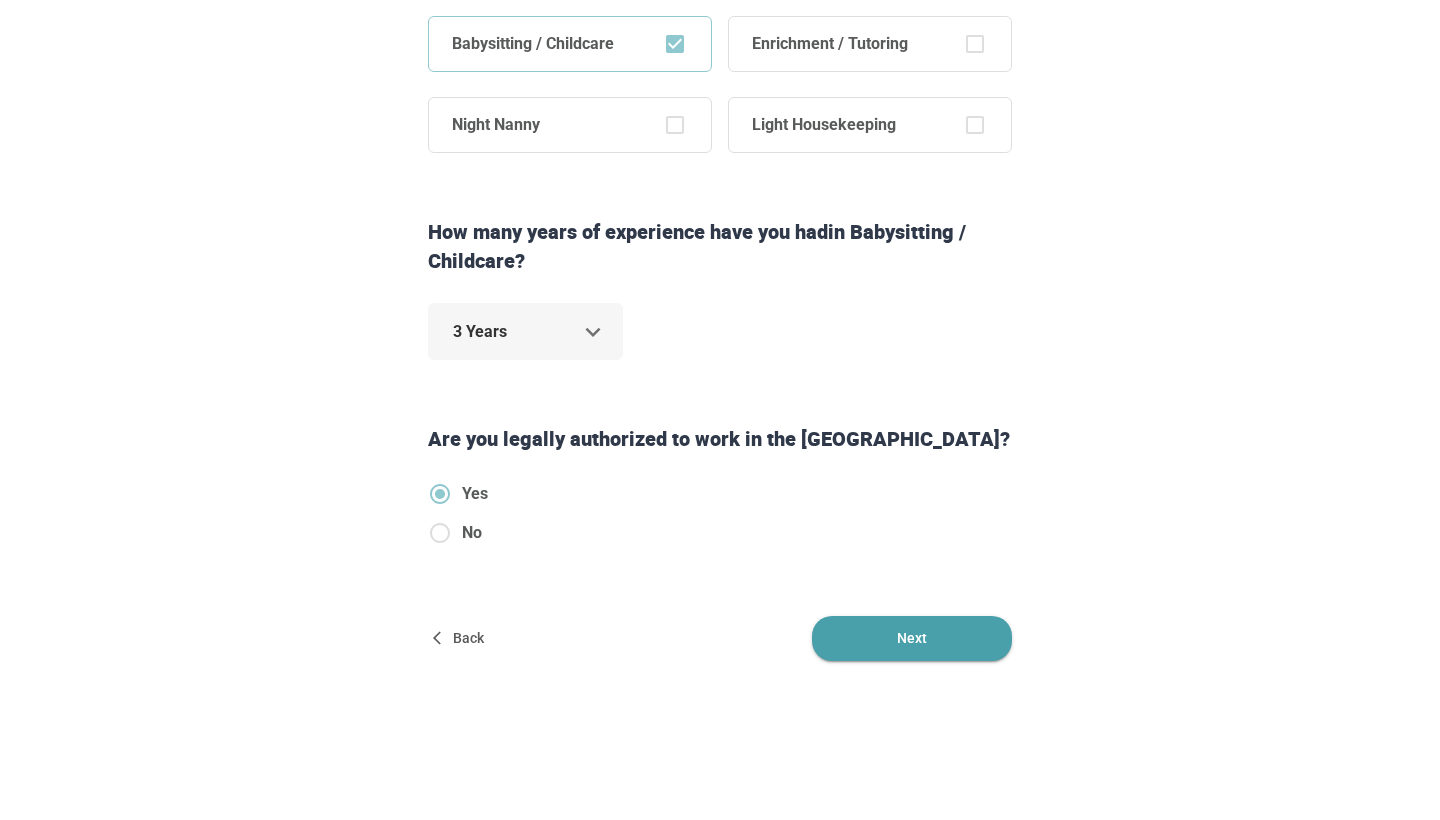 click on "Next" at bounding box center [912, 638] 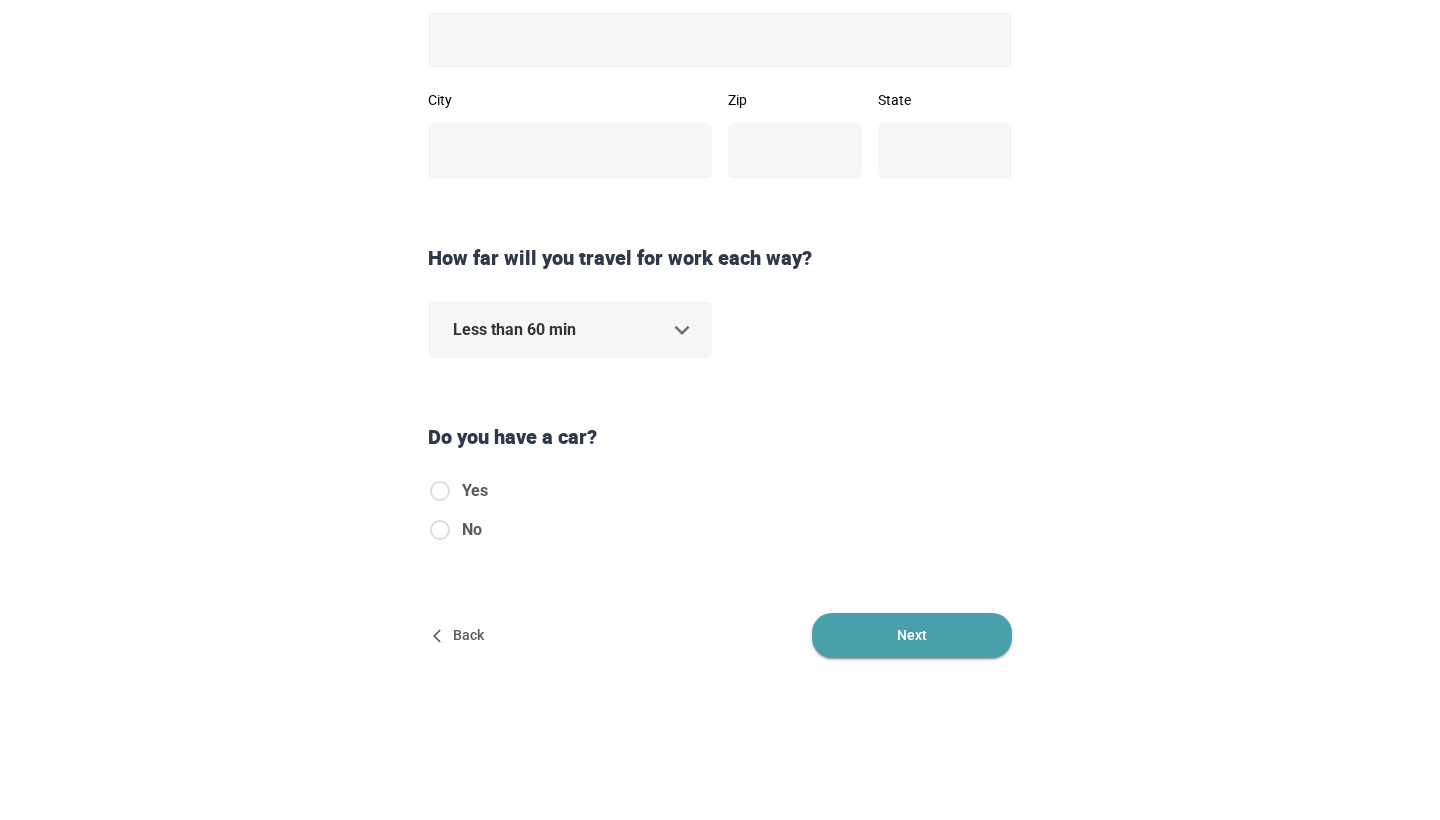 scroll, scrollTop: 0, scrollLeft: 0, axis: both 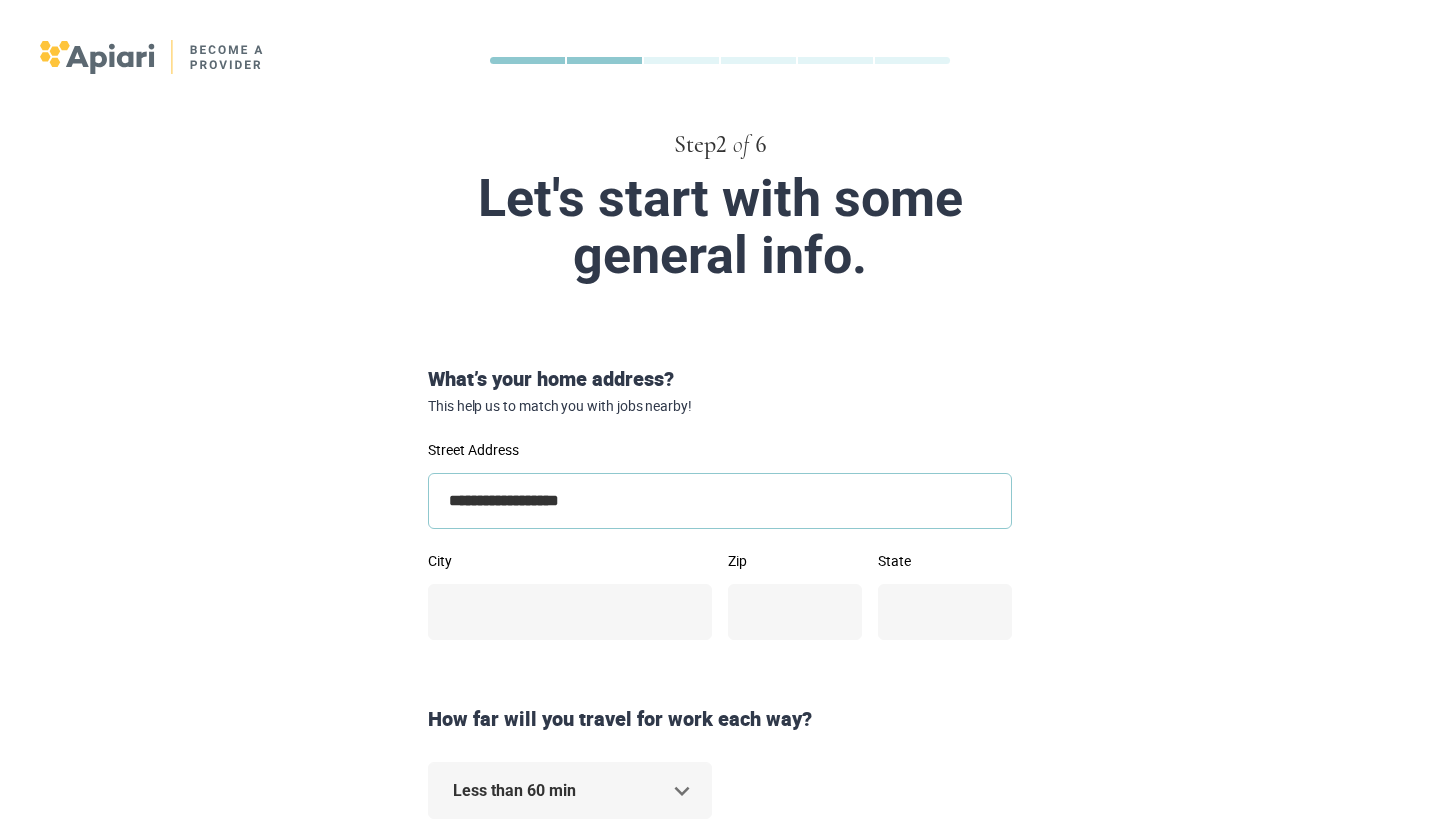 type on "**********" 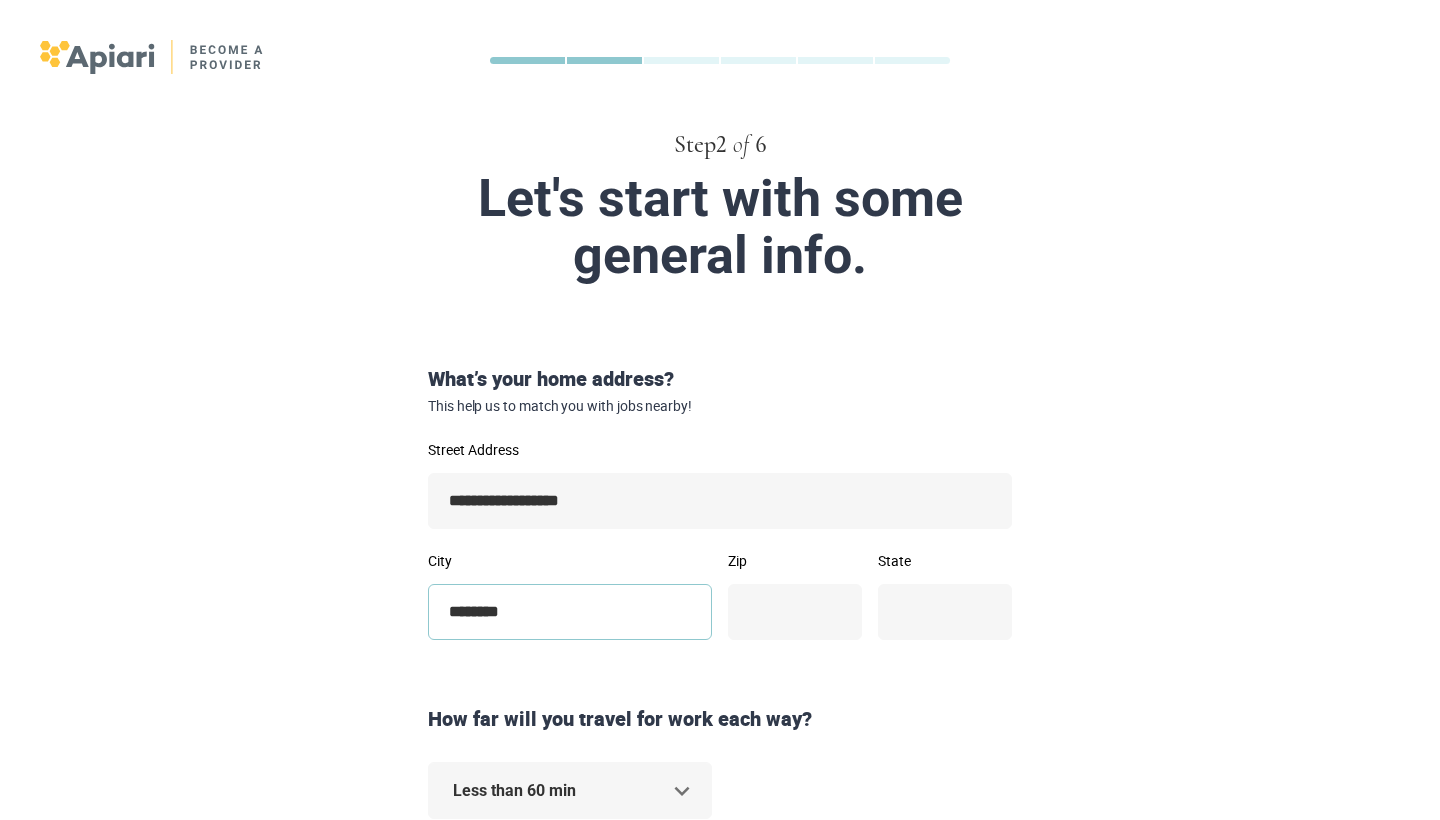 type on "********" 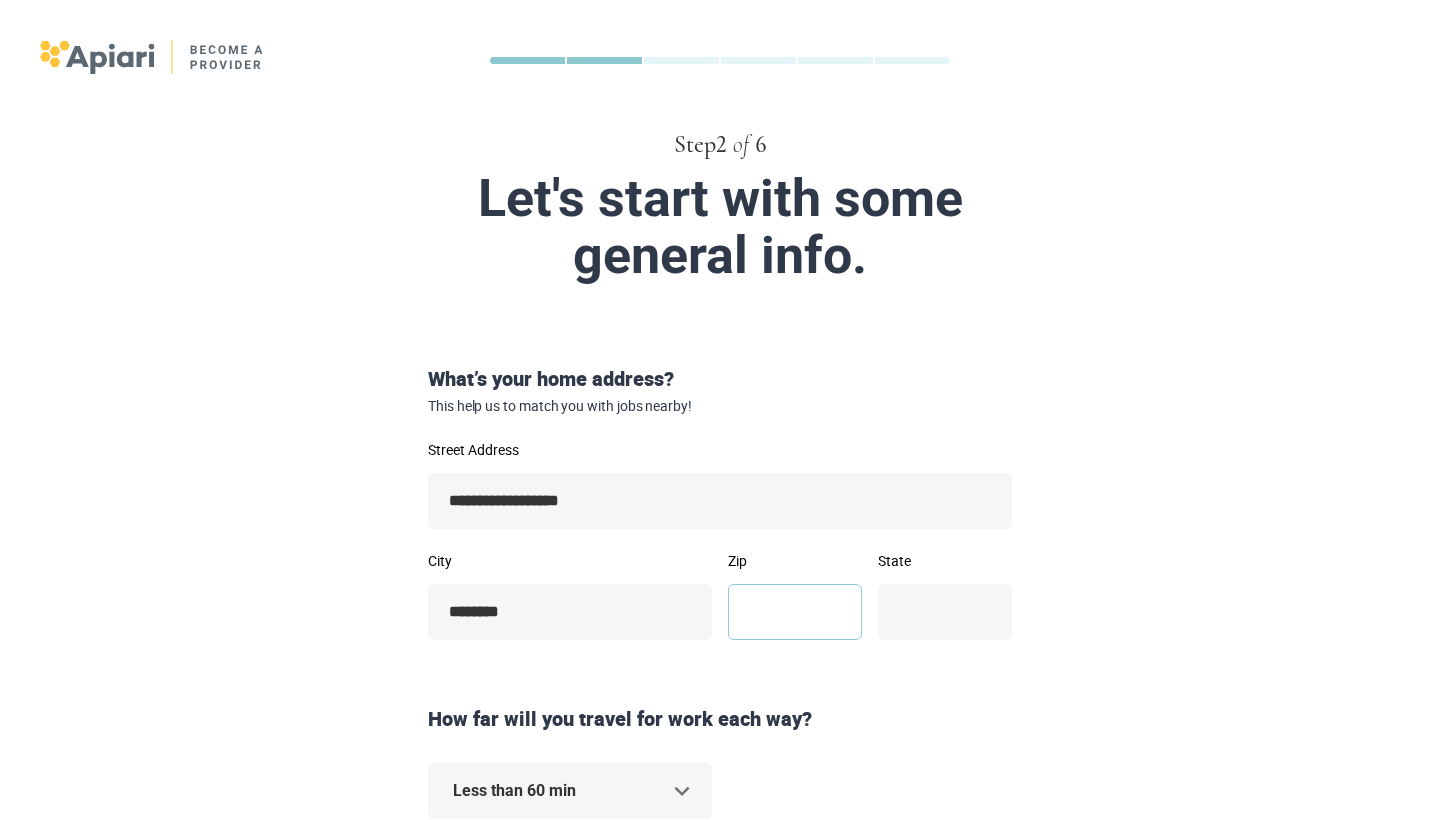 type on "*" 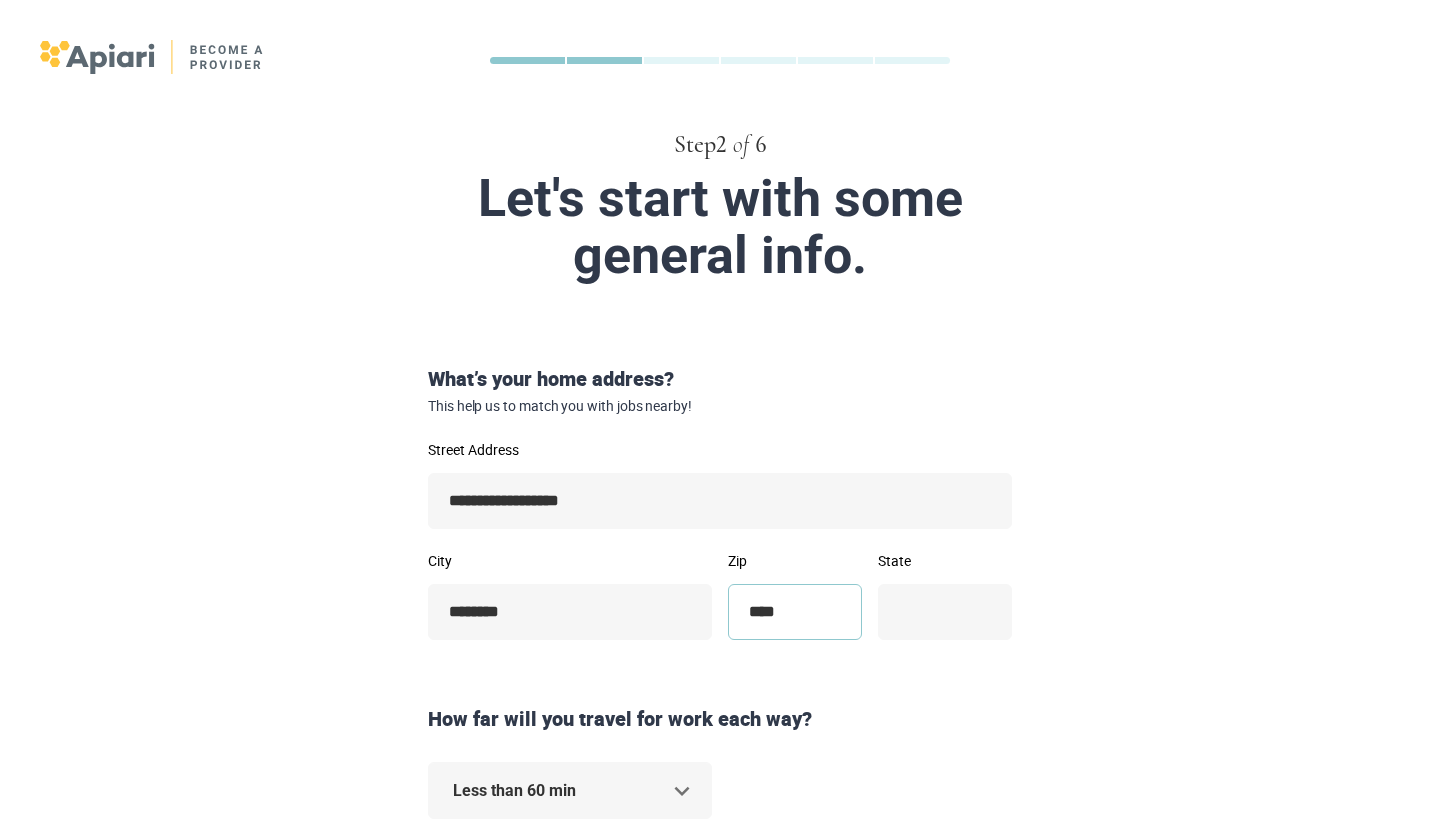 type on "*****" 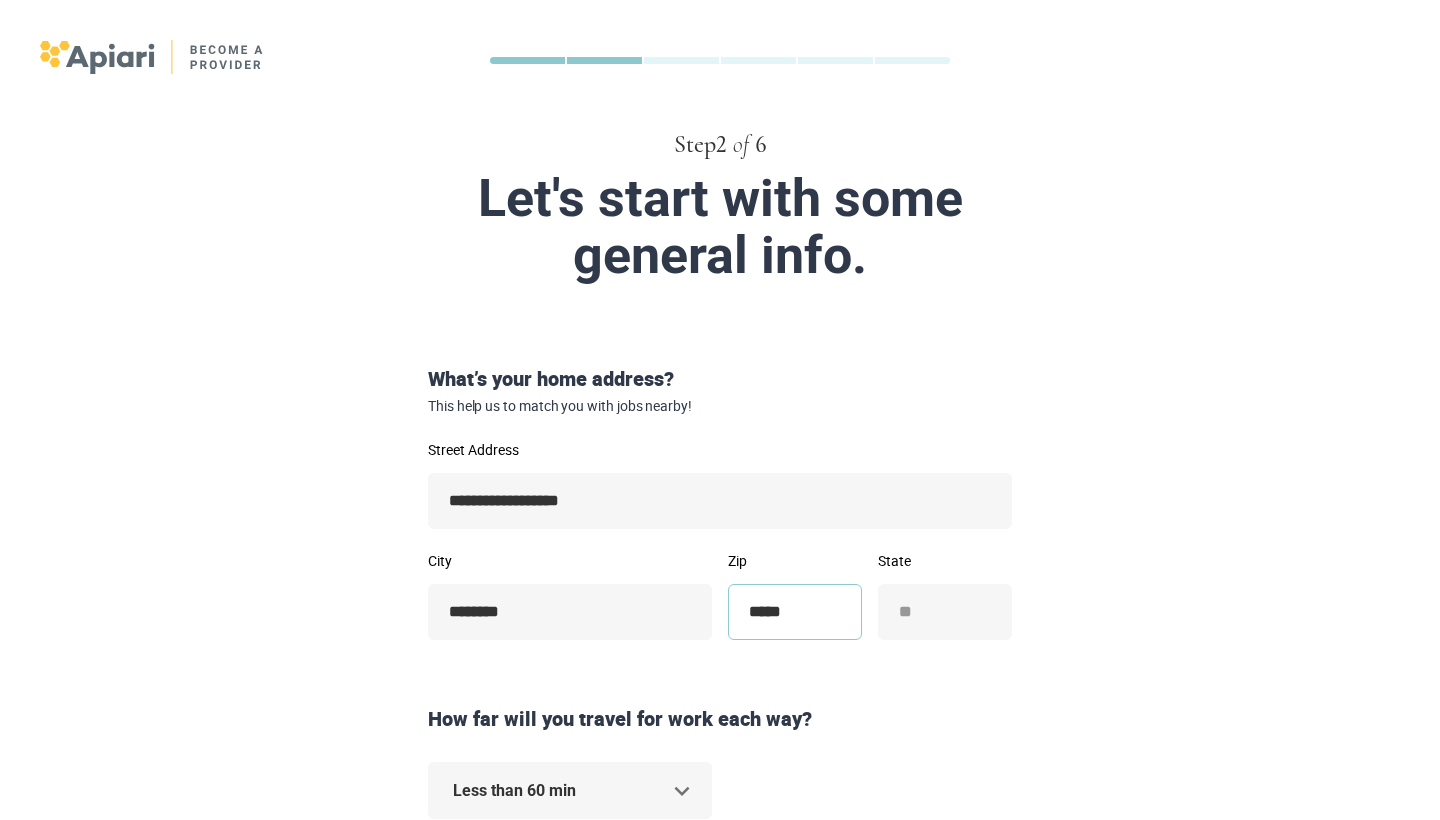 type on "*****" 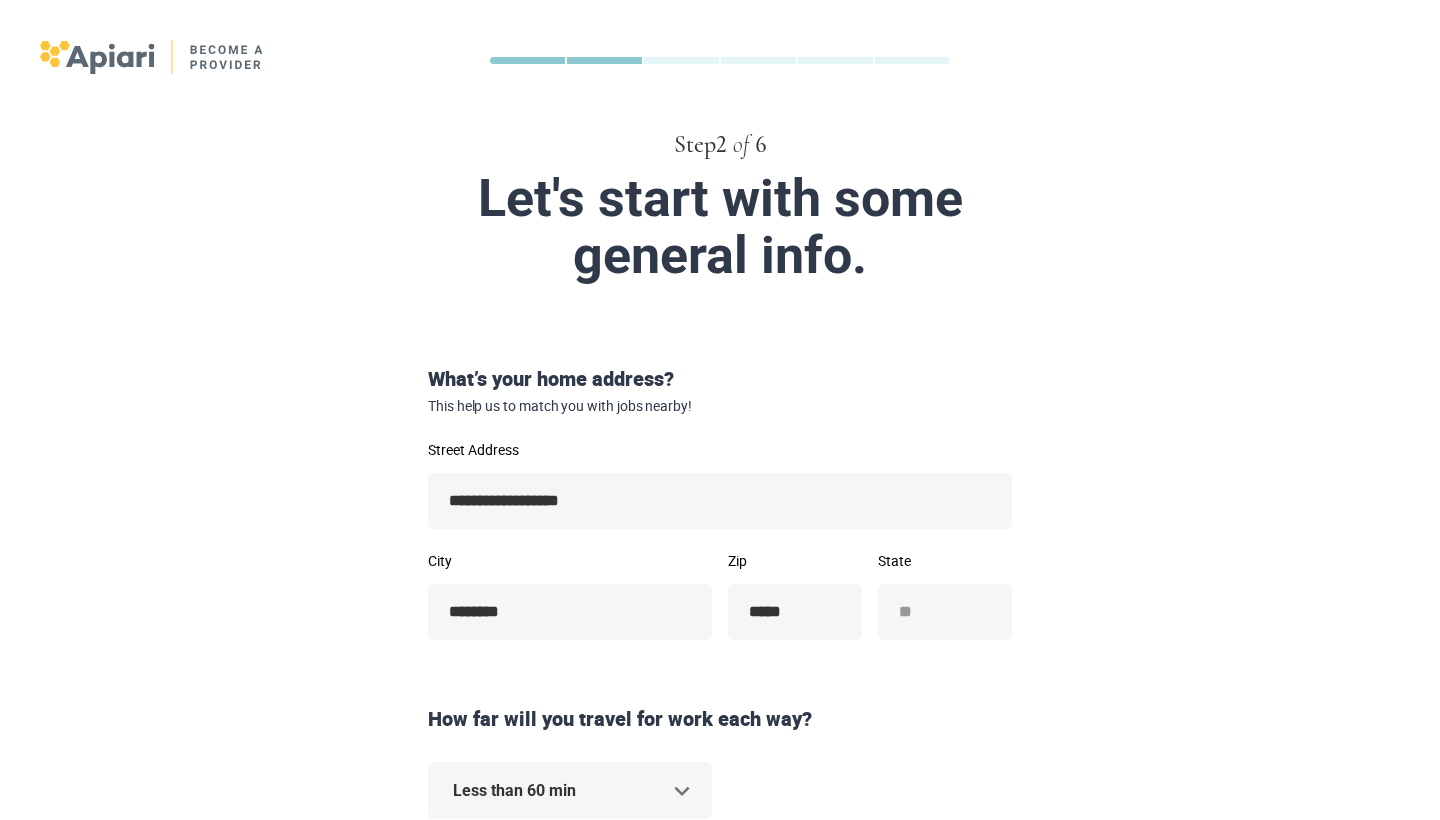 click on "**********" at bounding box center (720, 742) 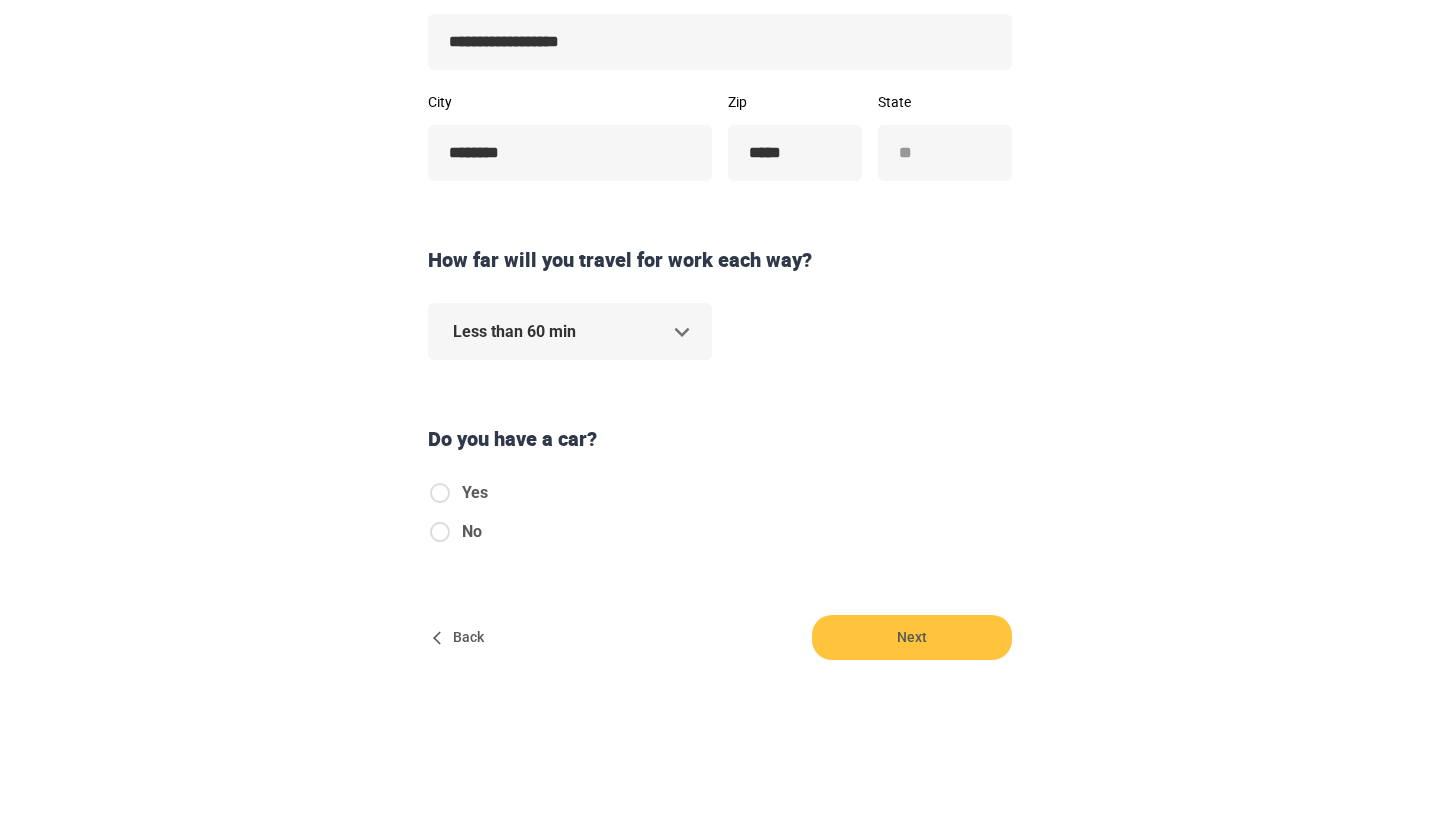 scroll, scrollTop: 458, scrollLeft: 0, axis: vertical 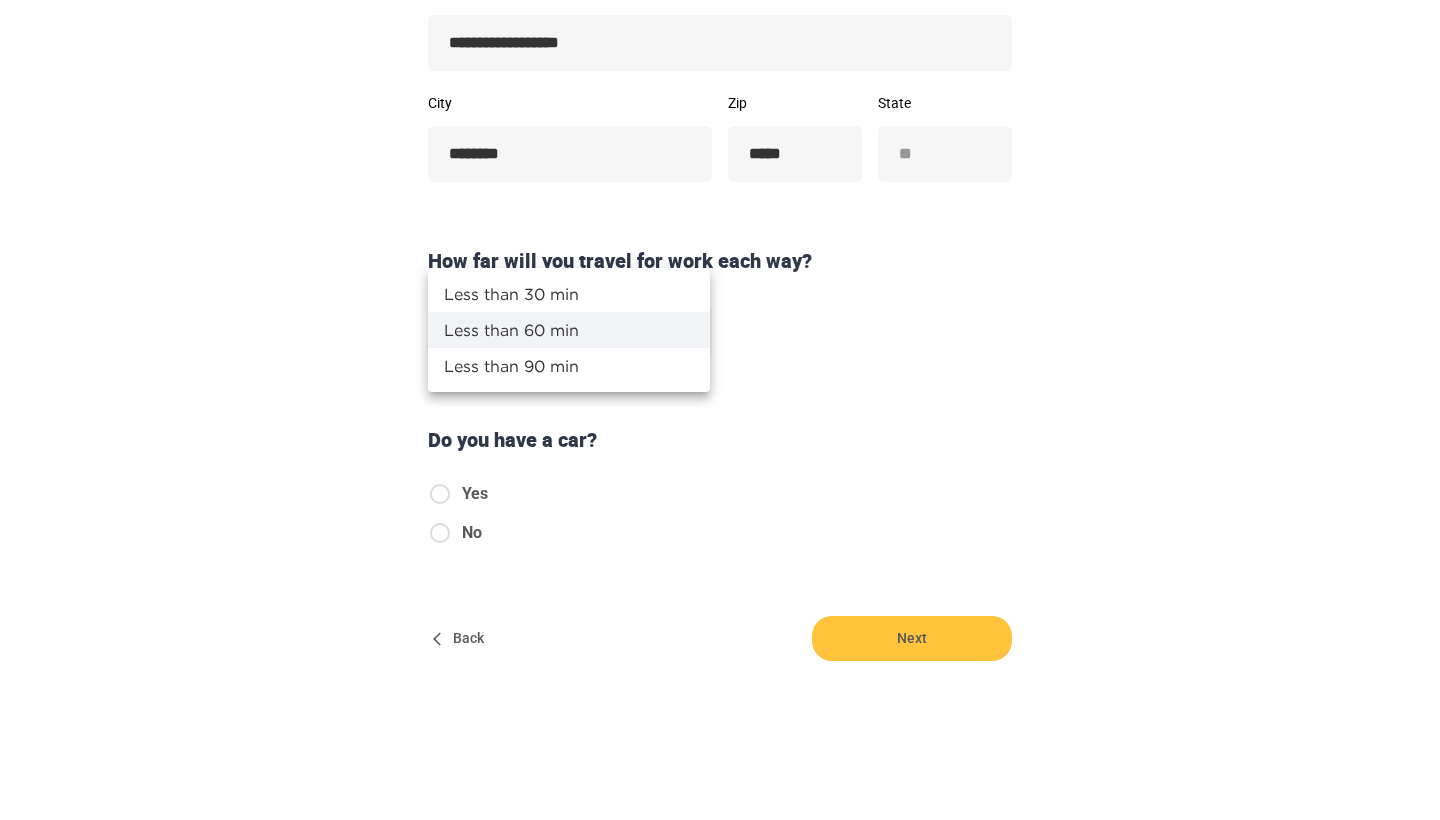 click on "**********" at bounding box center (720, -48) 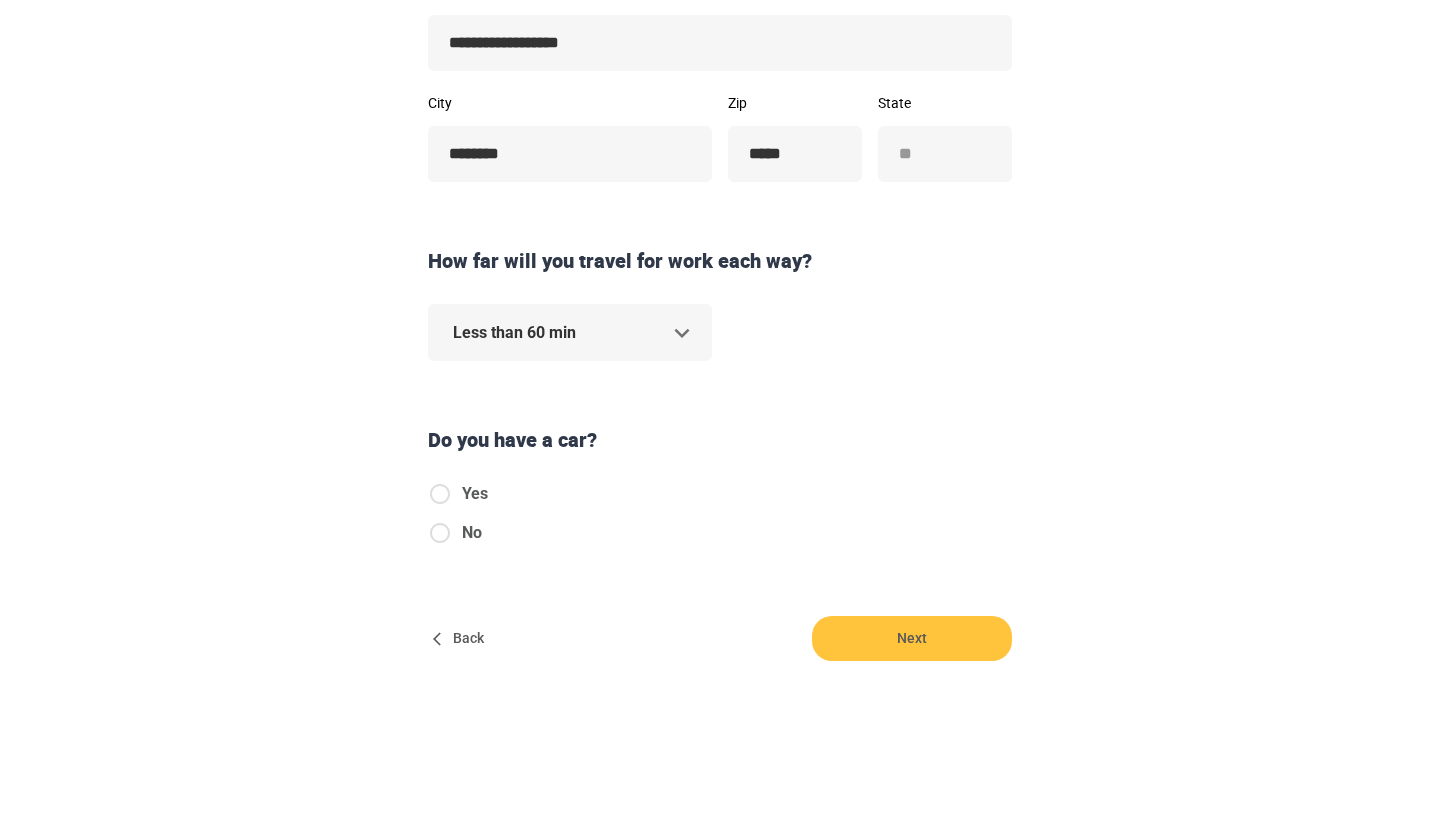 click on "Yes" at bounding box center [475, 494] 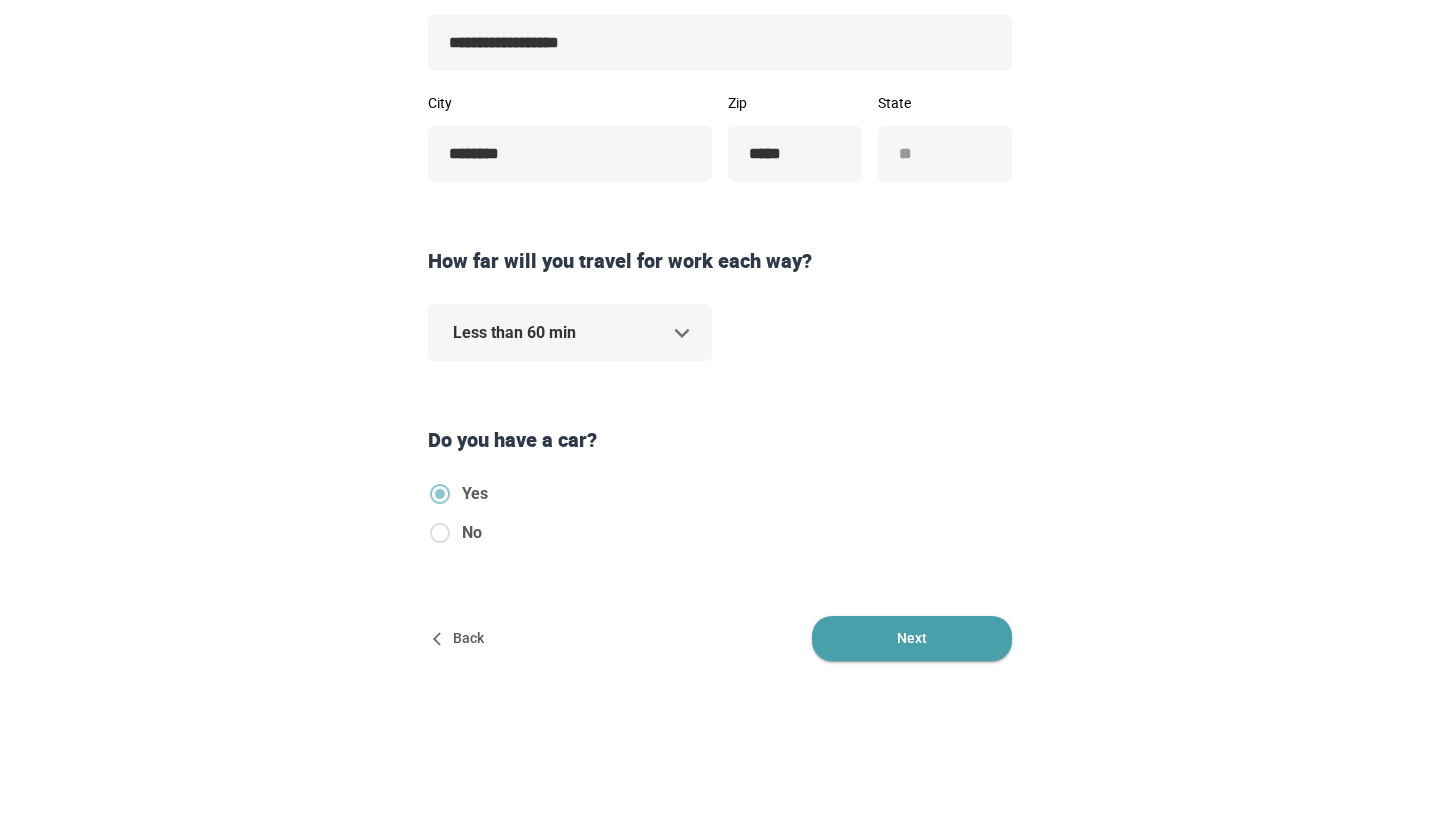 click on "Next" at bounding box center (912, 638) 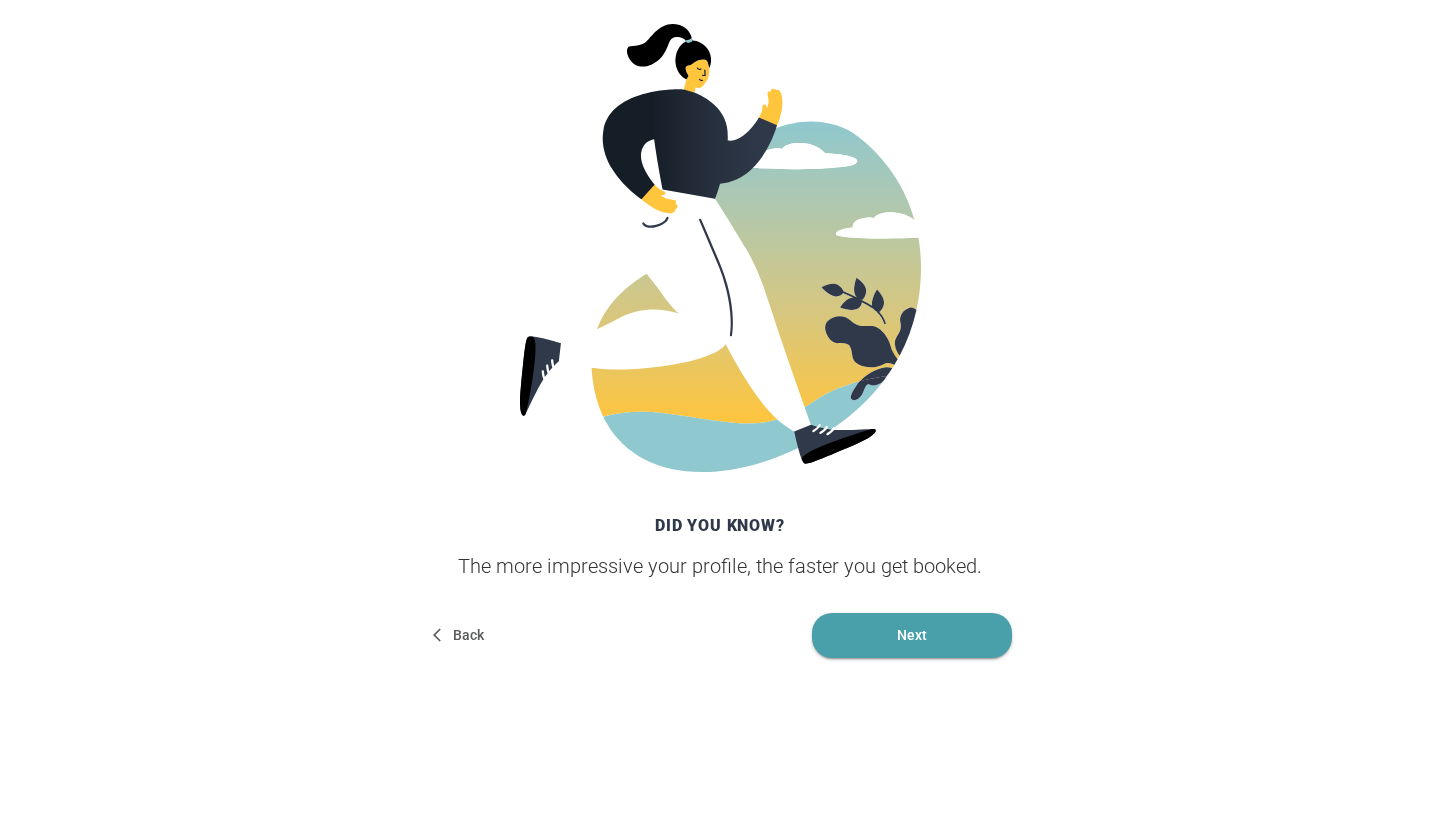 scroll, scrollTop: 340, scrollLeft: 0, axis: vertical 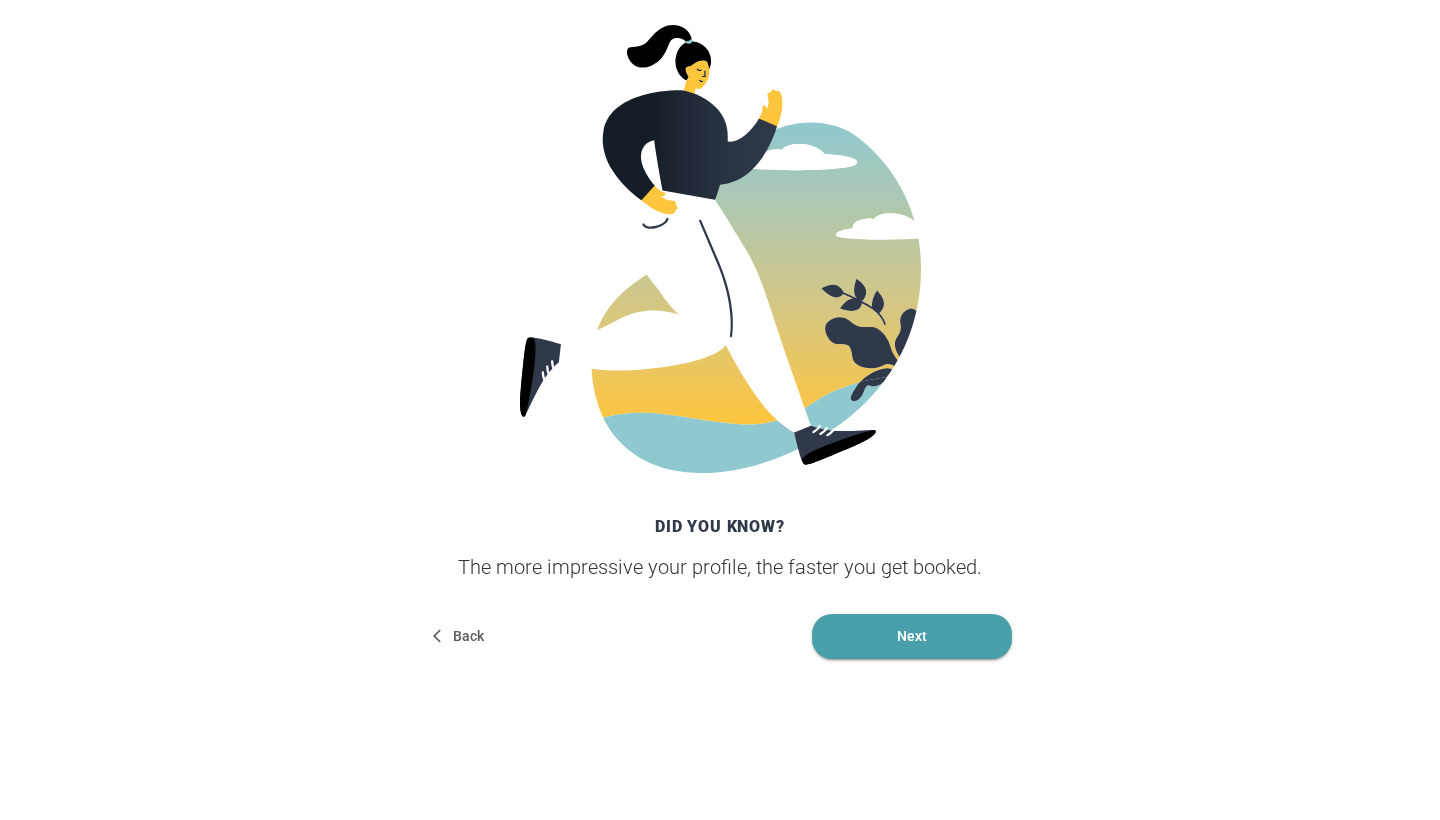 click on "Next" at bounding box center [912, 636] 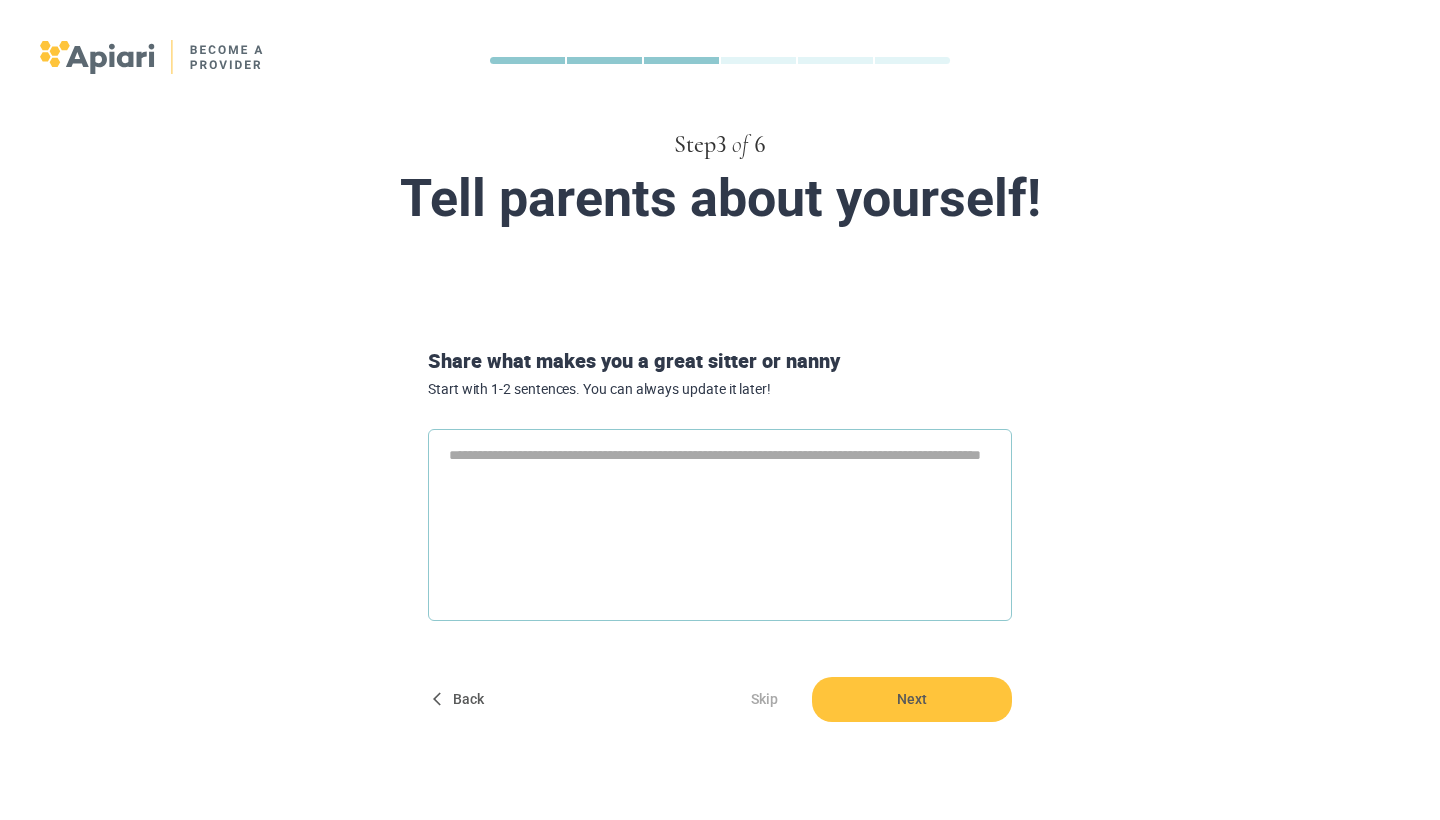 type on "*" 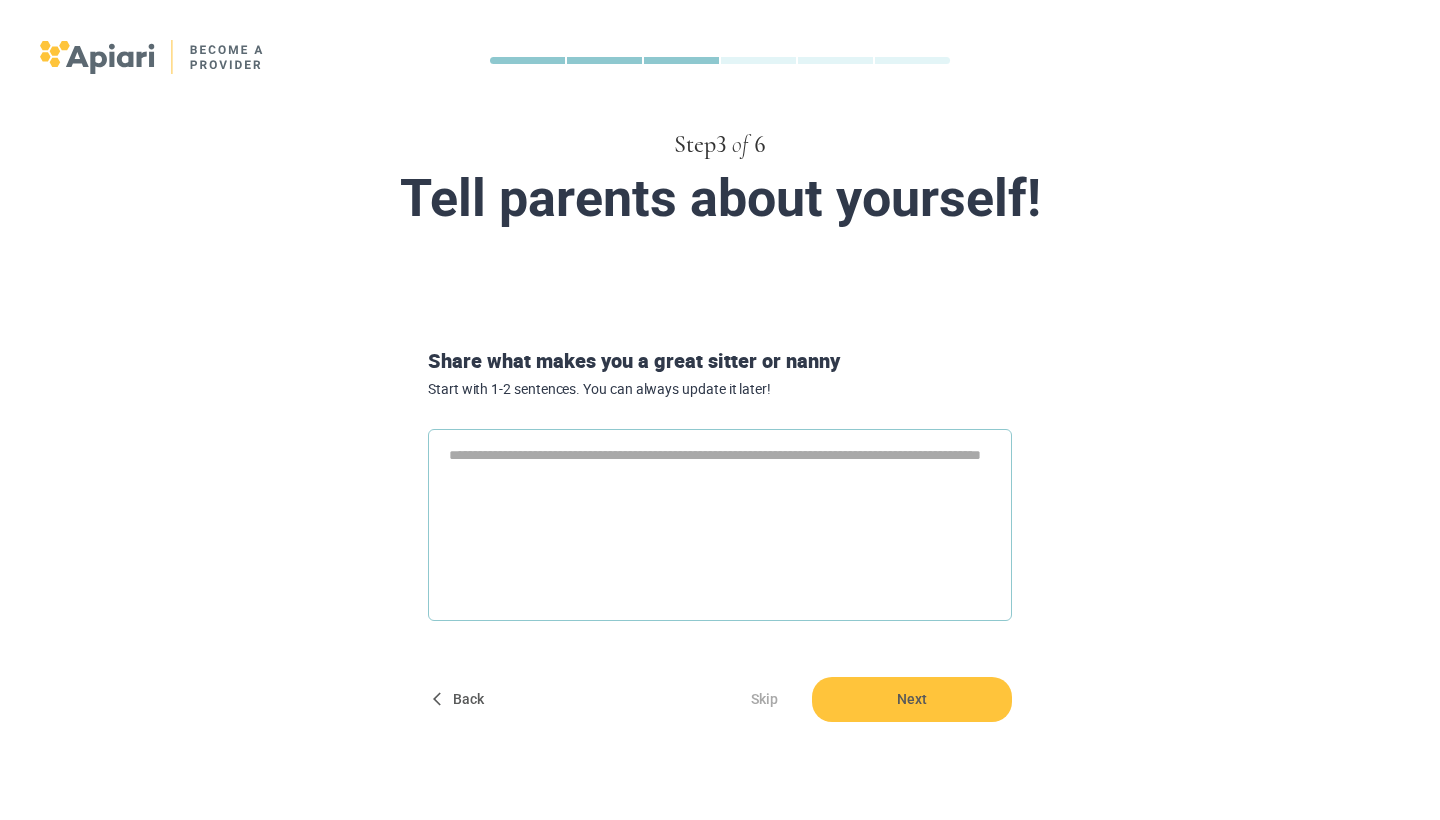 click at bounding box center [720, 525] 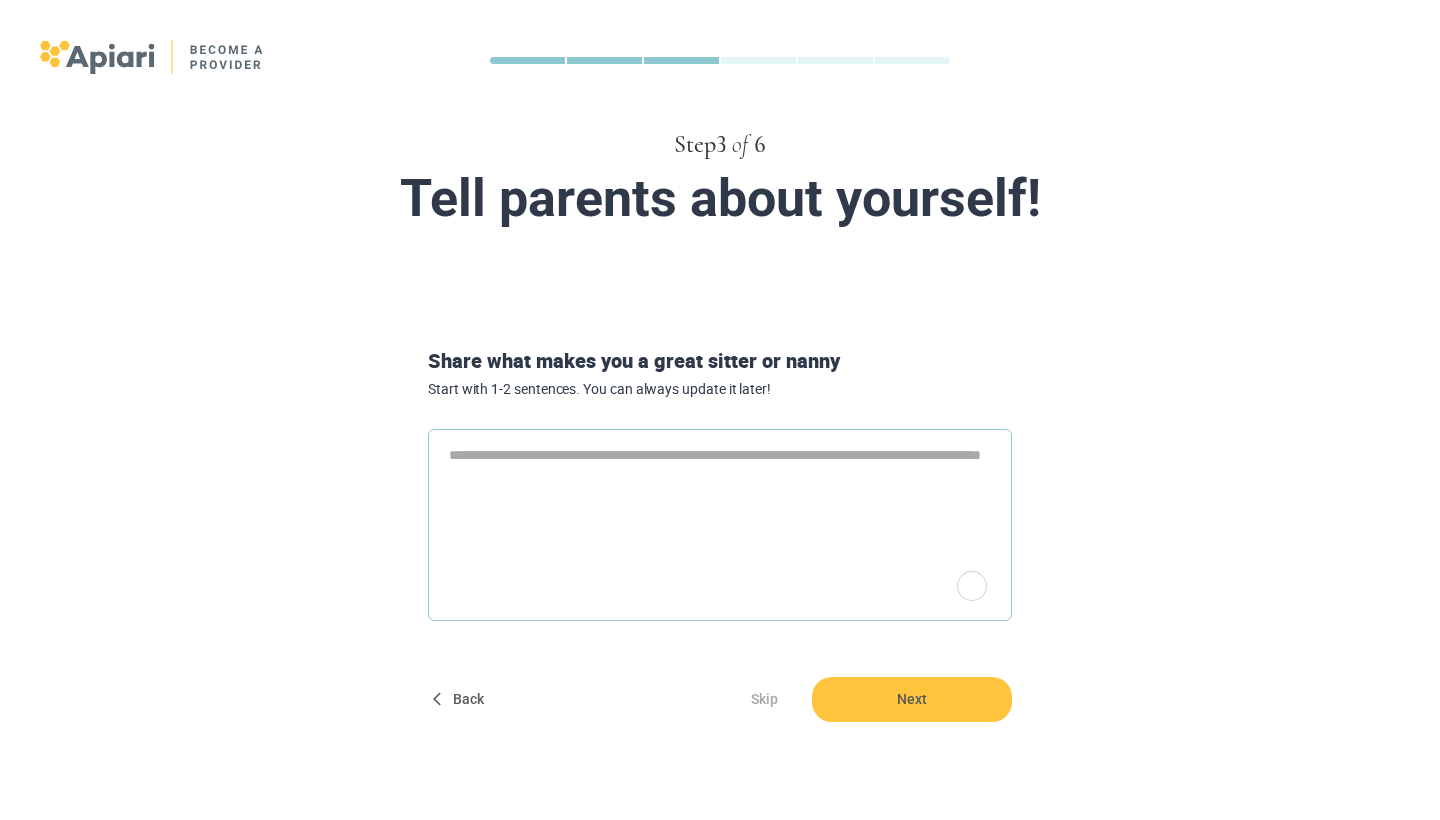 paste on "**********" 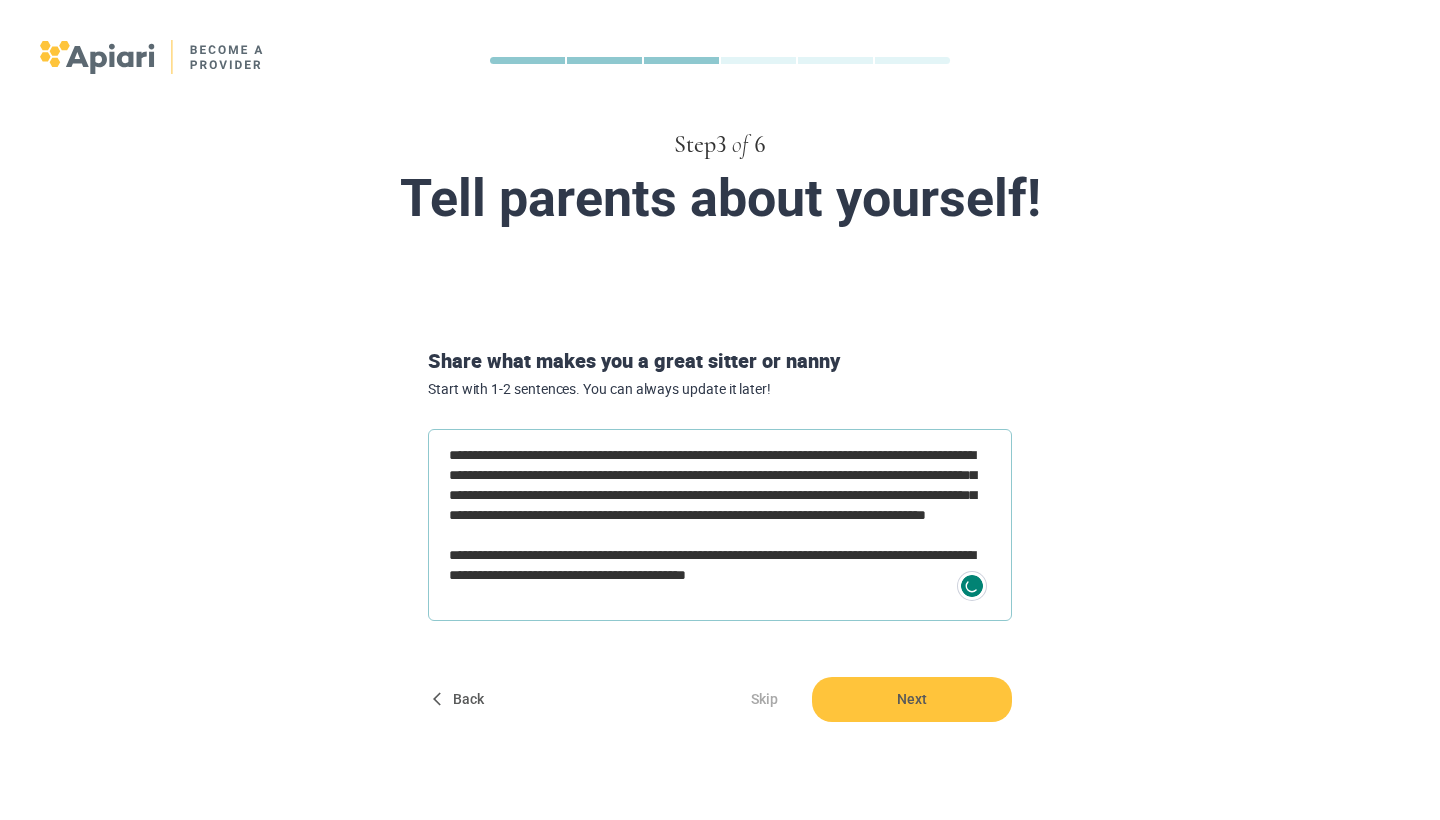 scroll, scrollTop: 0, scrollLeft: 0, axis: both 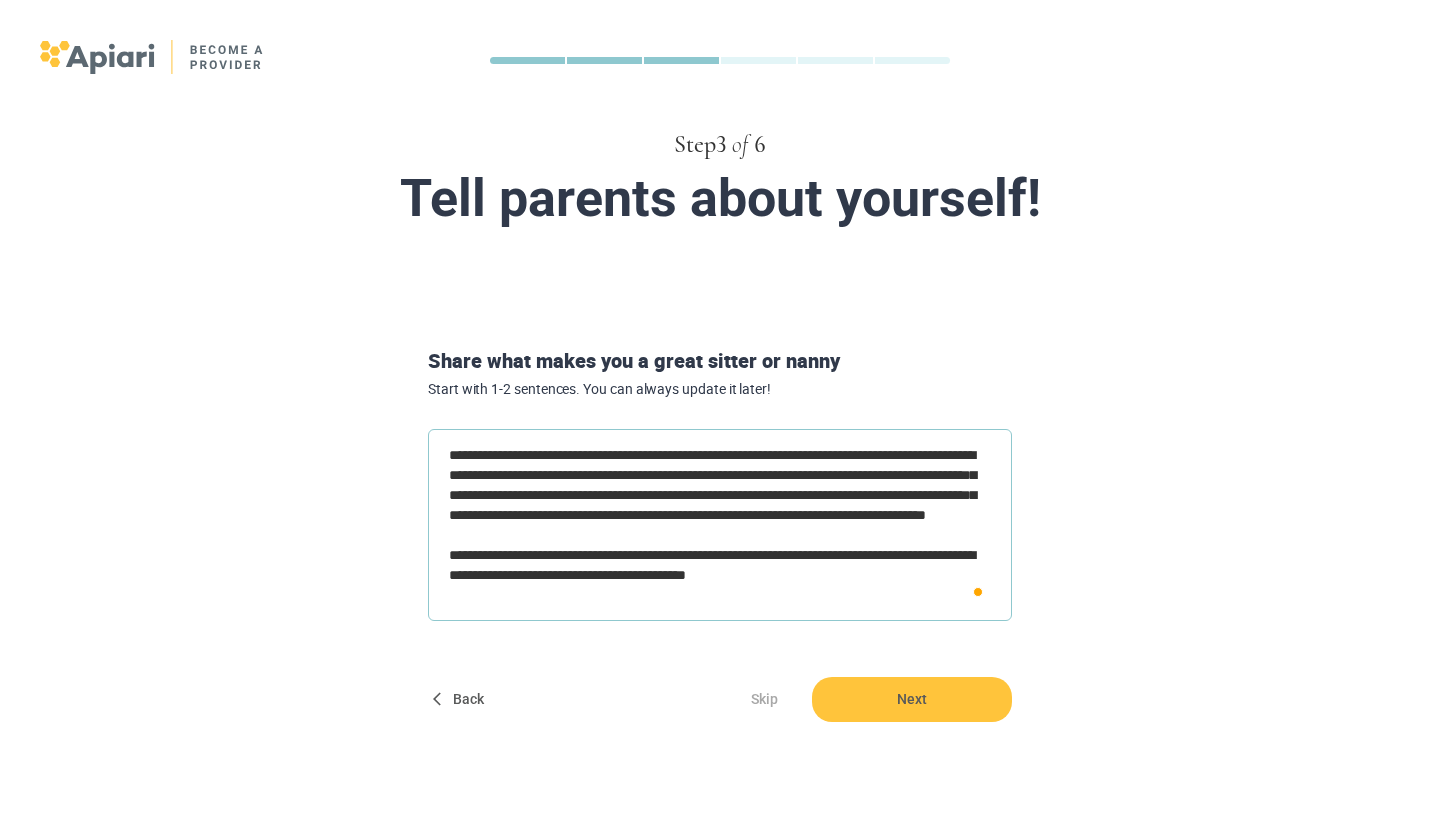 type on "**********" 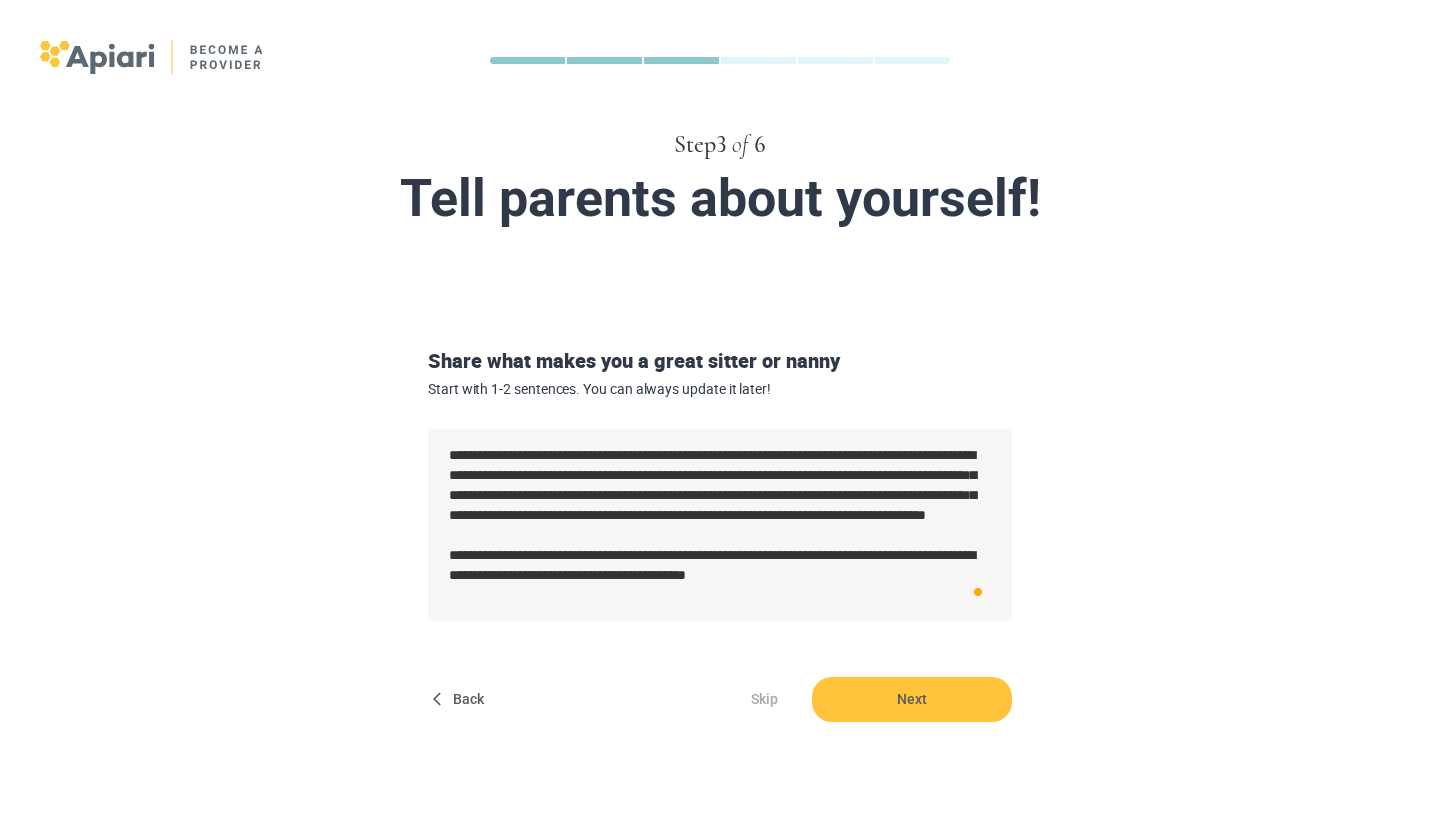 click on "**********" at bounding box center [720, 389] 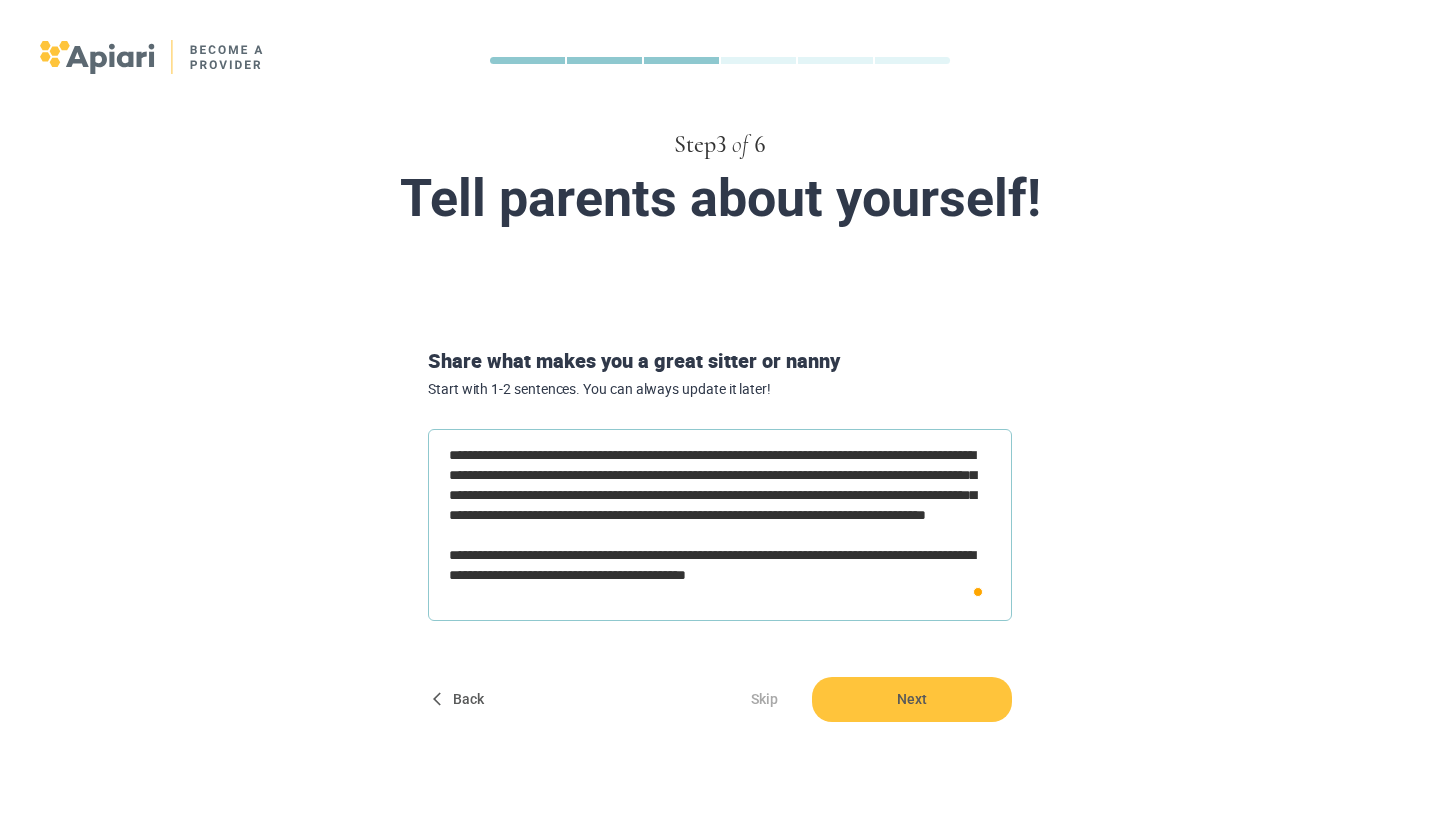 type on "*" 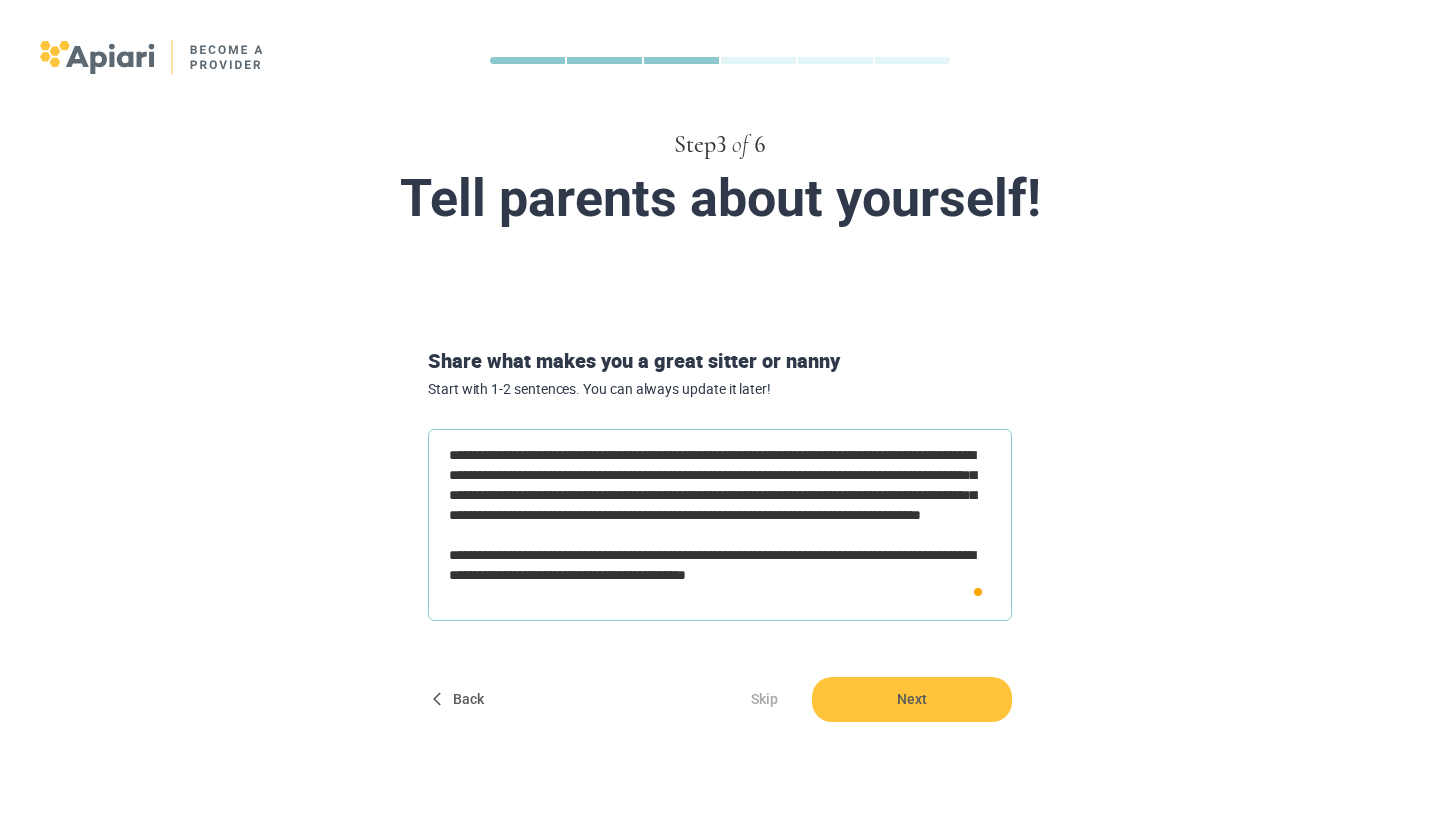 type on "**********" 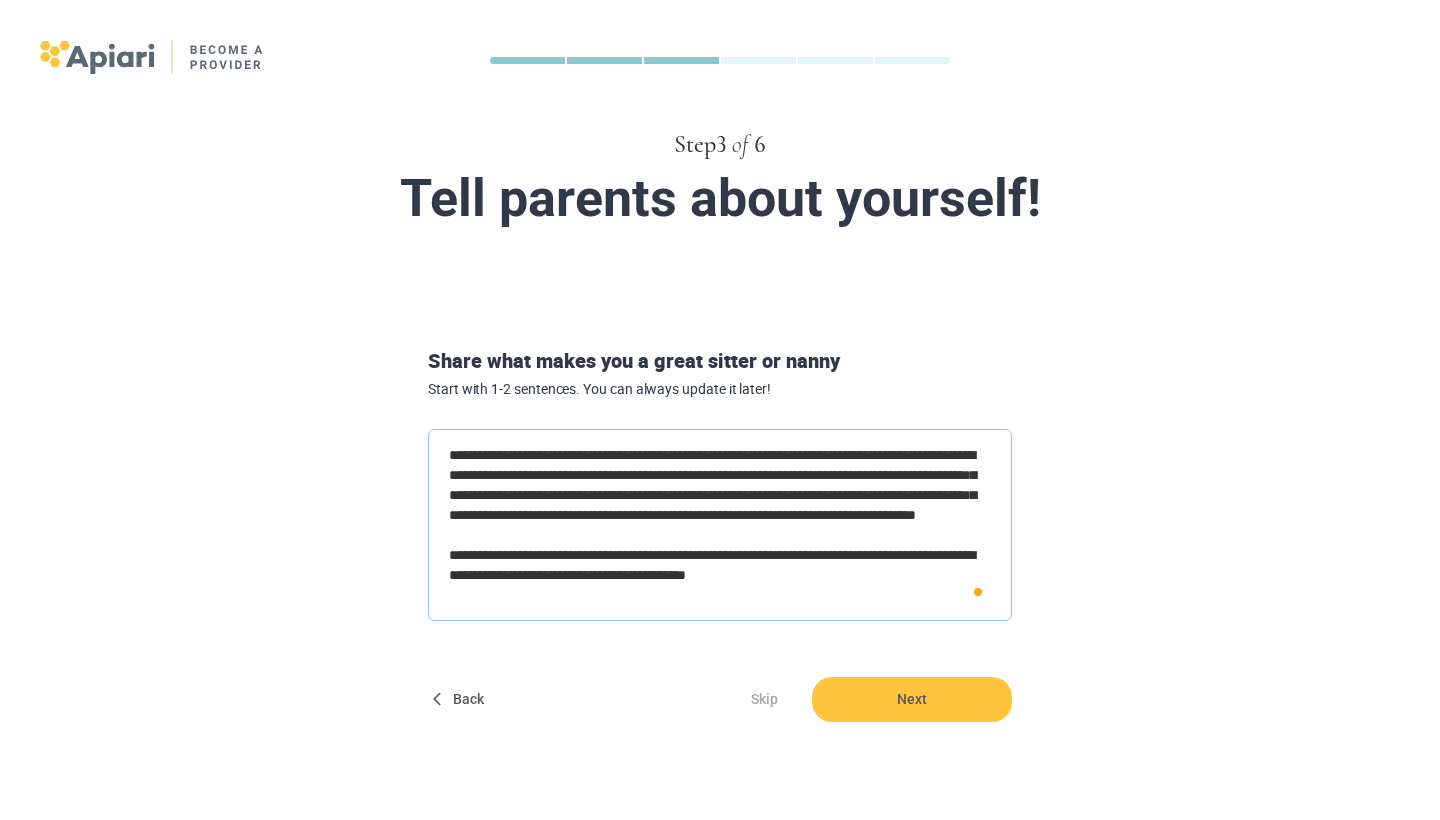 type on "**********" 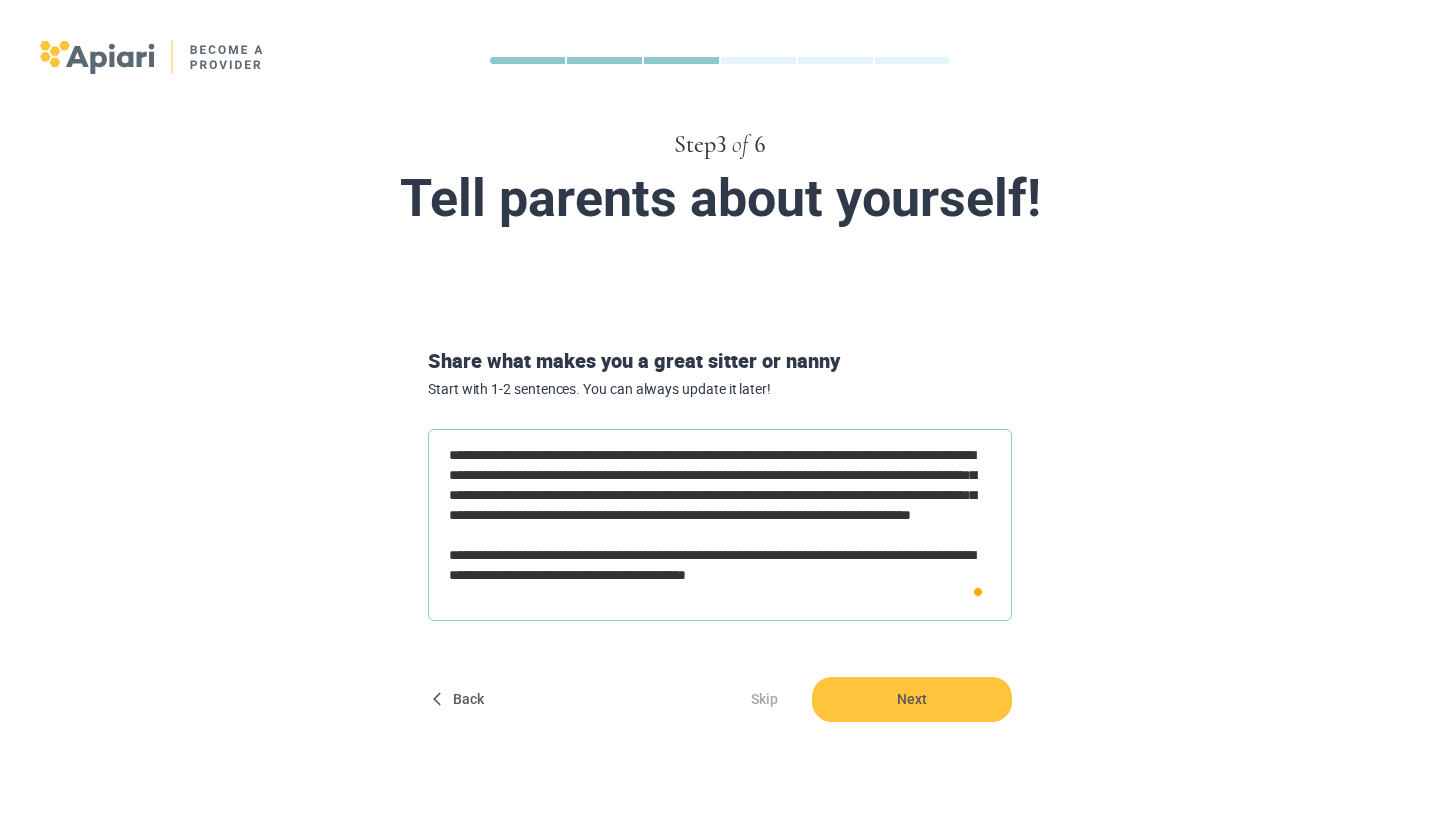 type on "**********" 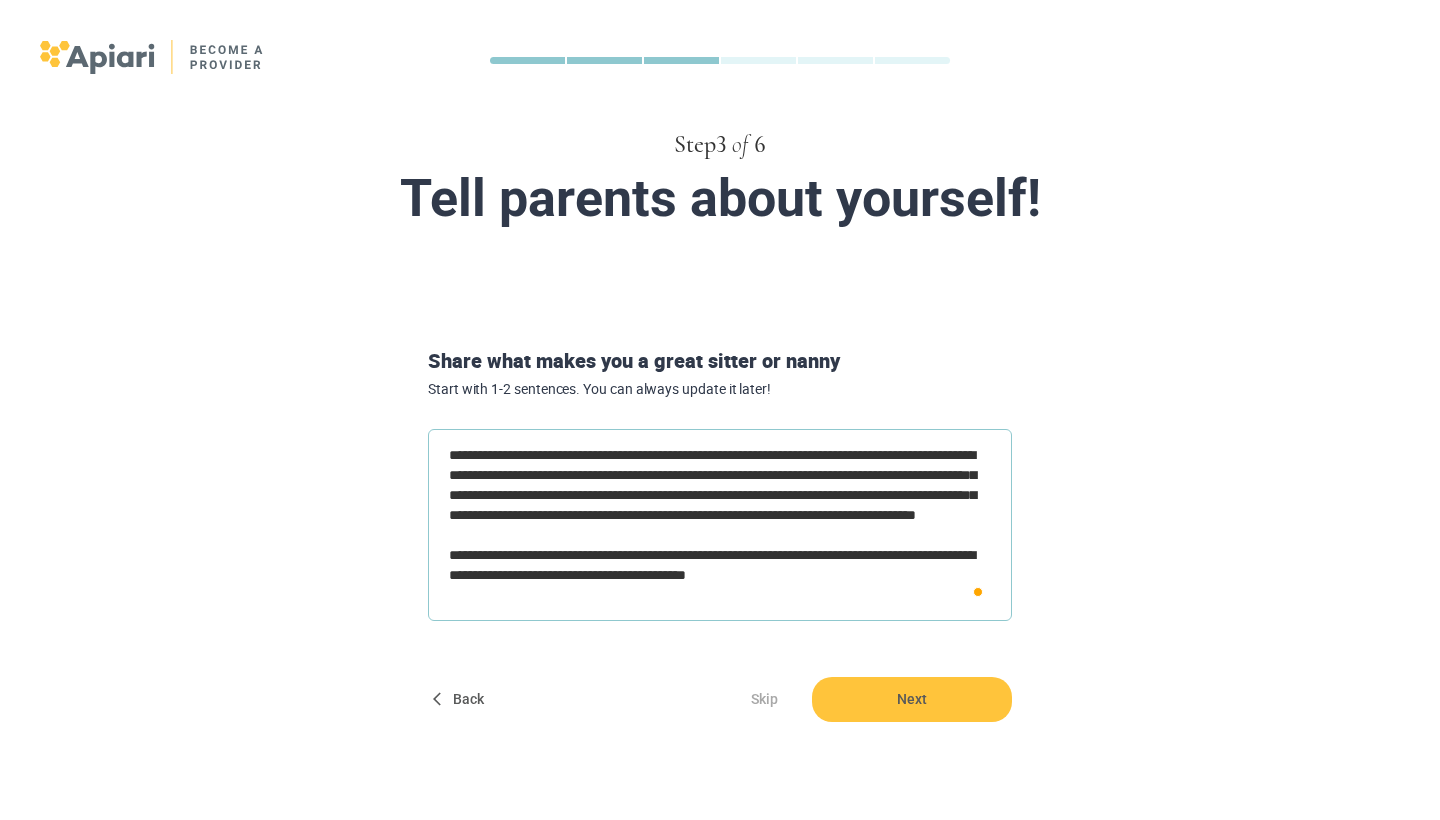 type on "**********" 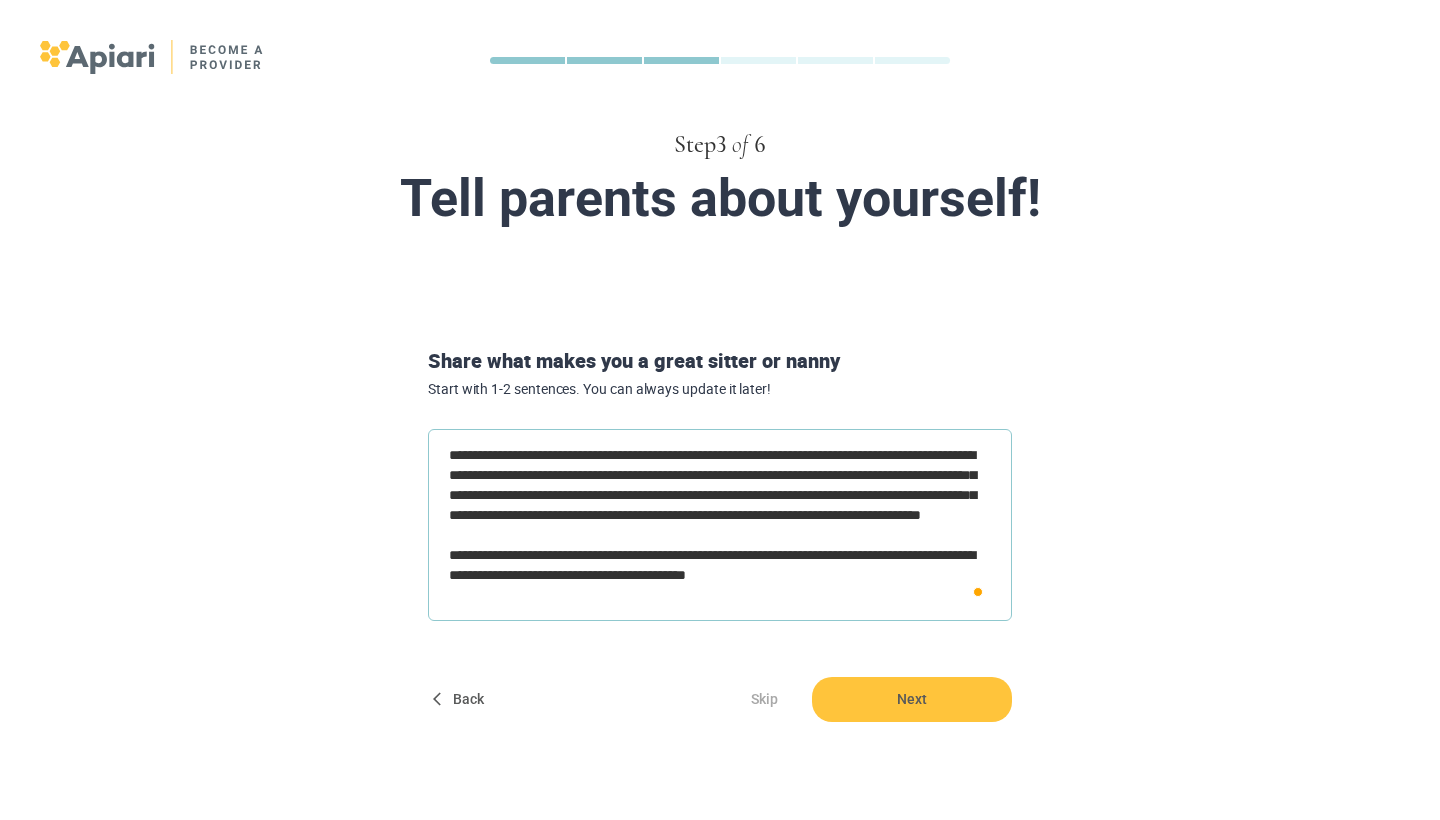 type on "**********" 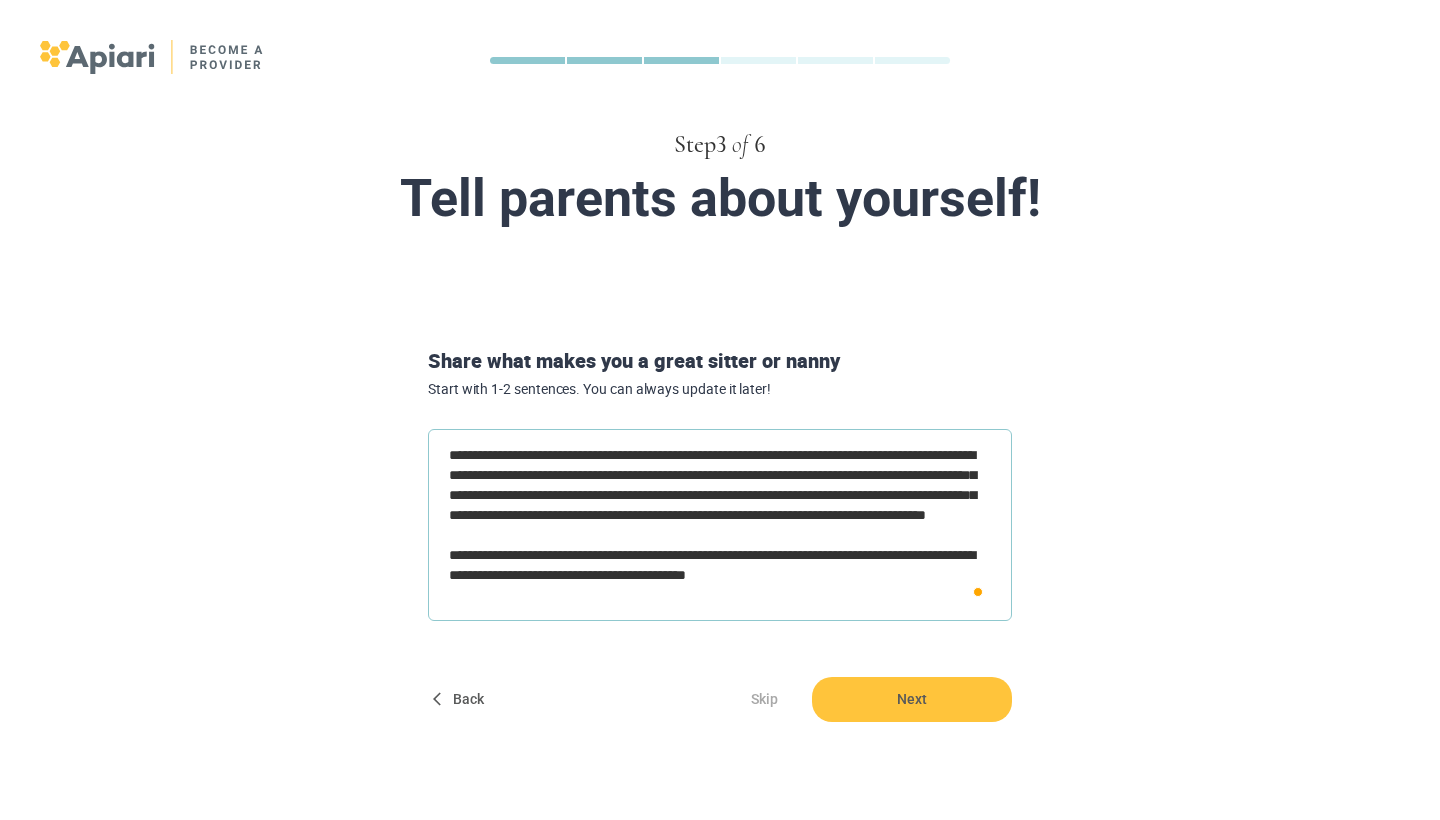 type on "**********" 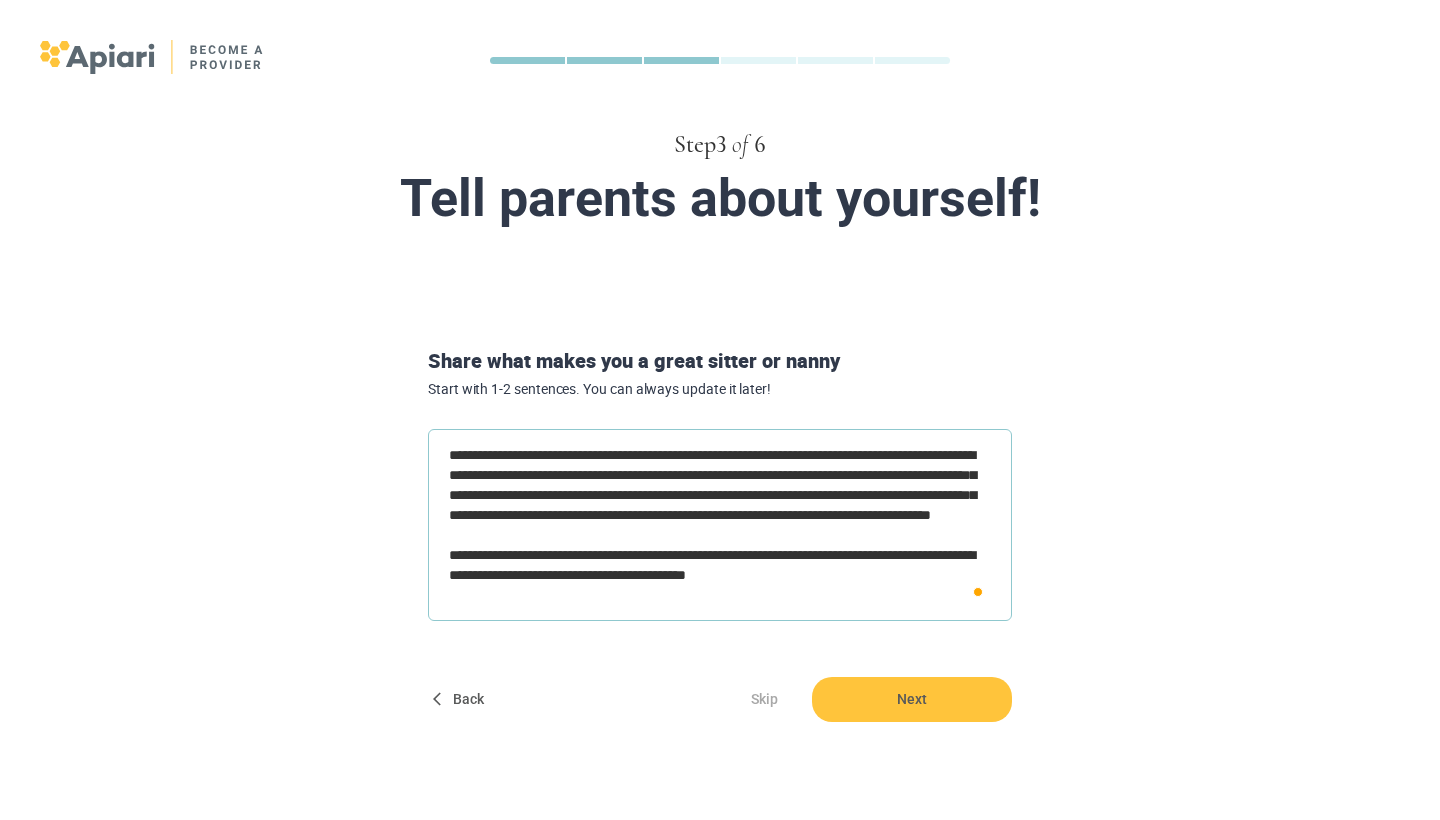 type on "**********" 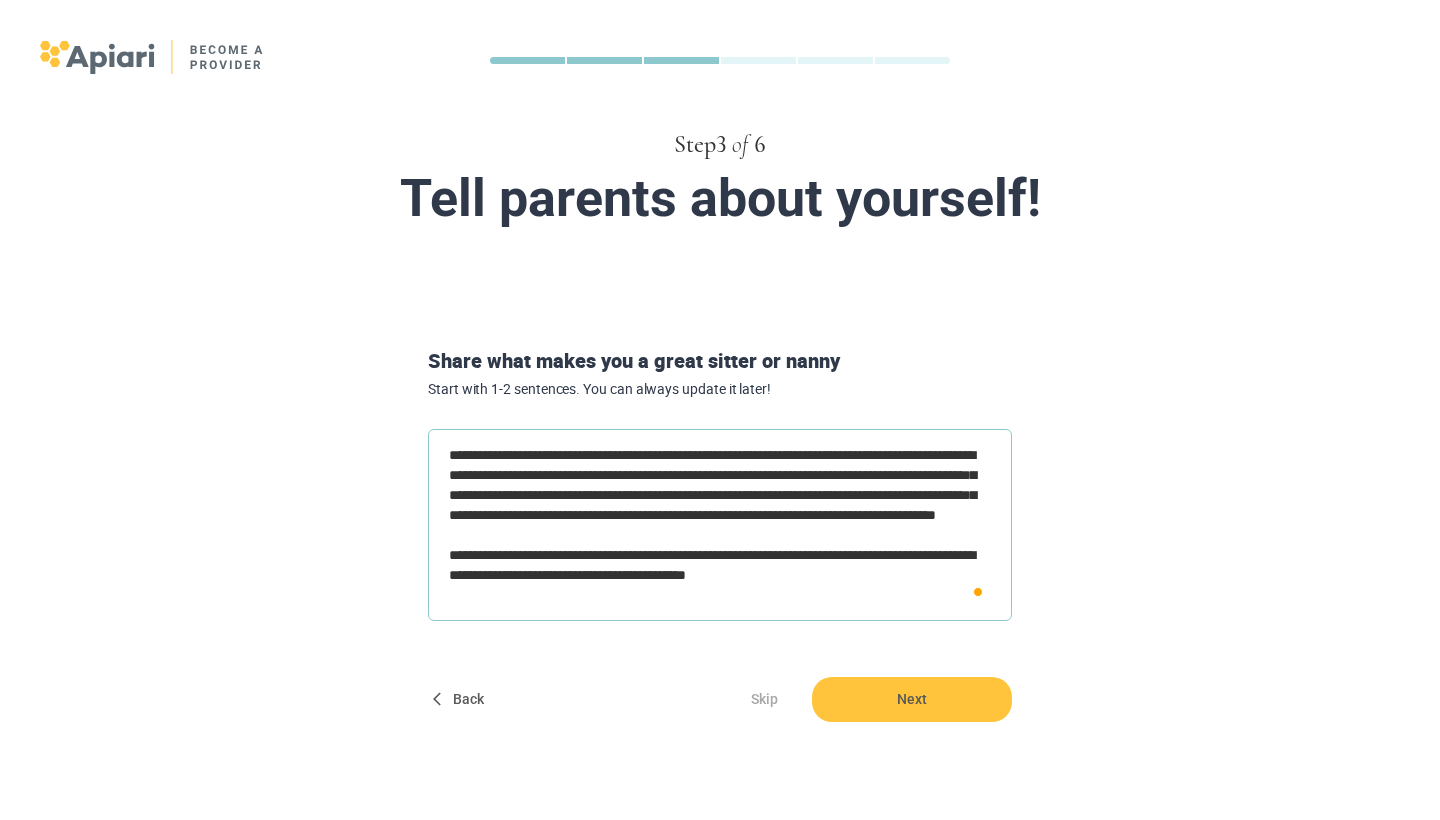 type on "**********" 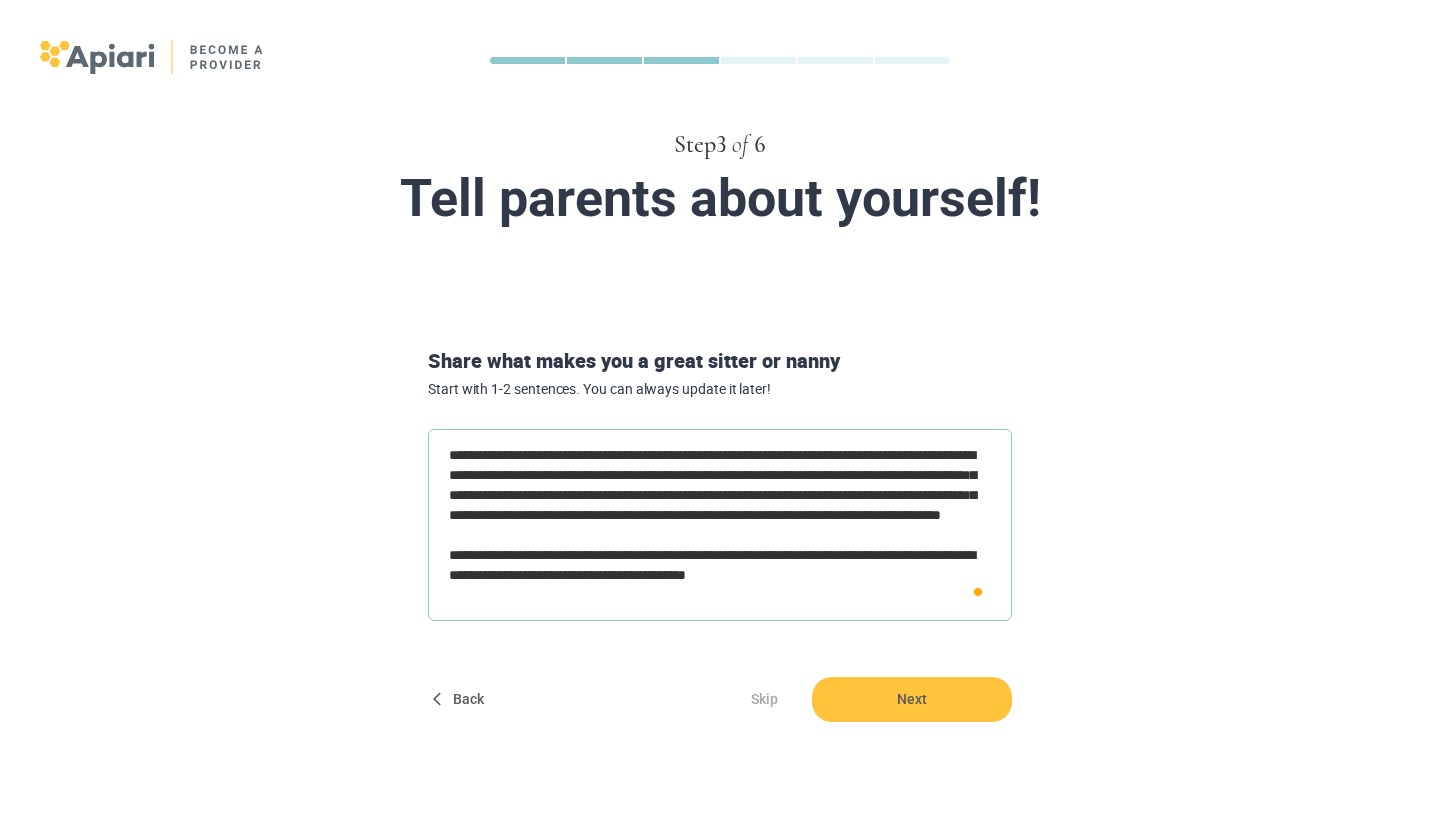 type on "**********" 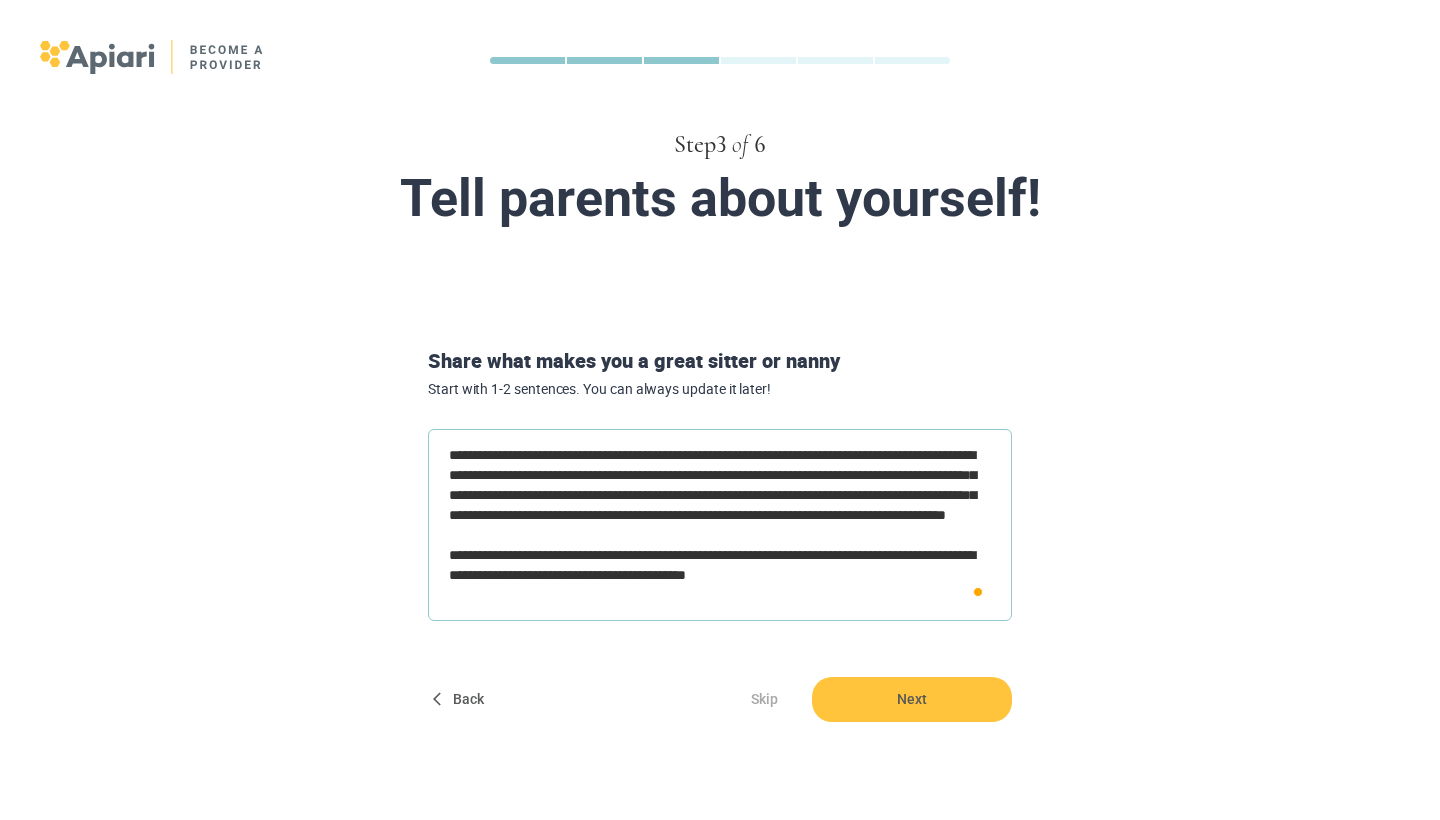 type on "**********" 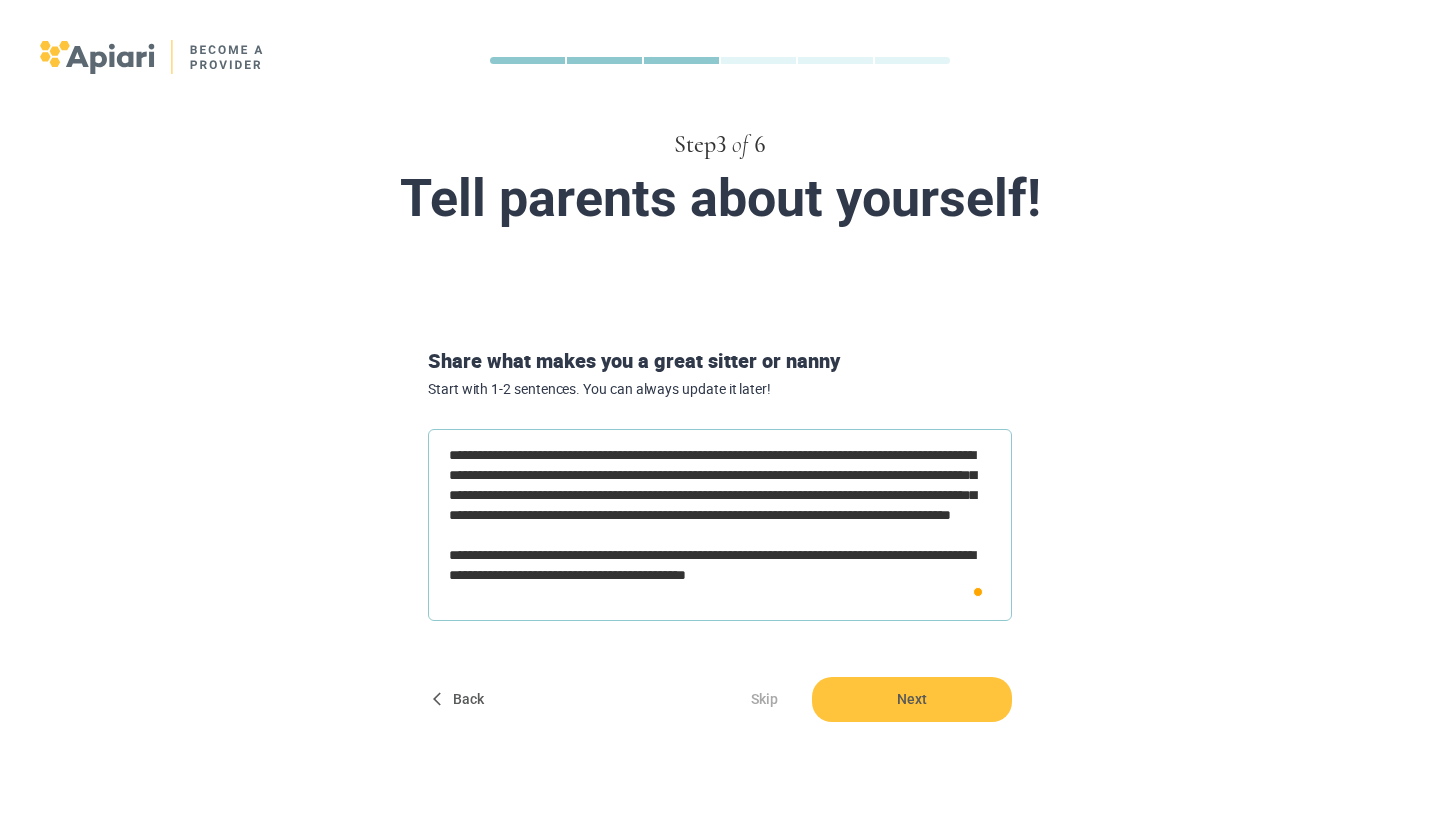 type on "**********" 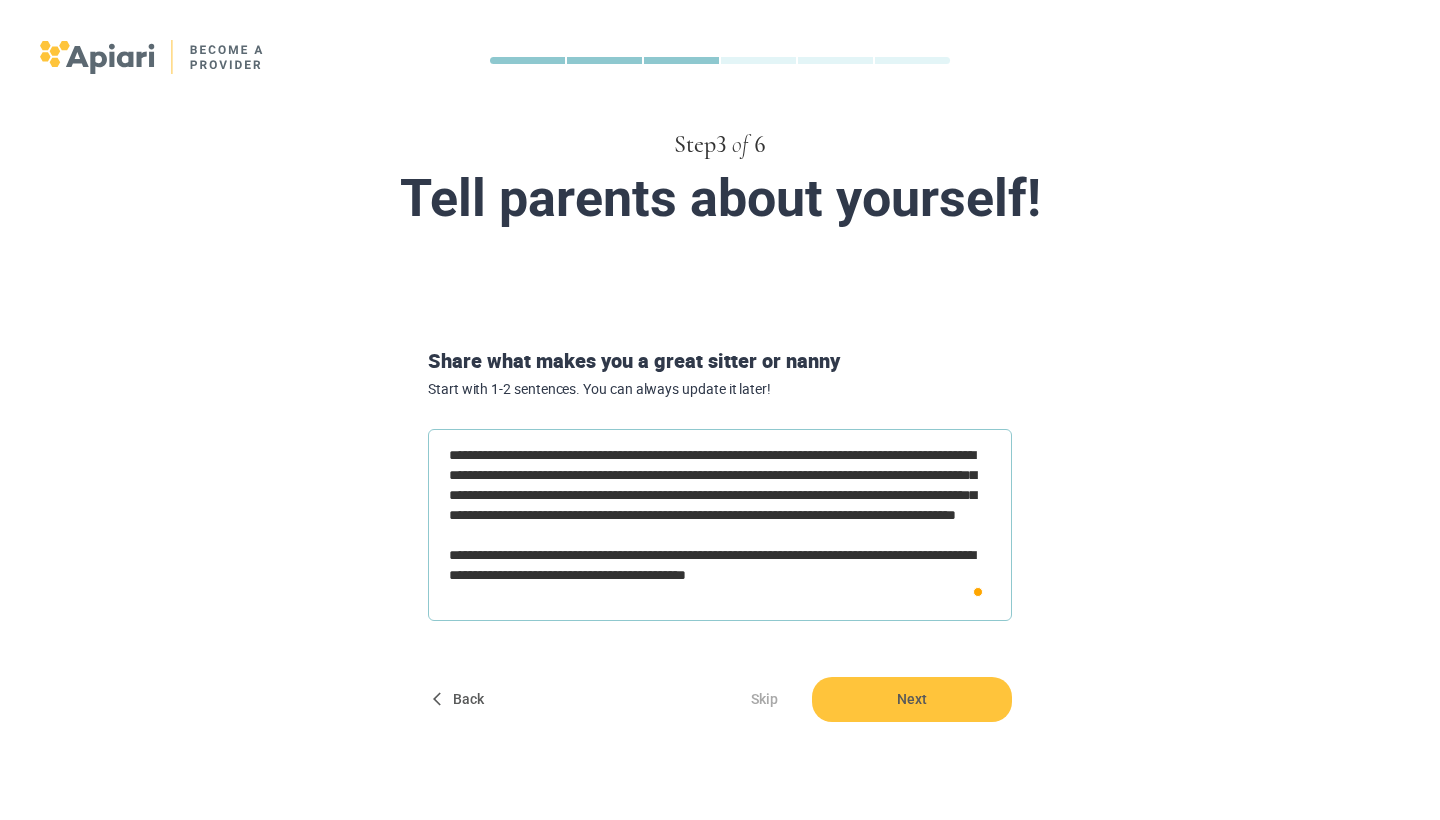 type on "**********" 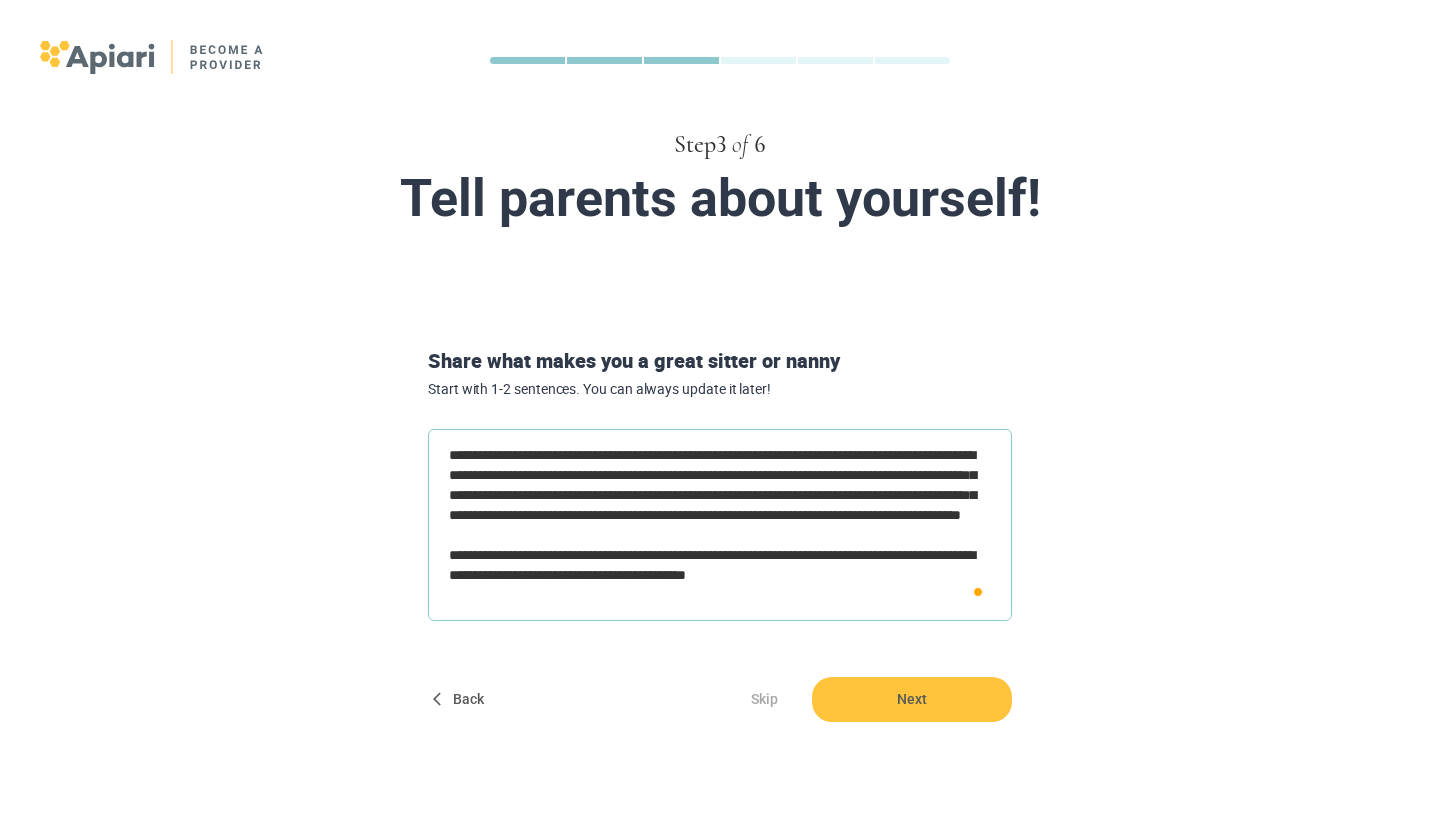 type on "**********" 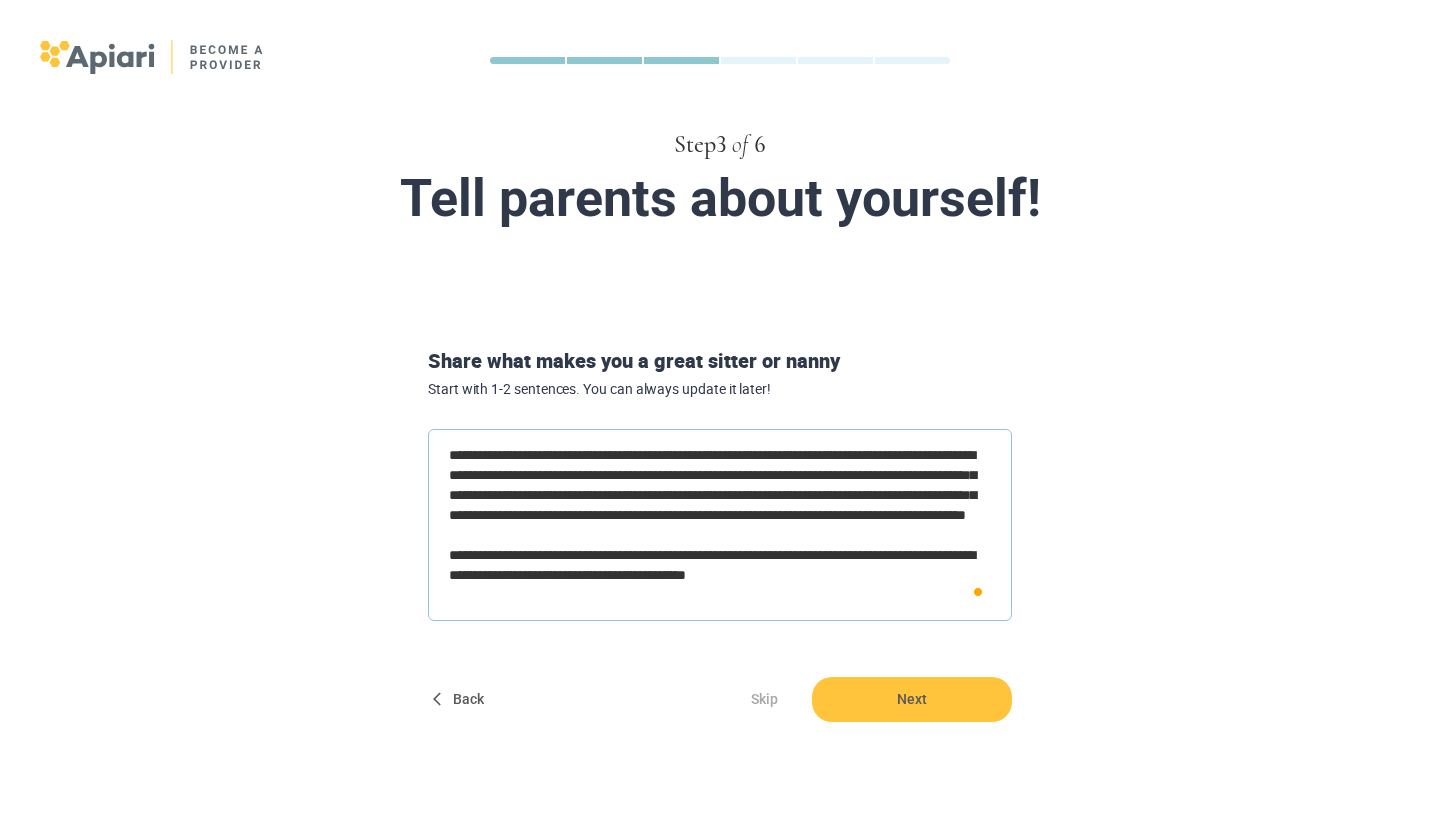 type on "**********" 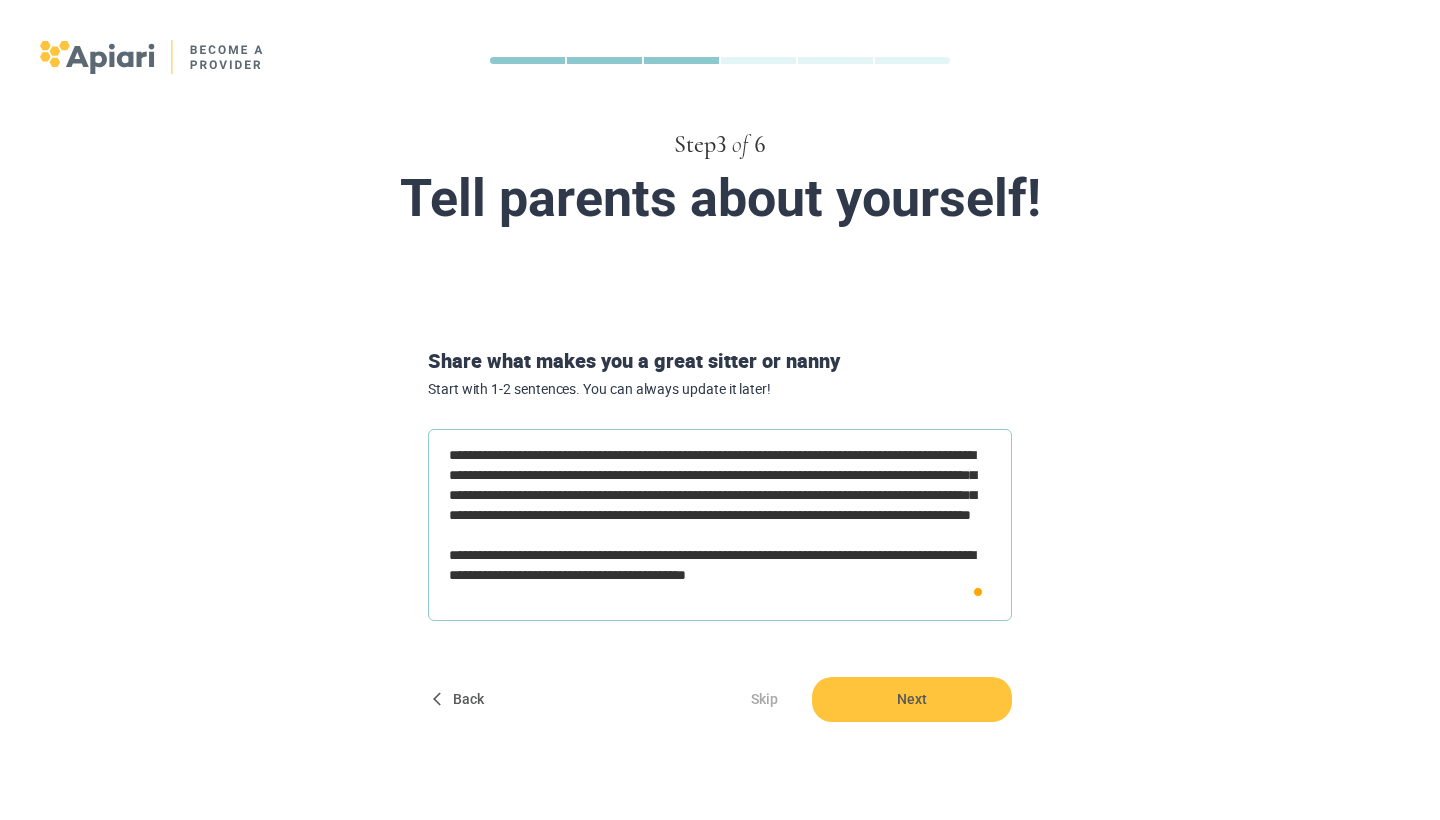 type on "**********" 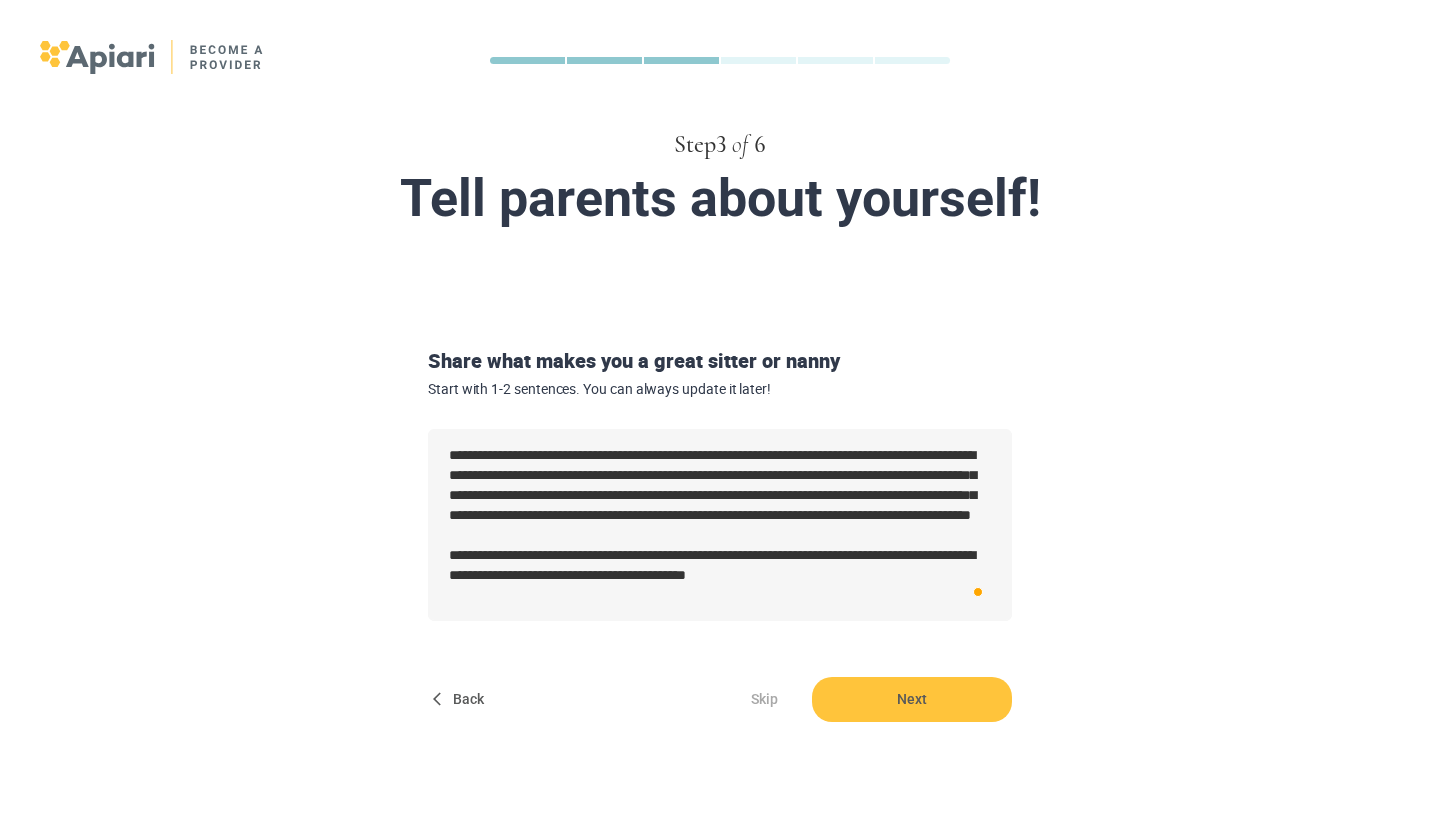 click on "**********" at bounding box center [720, 514] 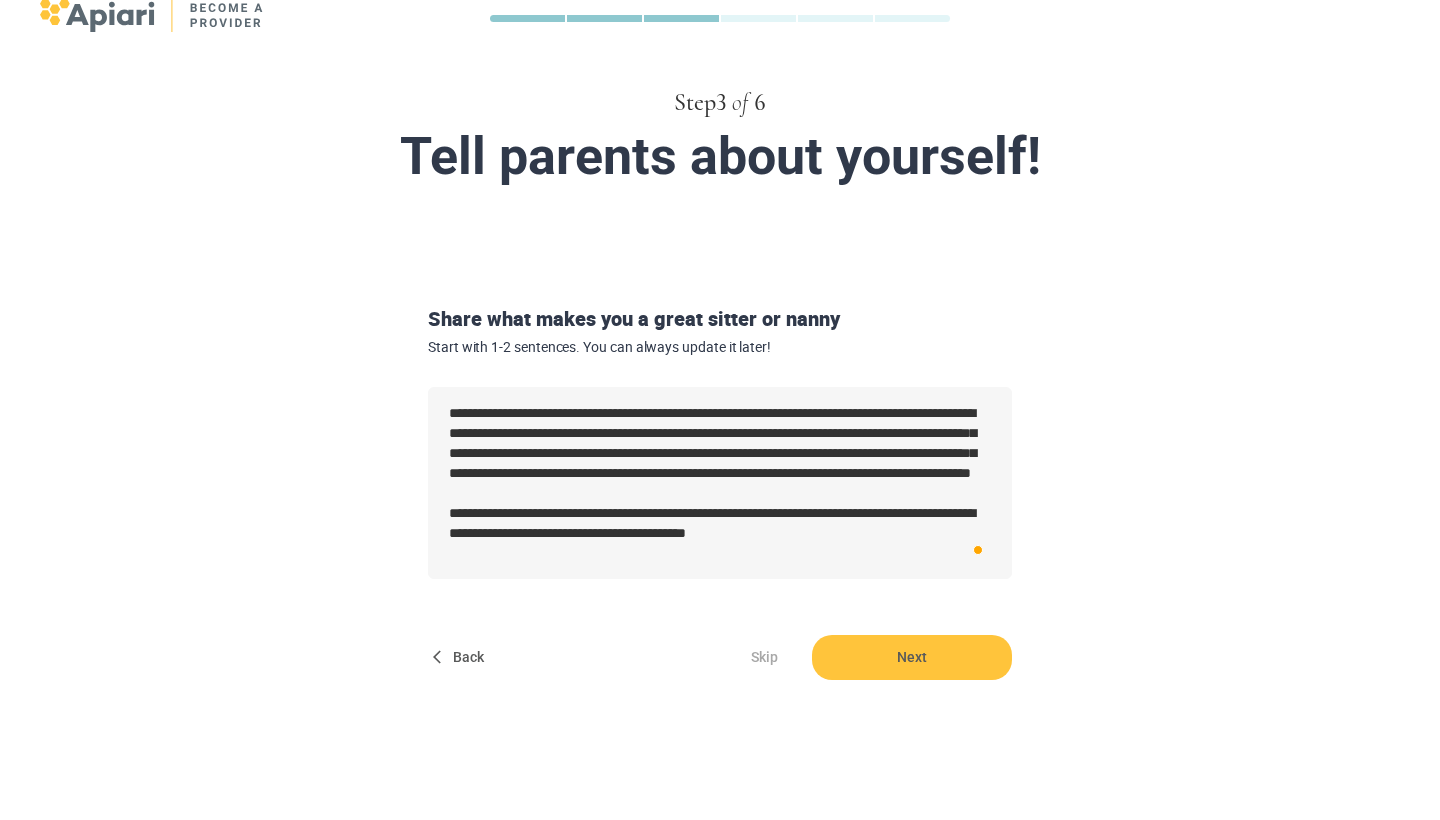 scroll, scrollTop: 44, scrollLeft: 0, axis: vertical 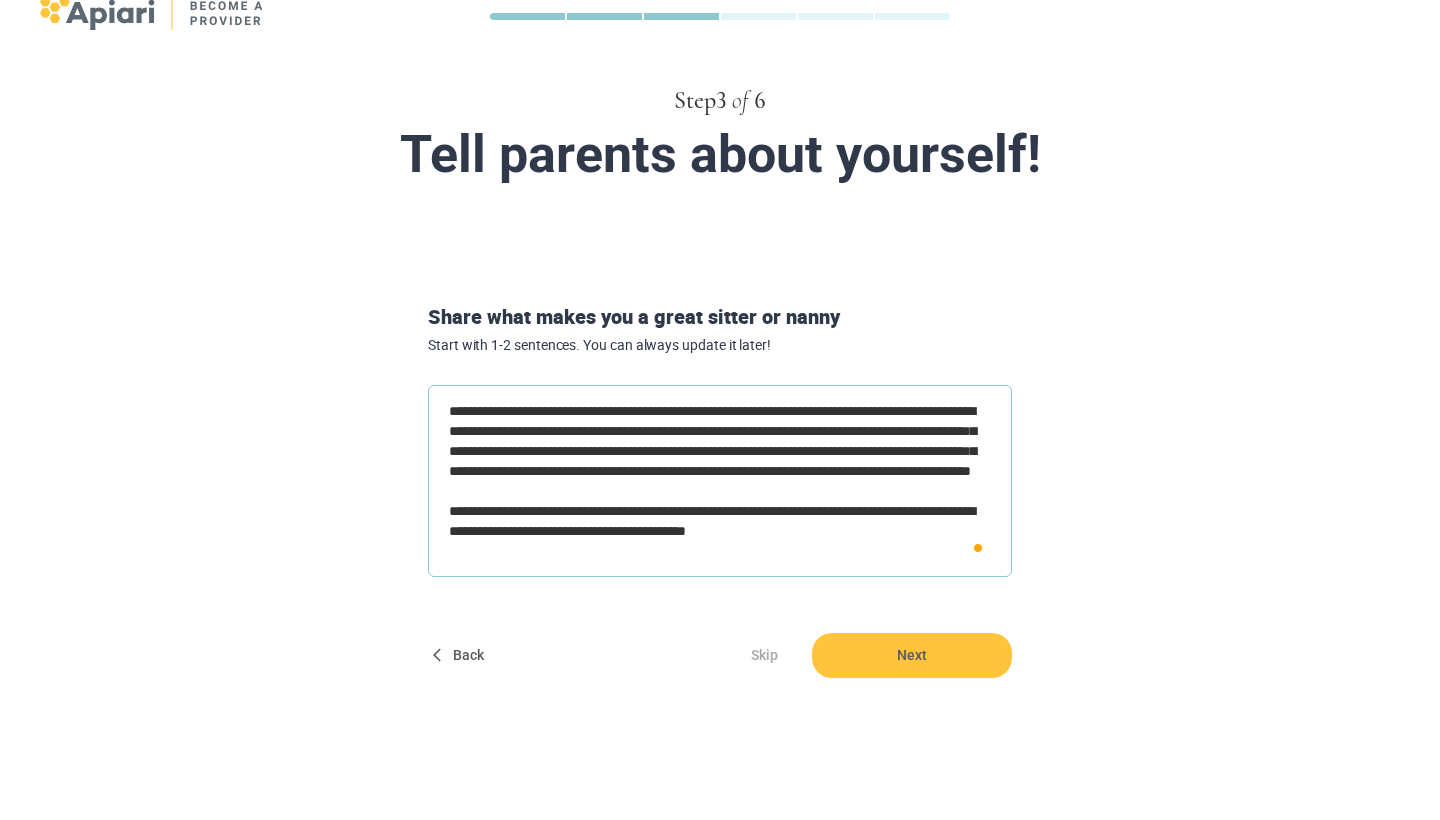 type on "*" 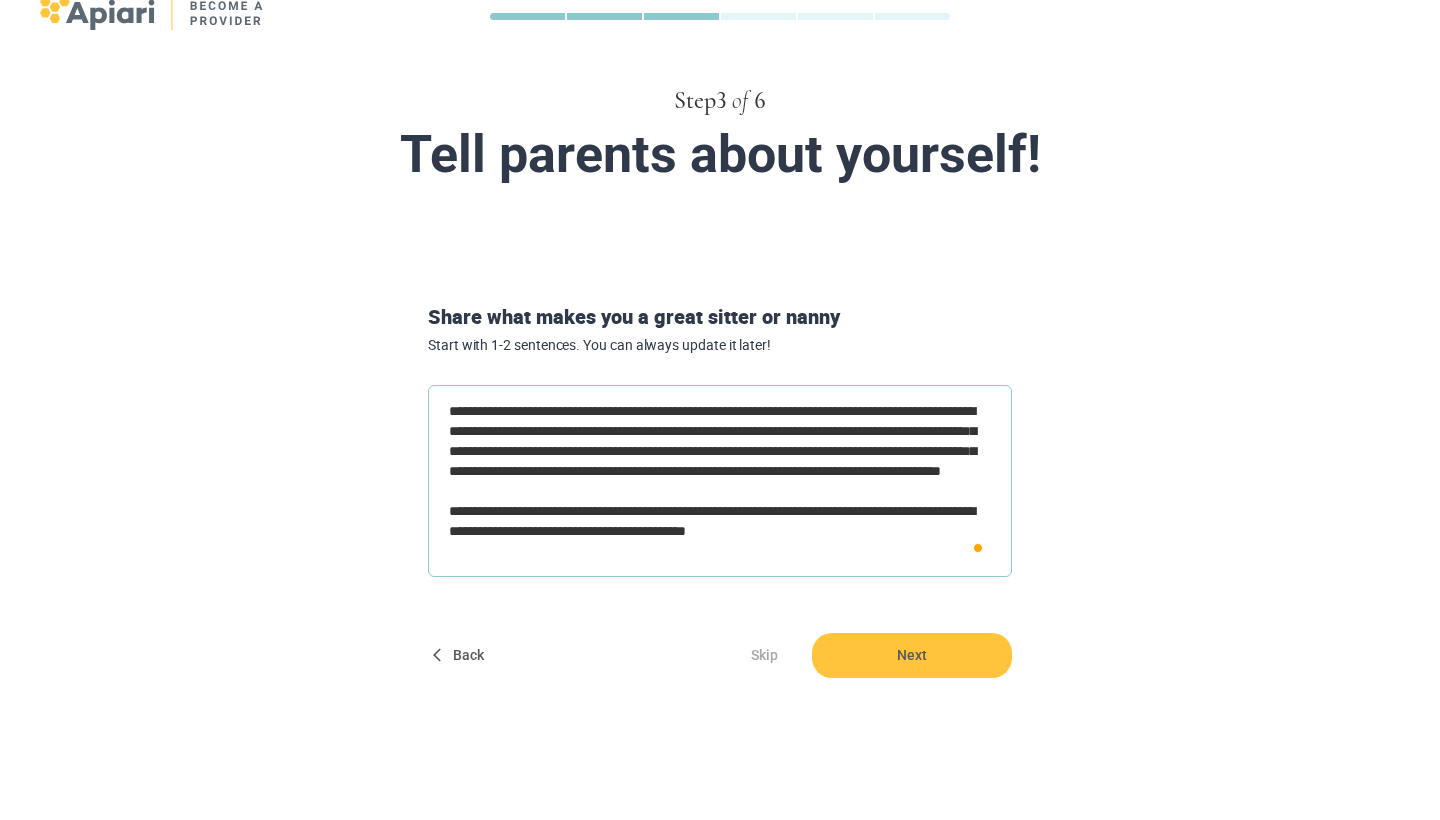 type on "**********" 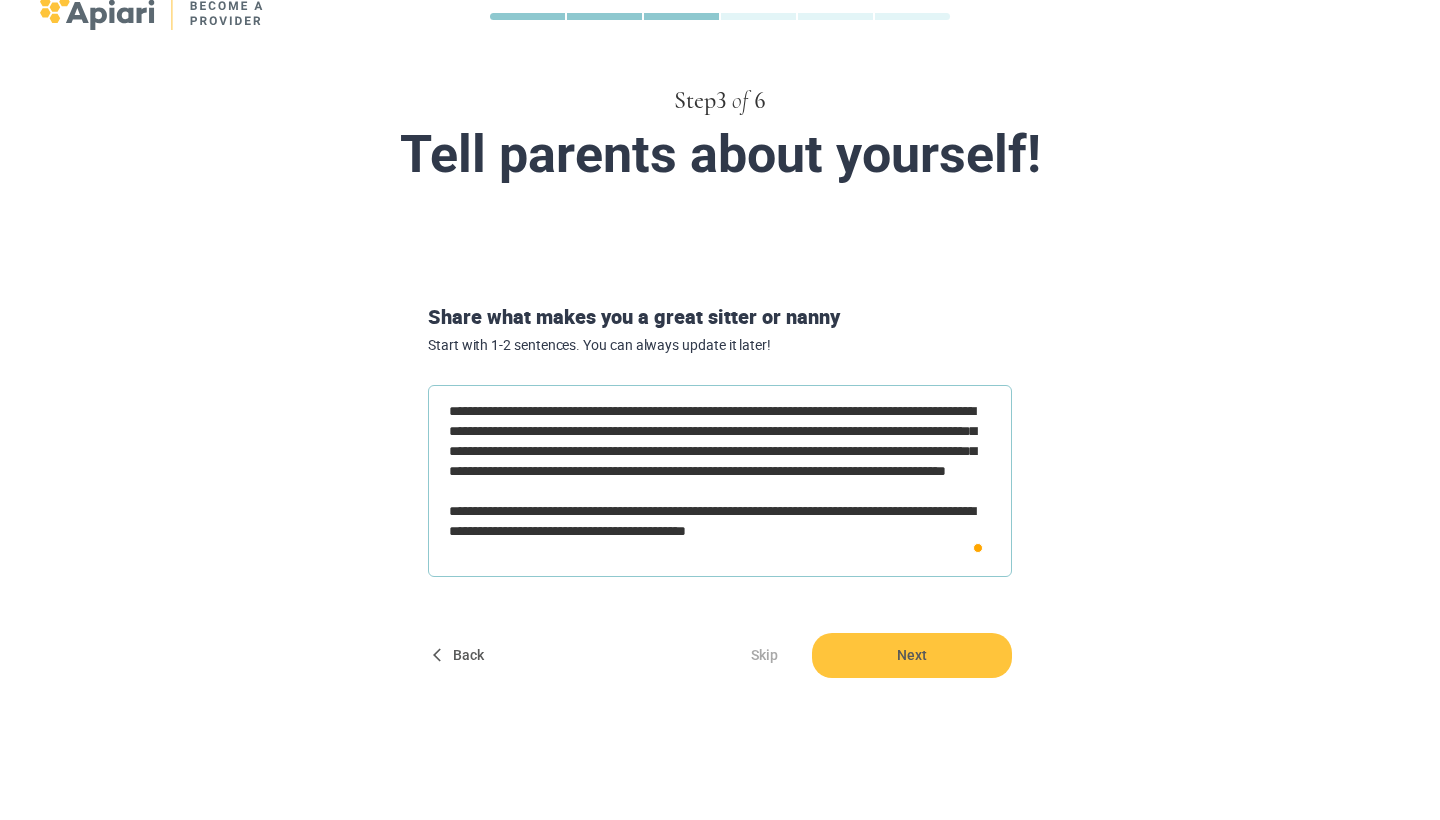 type on "**********" 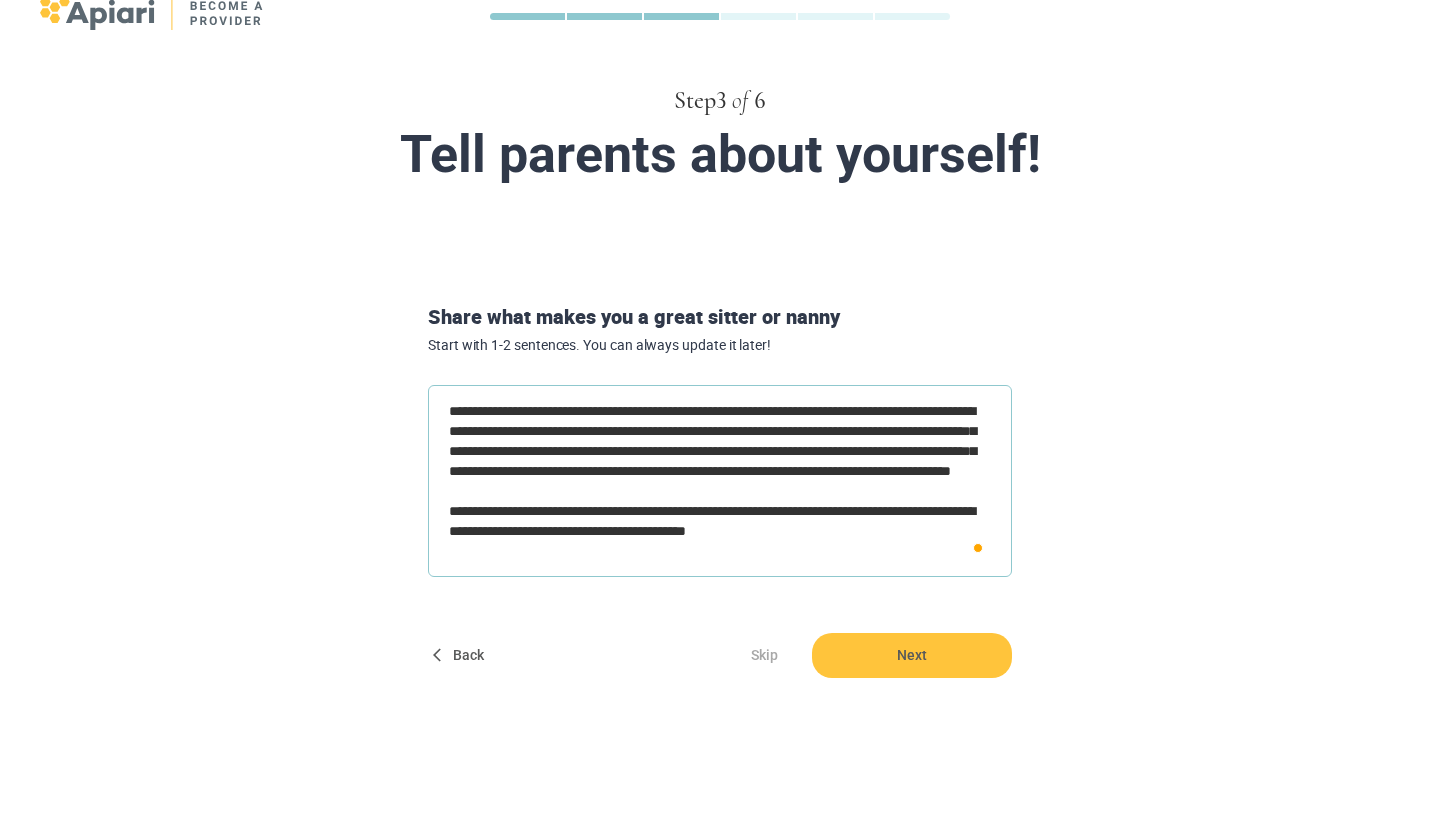 type on "**********" 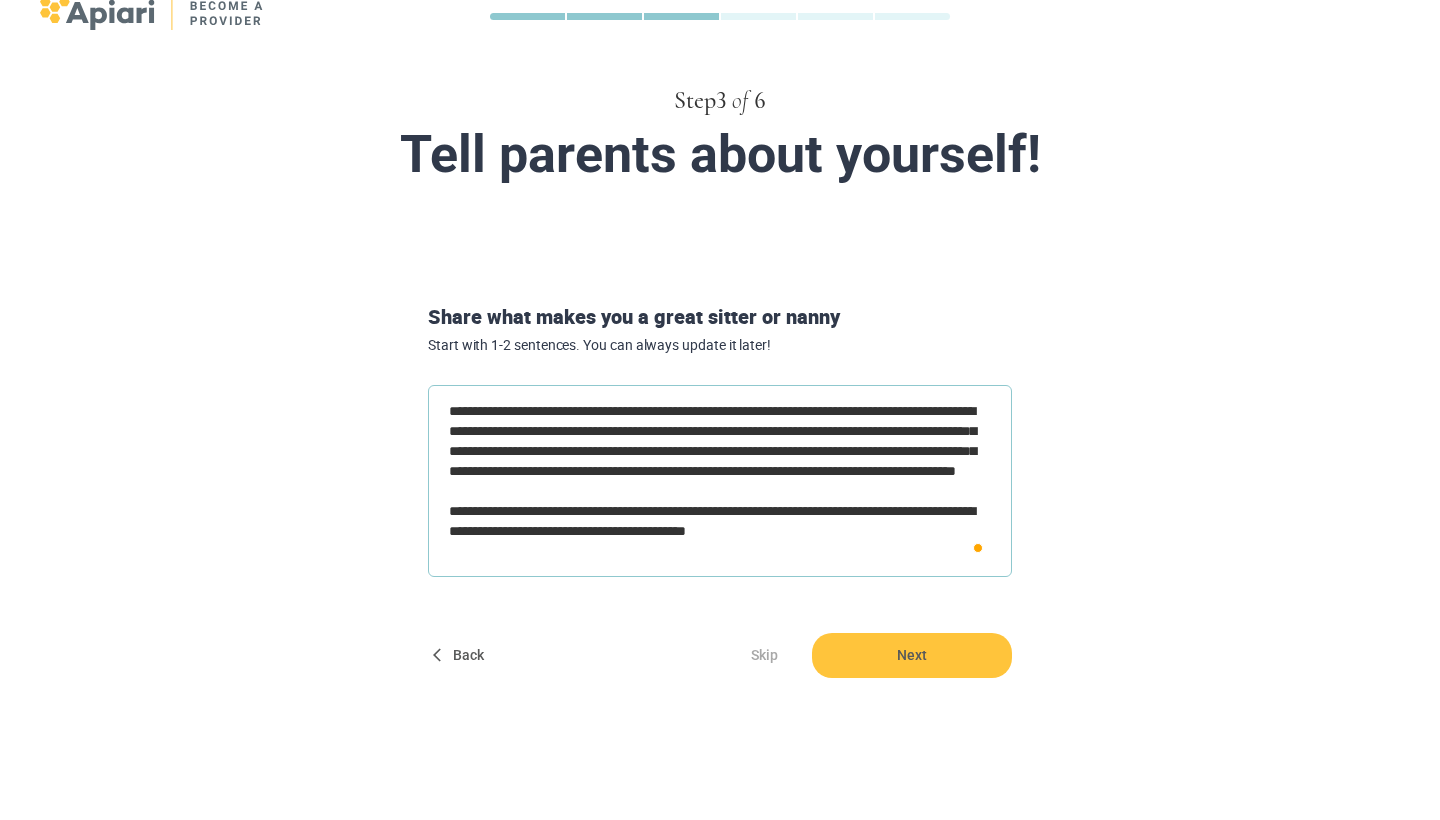 type on "**********" 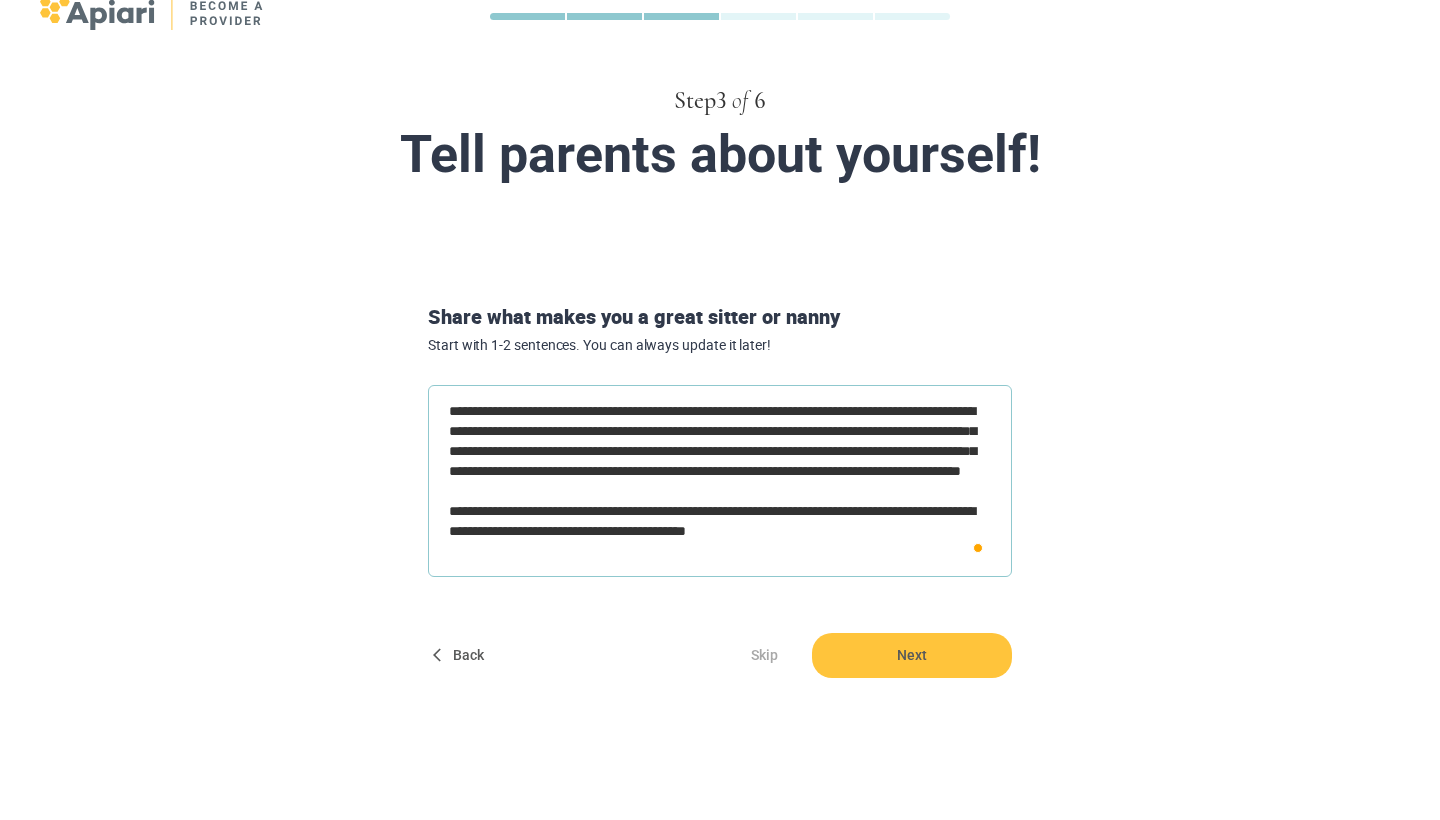 click on "**********" at bounding box center (720, 481) 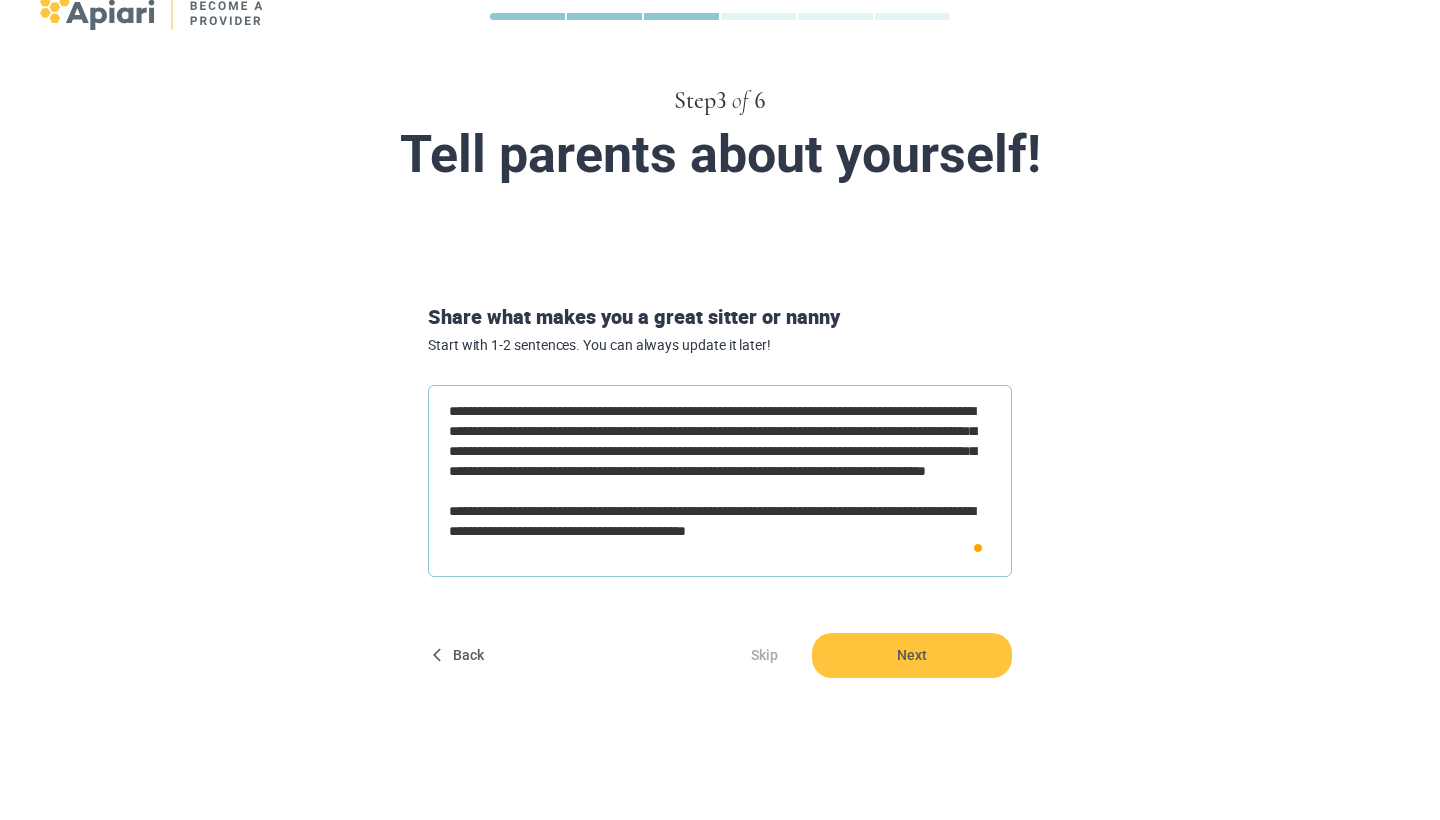 type on "**********" 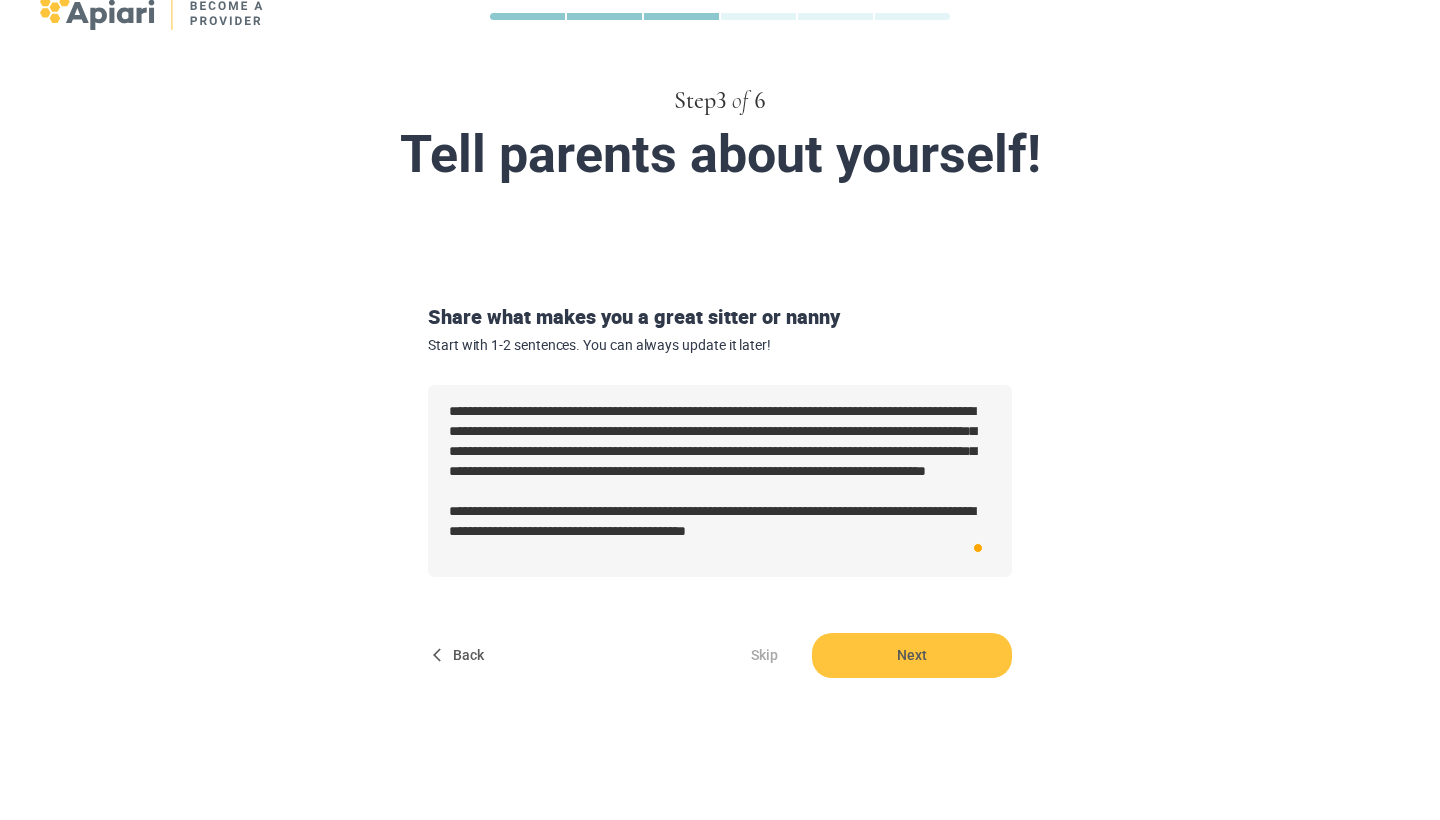 click on "**********" at bounding box center [720, 470] 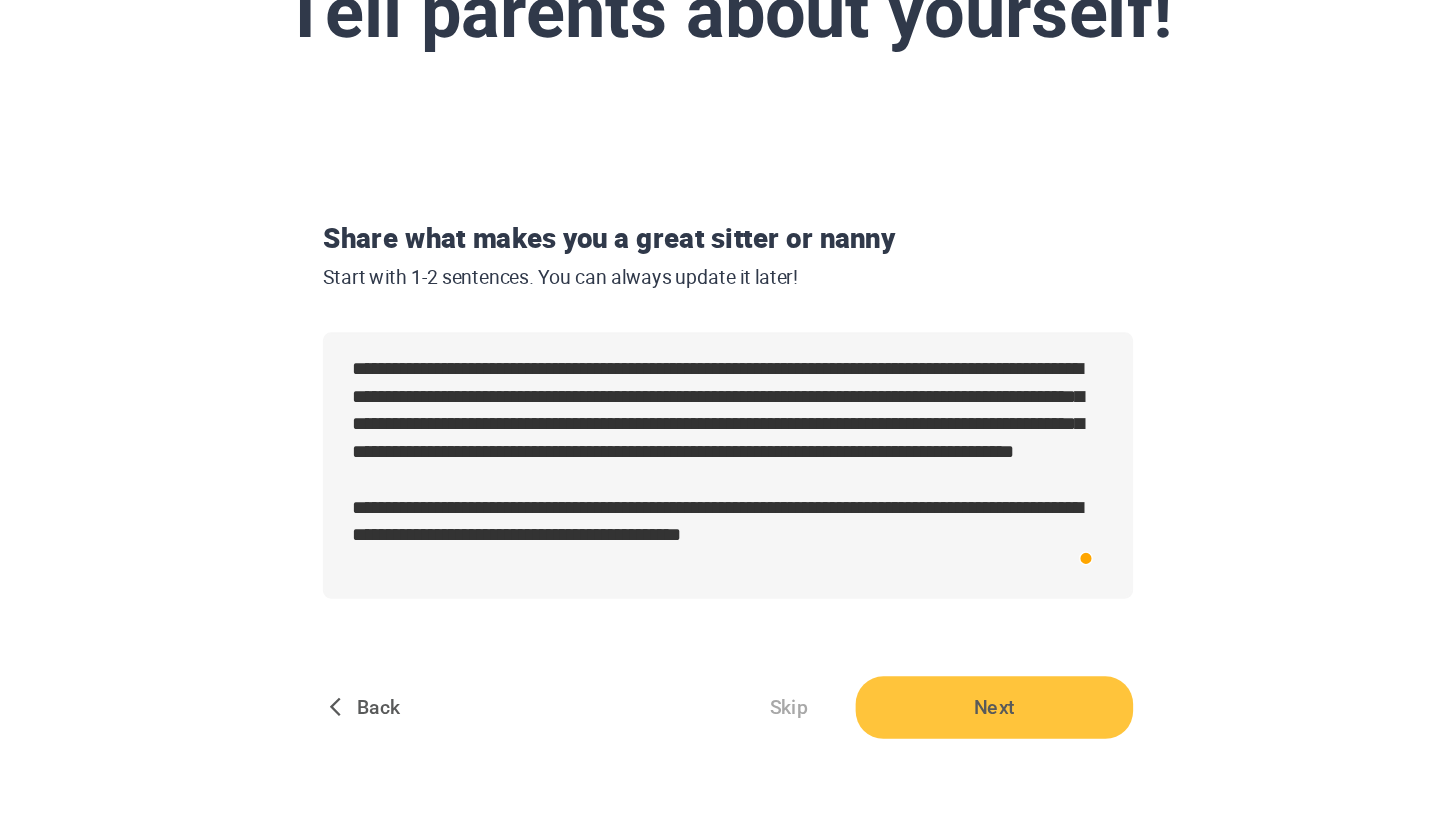 scroll, scrollTop: 61, scrollLeft: 0, axis: vertical 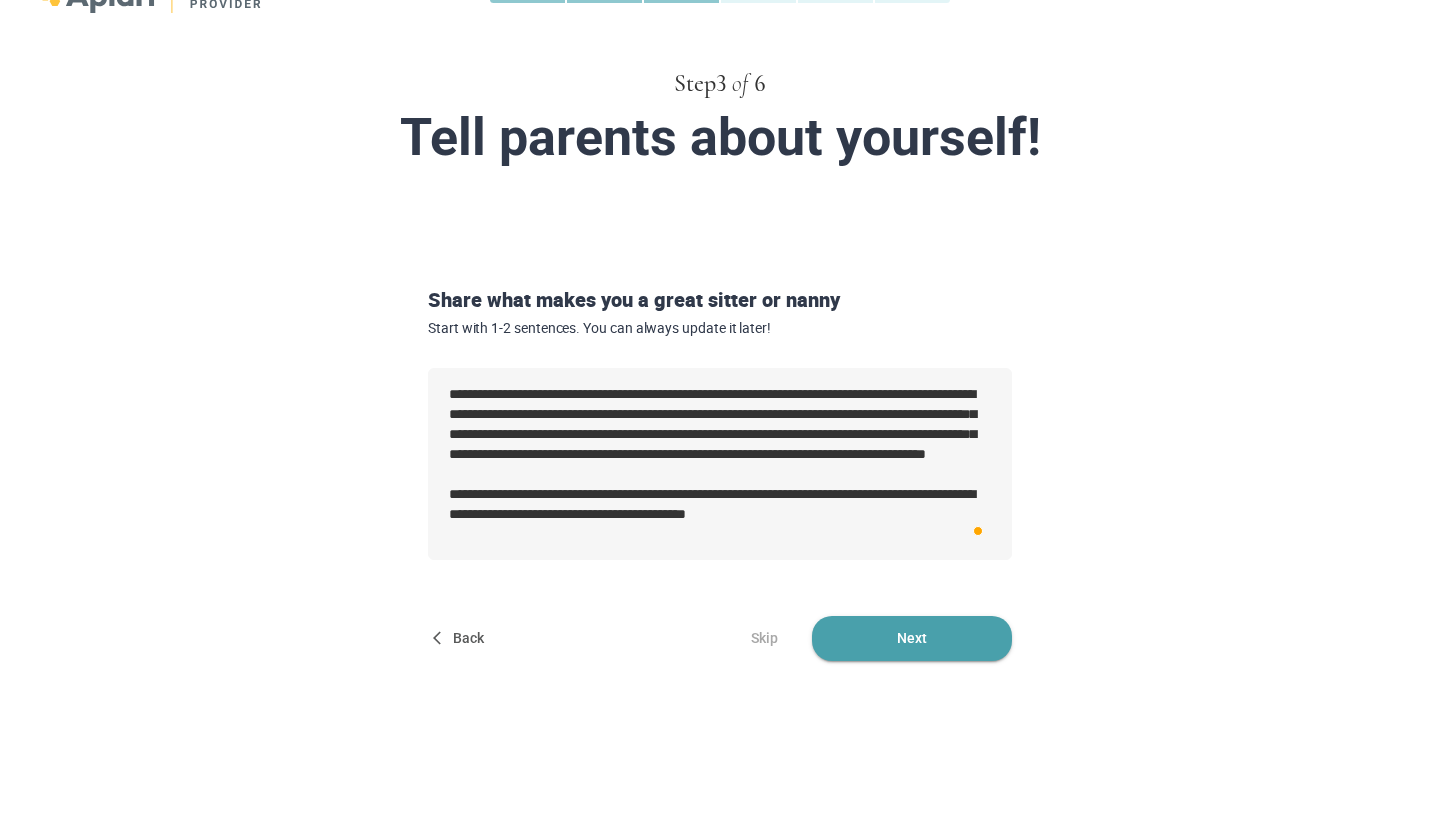 click on "Next" at bounding box center (912, 638) 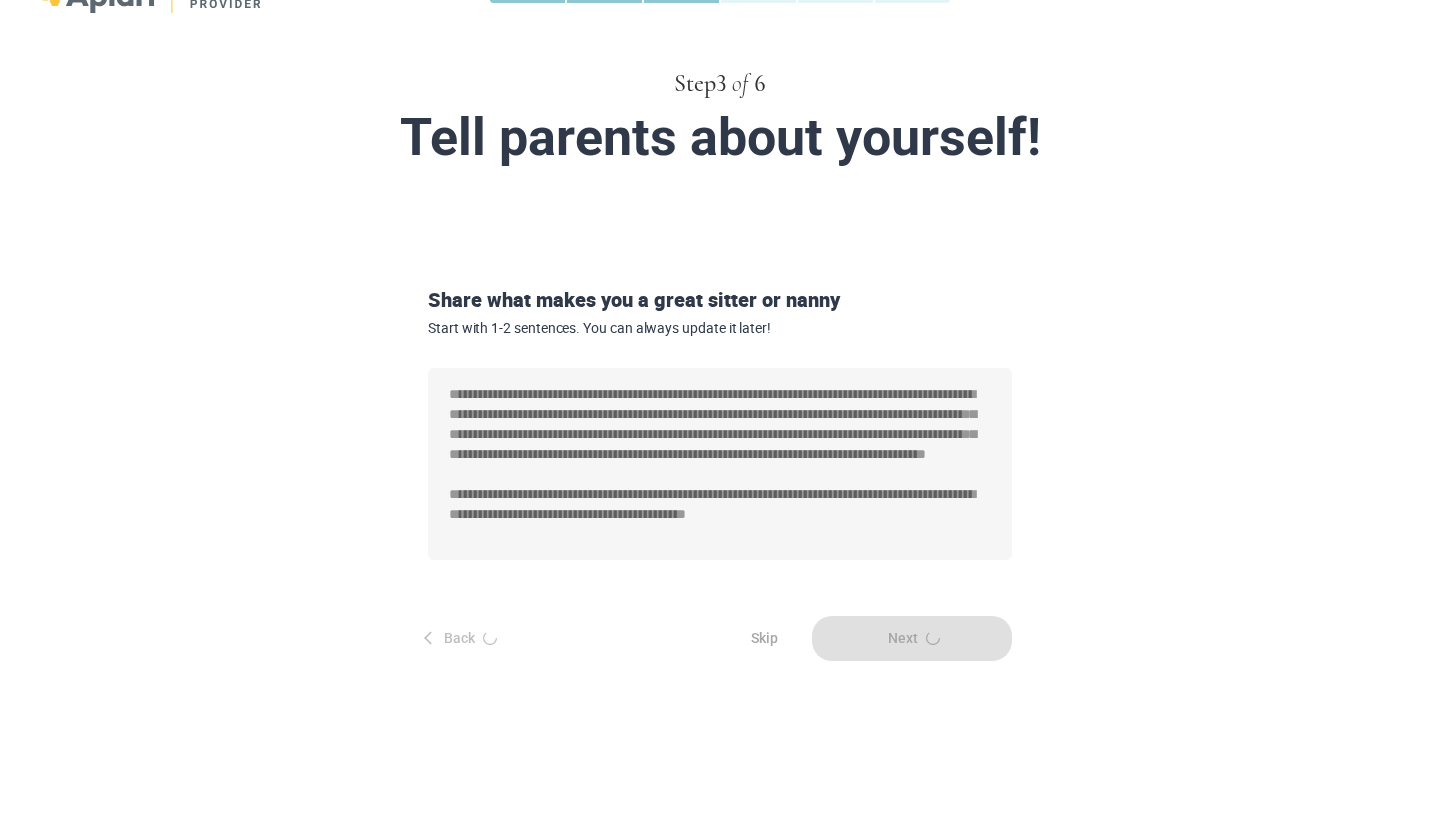 scroll, scrollTop: 0, scrollLeft: 0, axis: both 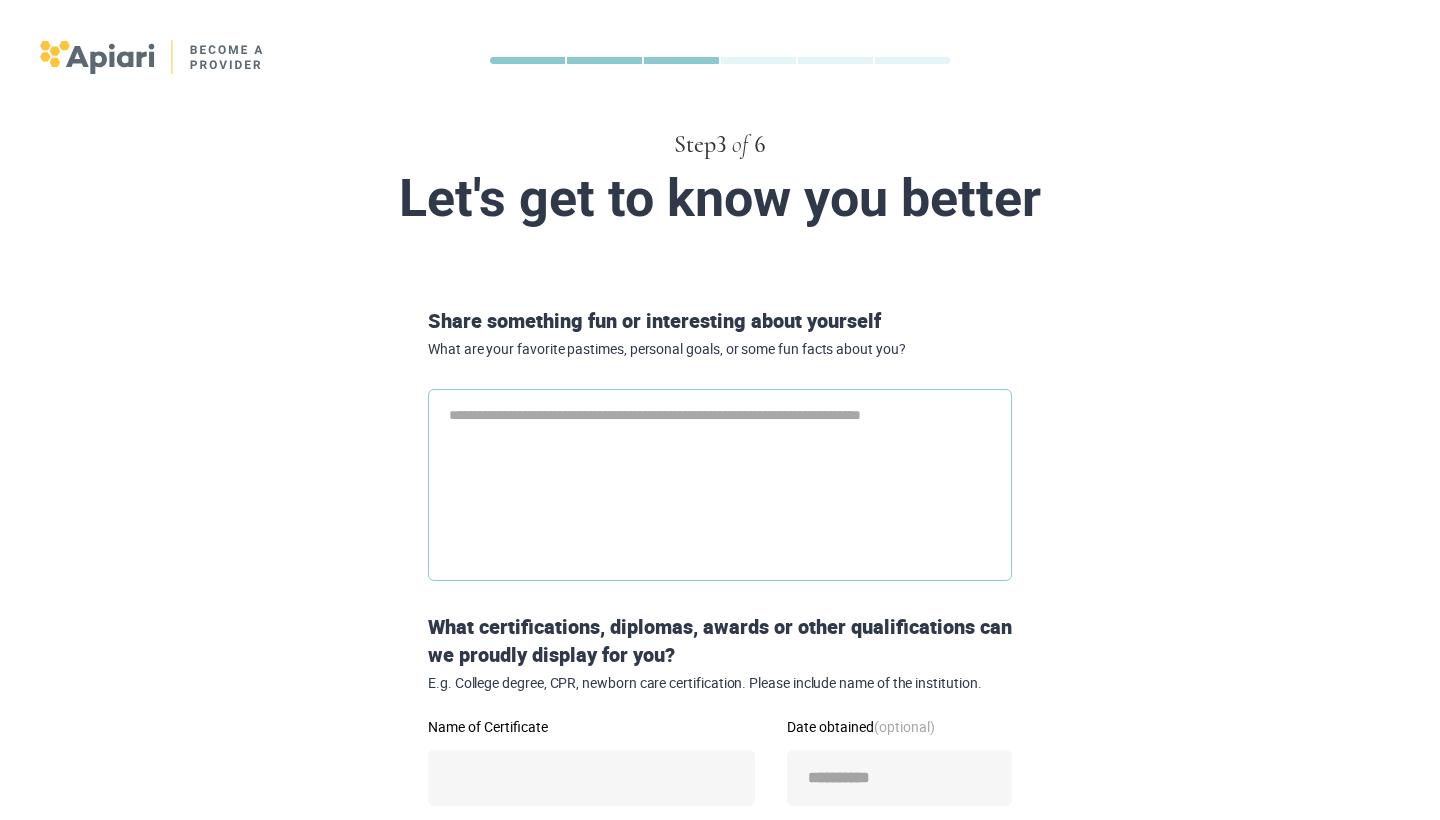 type on "*" 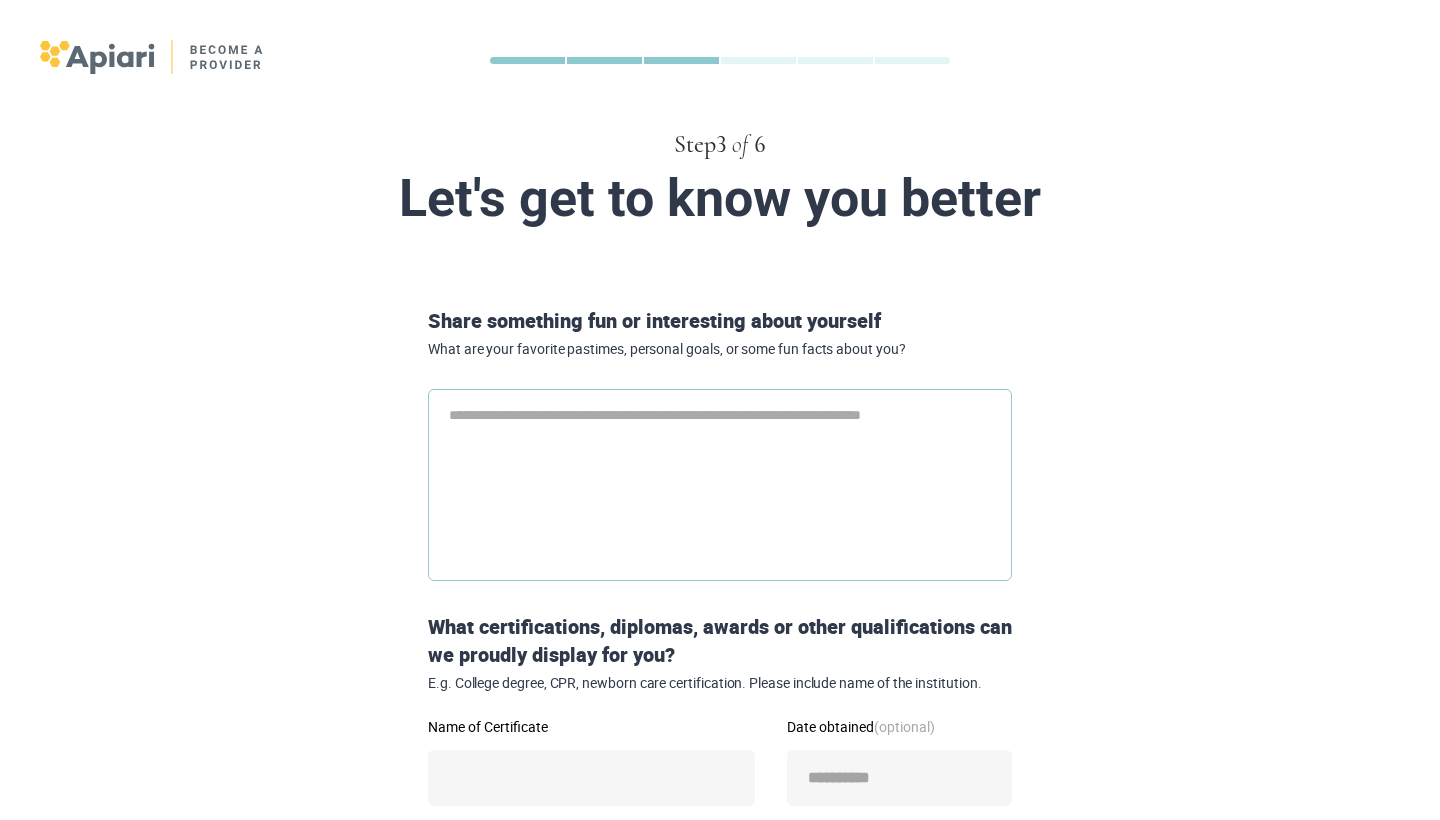 click at bounding box center [720, 485] 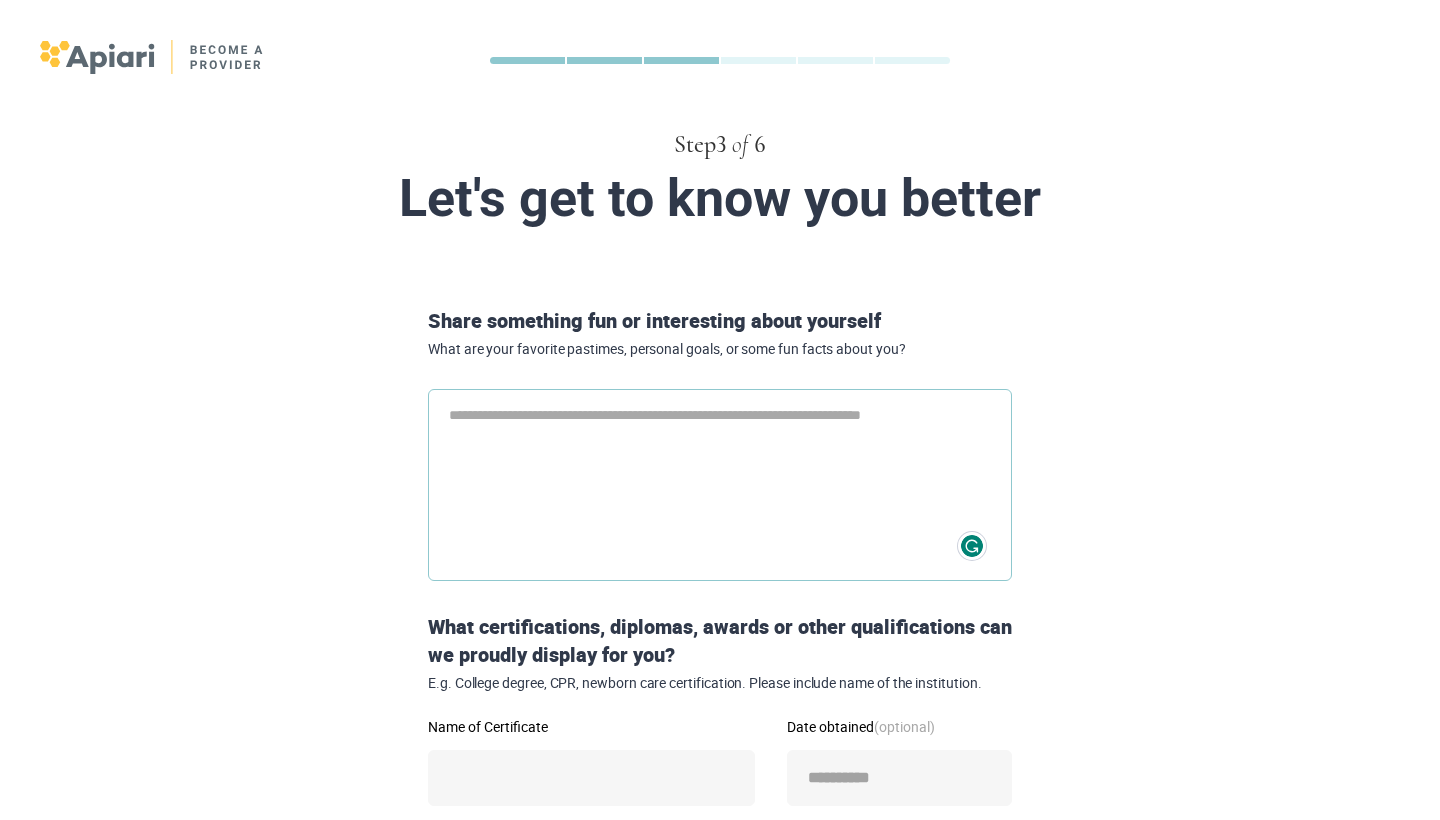 type on "*" 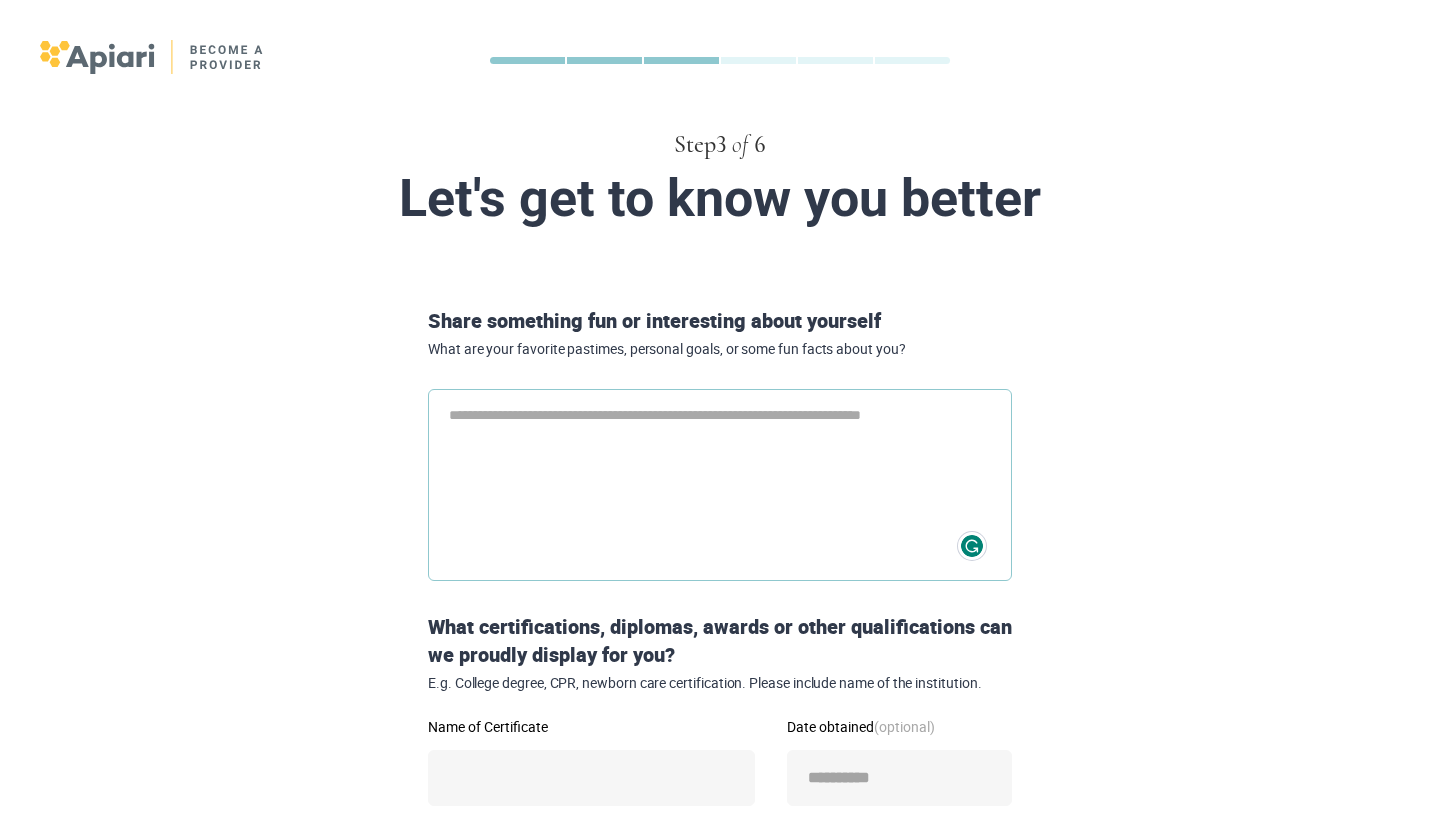 type on "*" 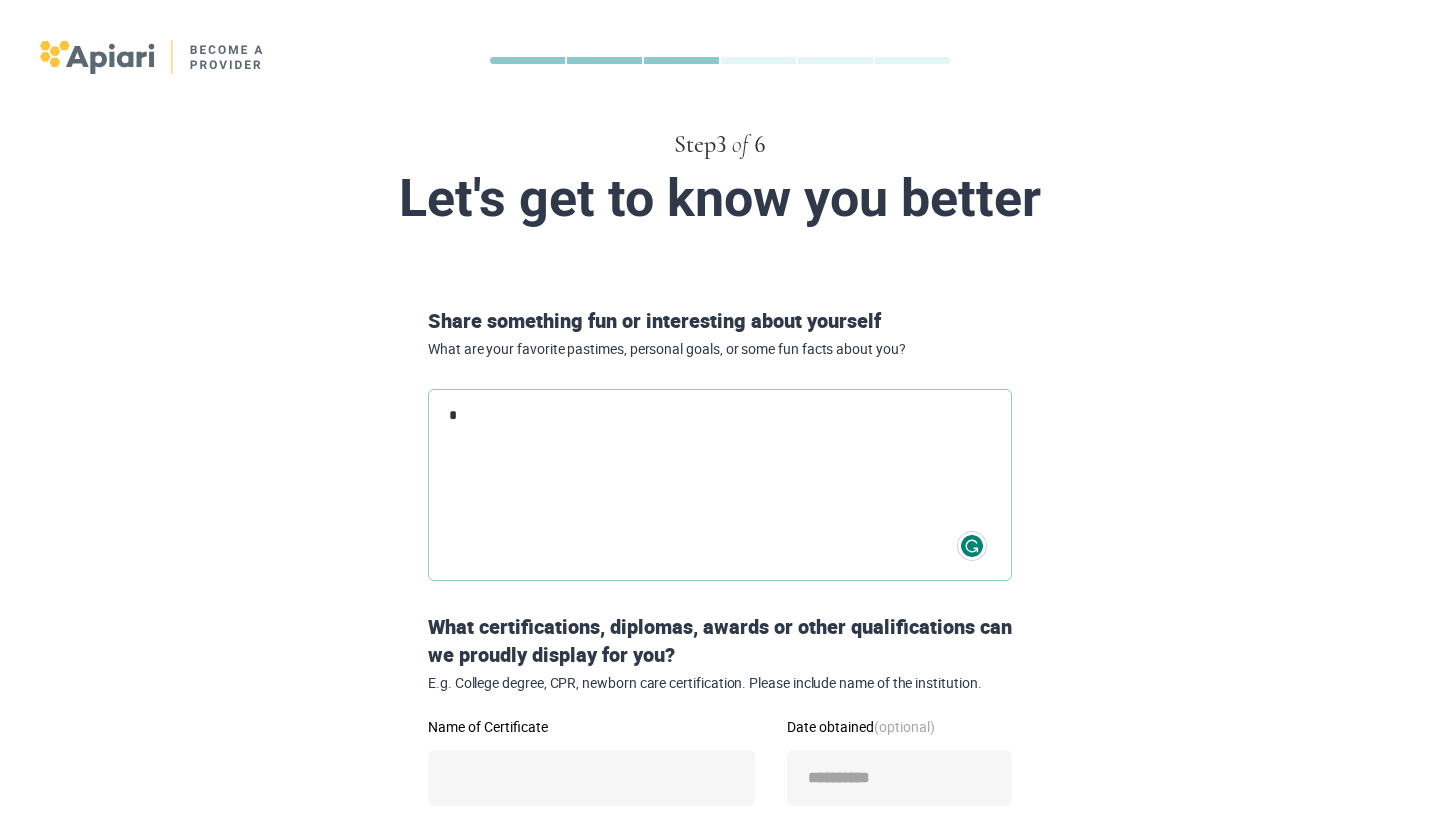 type 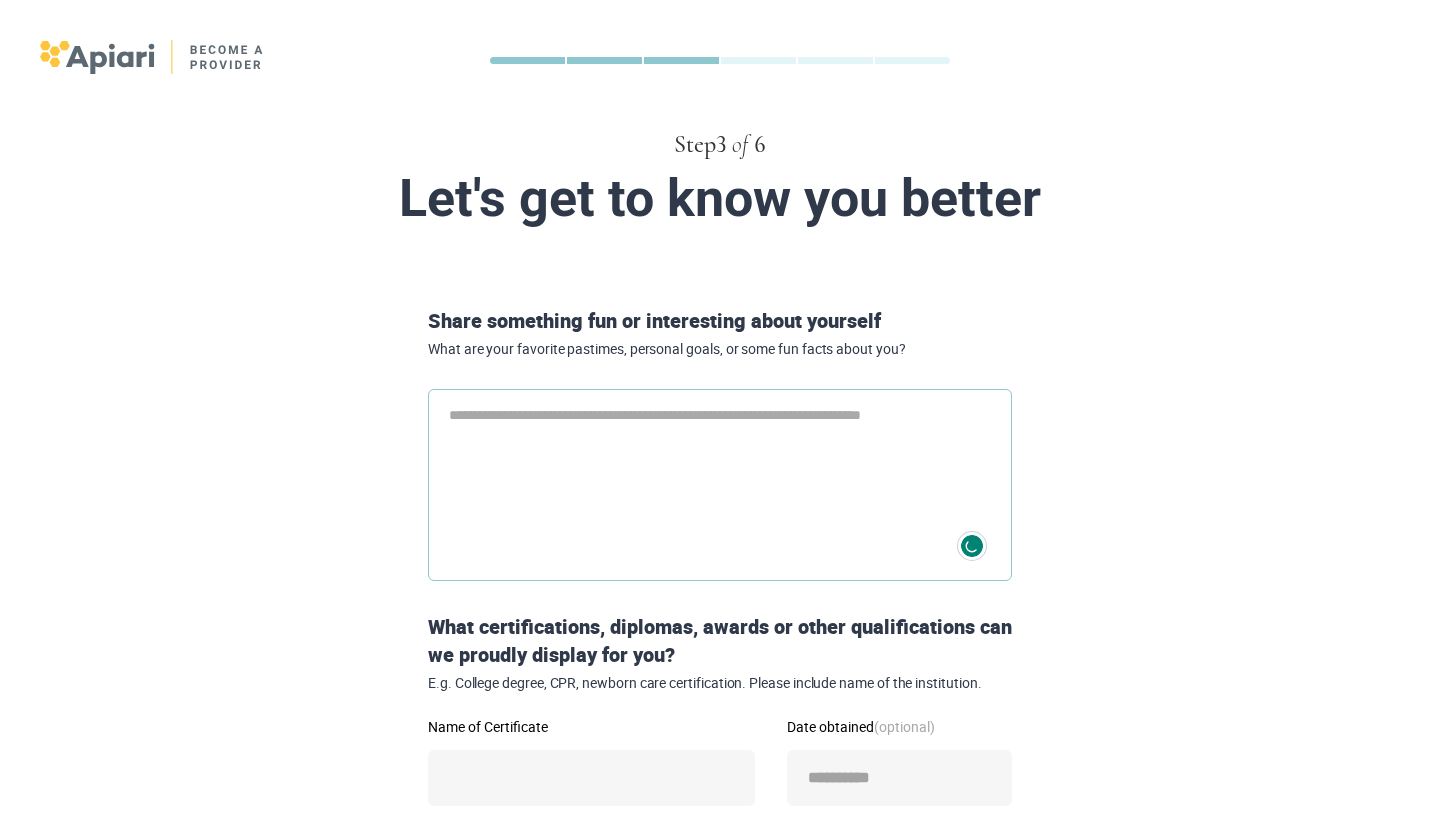 type on "*" 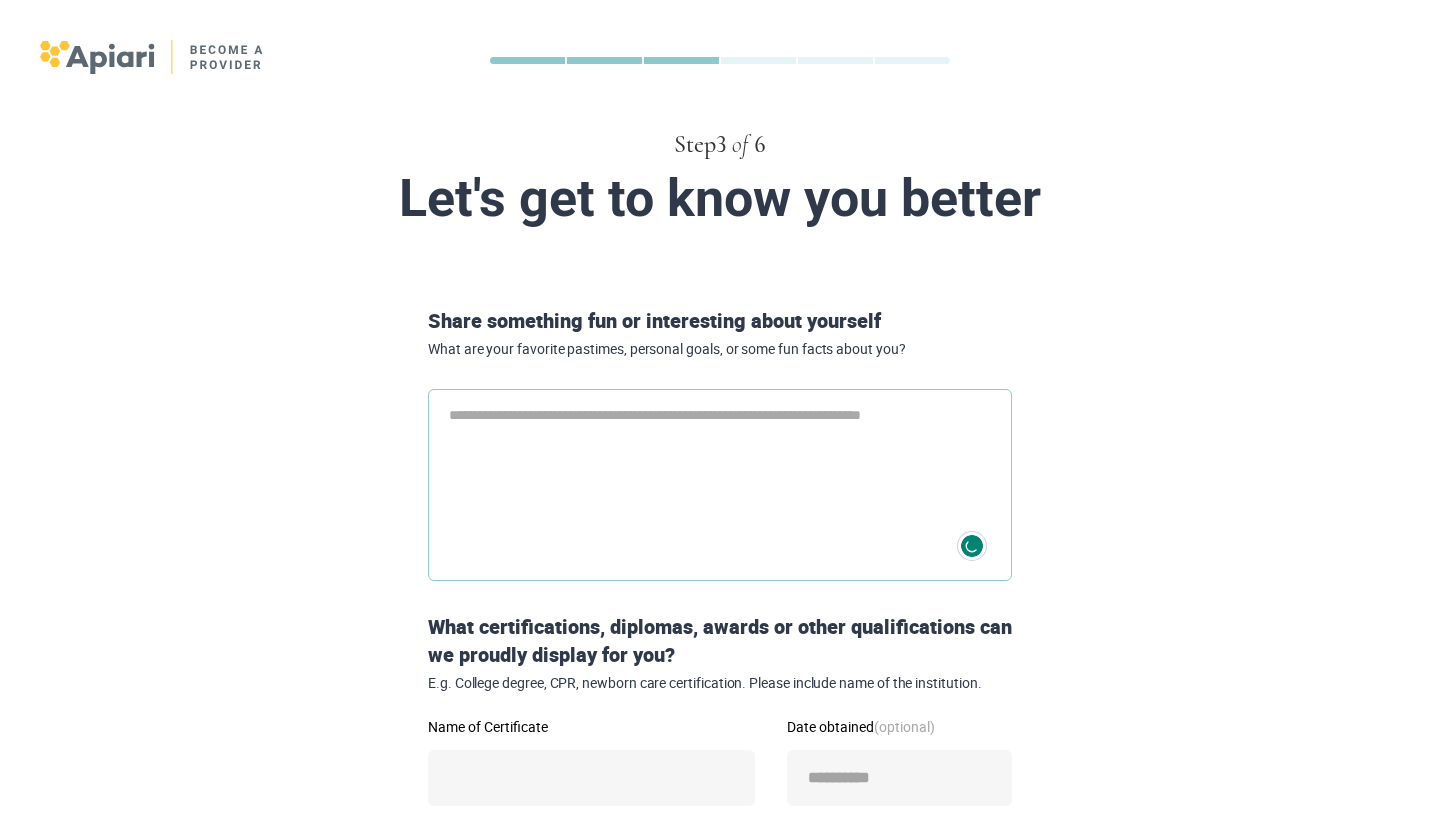 type on "*" 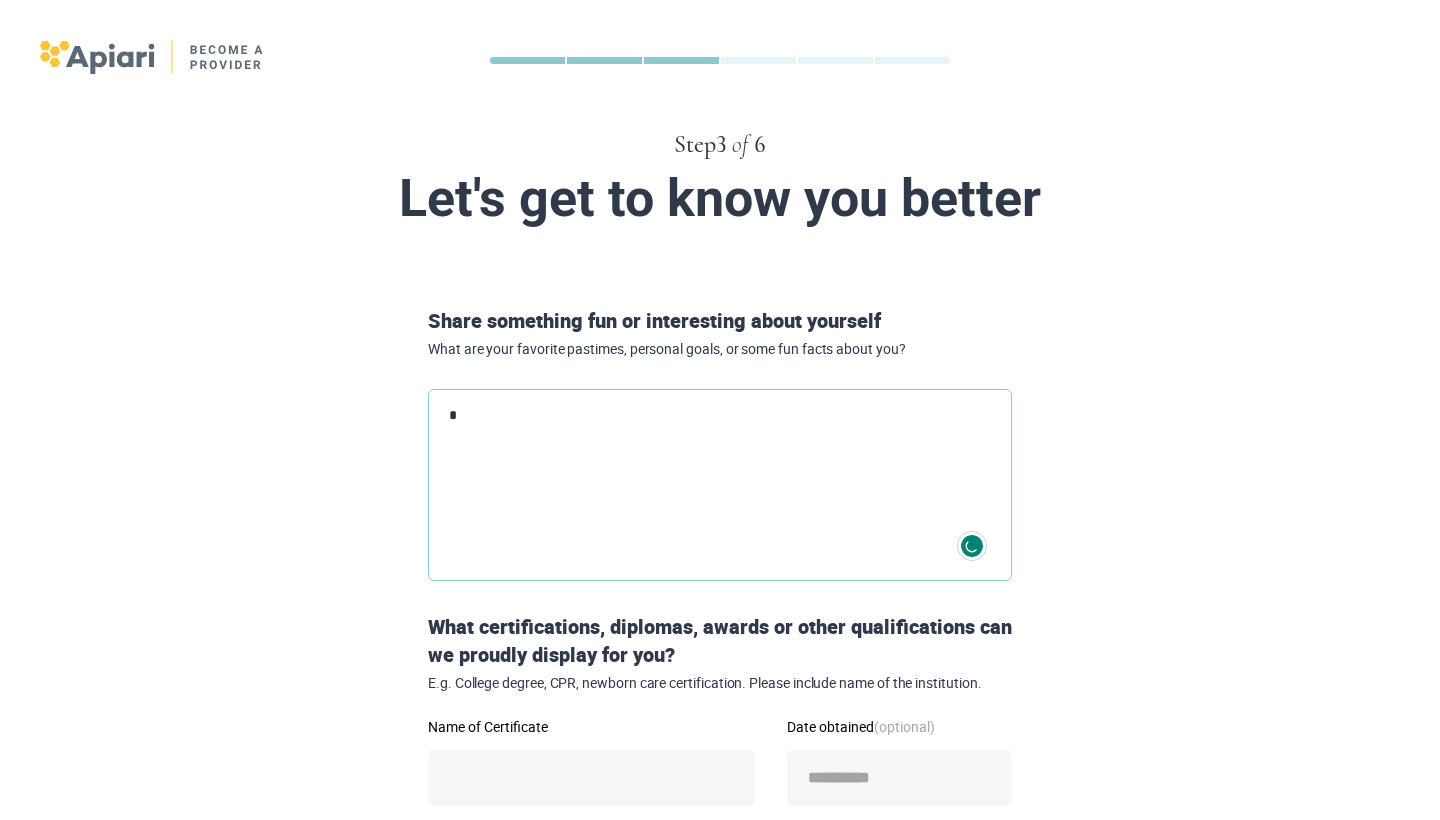 type on "**" 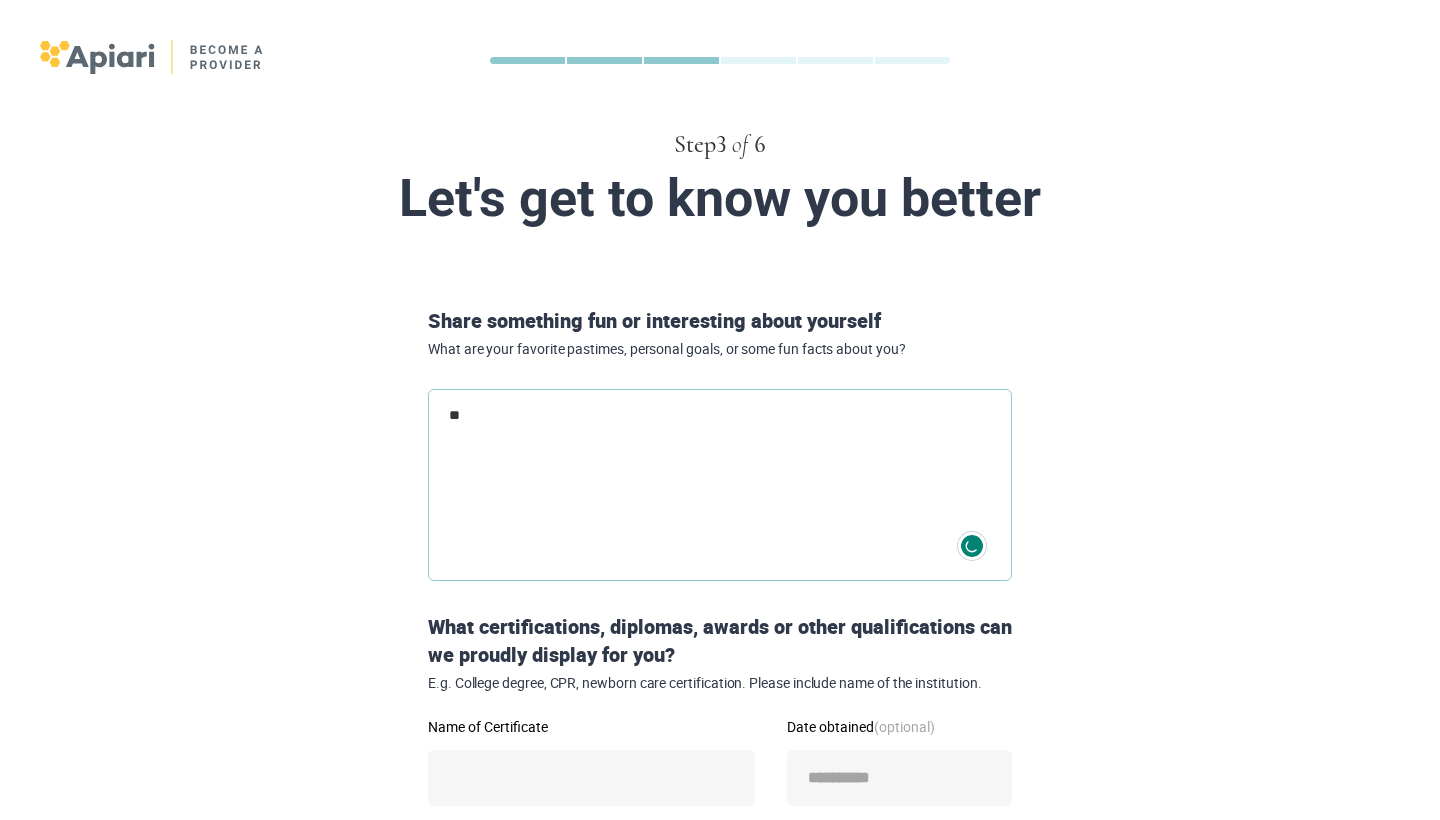 type on "**" 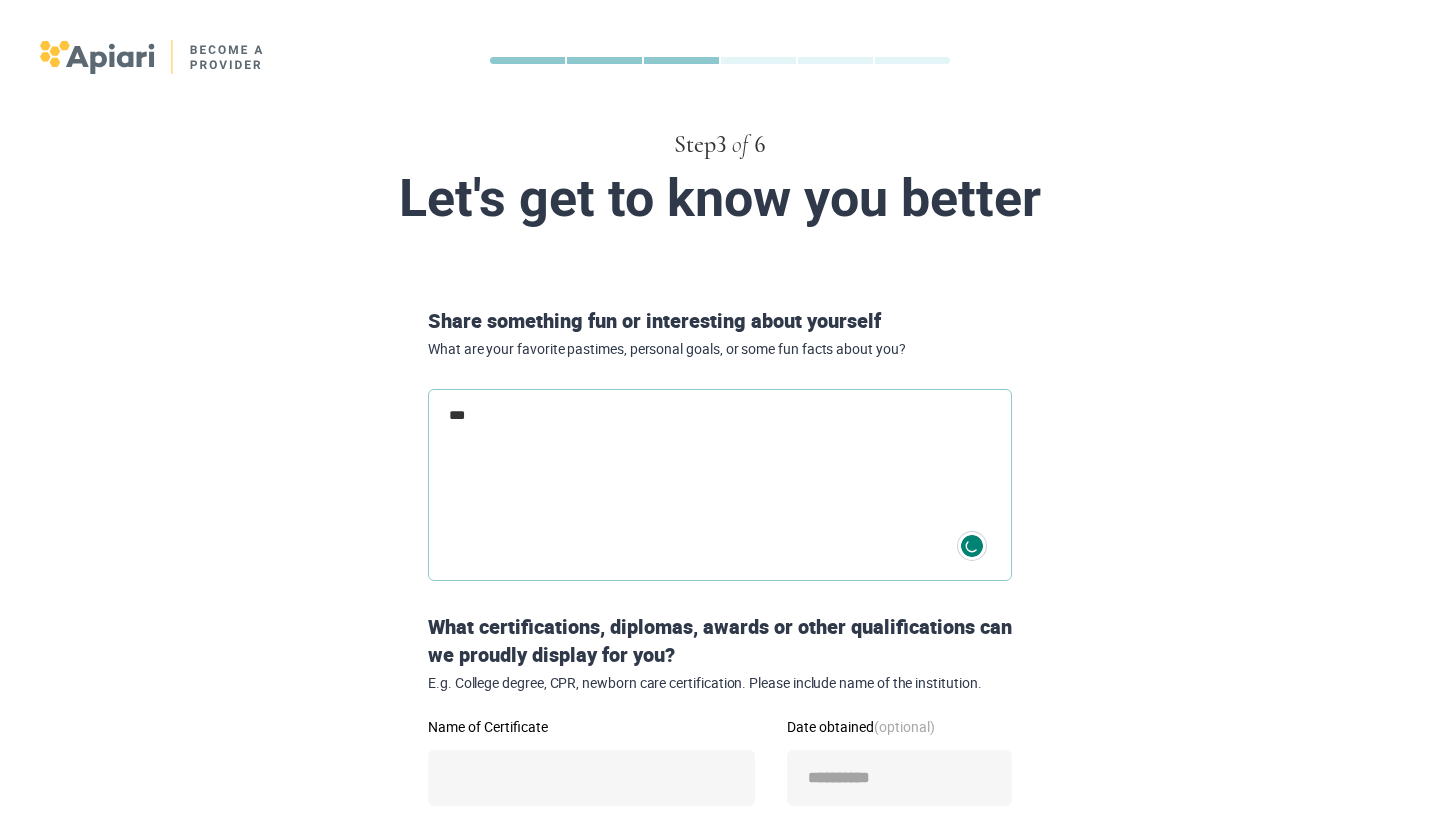 type on "****" 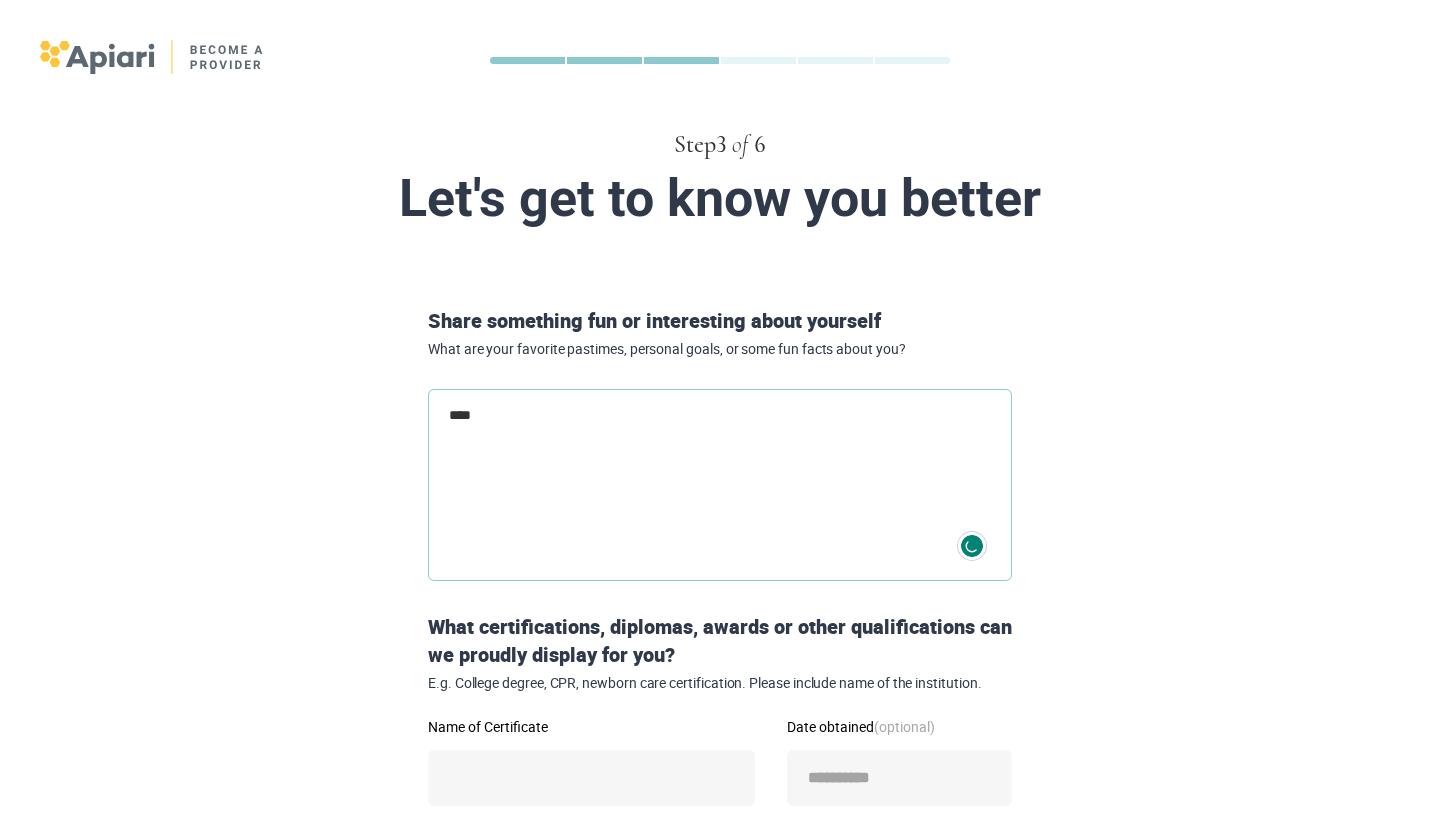 type on "*****" 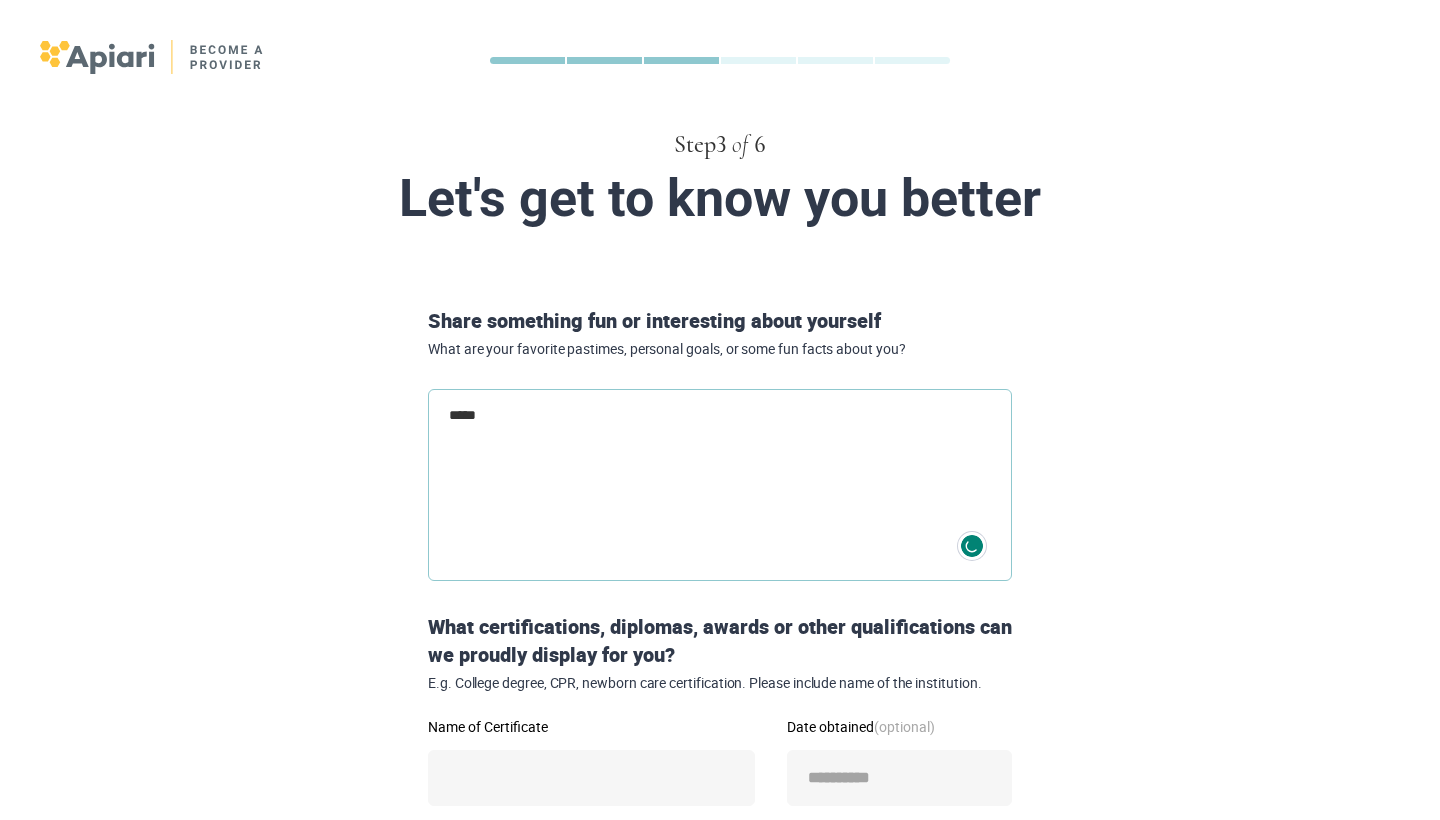 type on "*****" 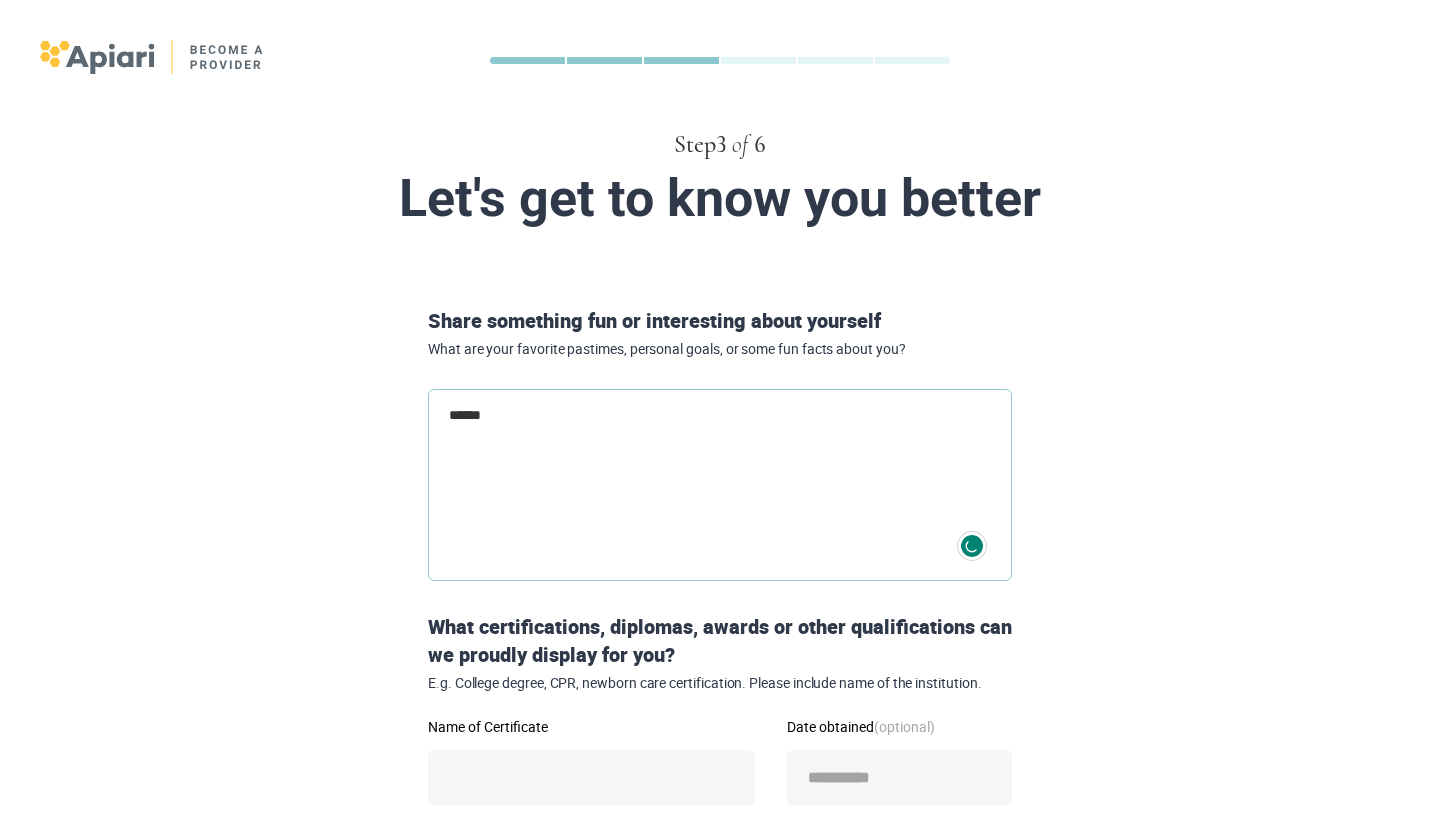 type on "*******" 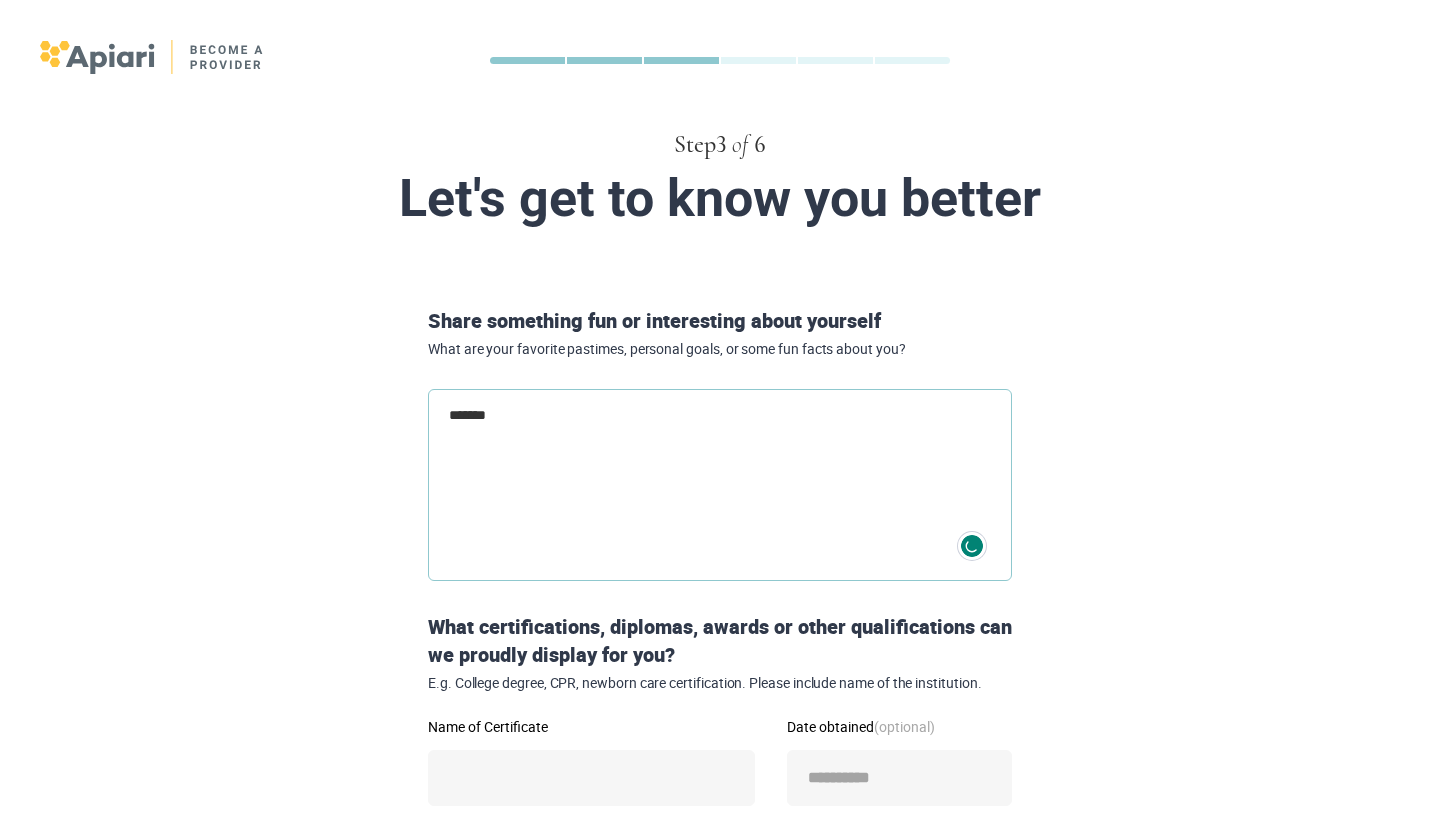 type on "********" 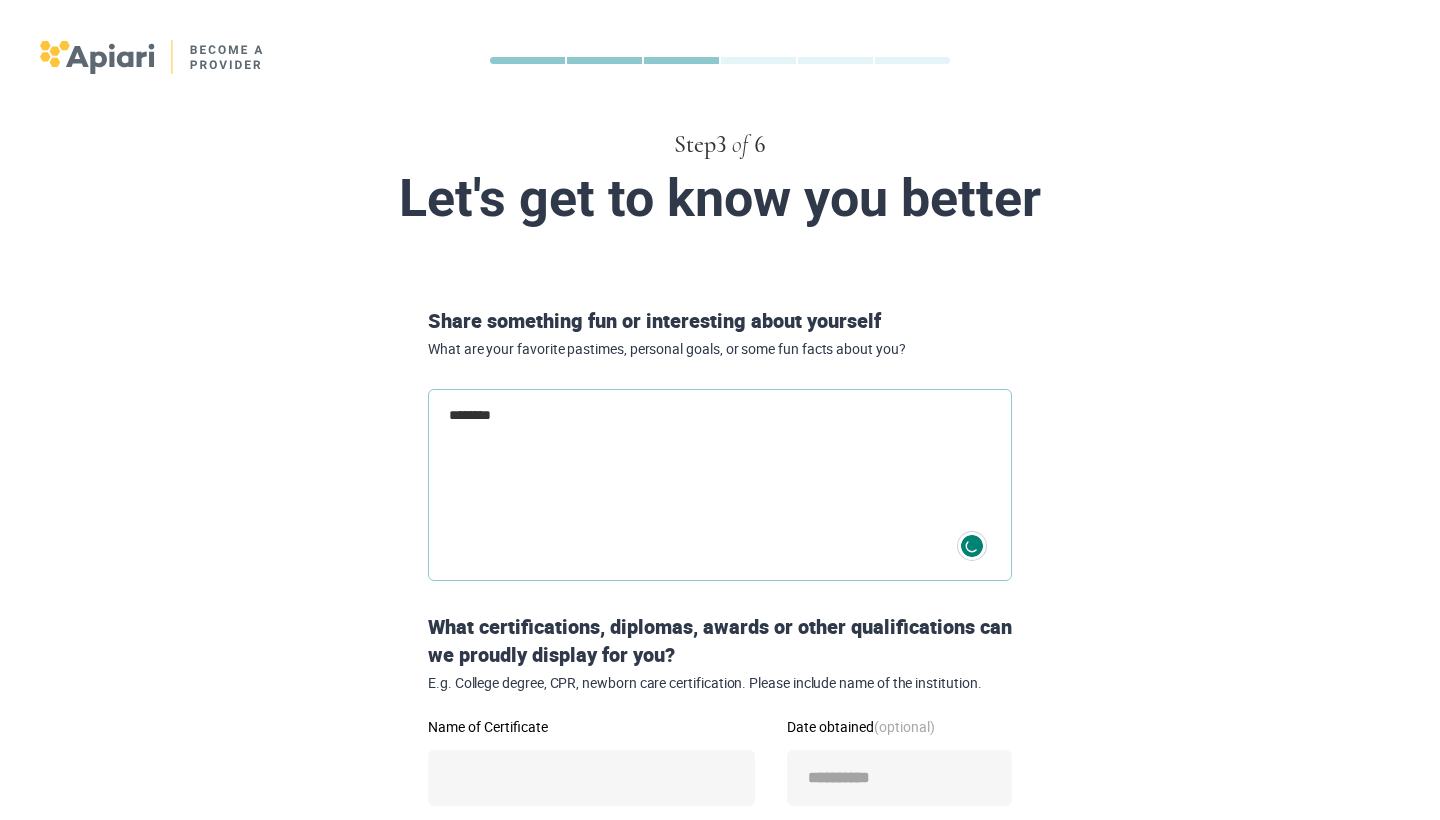 type on "*********" 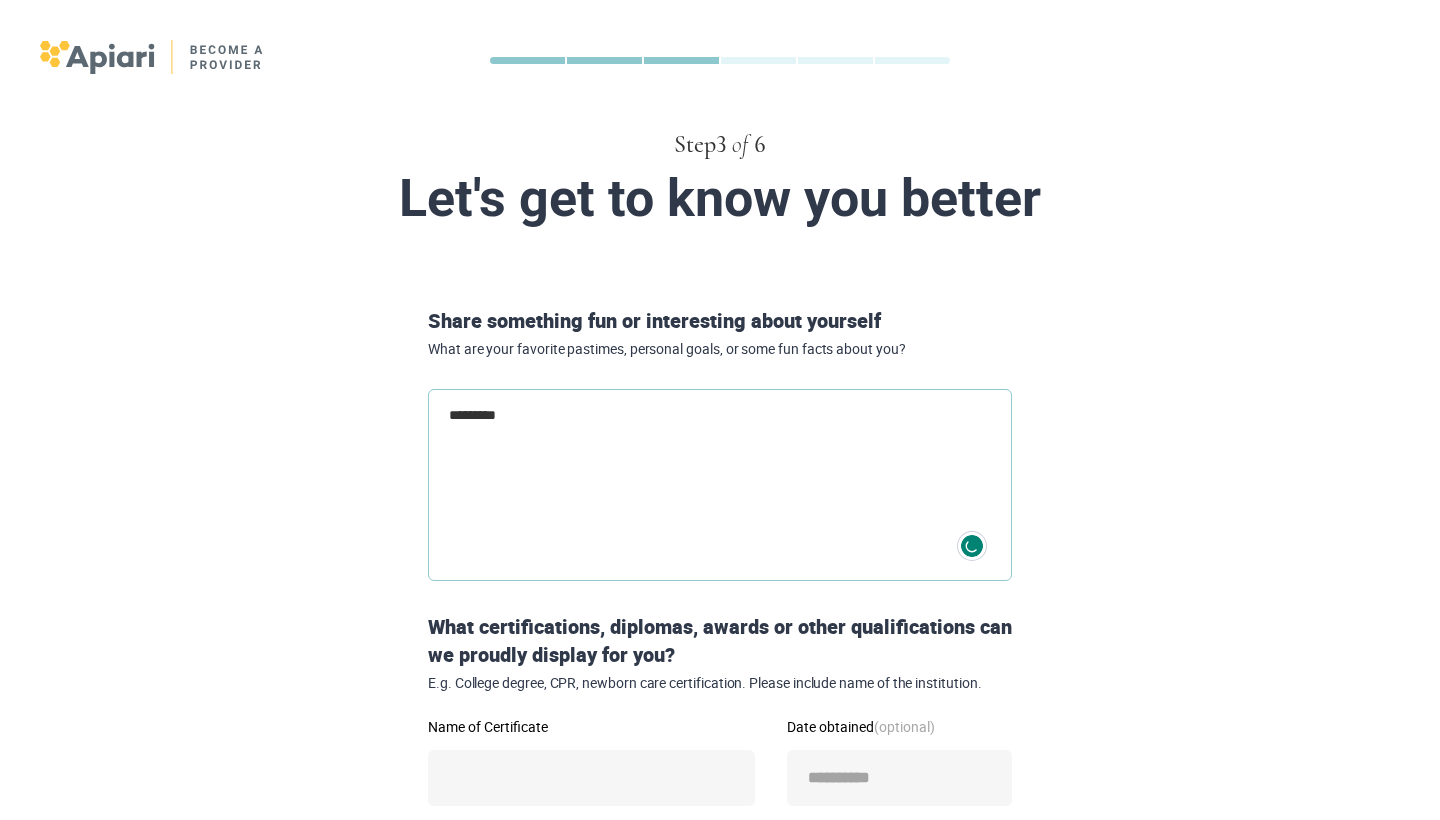 type on "********" 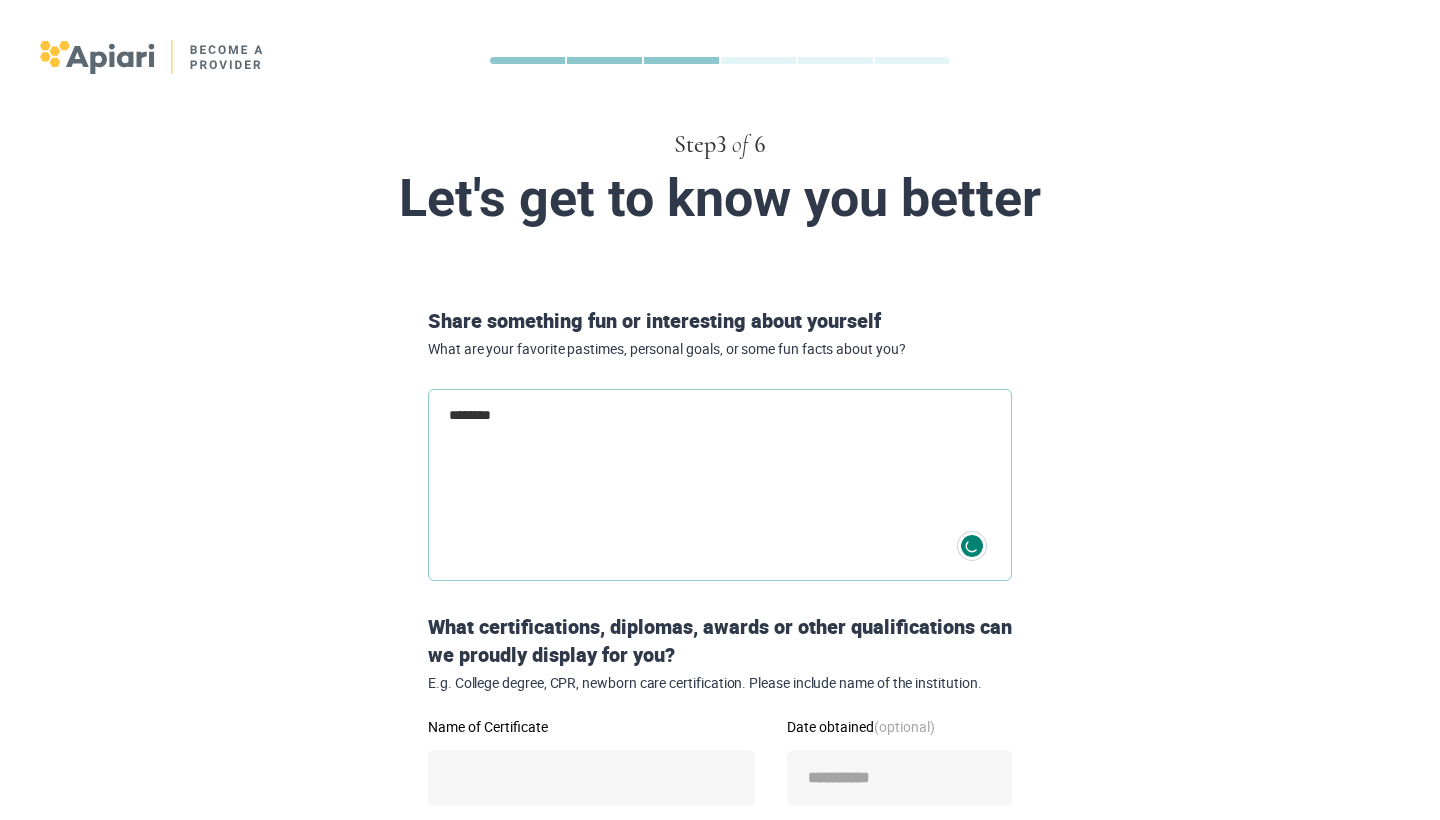 type on "*********" 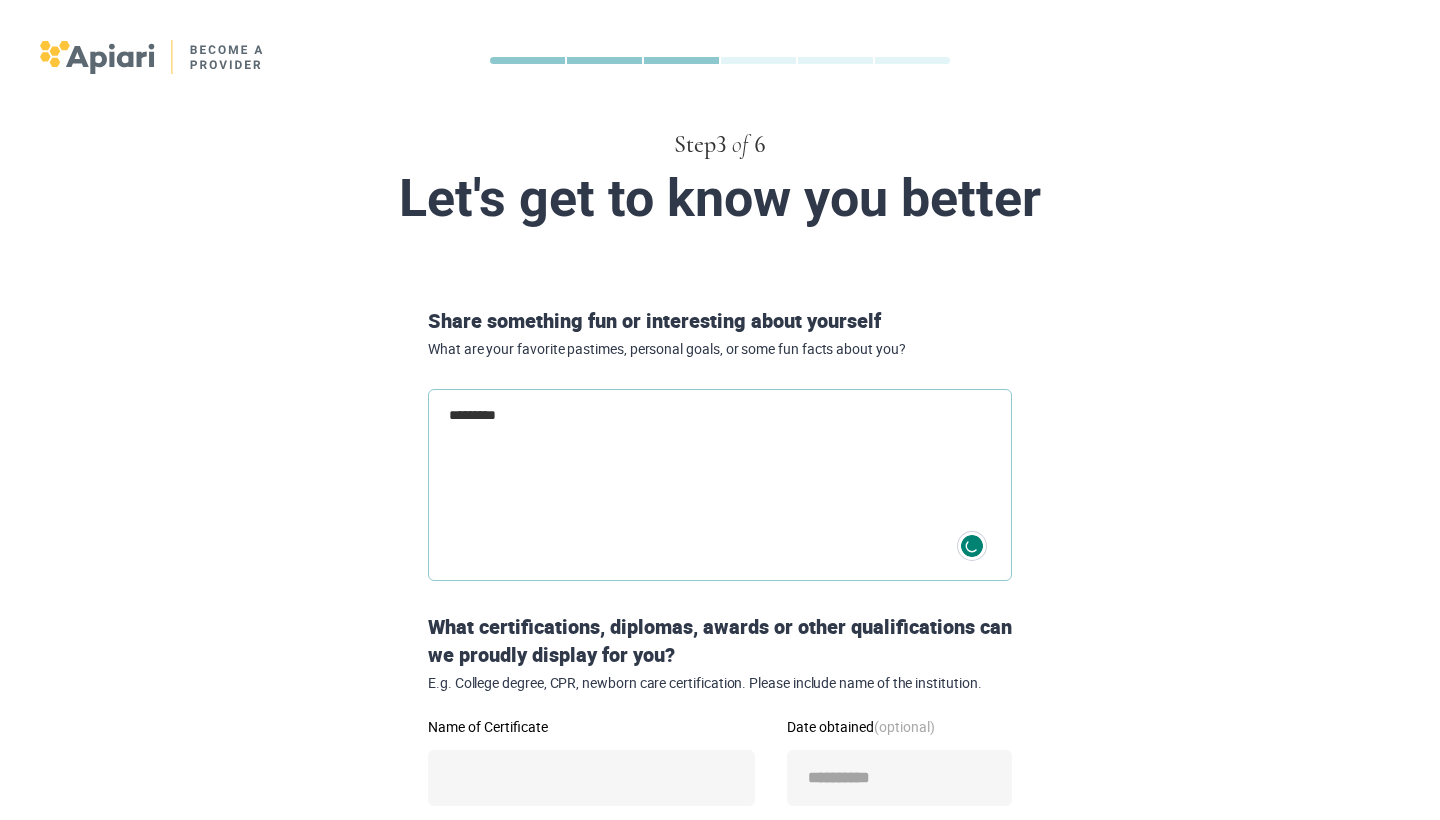 type on "**********" 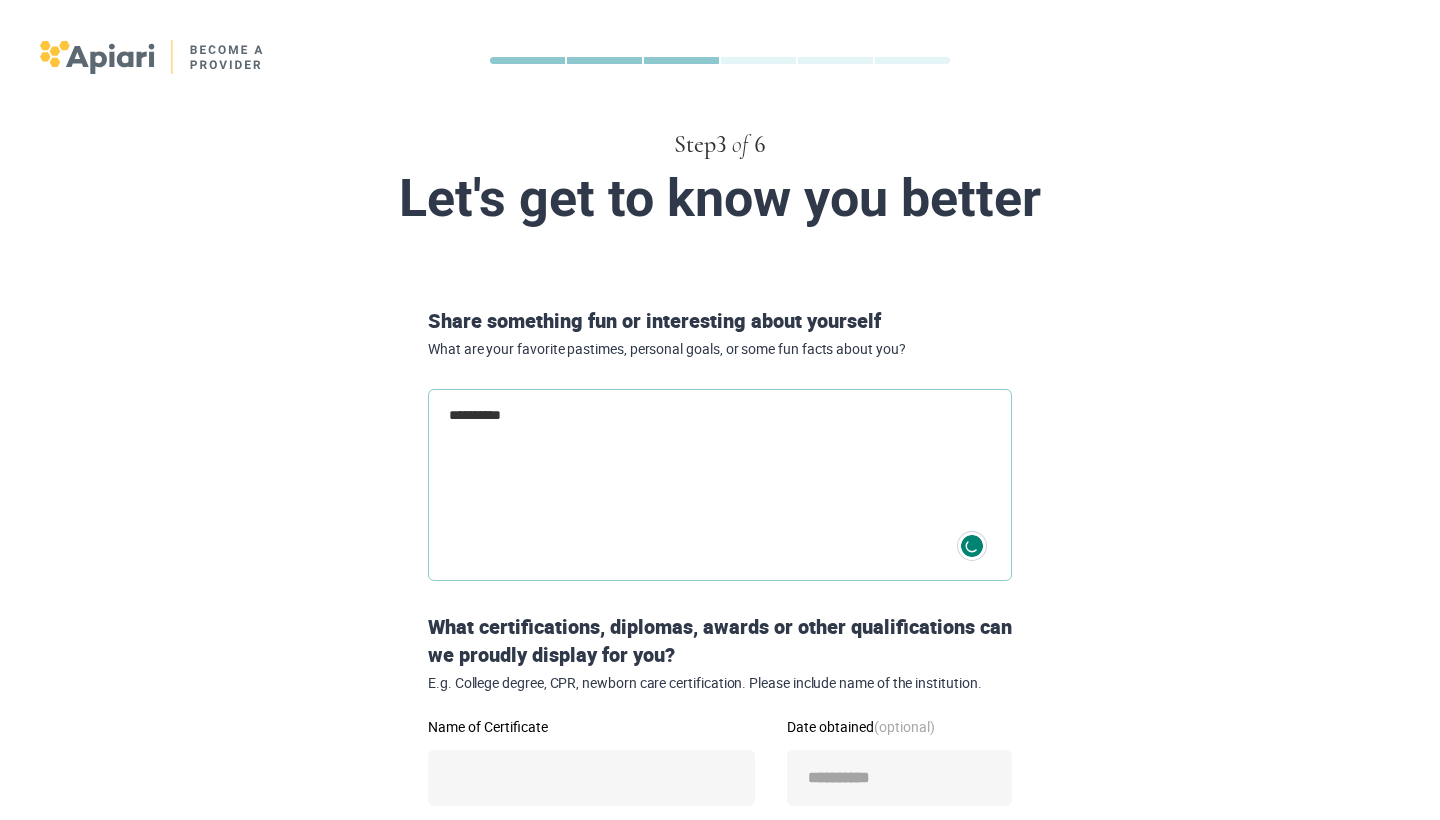 type on "**********" 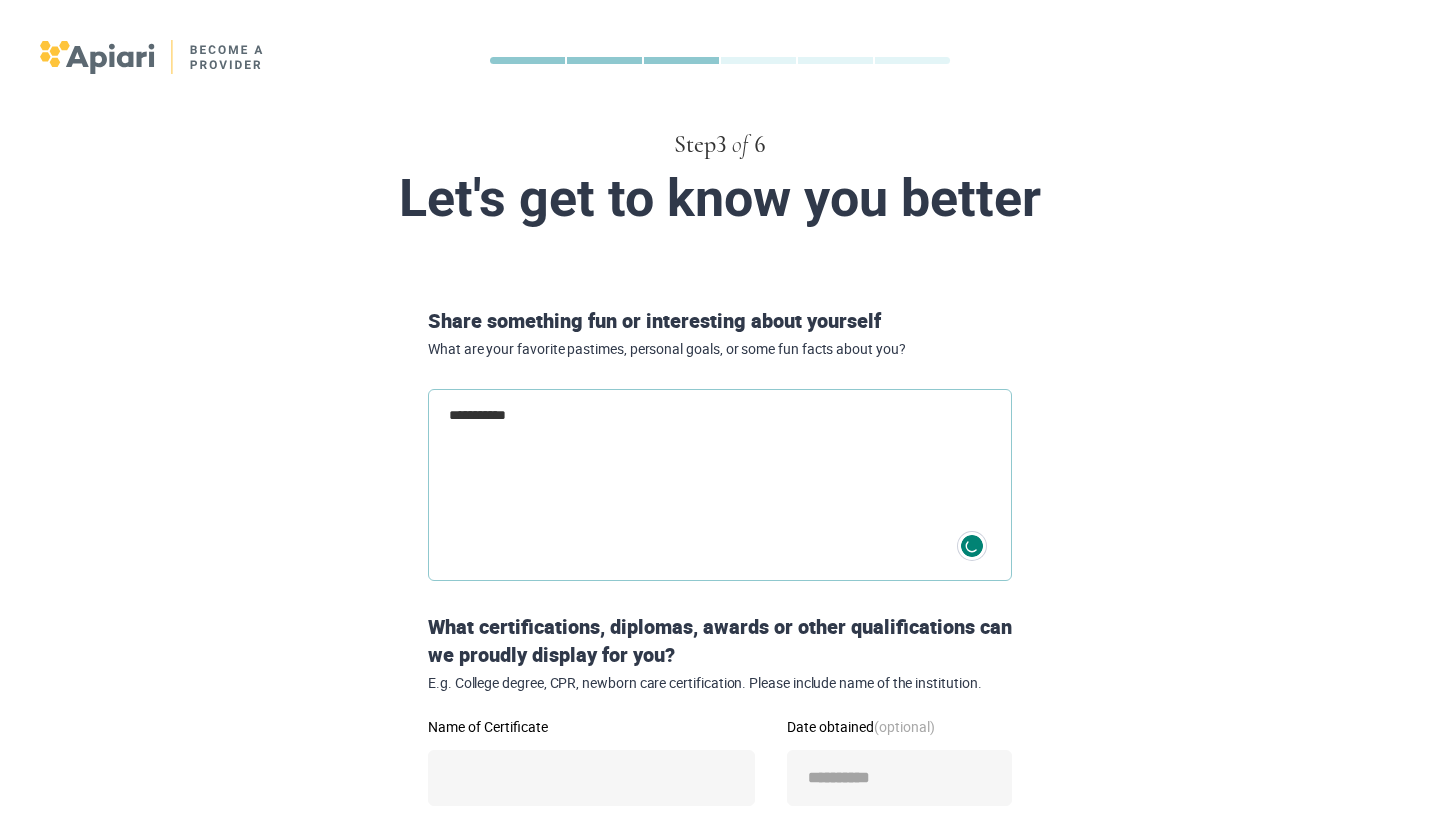 type on "**********" 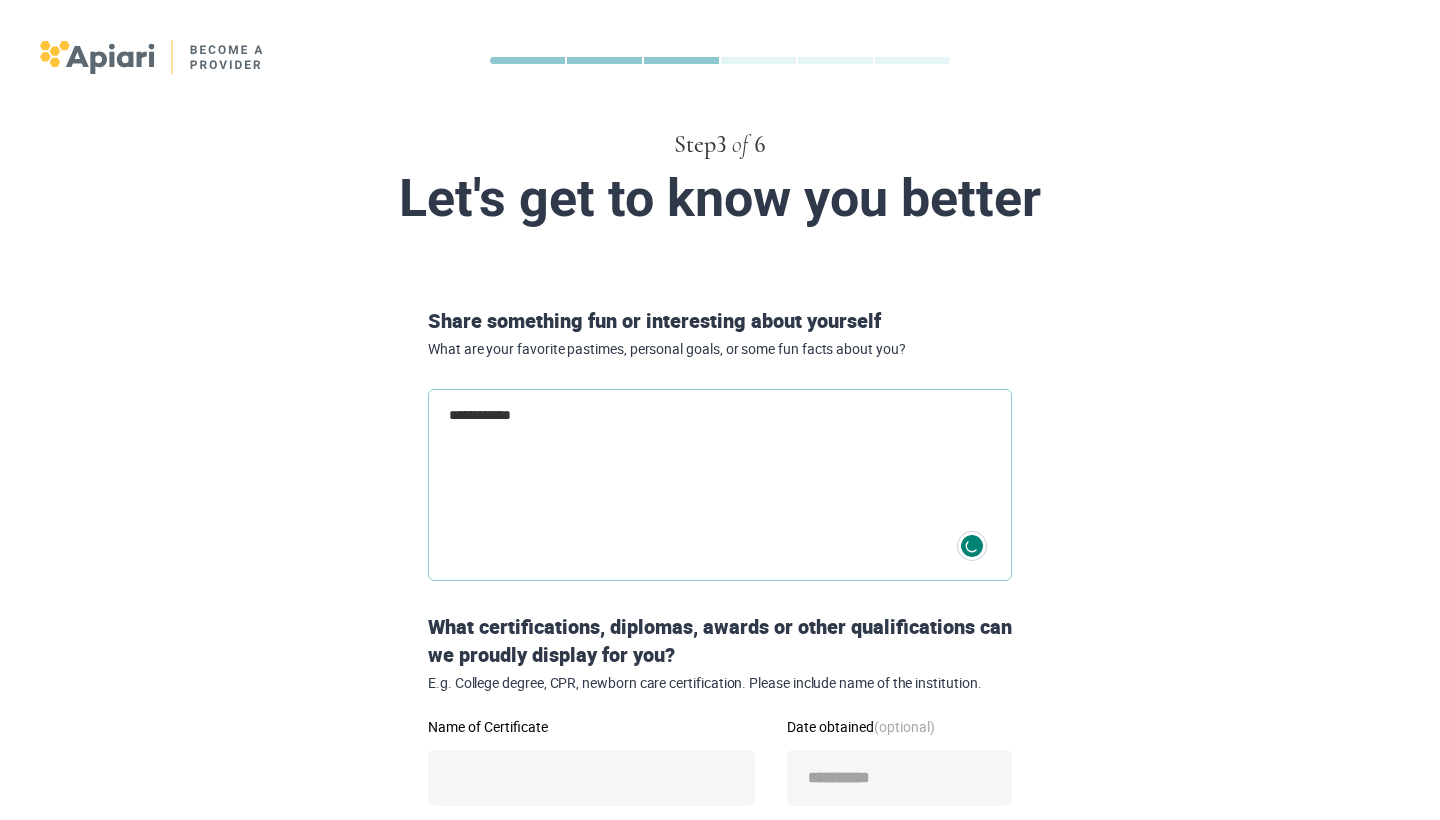 type on "**********" 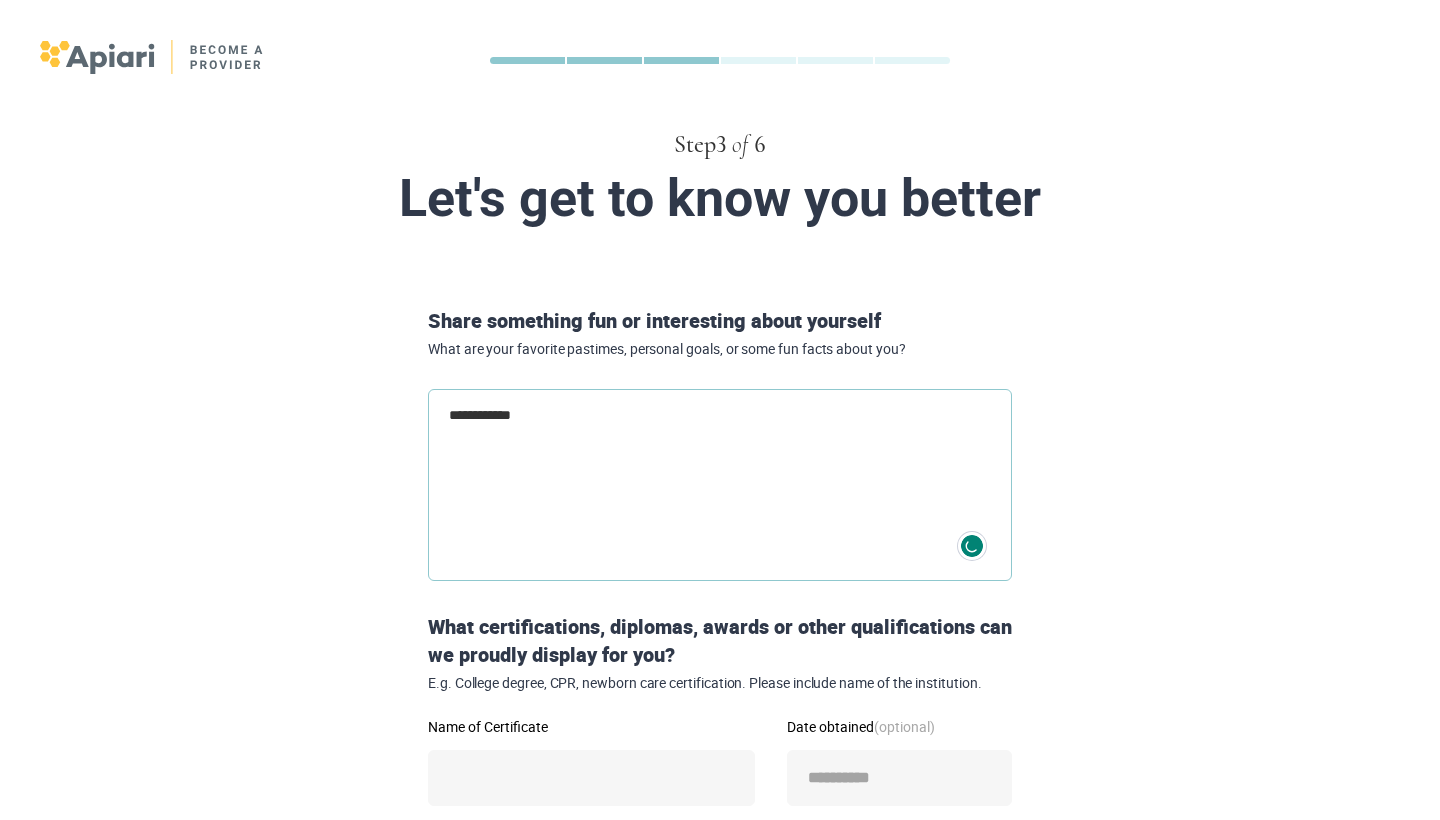 type on "*" 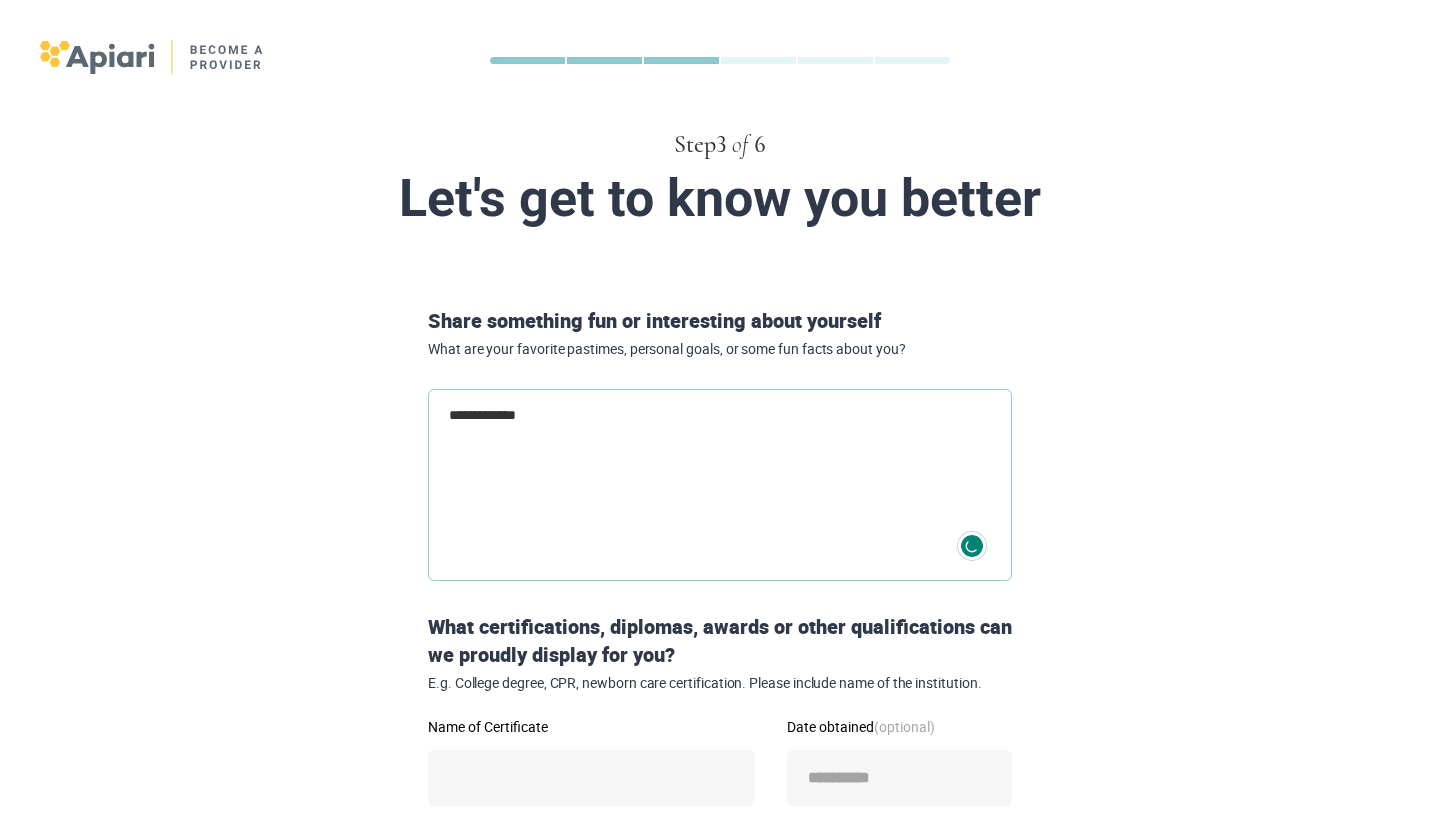 type on "**********" 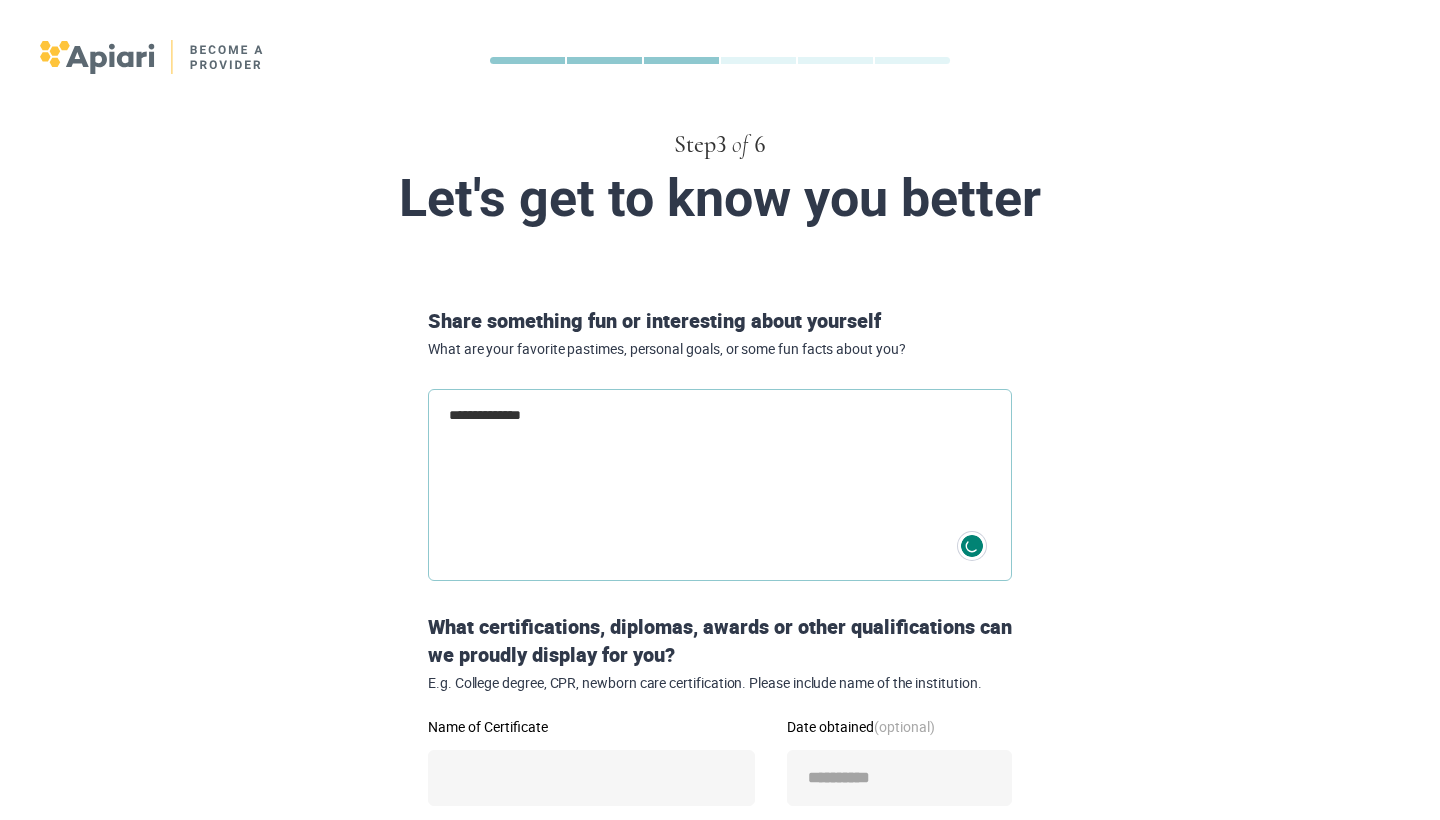 type on "**********" 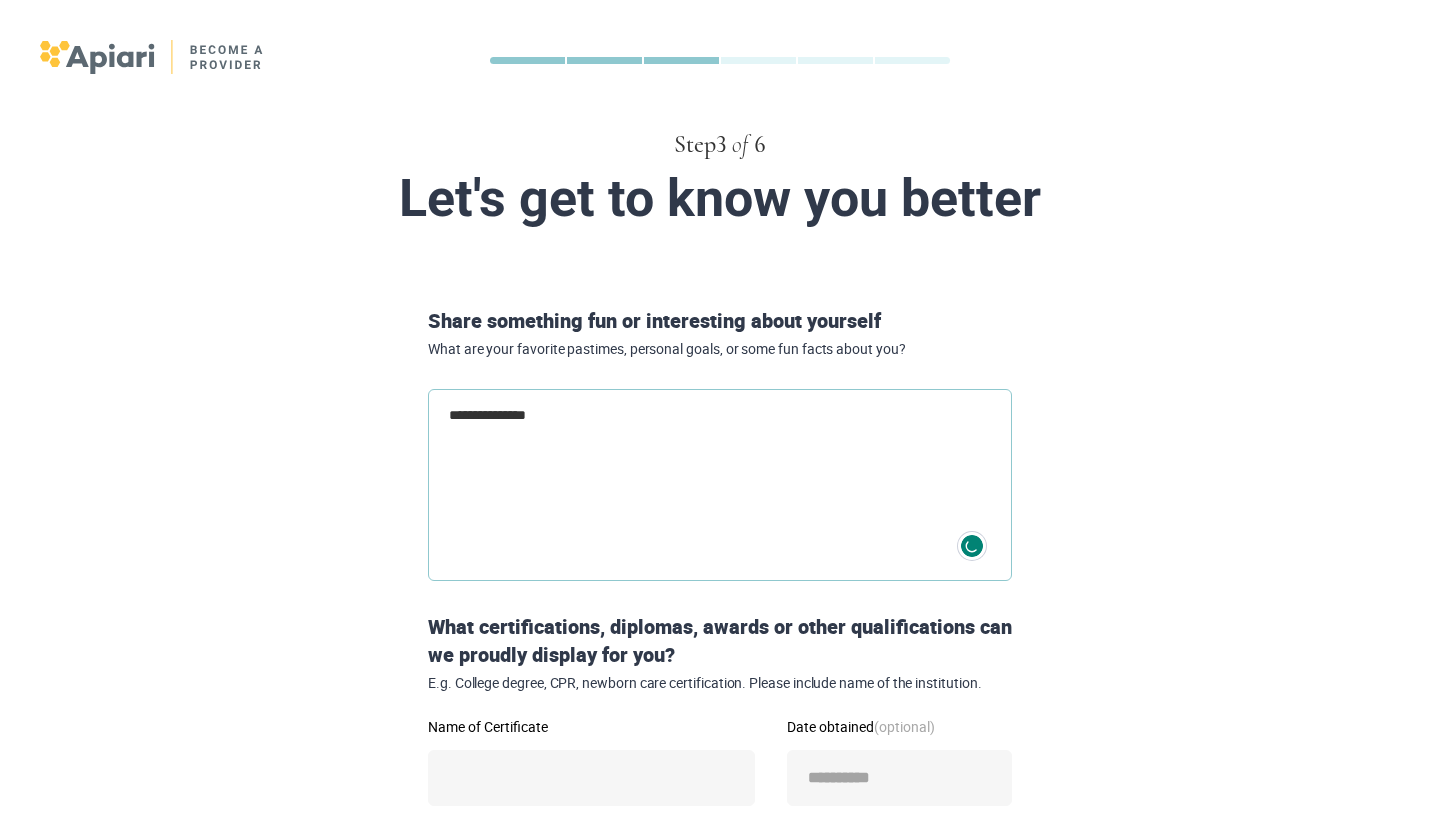 type on "**********" 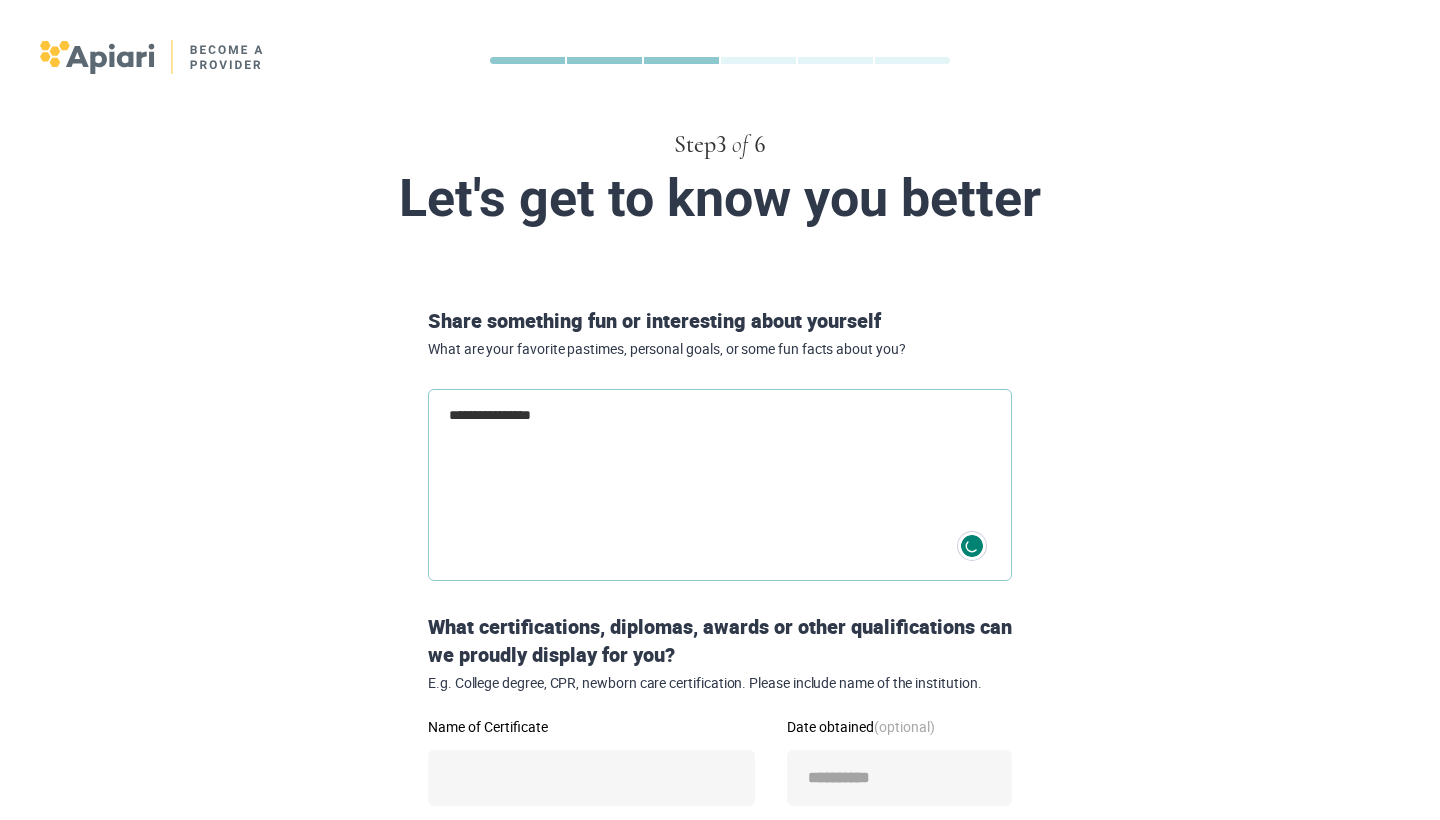 type on "**********" 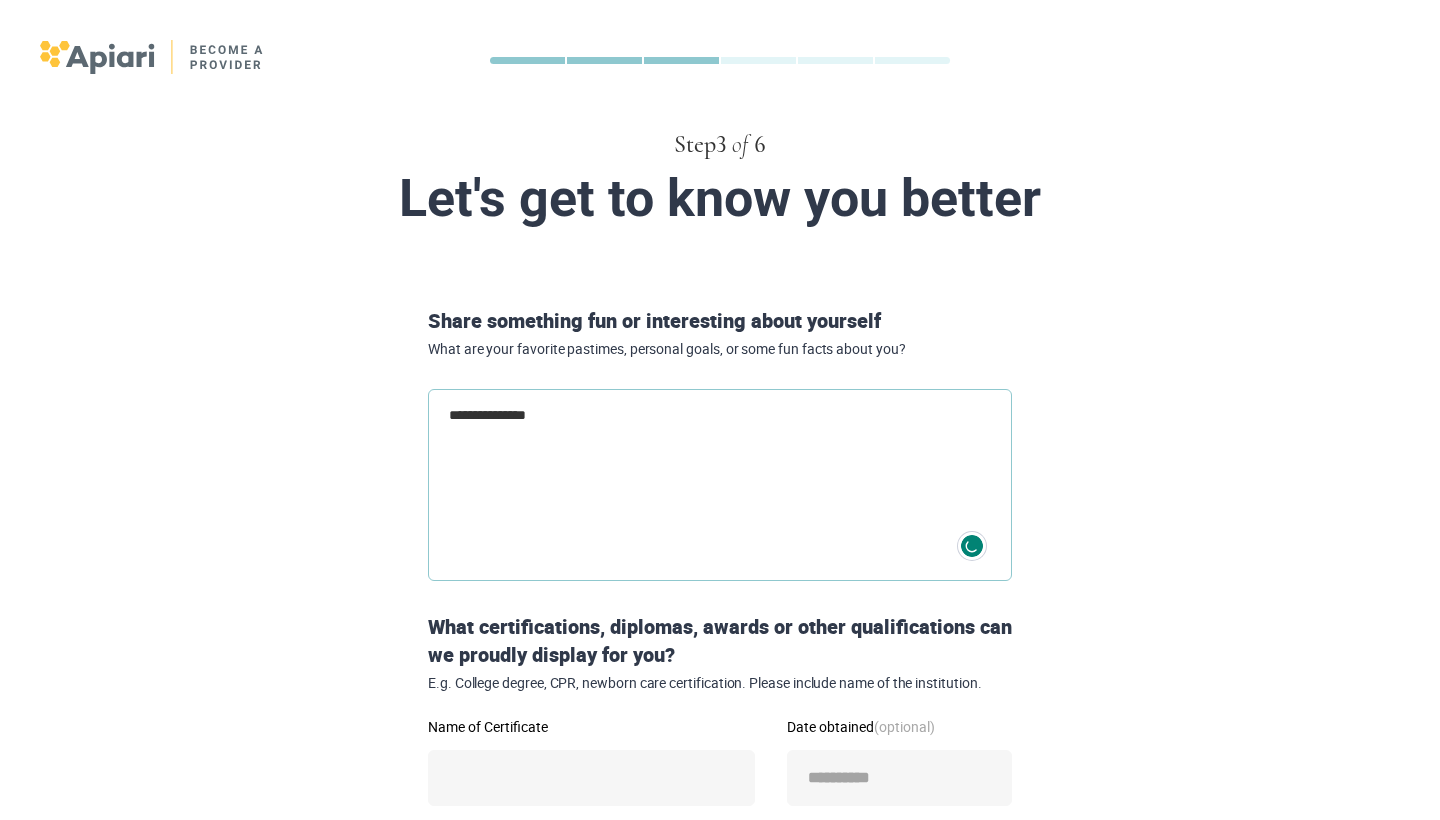 type on "**********" 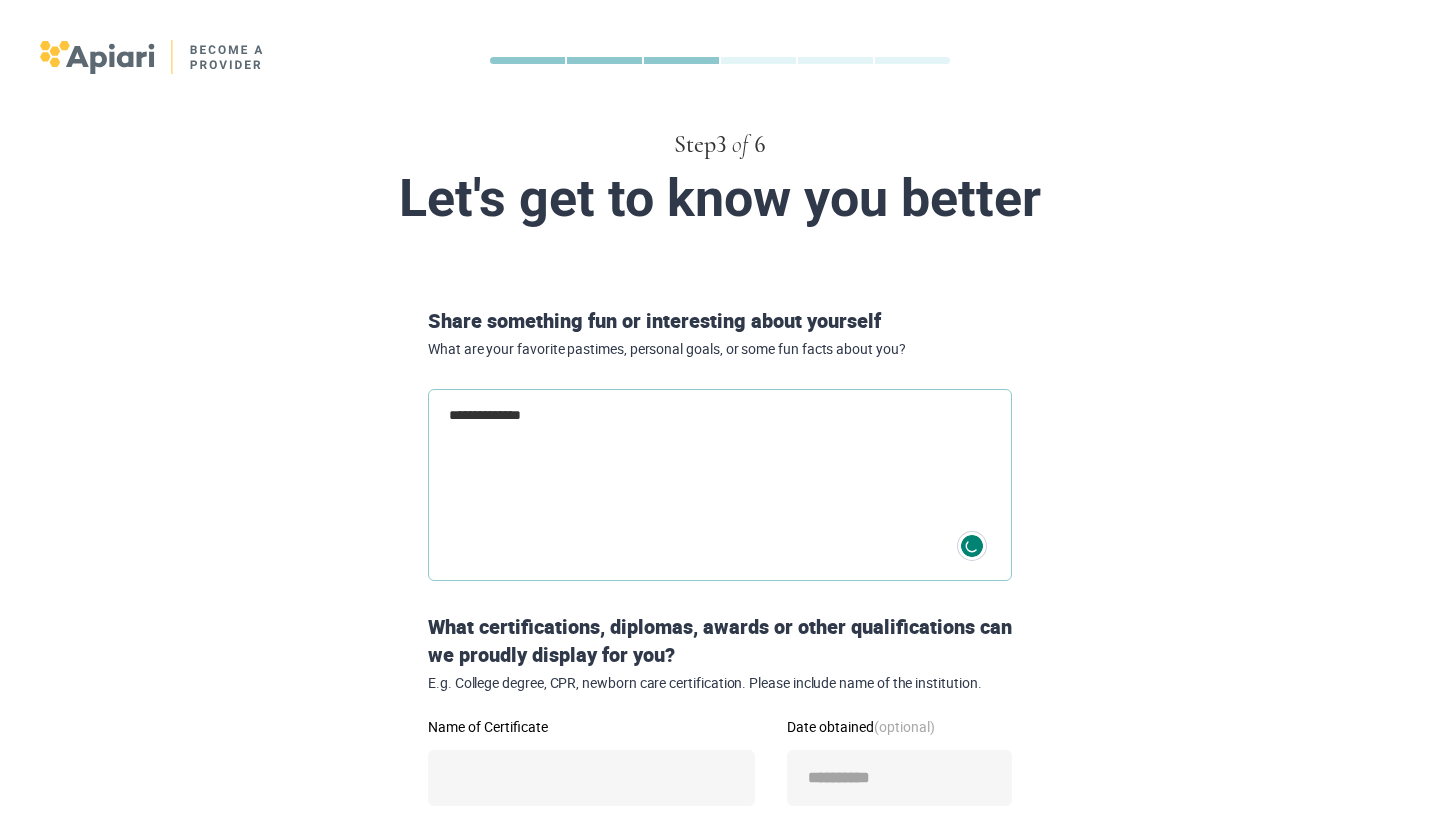 type on "**********" 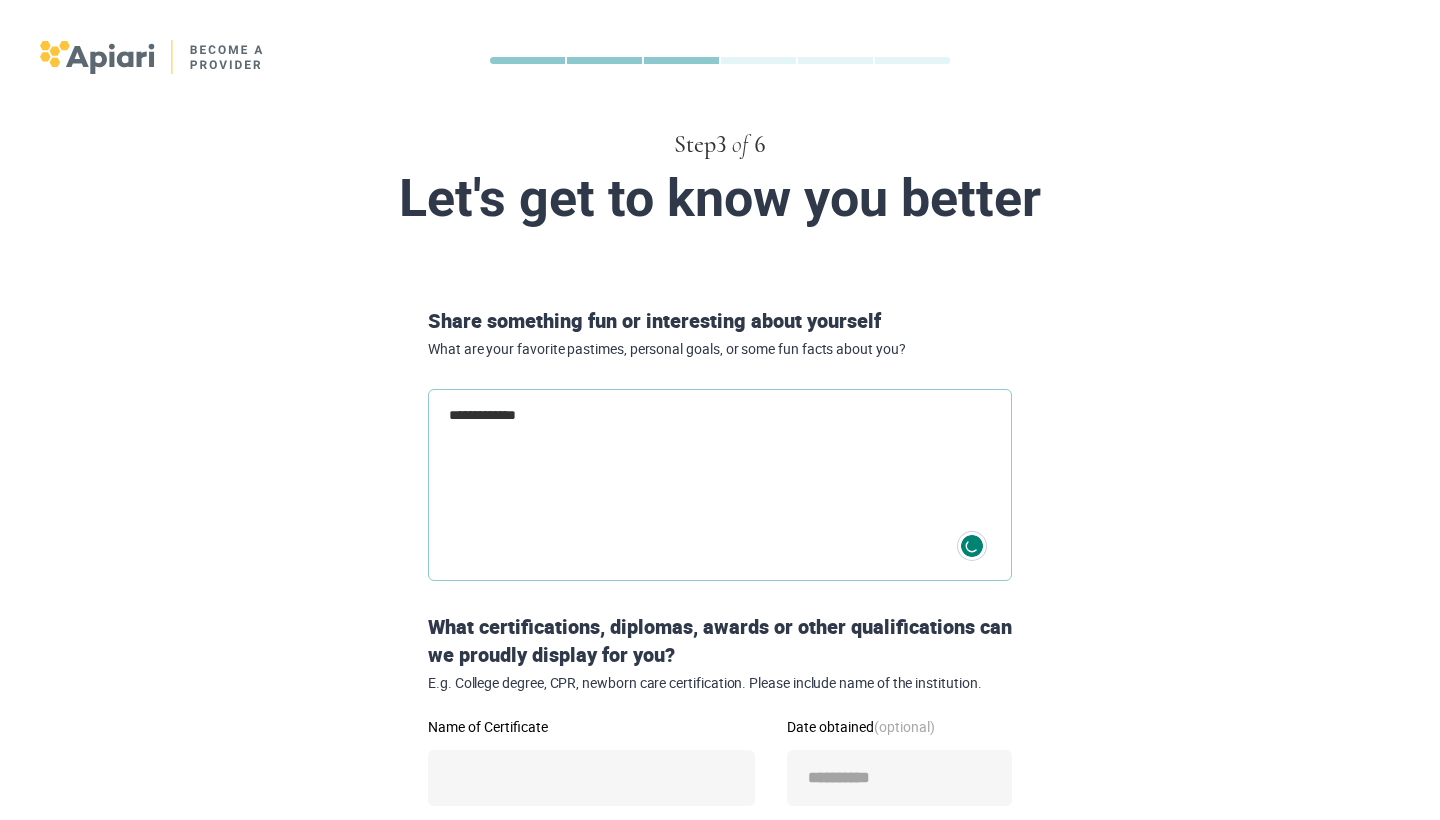 type on "**********" 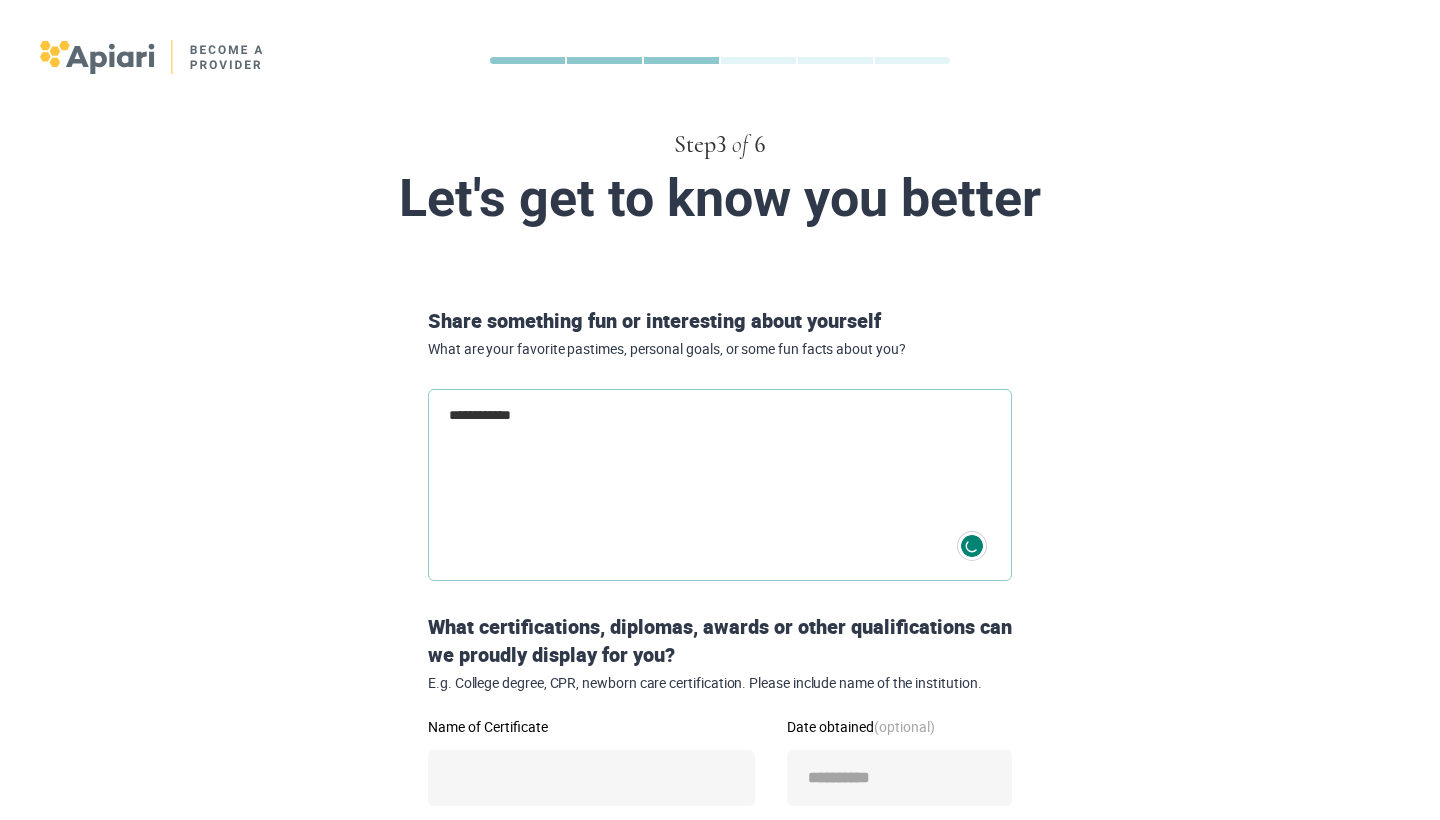 type on "**********" 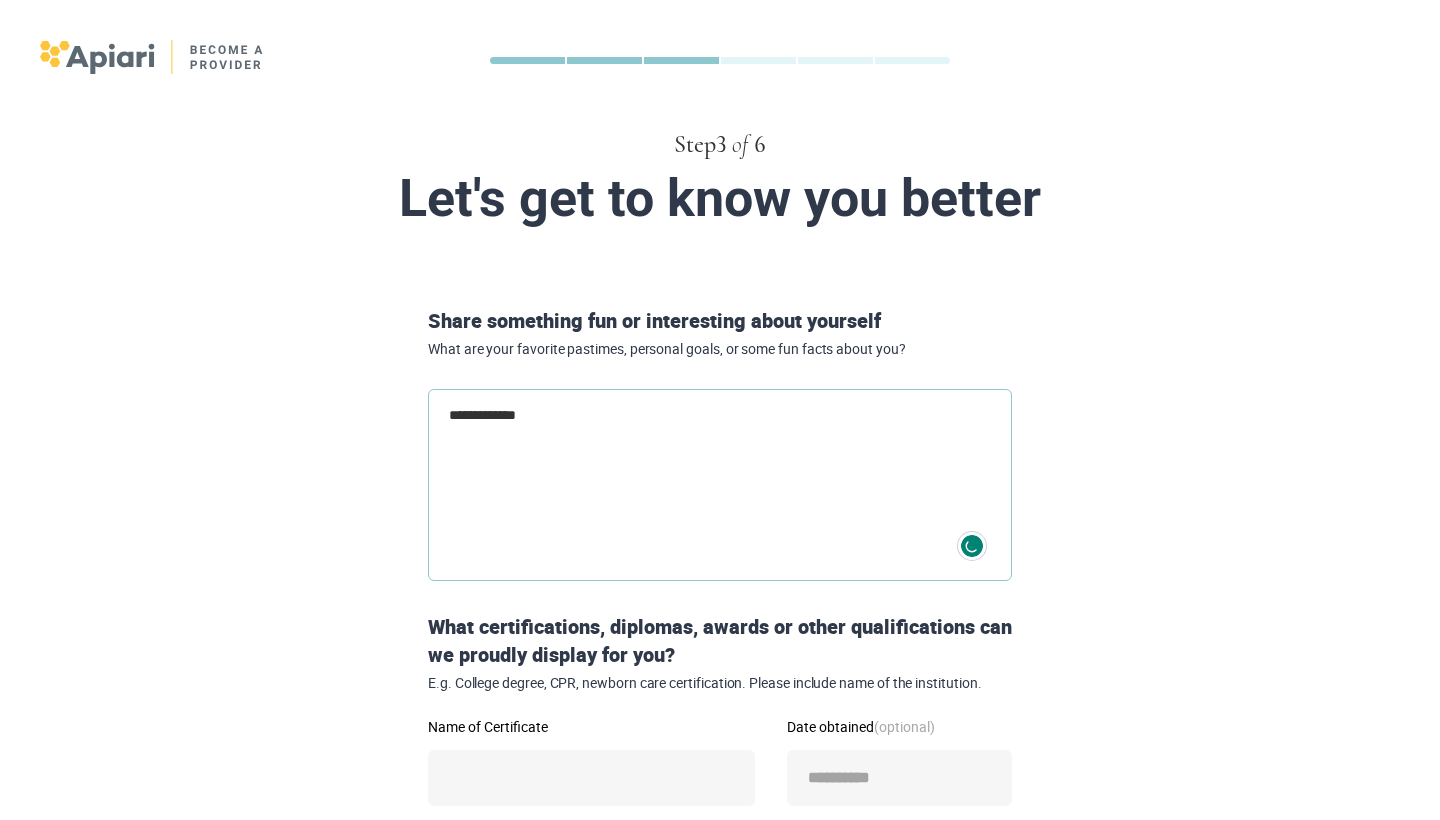 type on "**********" 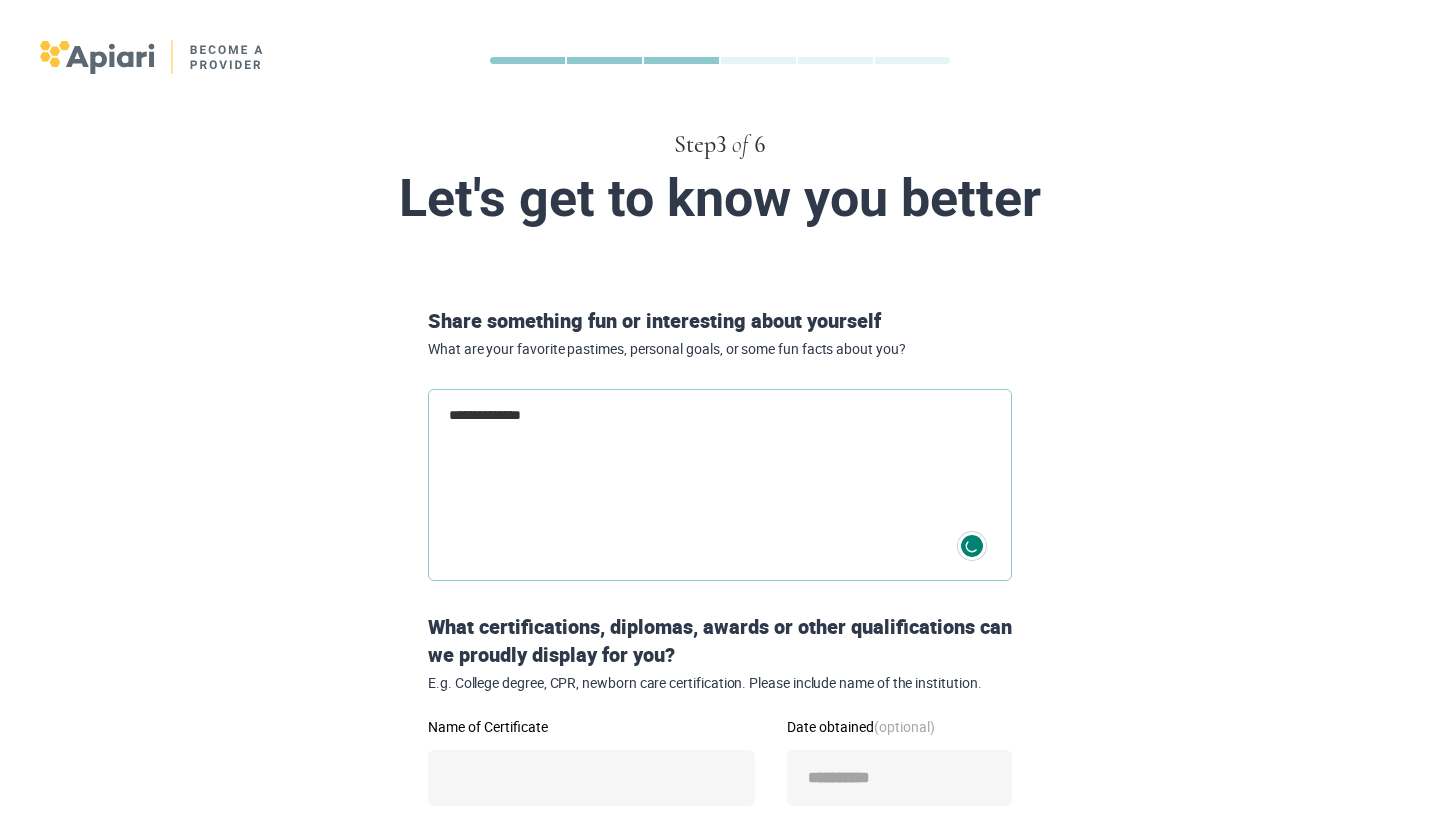 type on "**********" 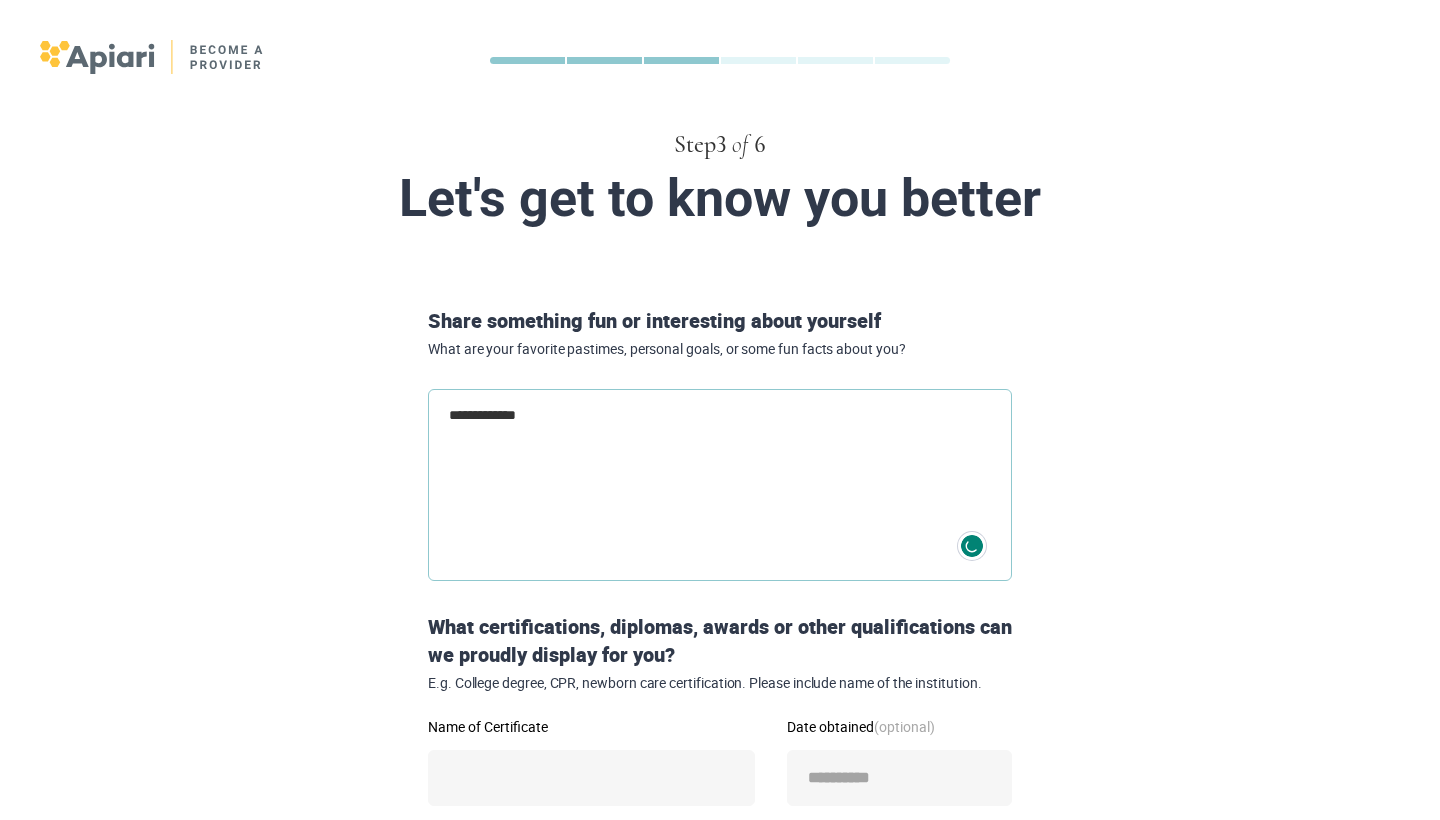 type on "**********" 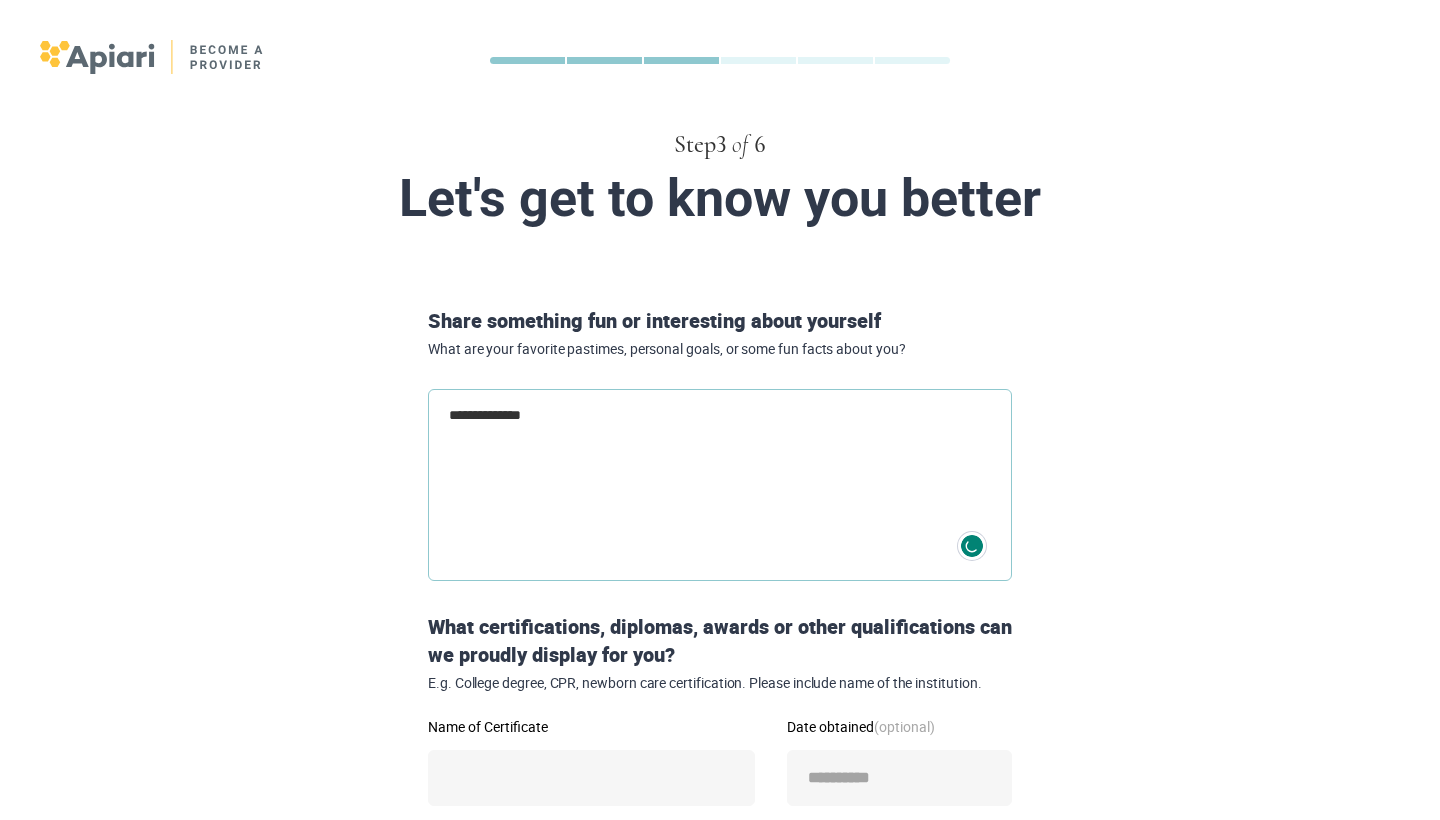type on "**********" 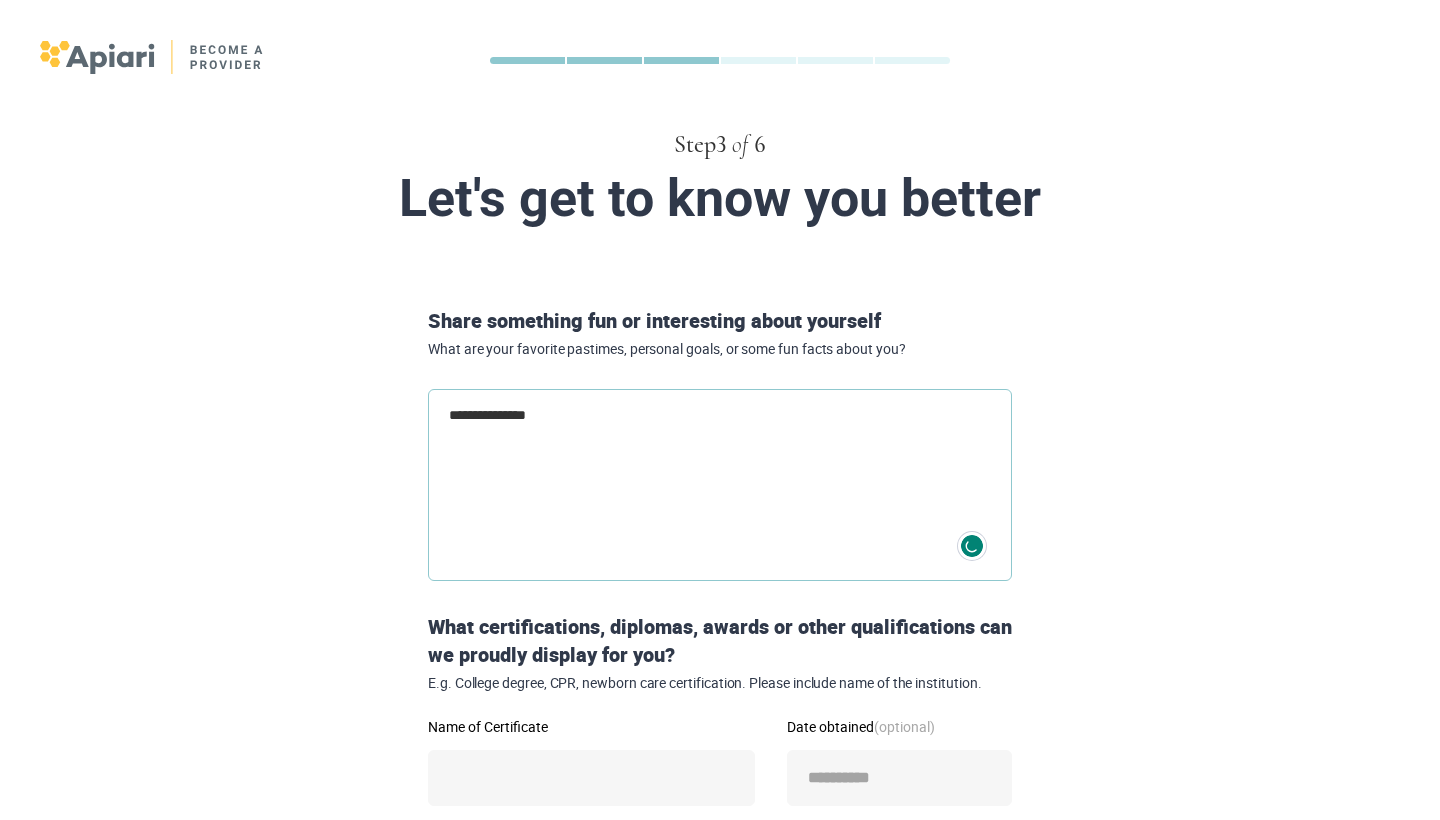 type on "**********" 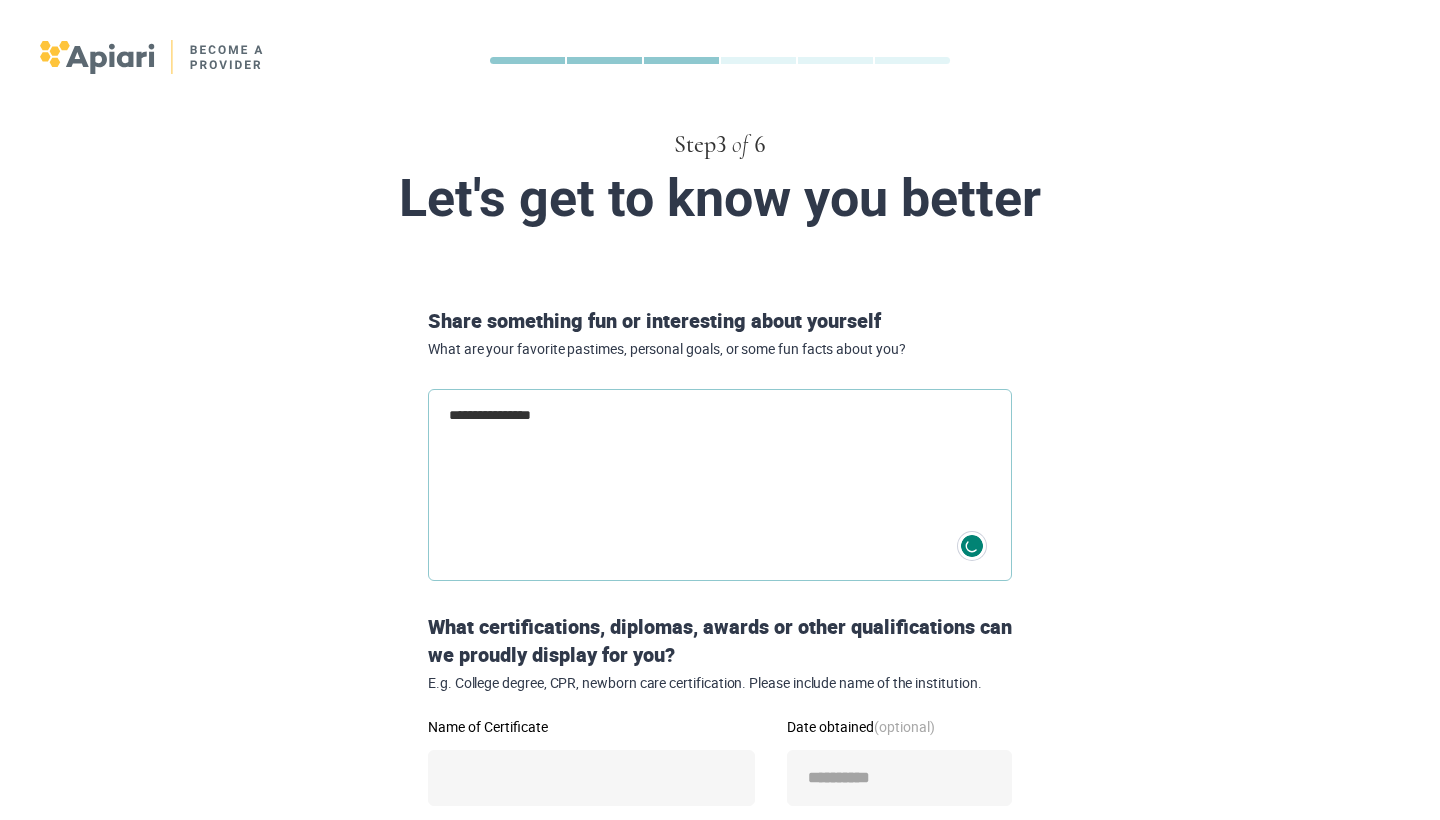type on "**********" 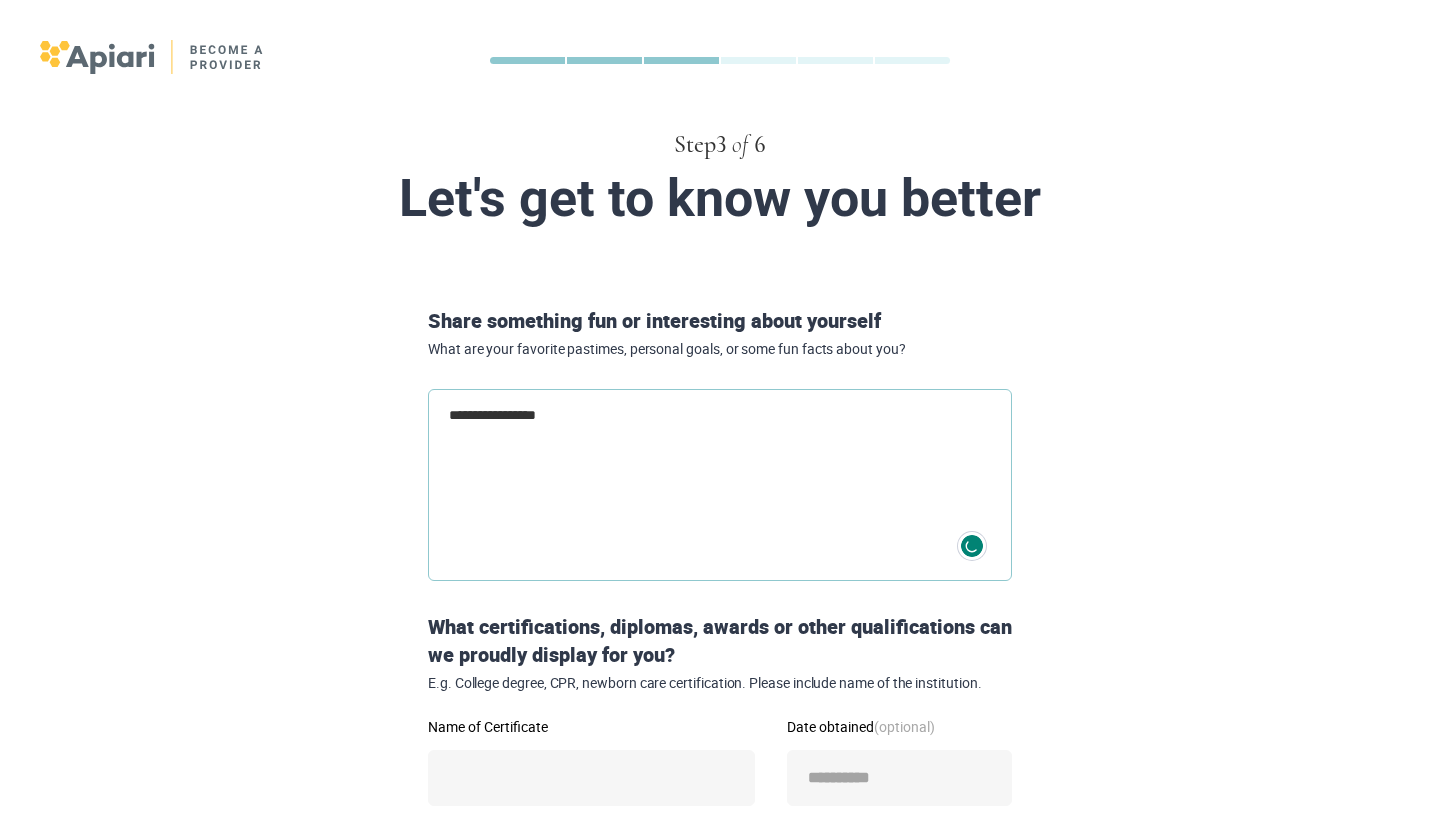 type on "**********" 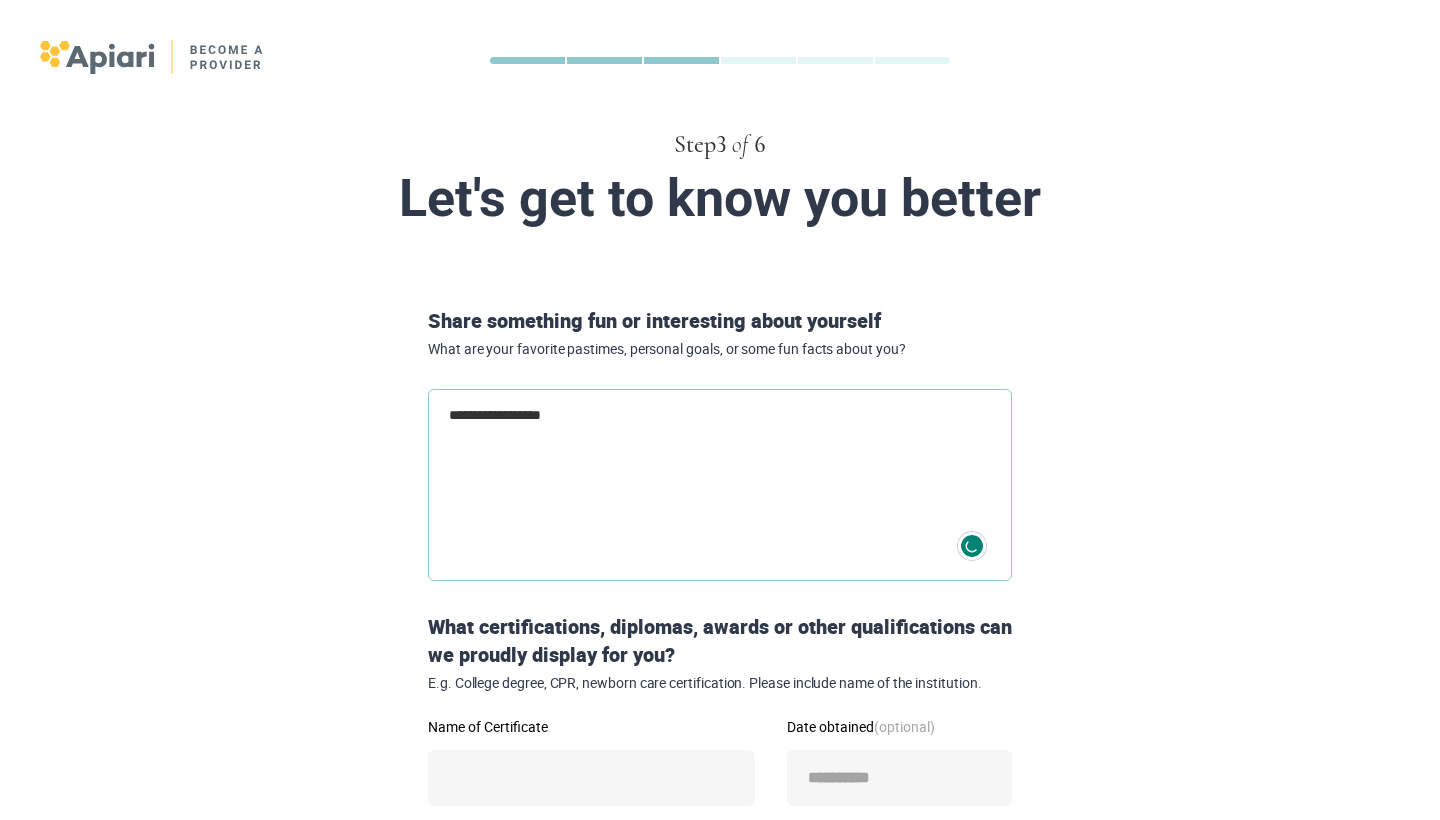 type on "**********" 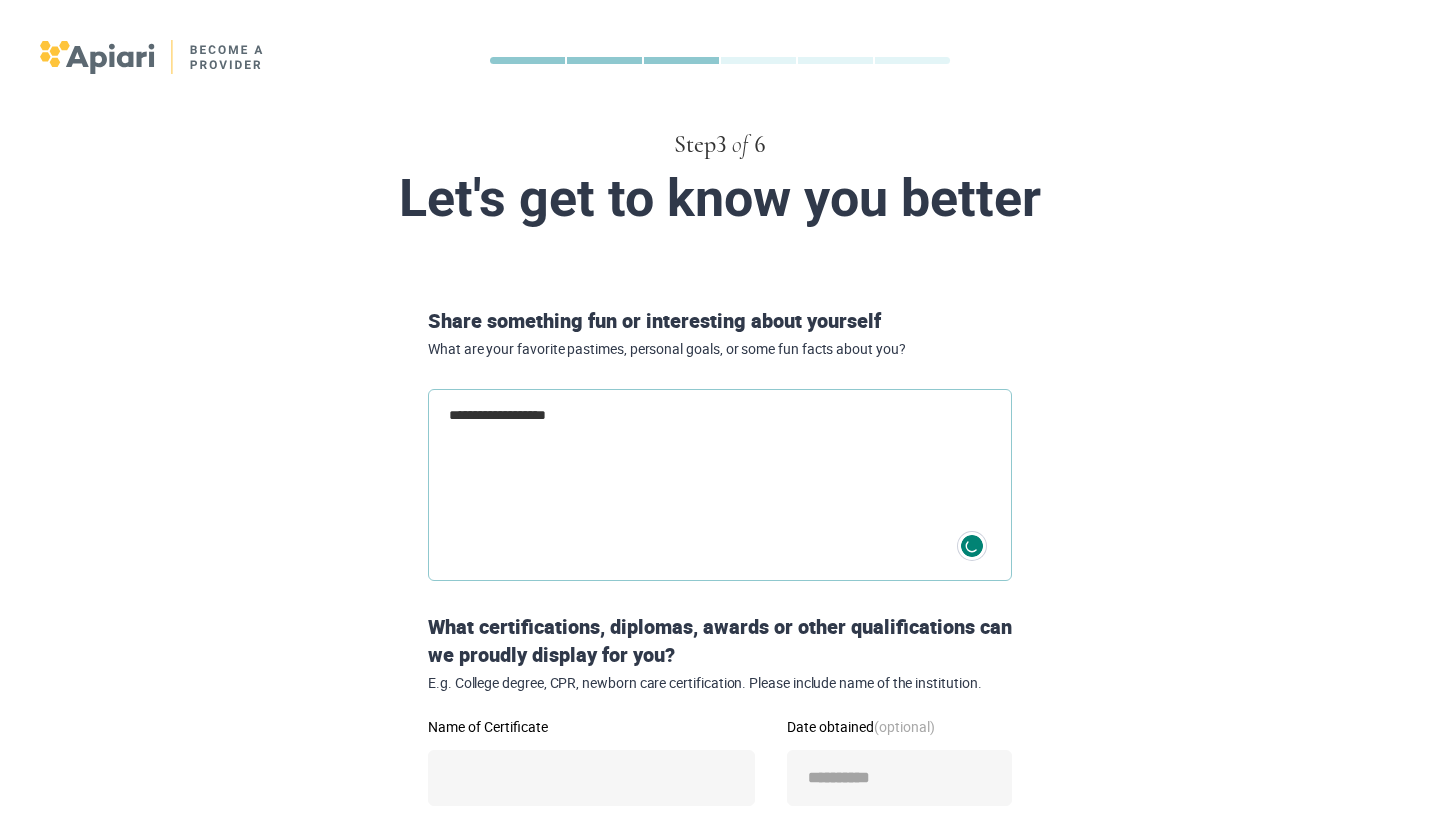 type on "**********" 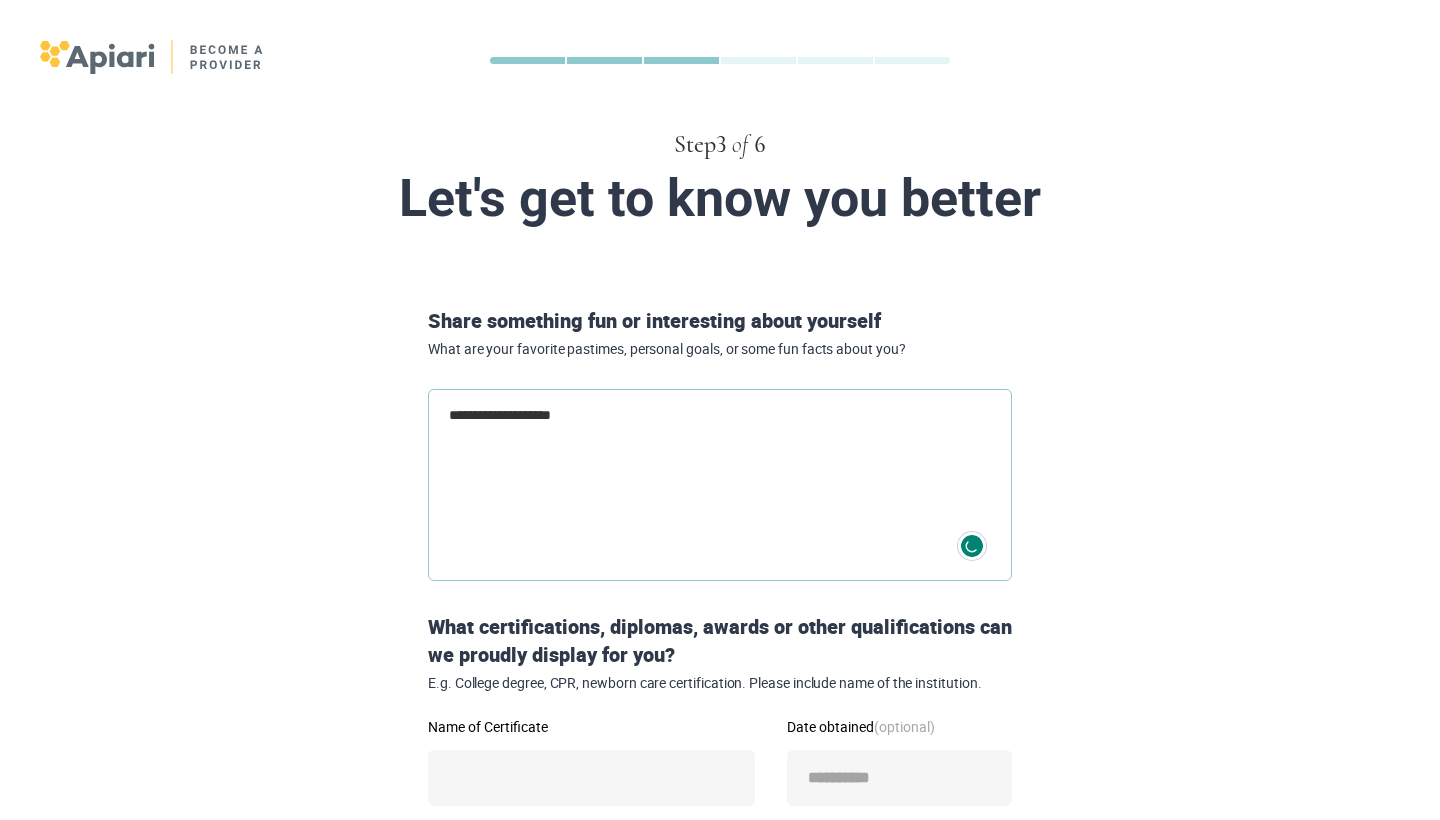 type on "**********" 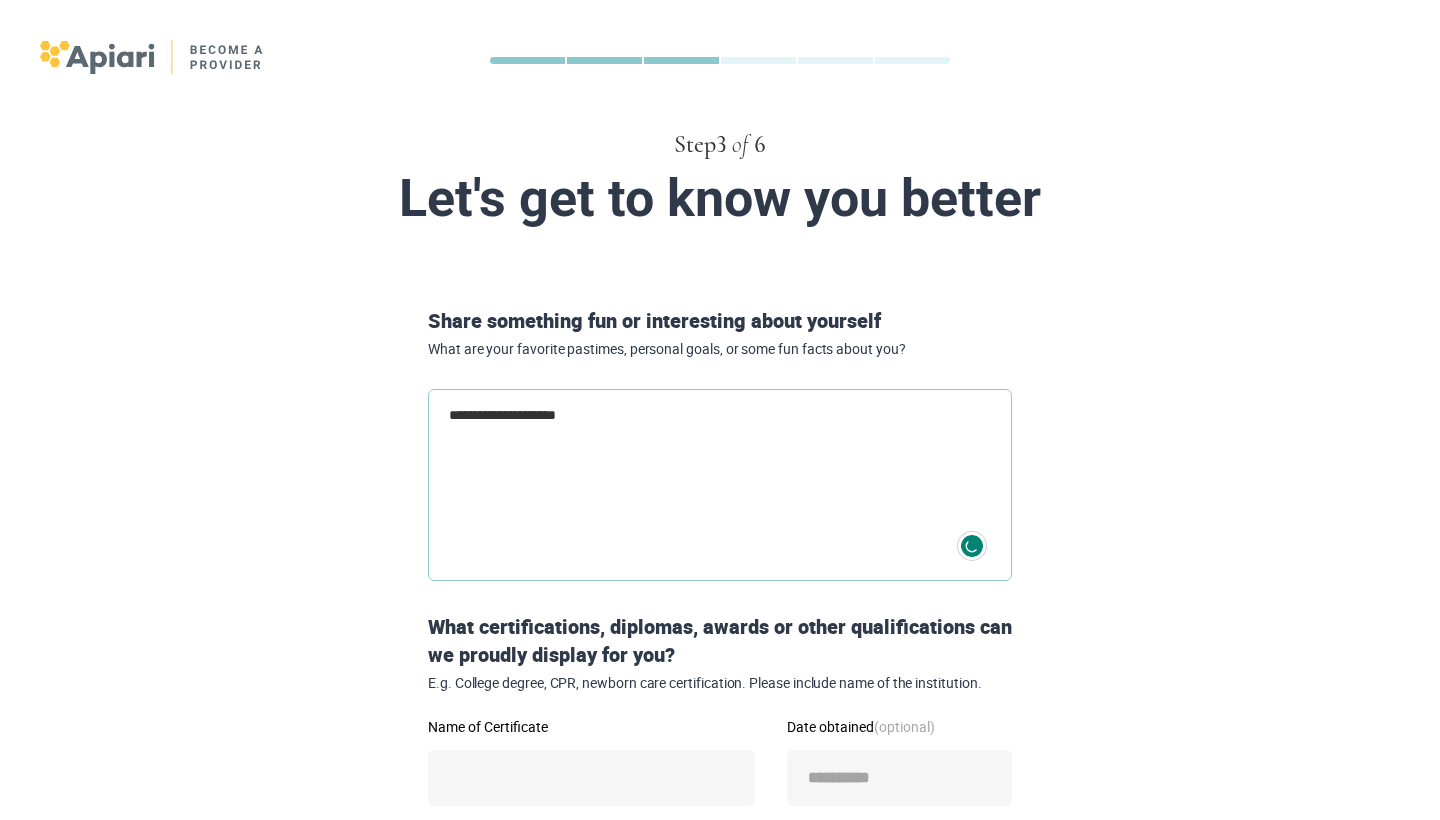 type on "**********" 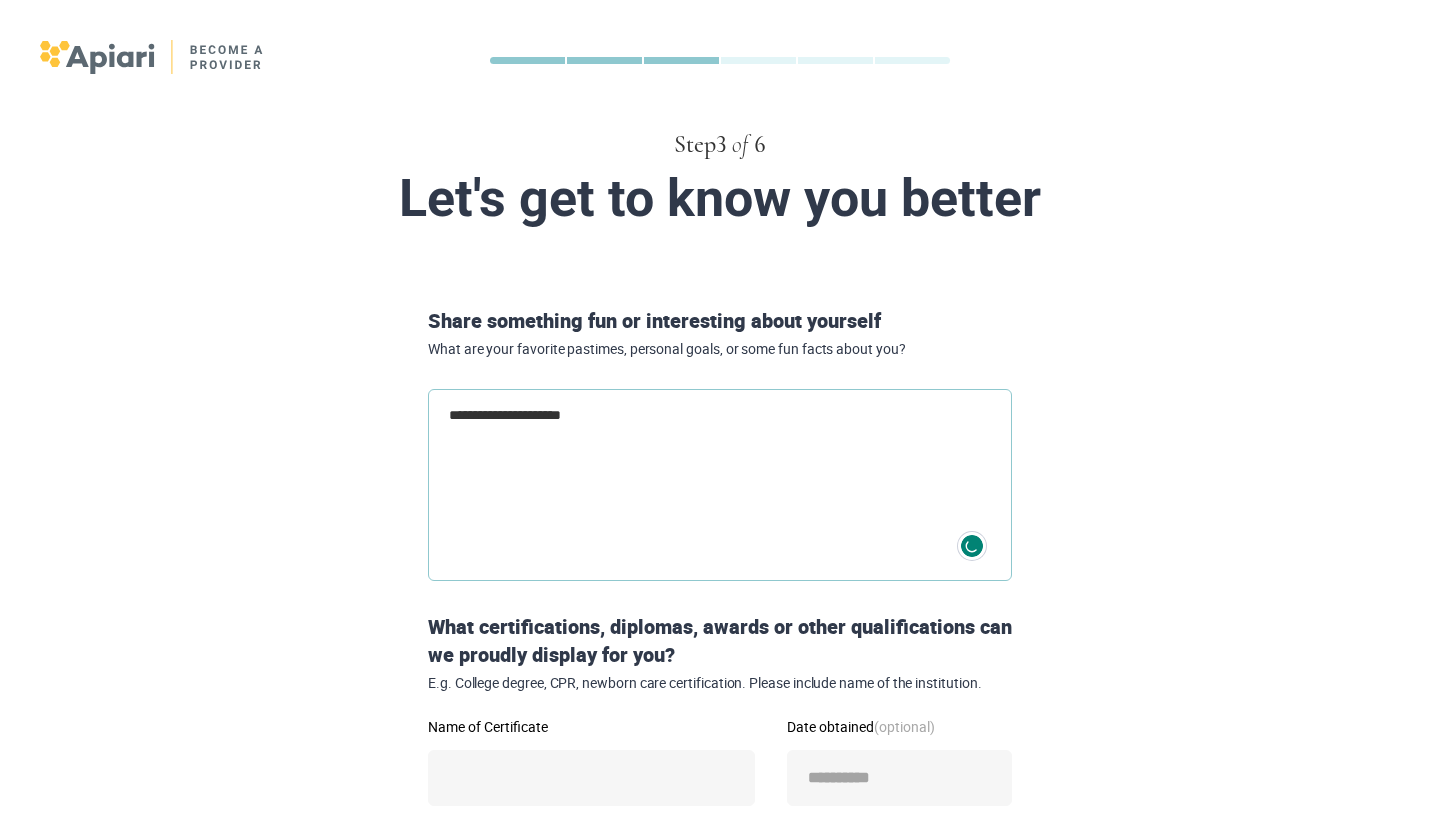 type on "**********" 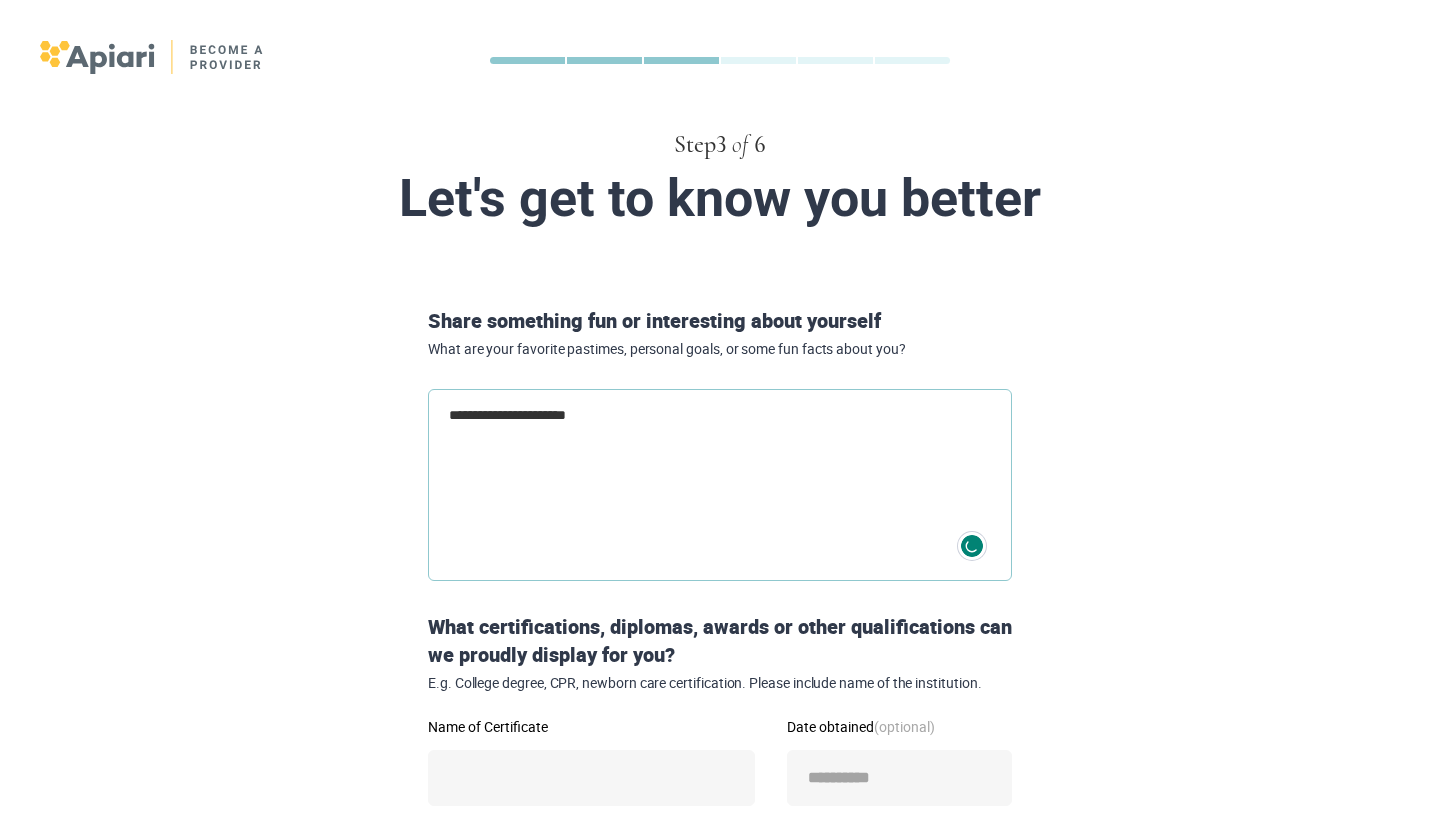type on "**********" 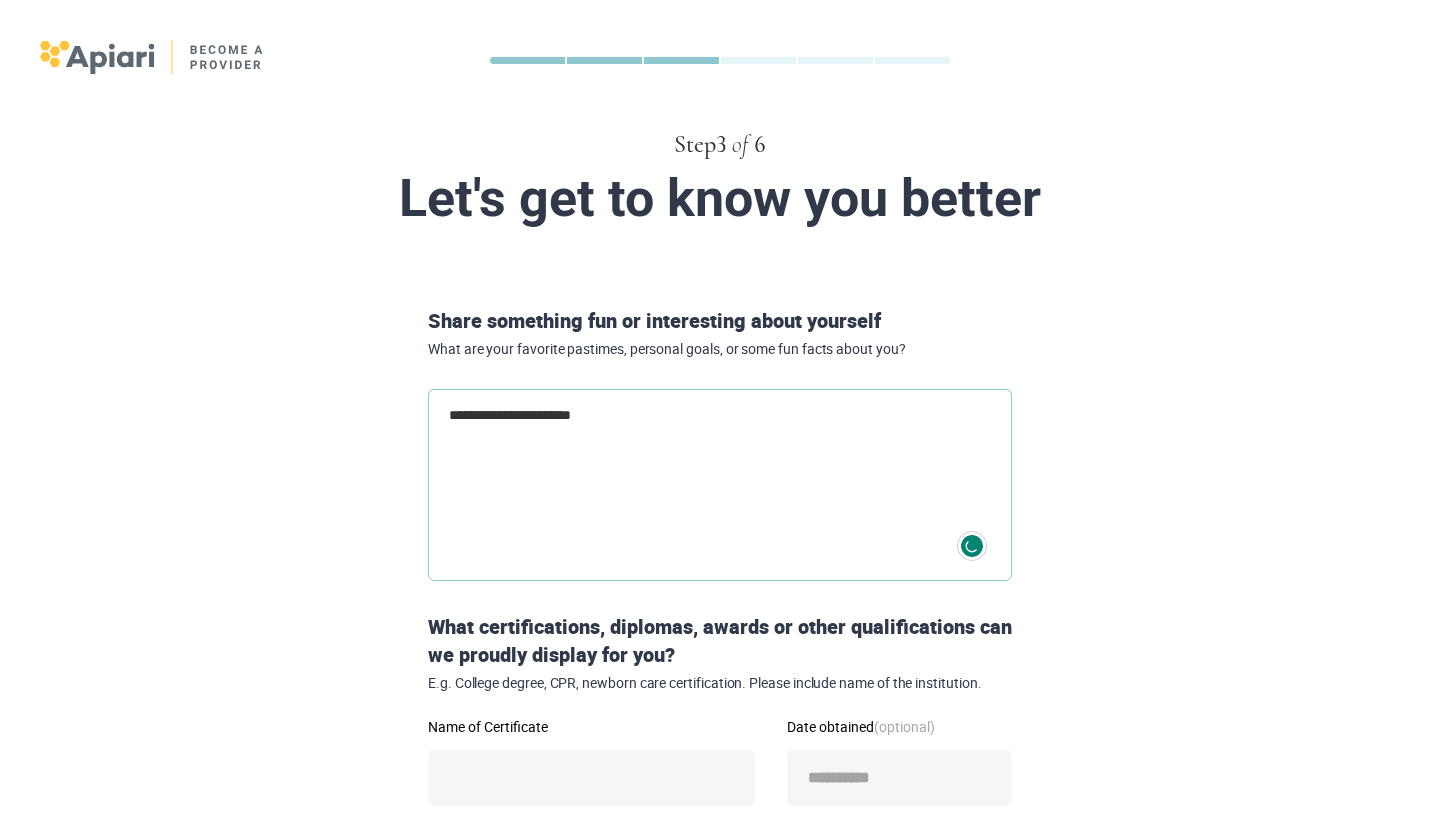 type on "**********" 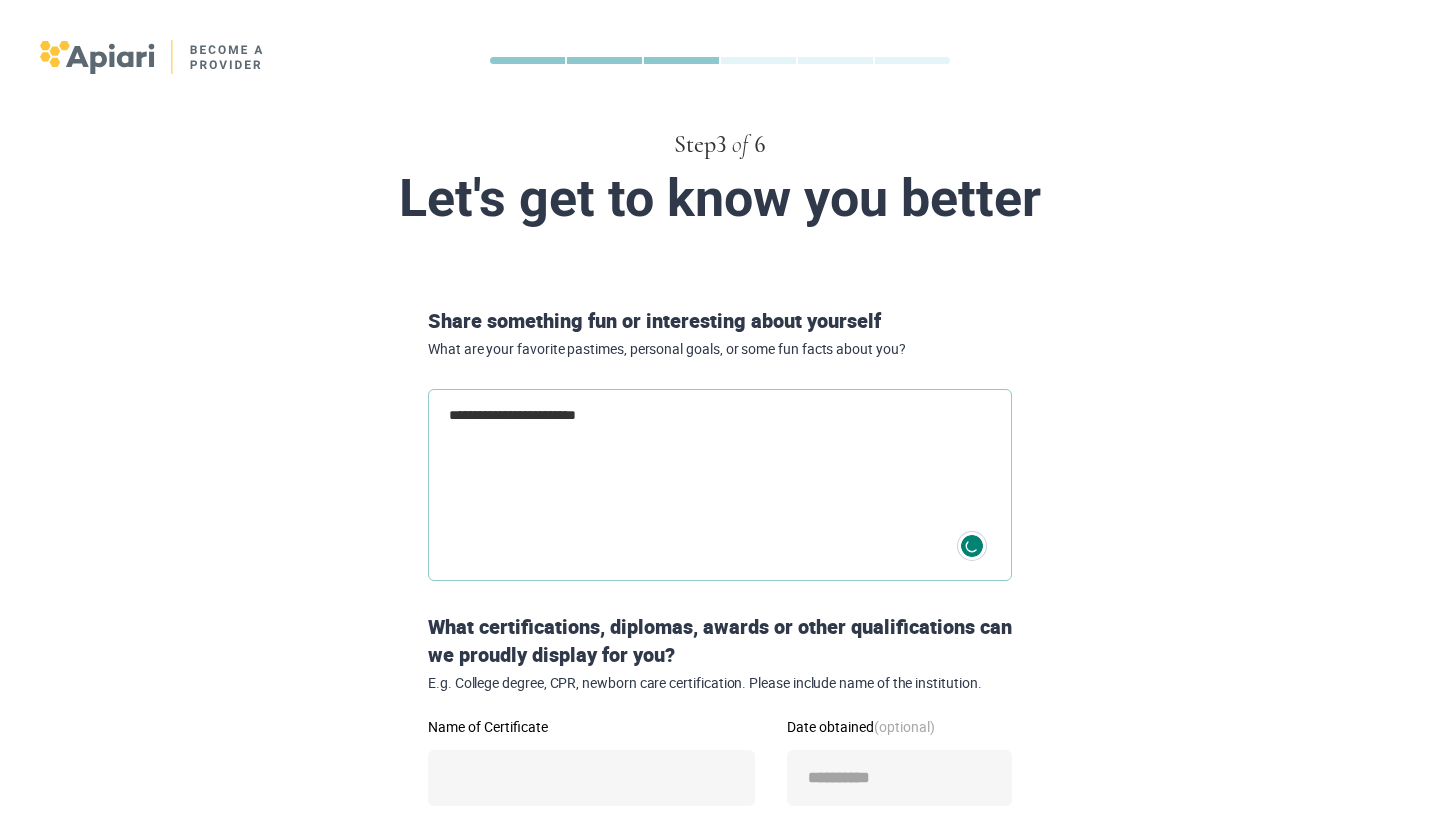 type on "**********" 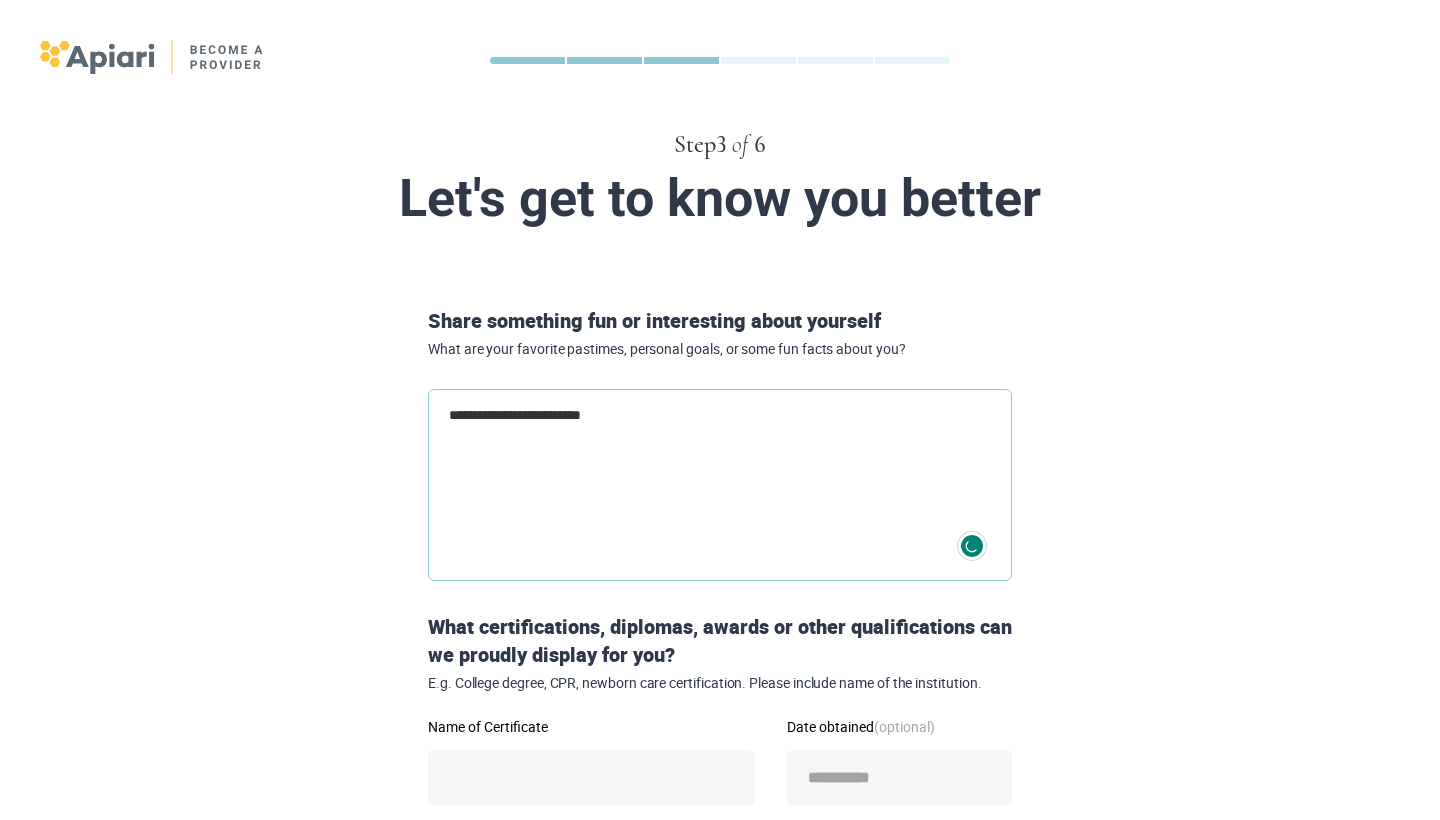 type on "**********" 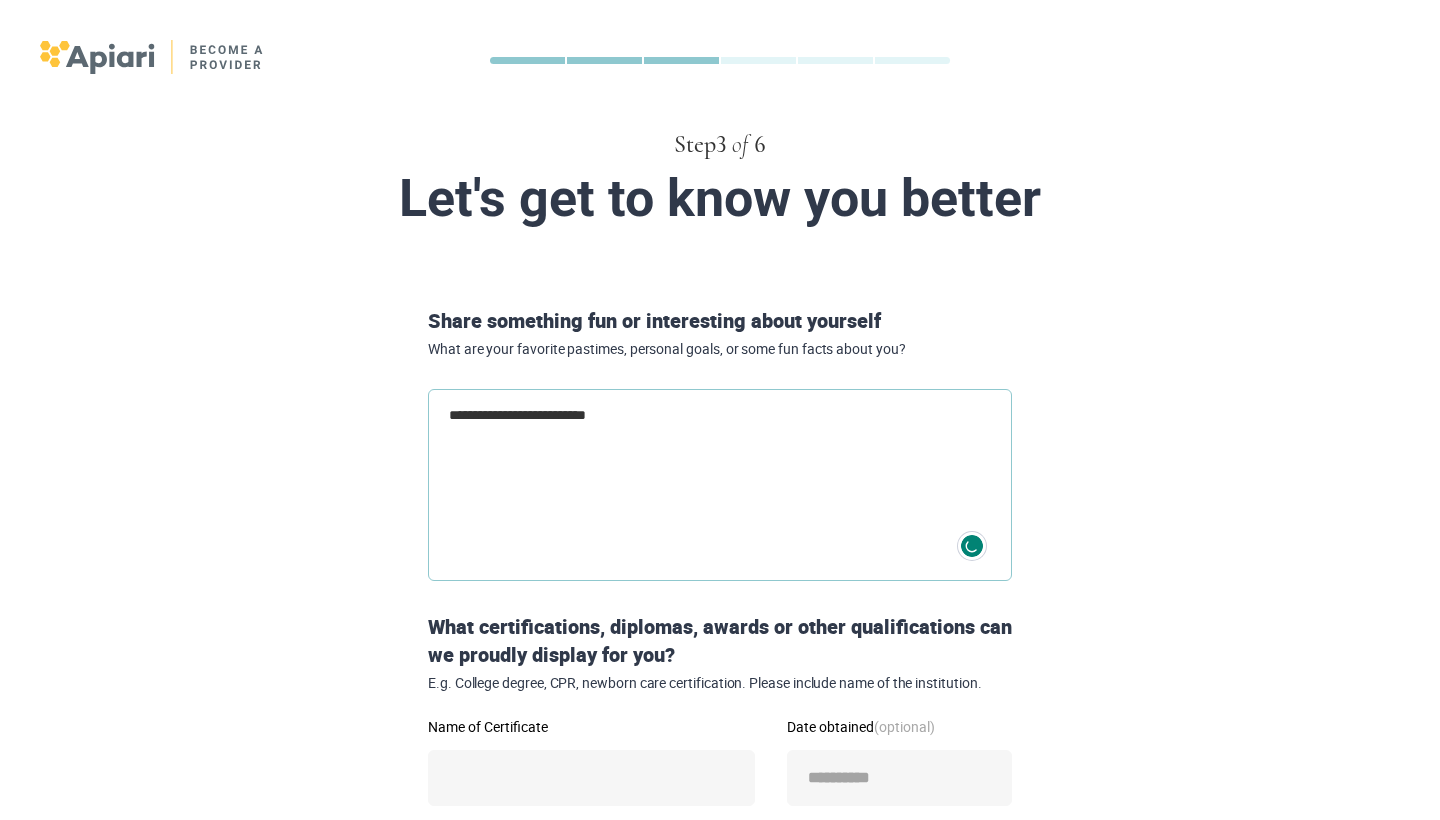 type on "**********" 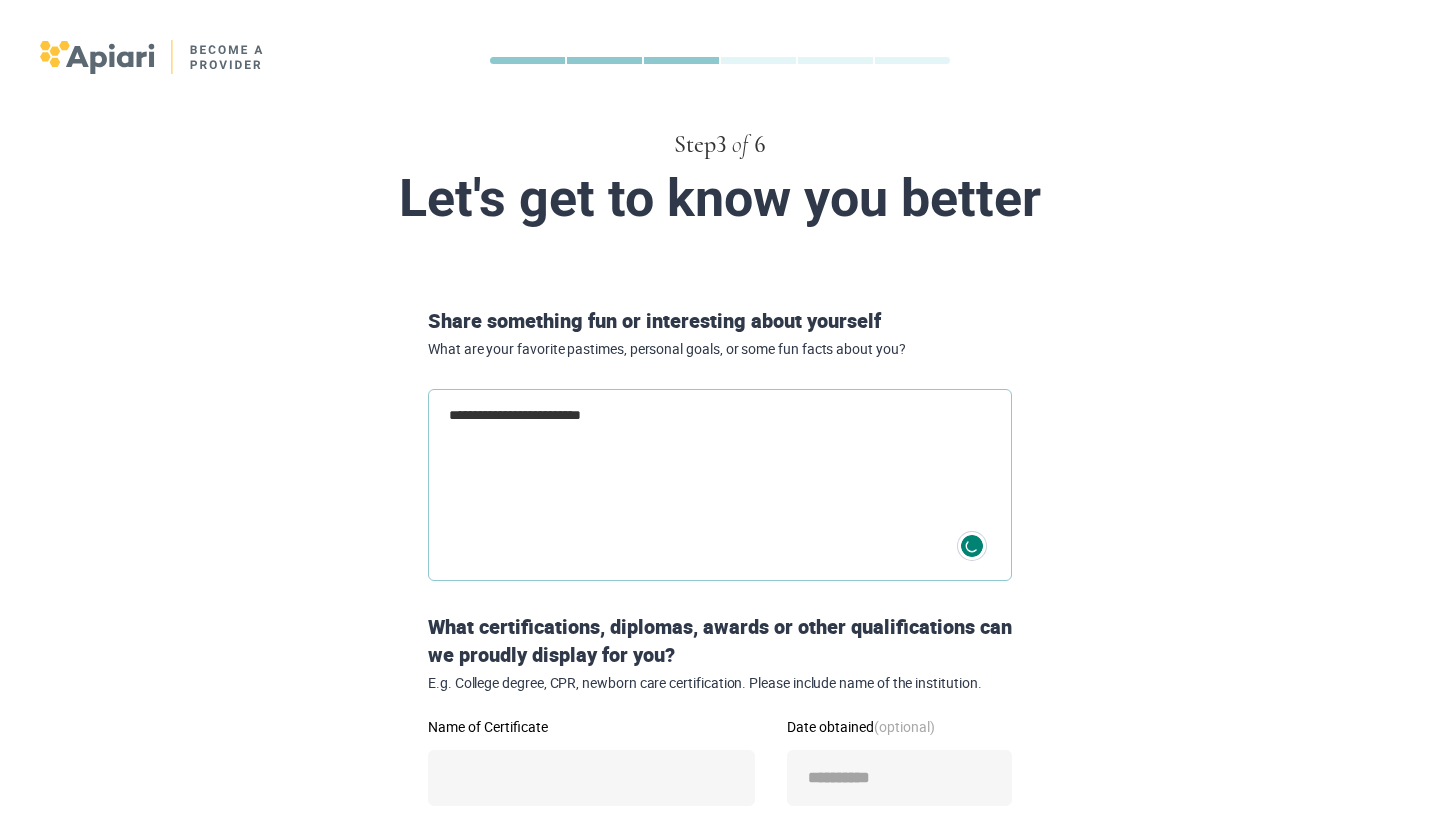 type on "**********" 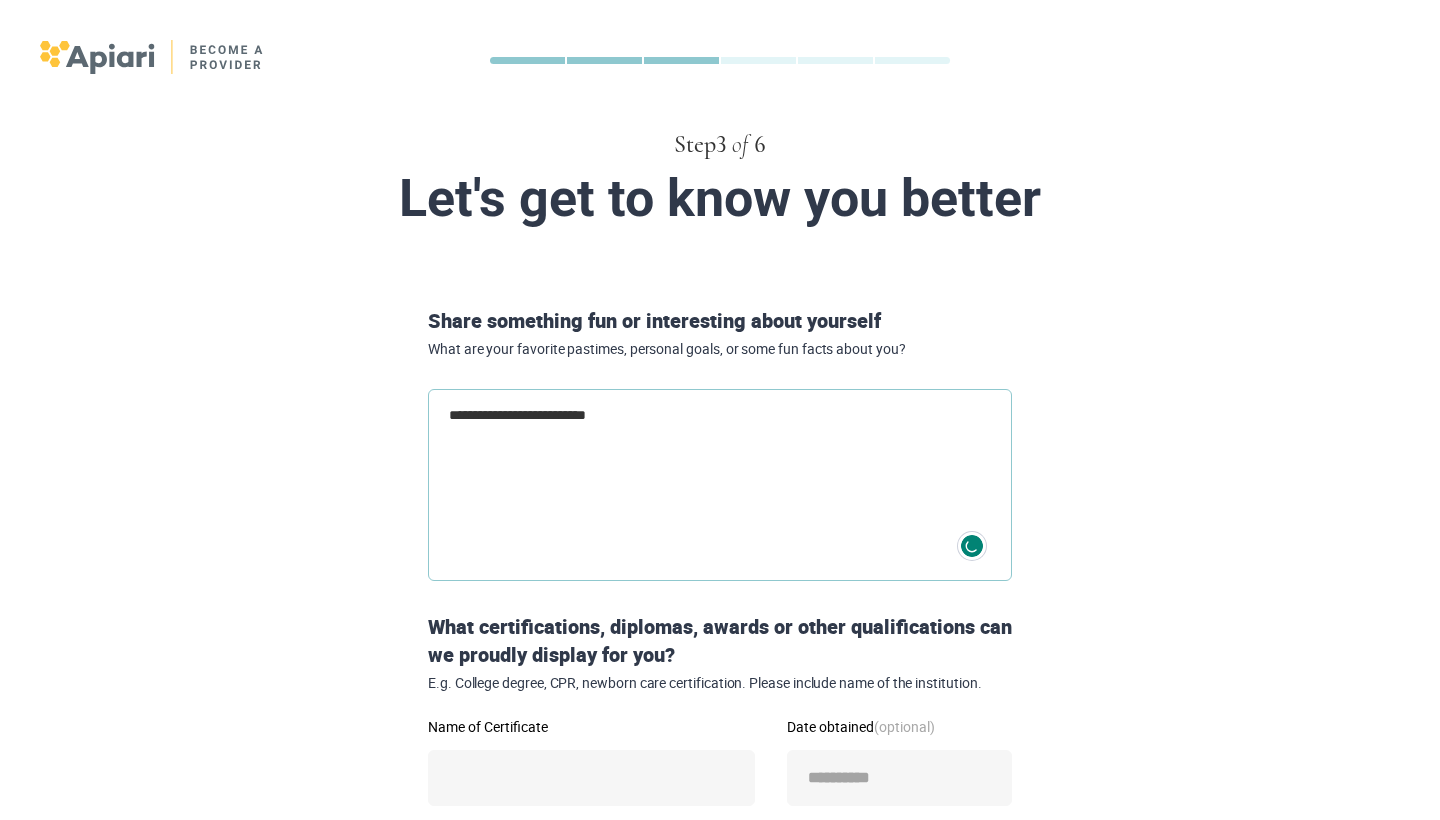 type on "**********" 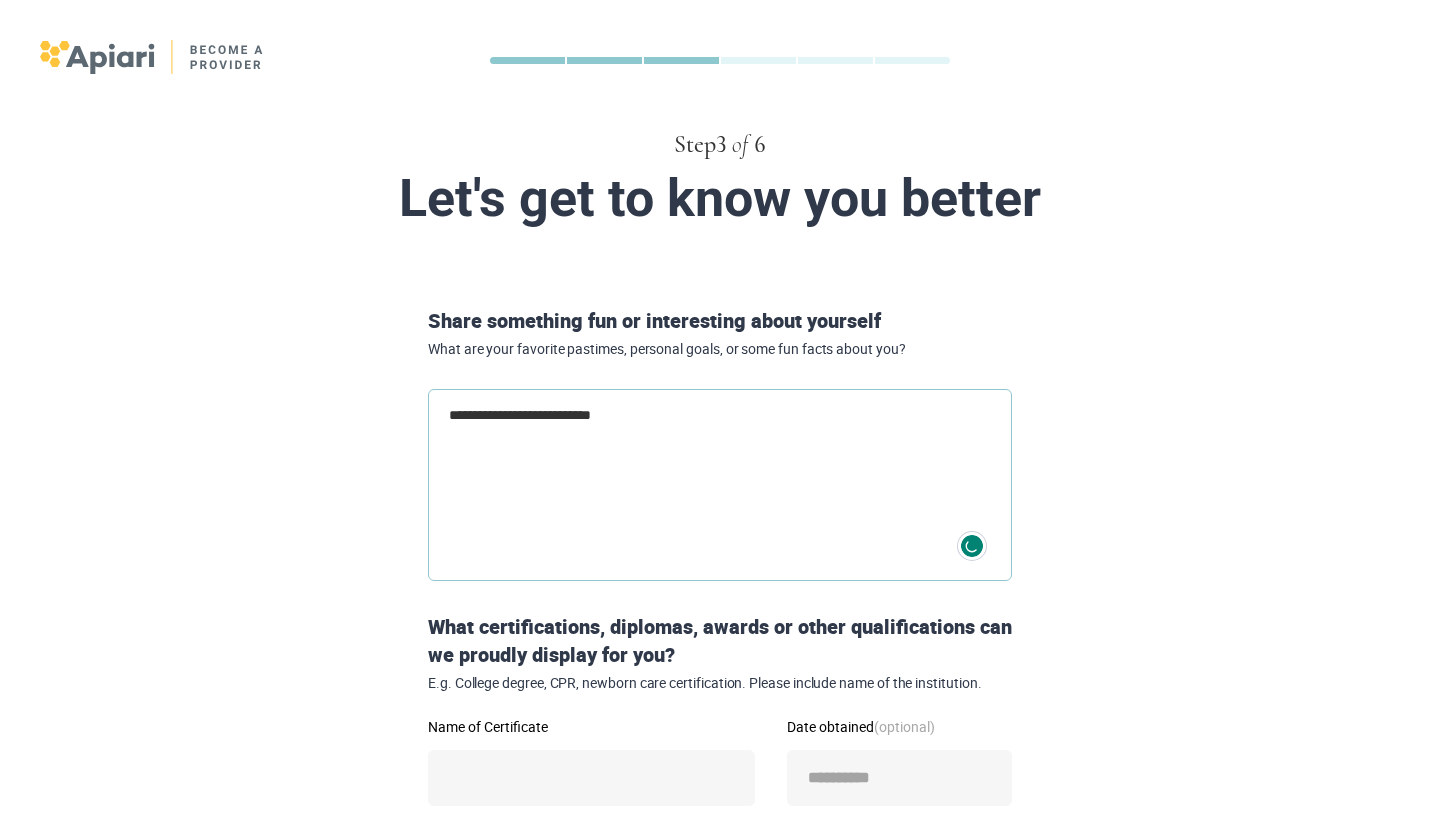 type on "**********" 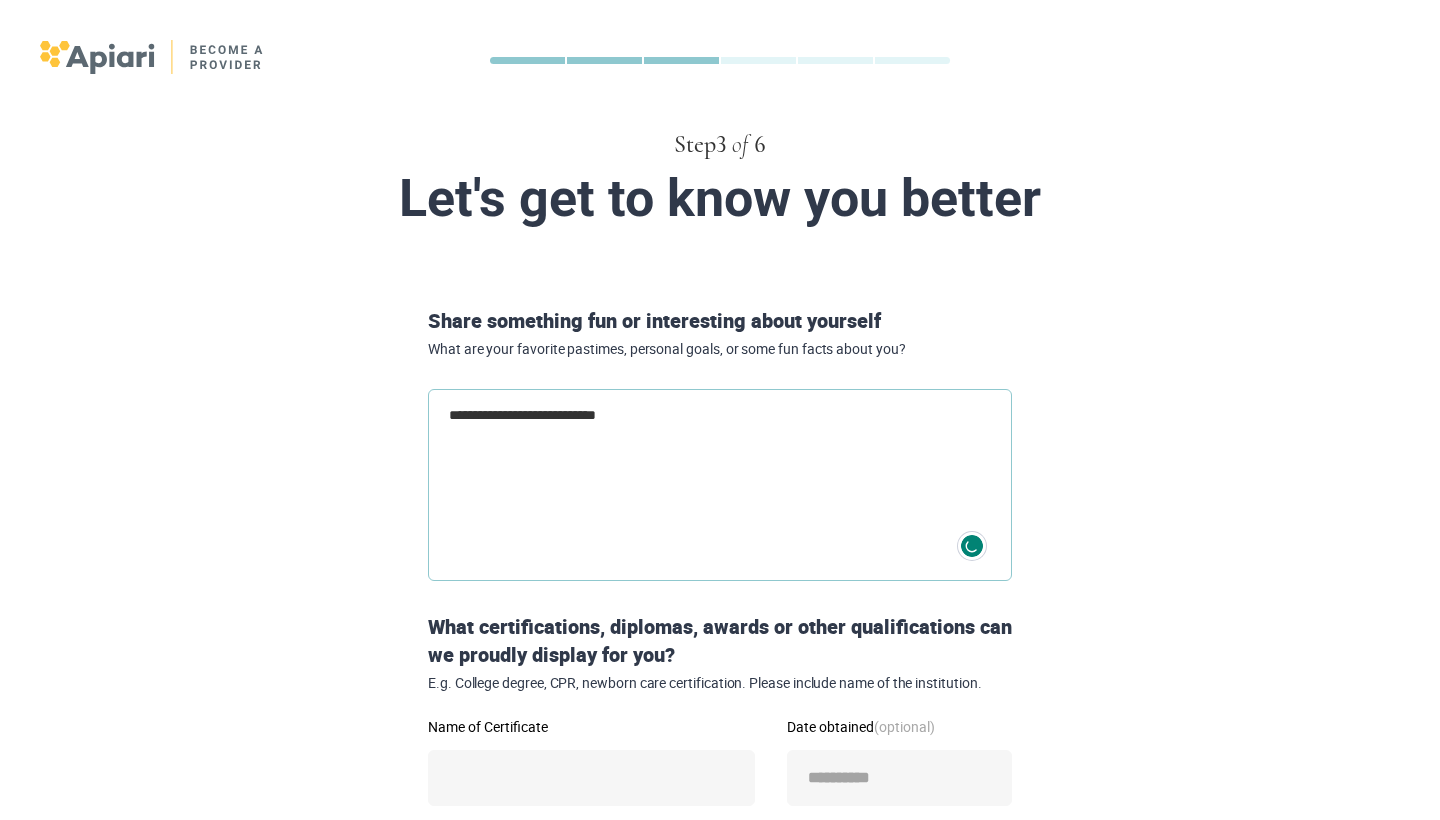 type on "**********" 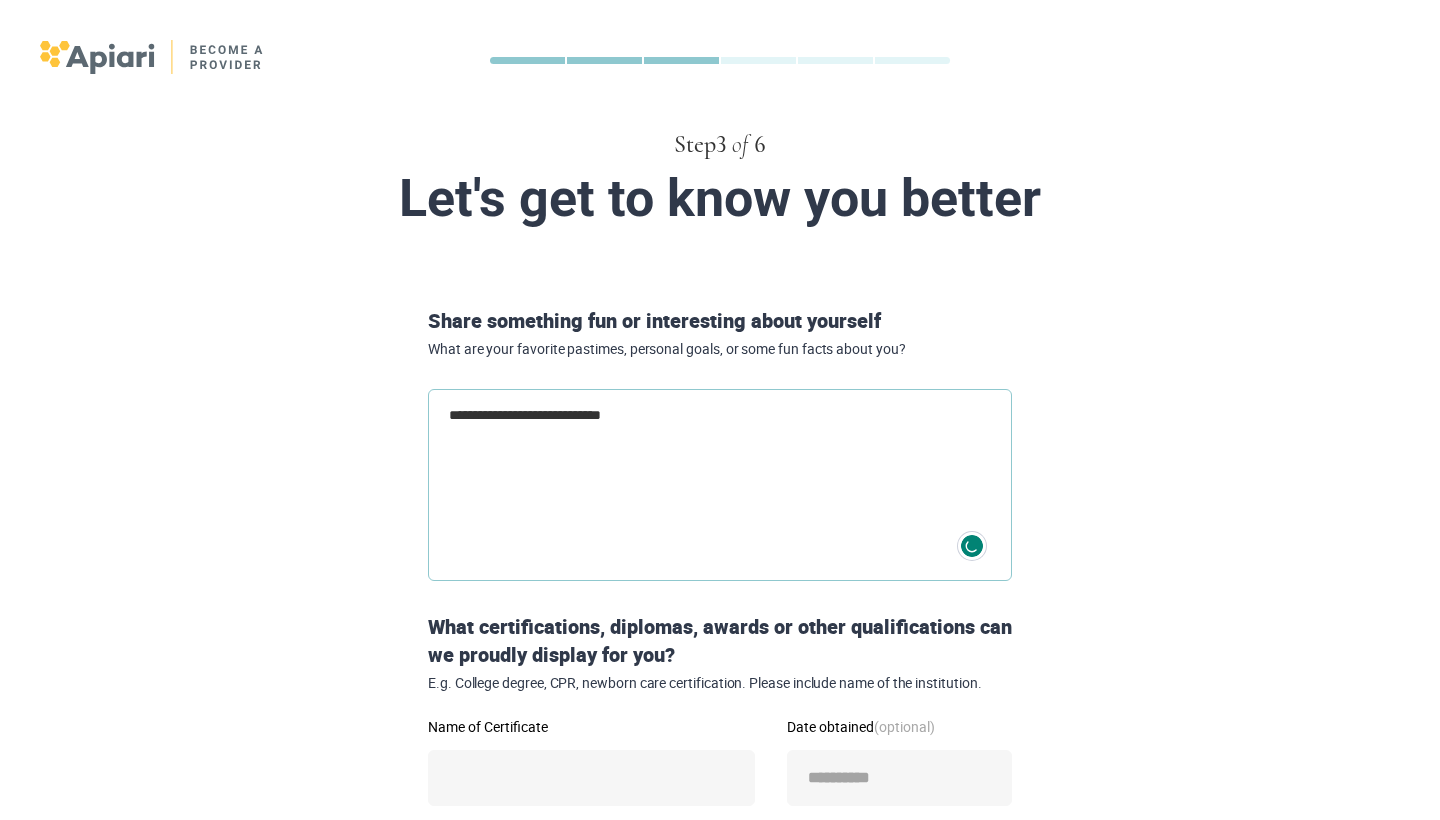 type on "**********" 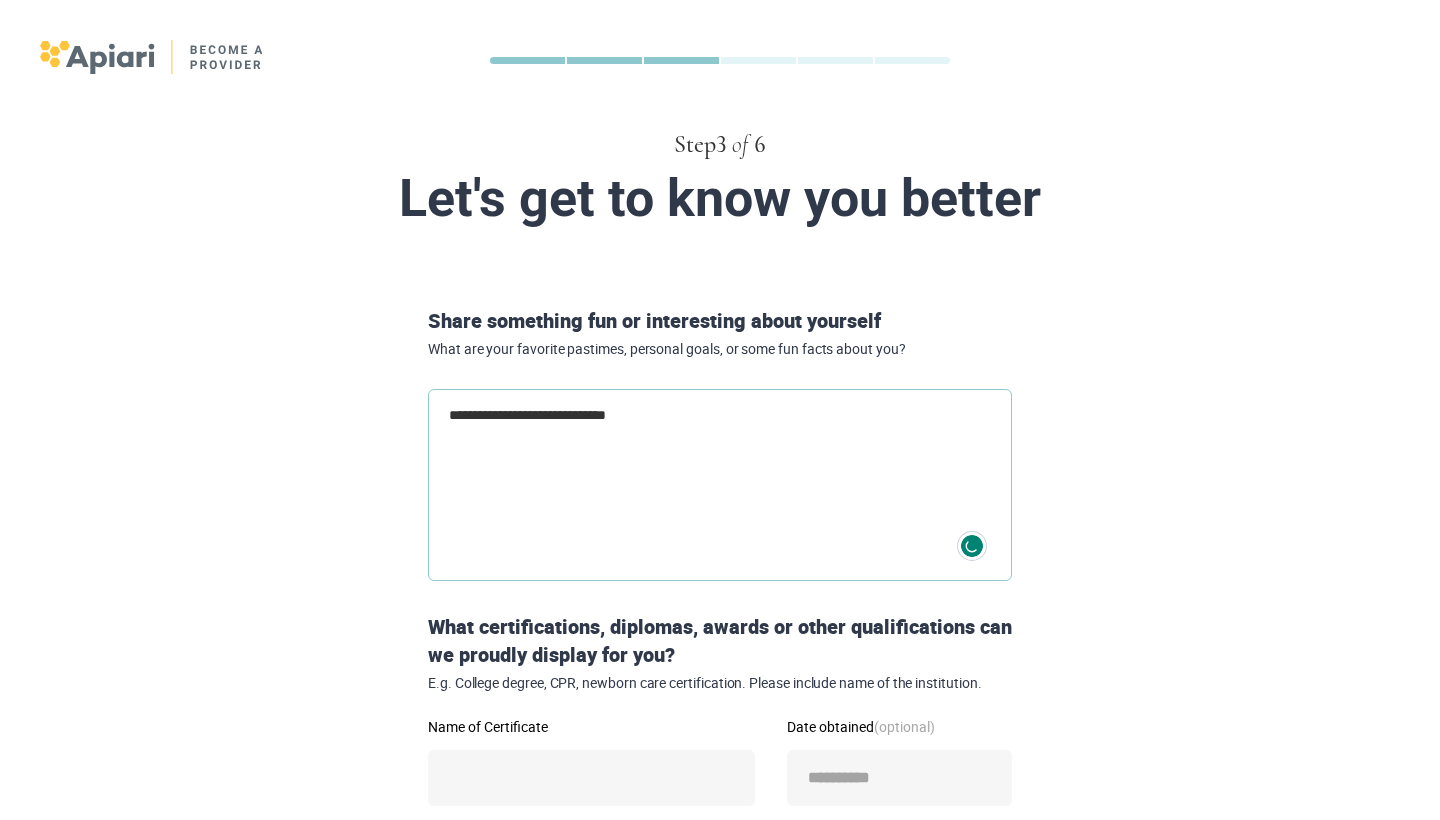 type on "**********" 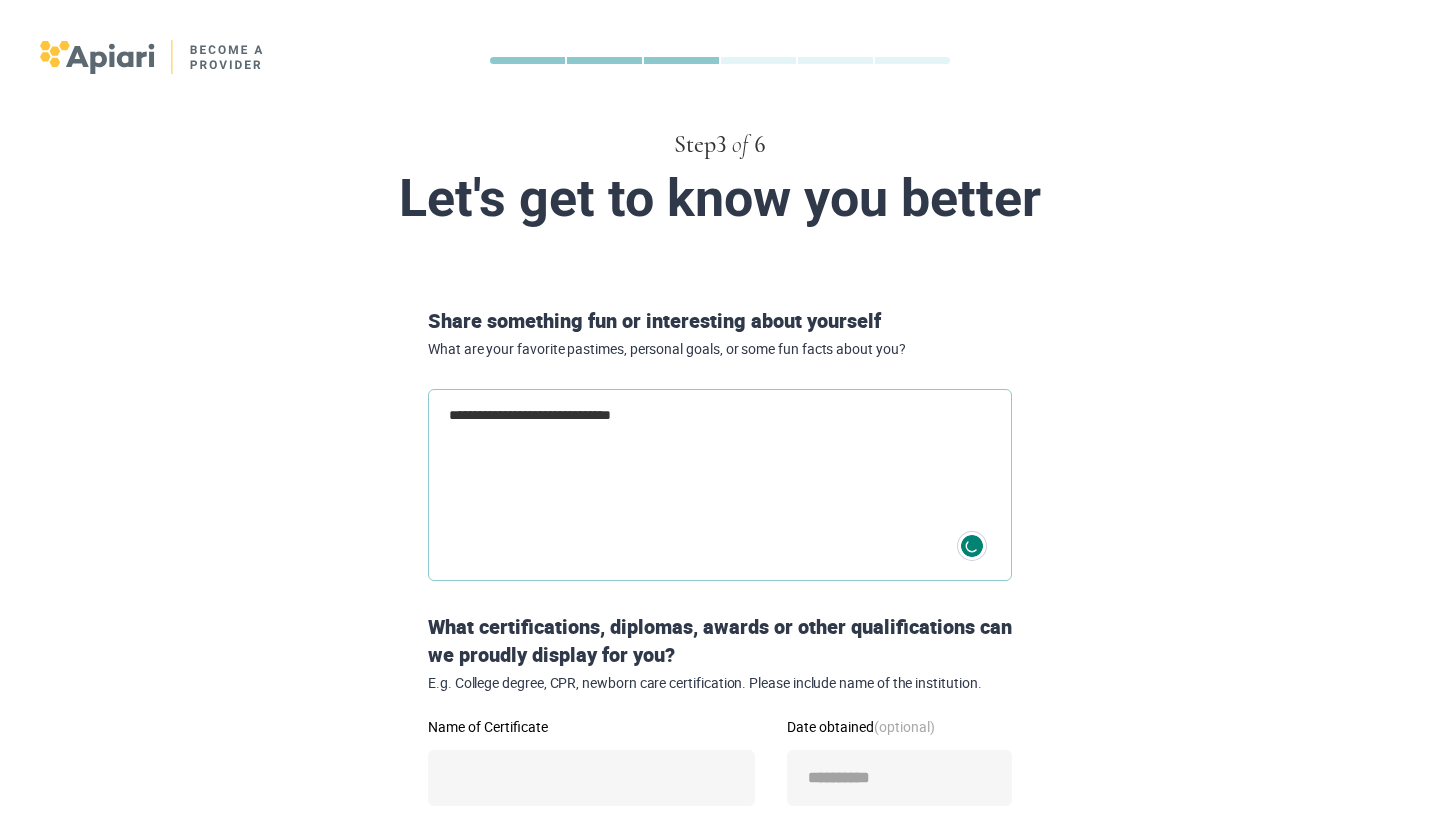 type on "**********" 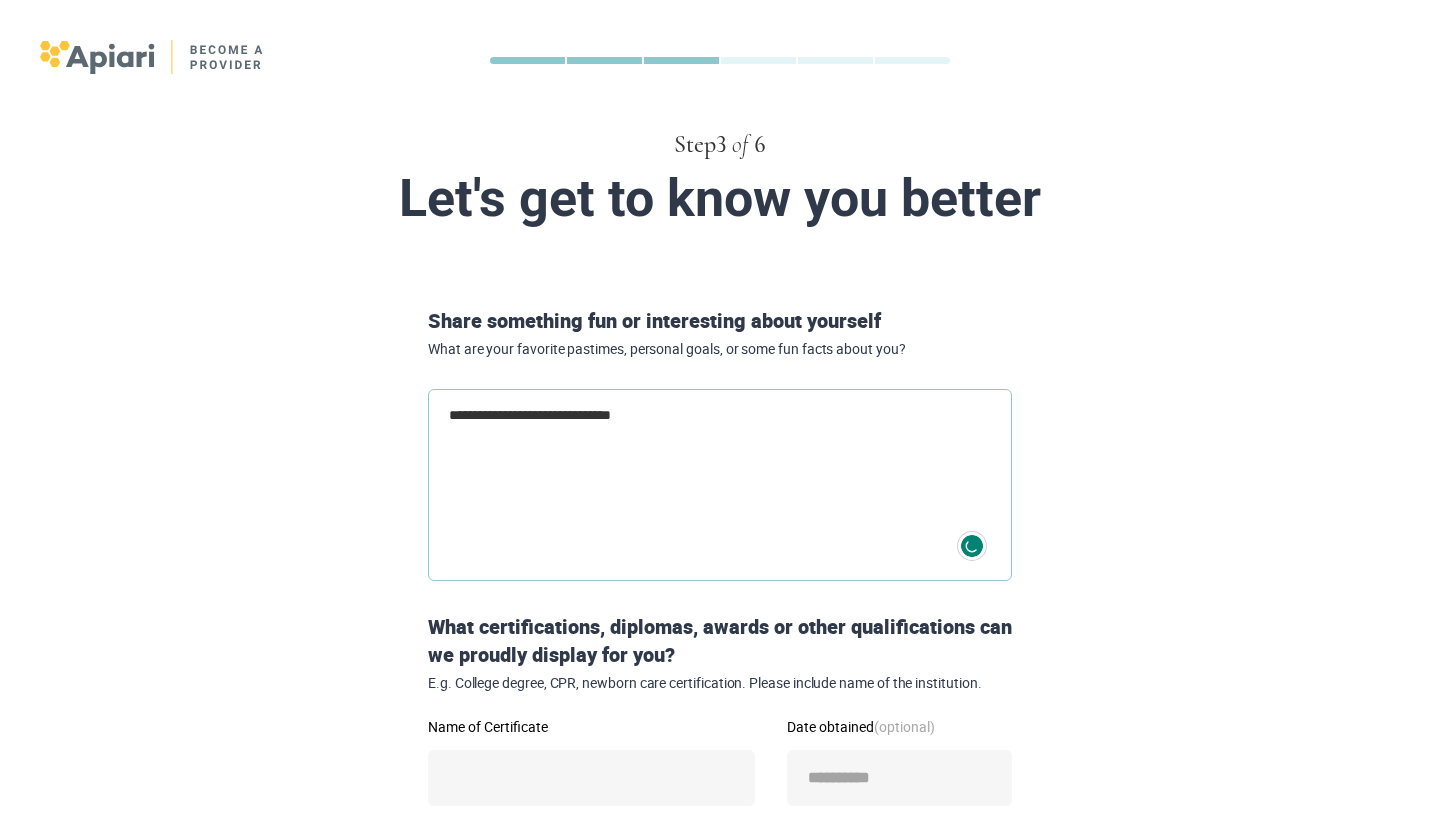 type on "*" 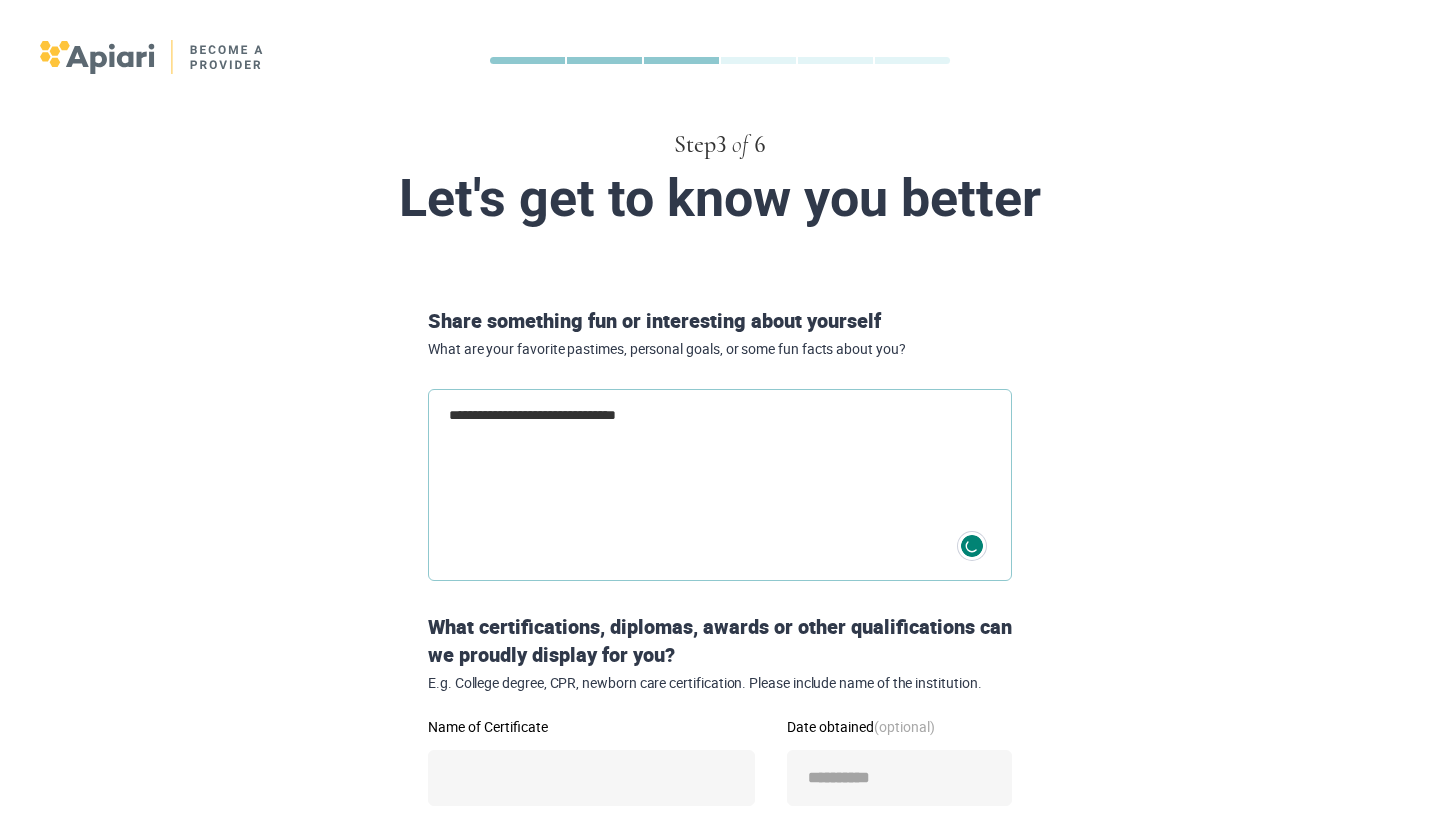 type on "**********" 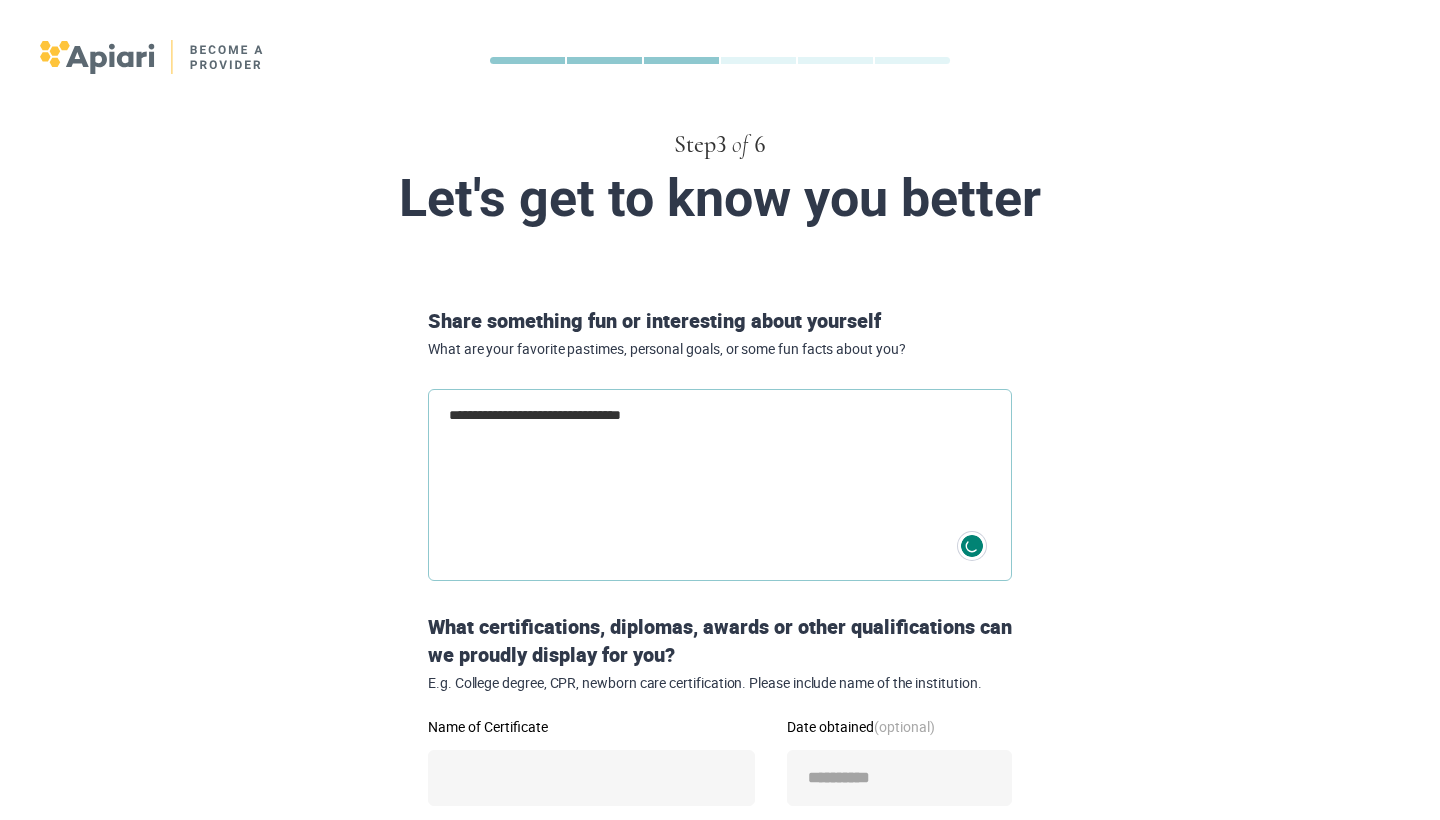 type on "**********" 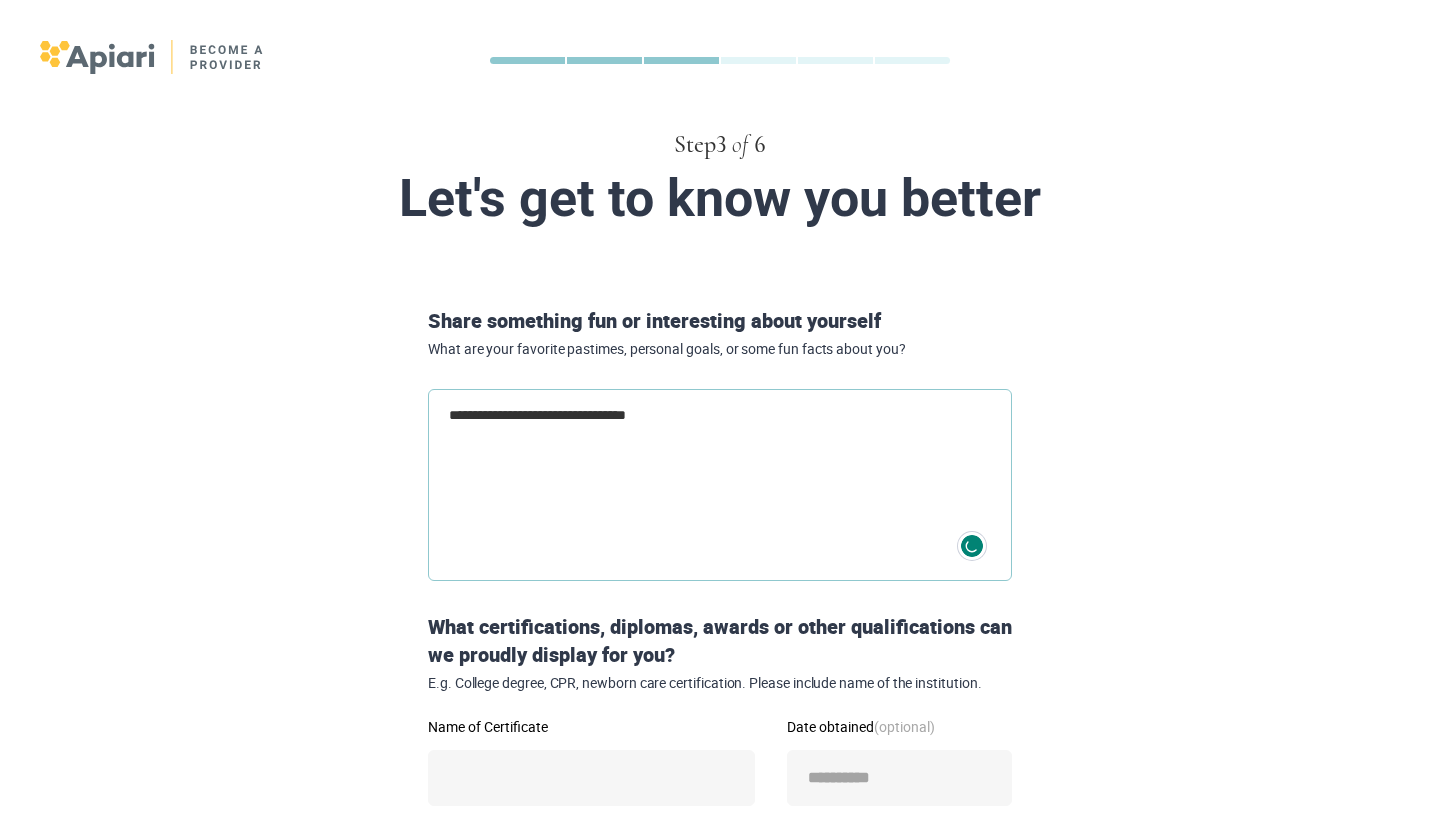 type on "**********" 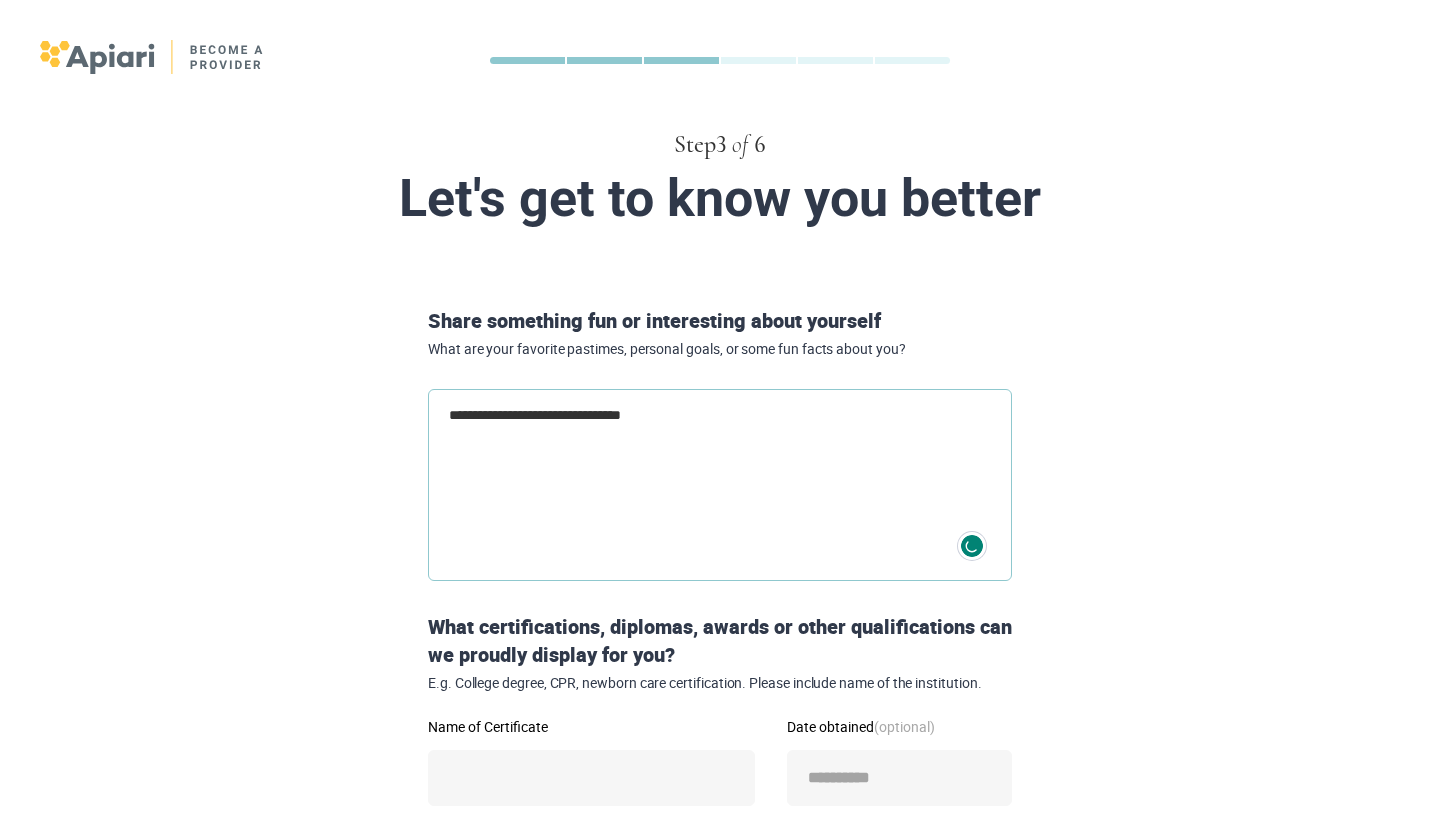 type on "**********" 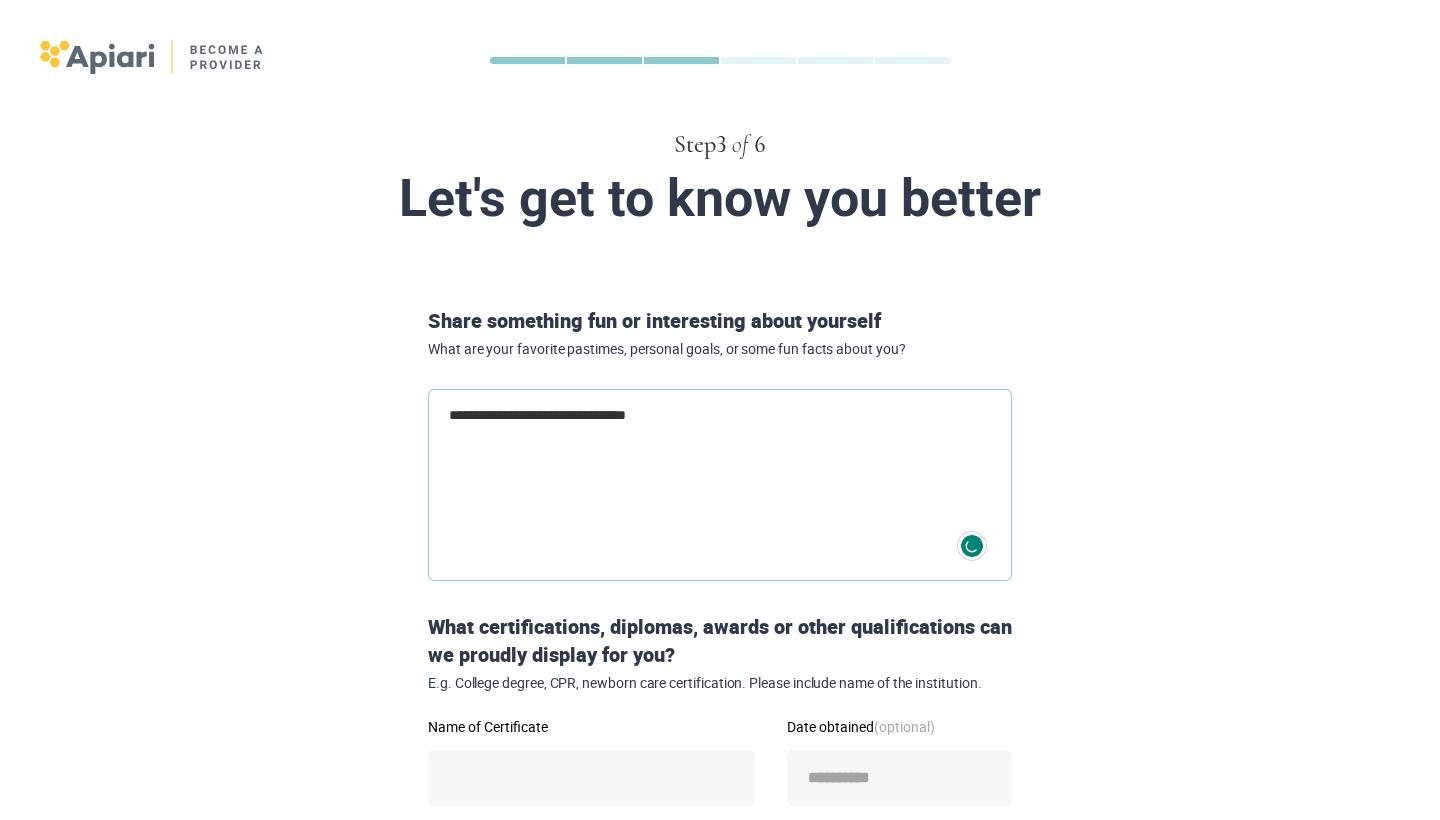 type on "**********" 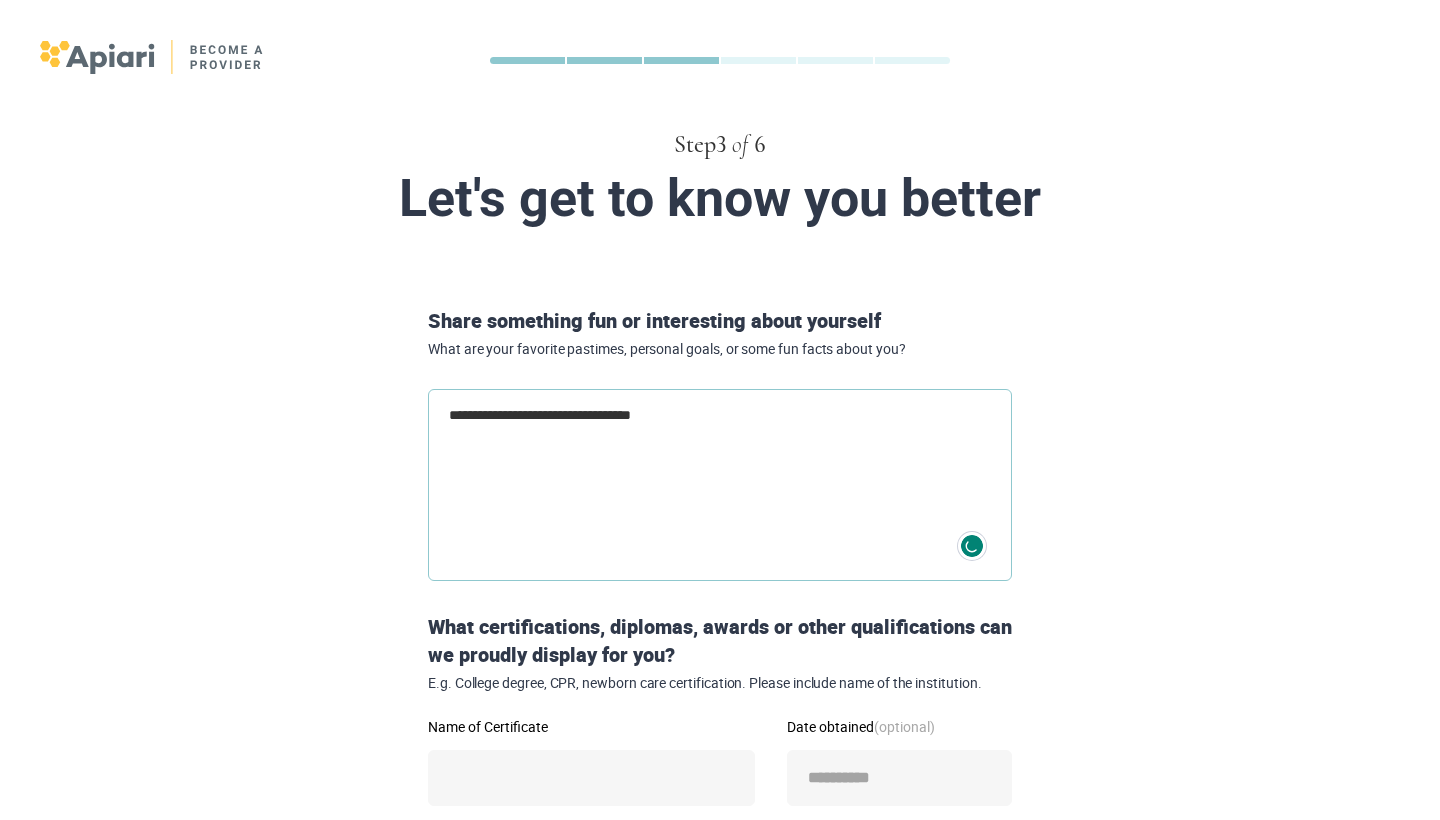 type on "**********" 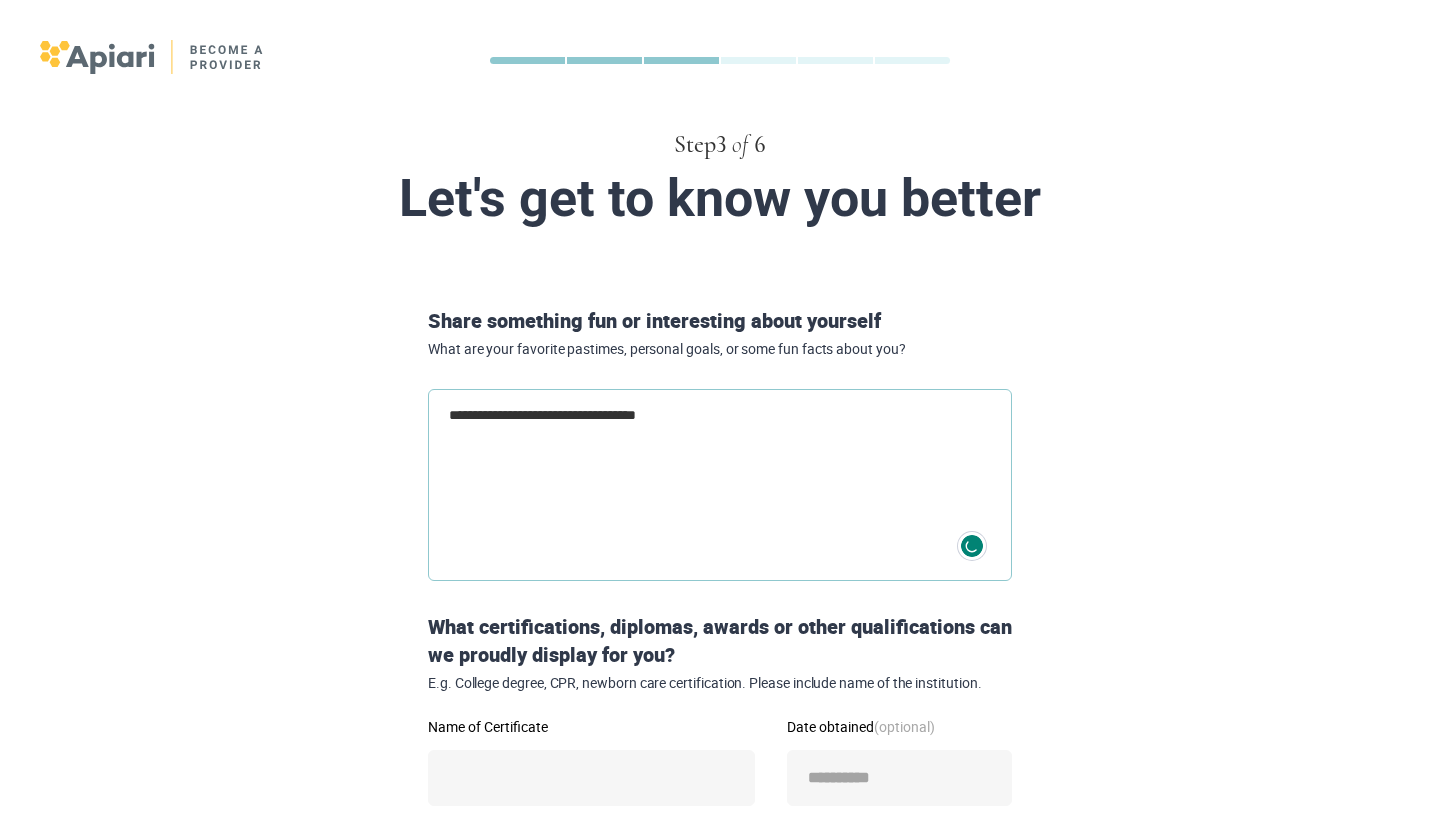 type on "**********" 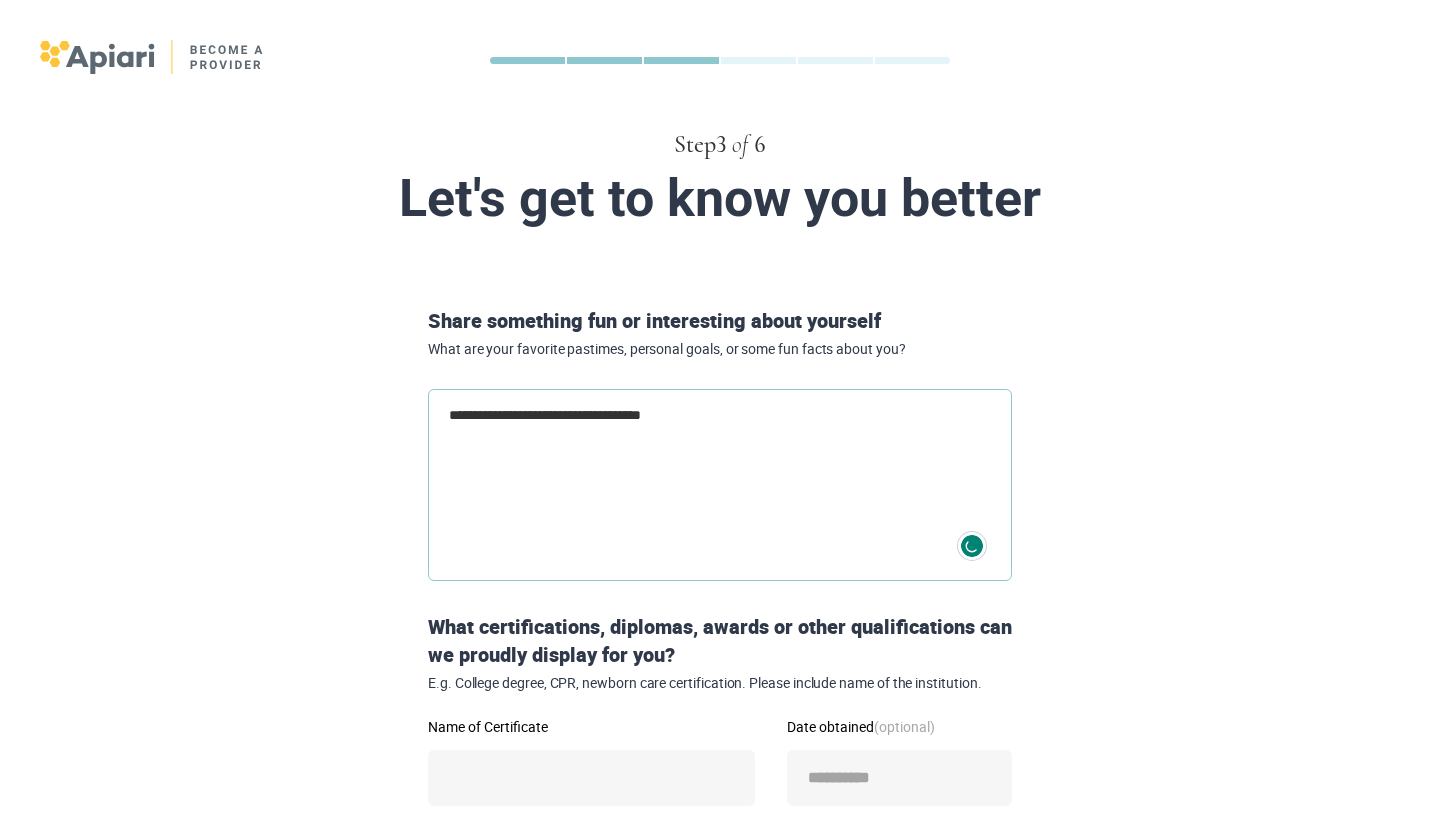 type on "**********" 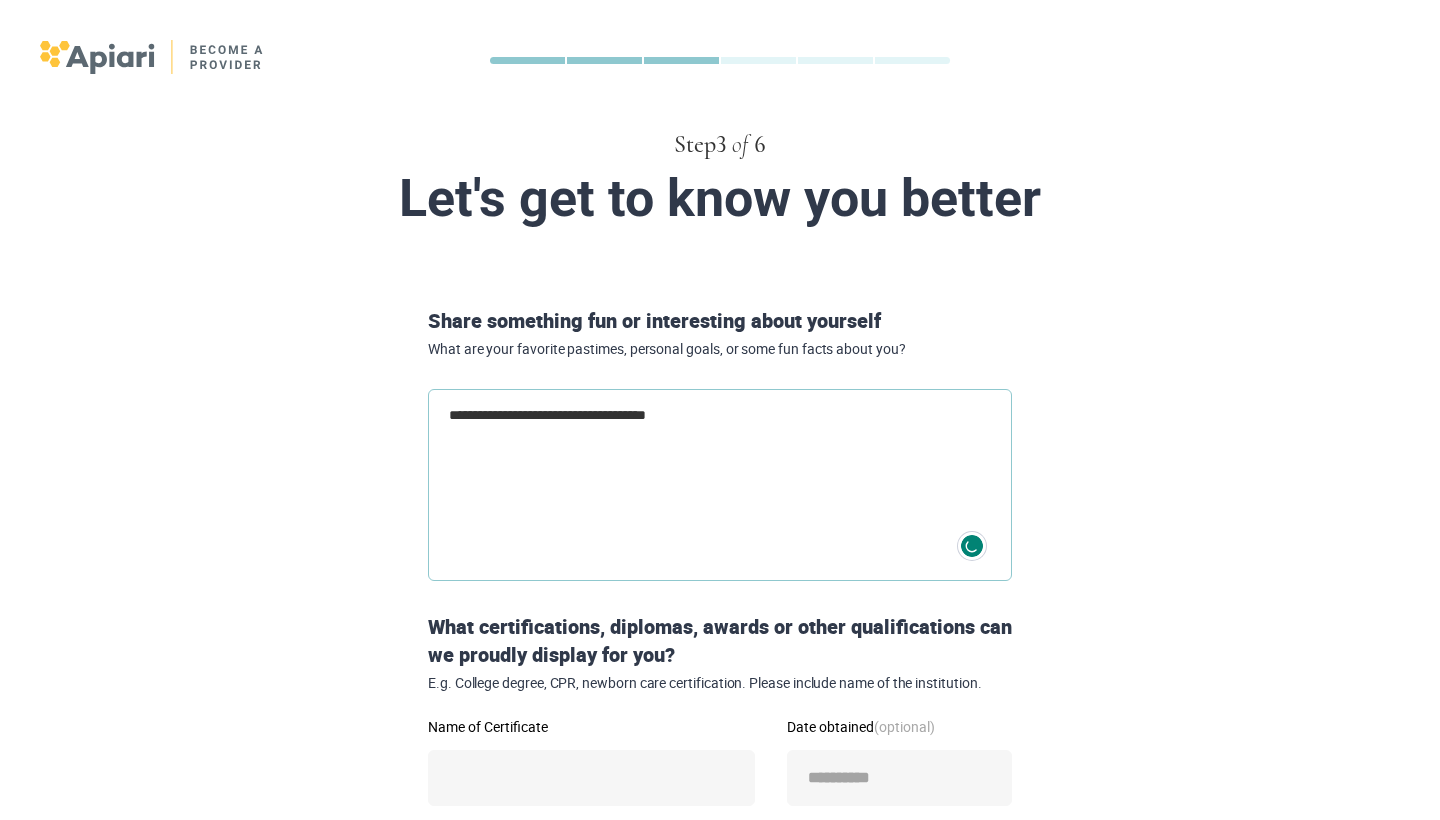 type on "**********" 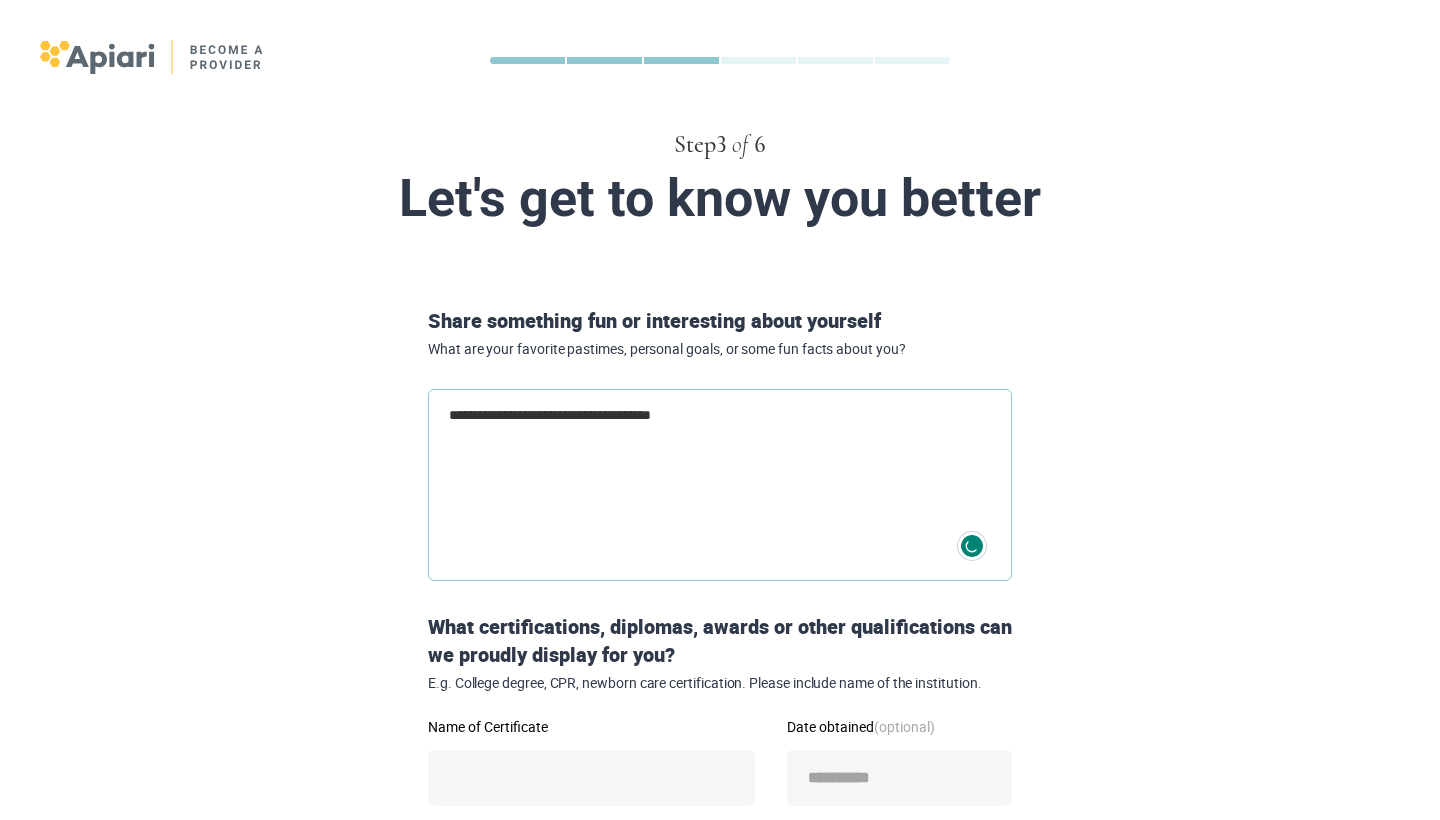 type on "**********" 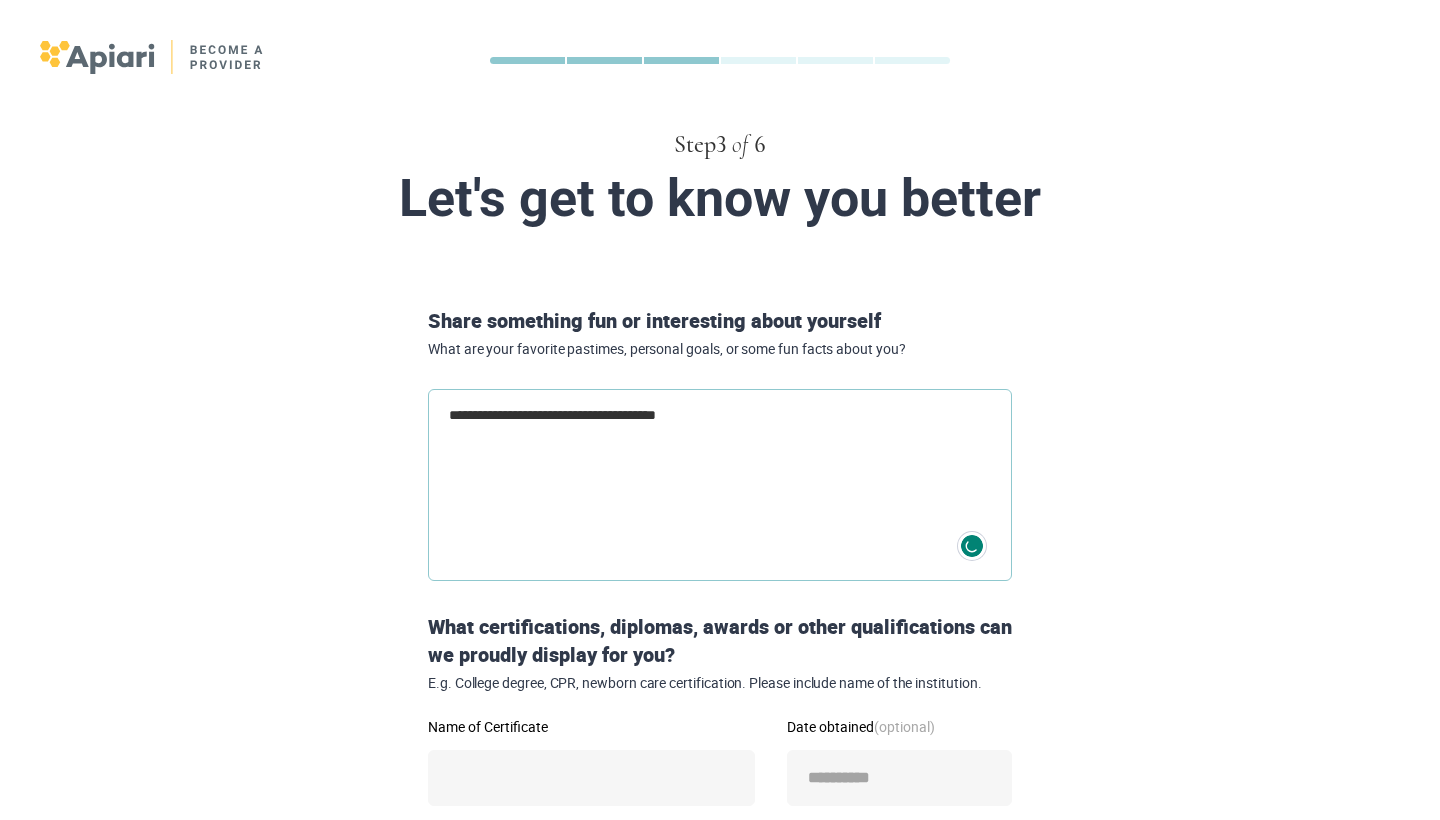 type on "**********" 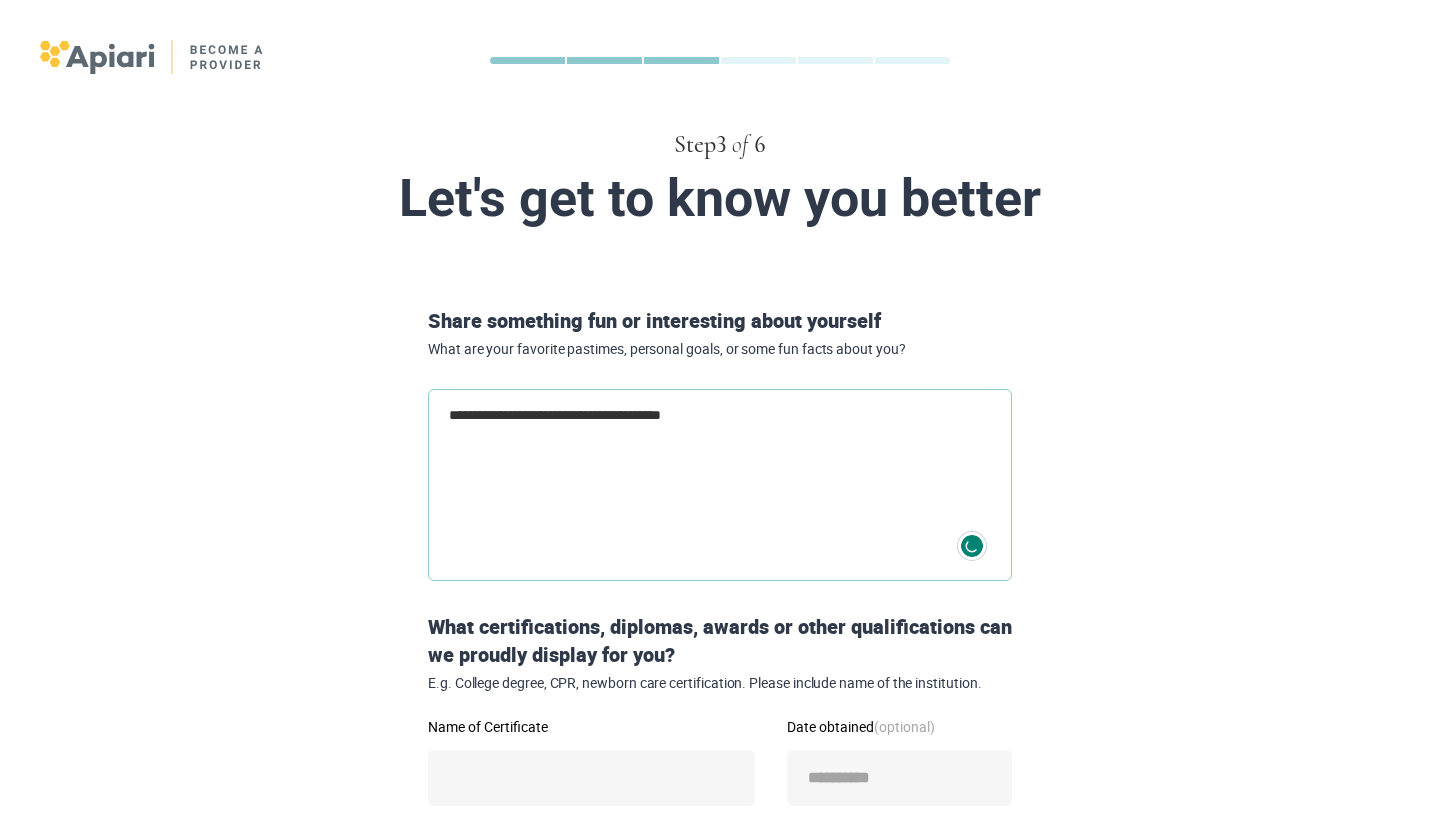 type on "**********" 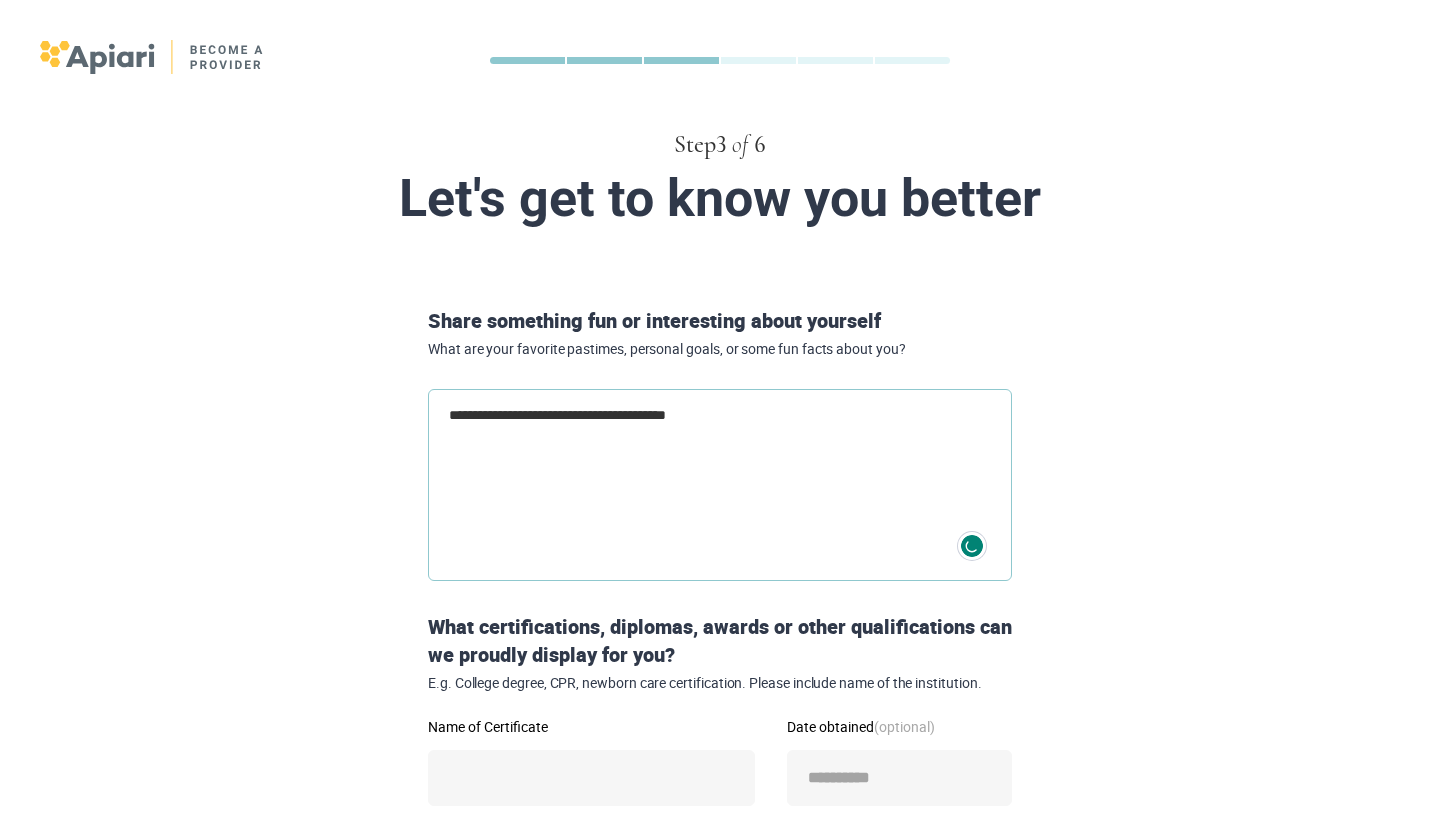 type on "**********" 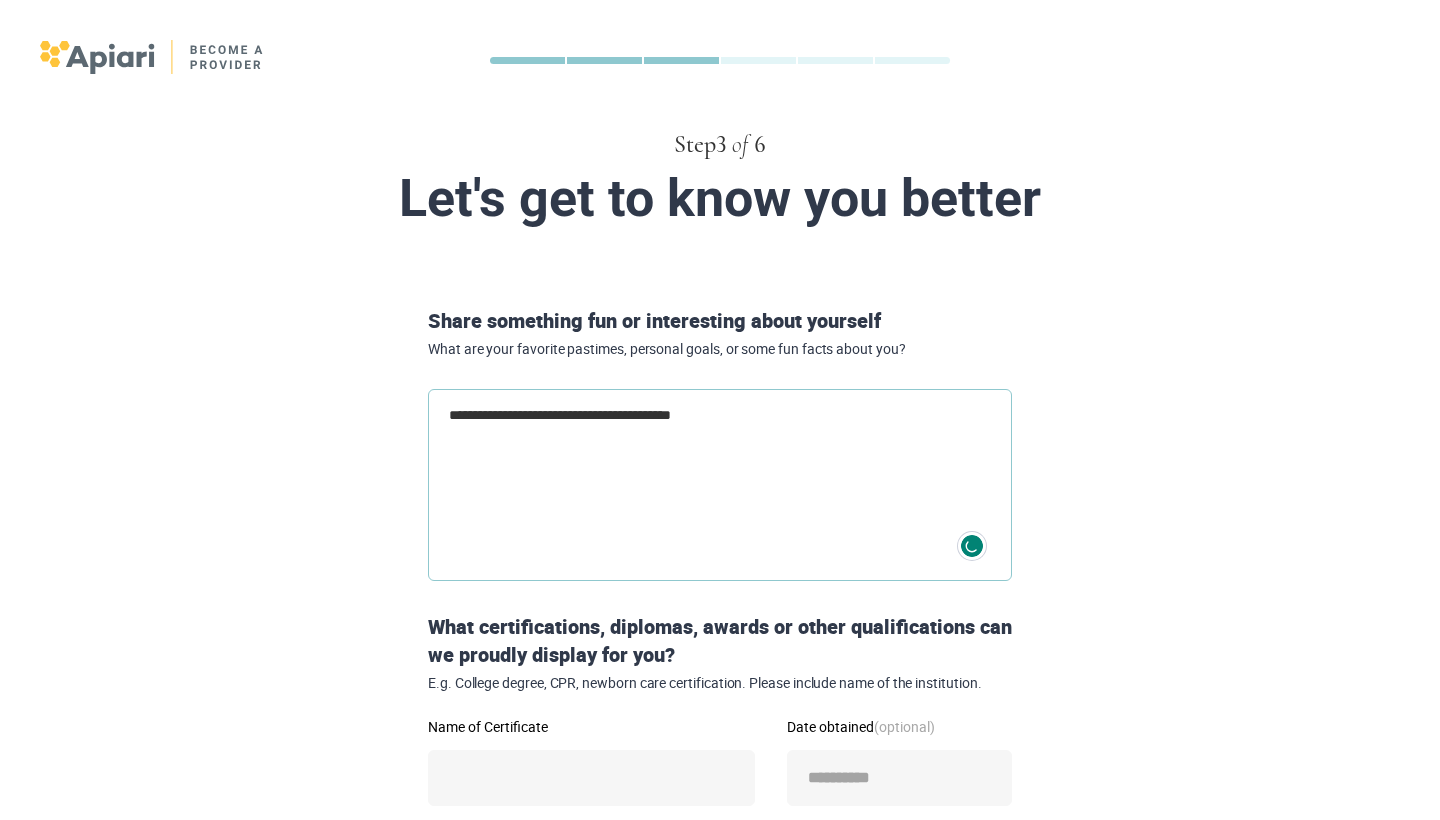 type on "**********" 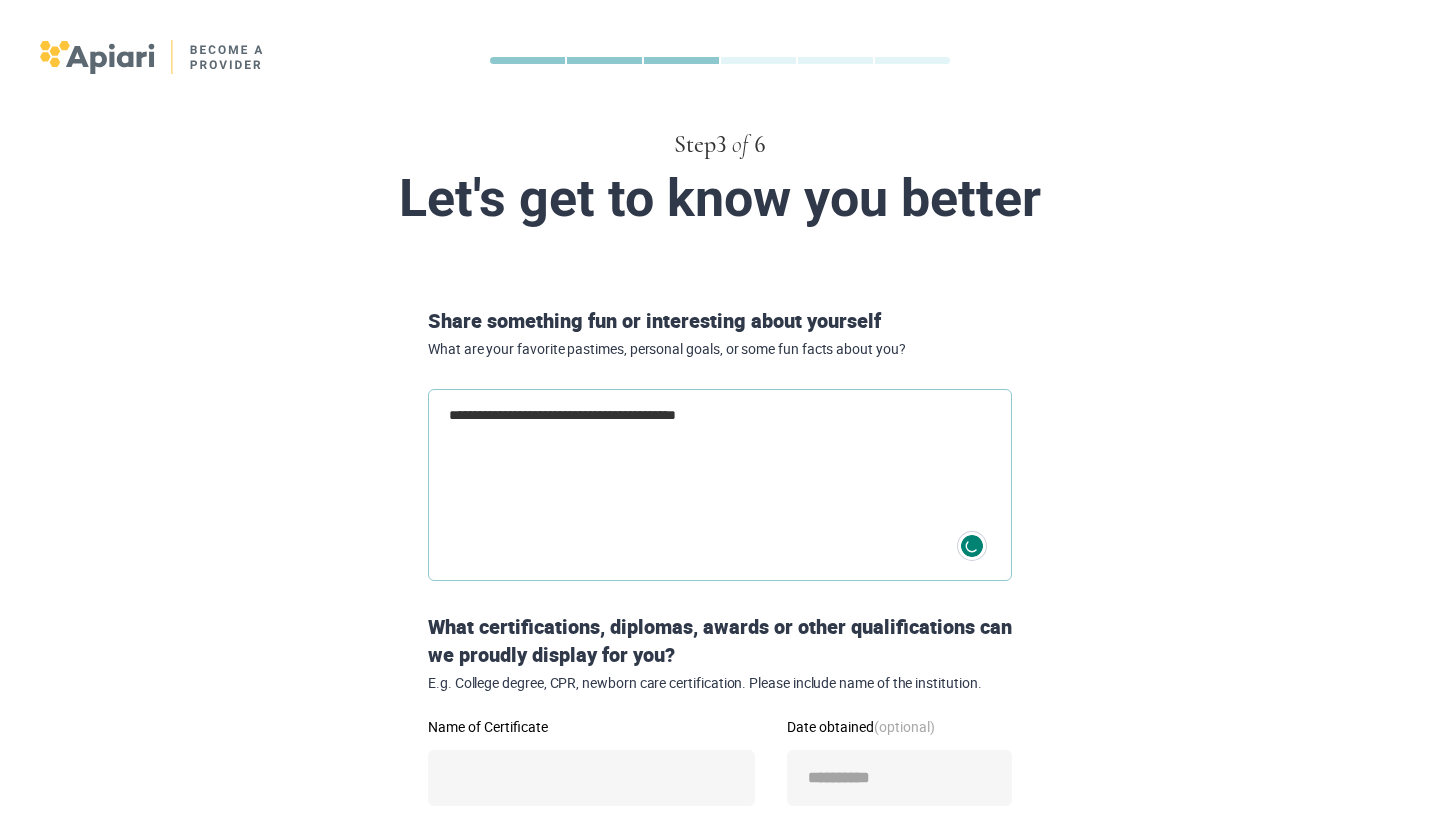 type on "**********" 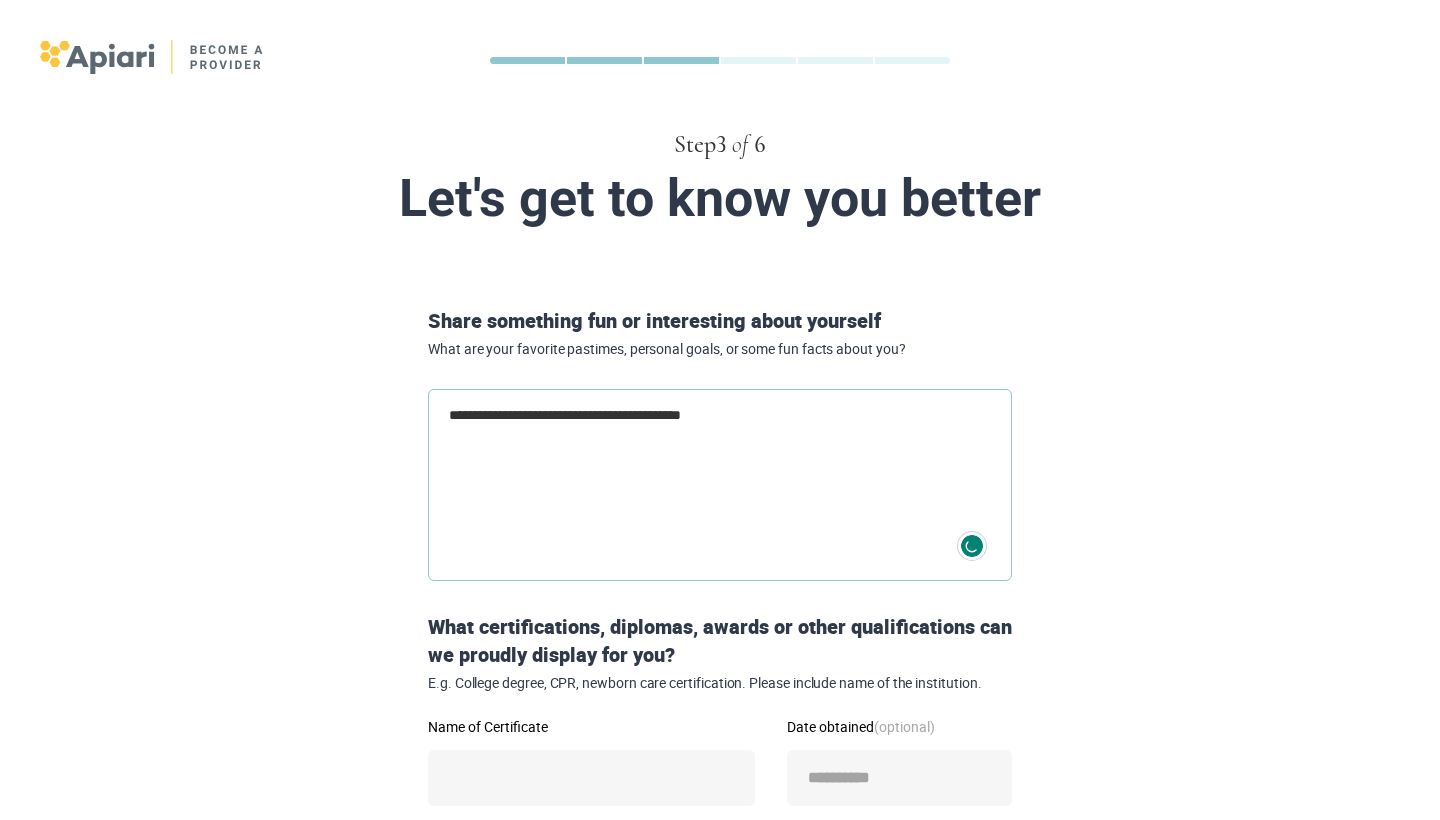 type on "**********" 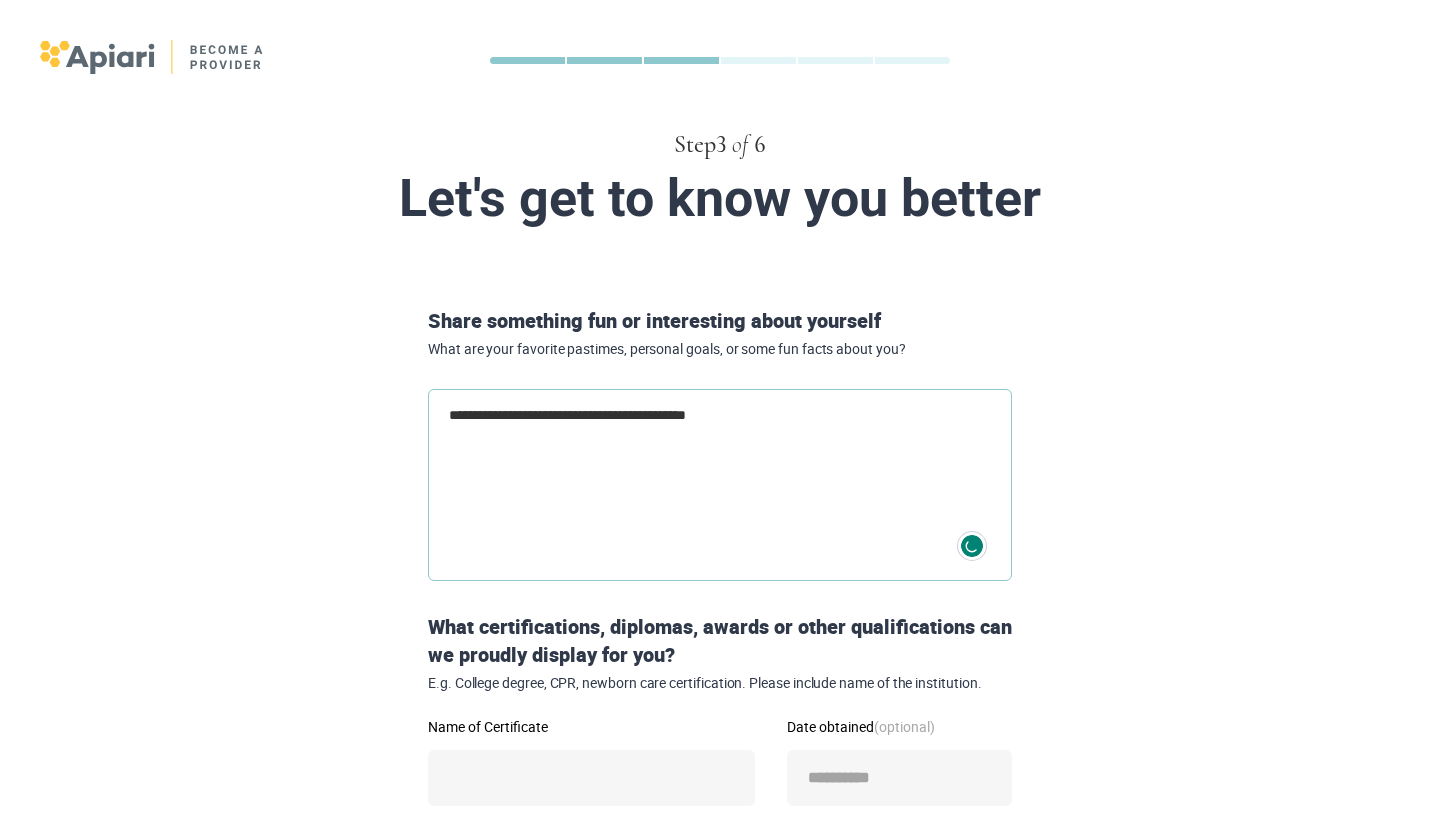 type on "**********" 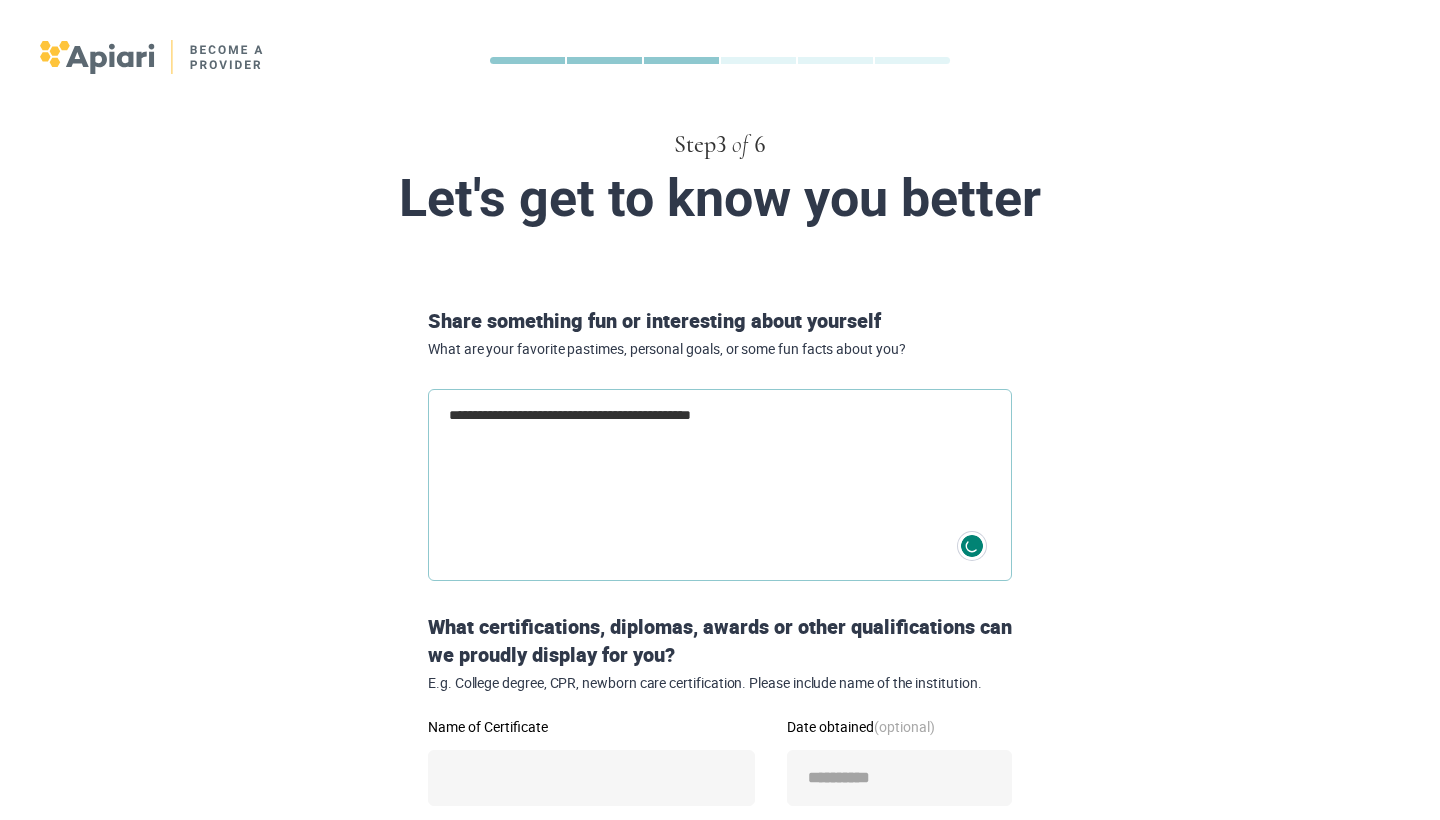 type on "**********" 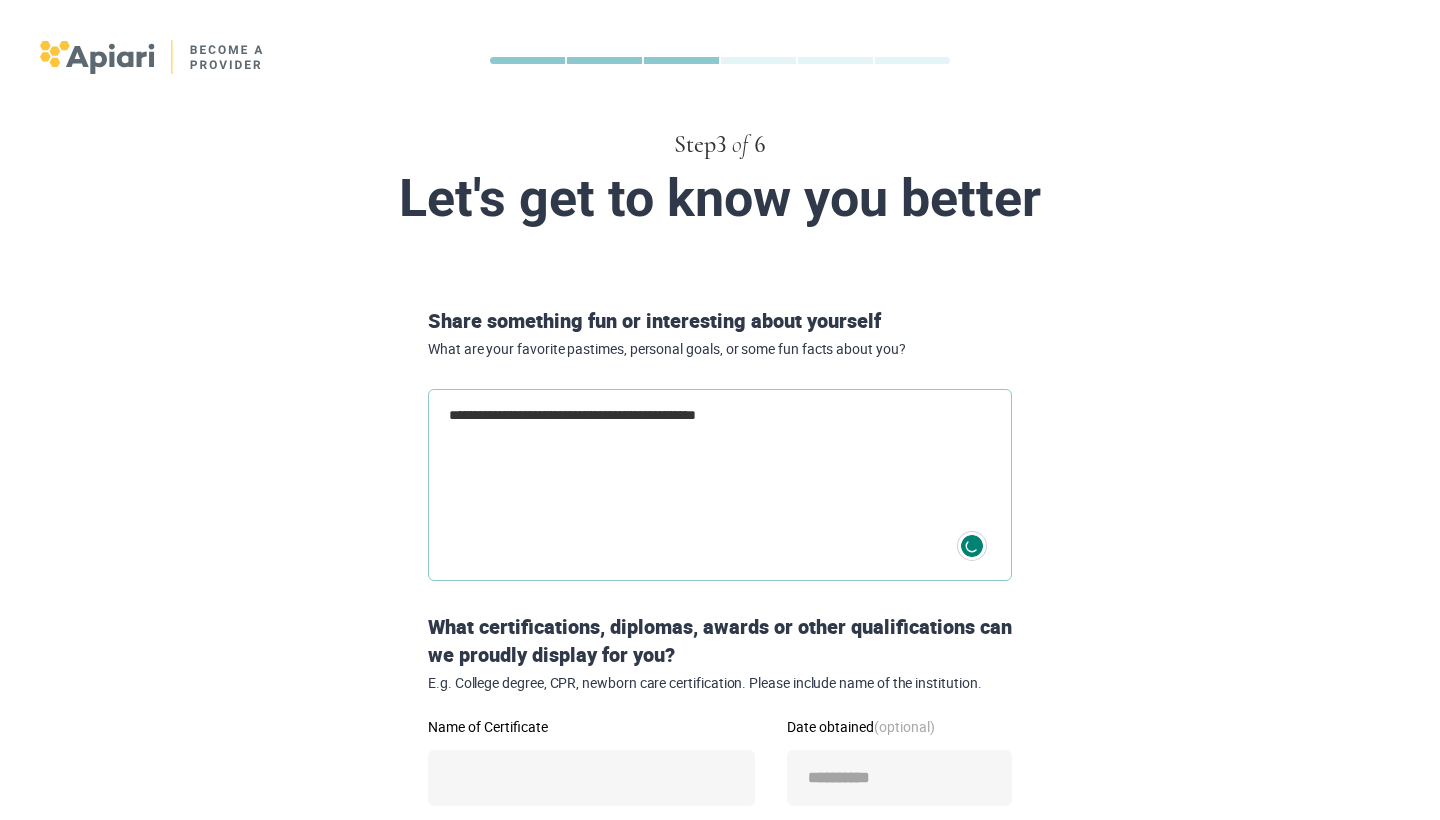 type on "**********" 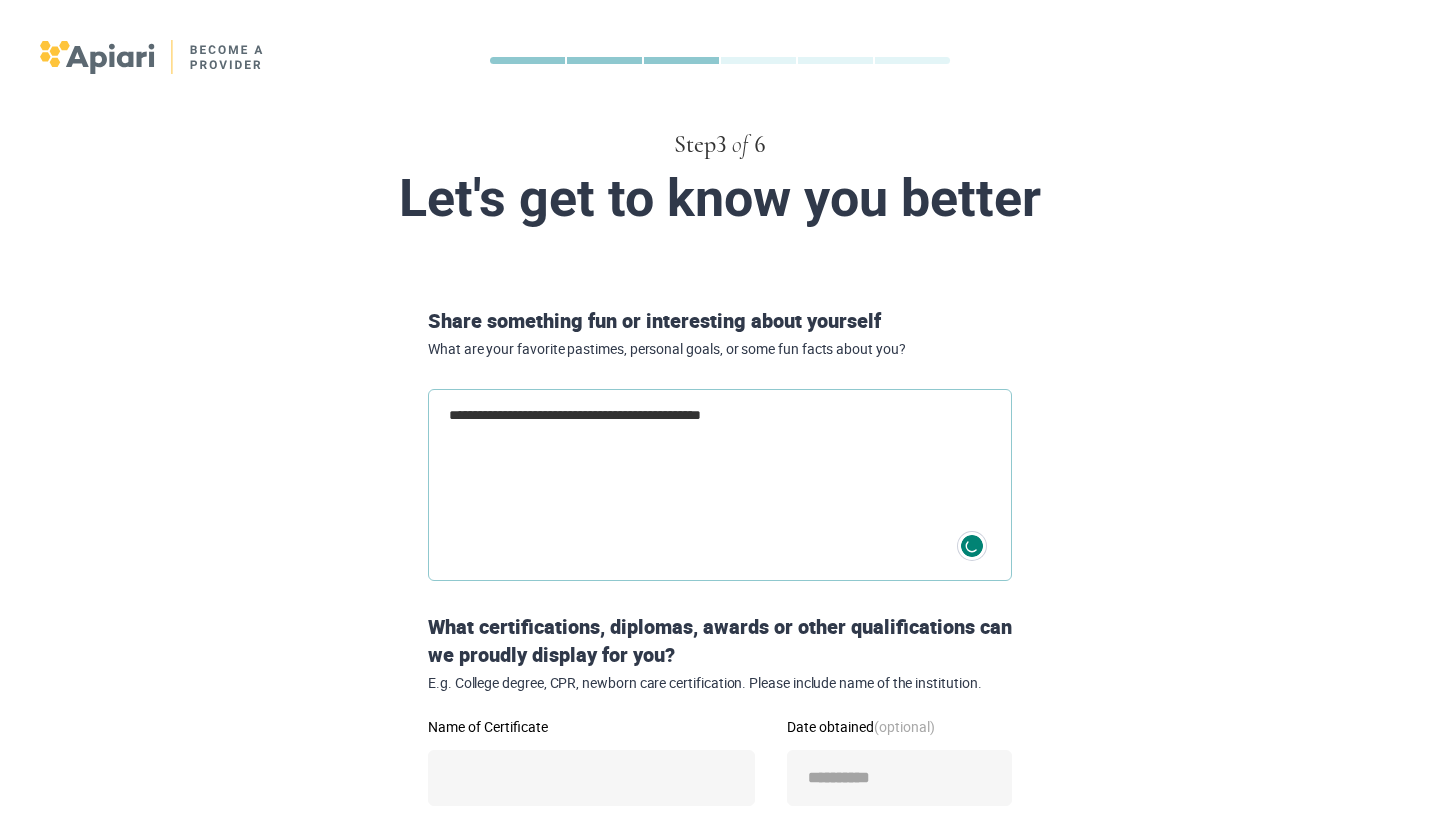 type 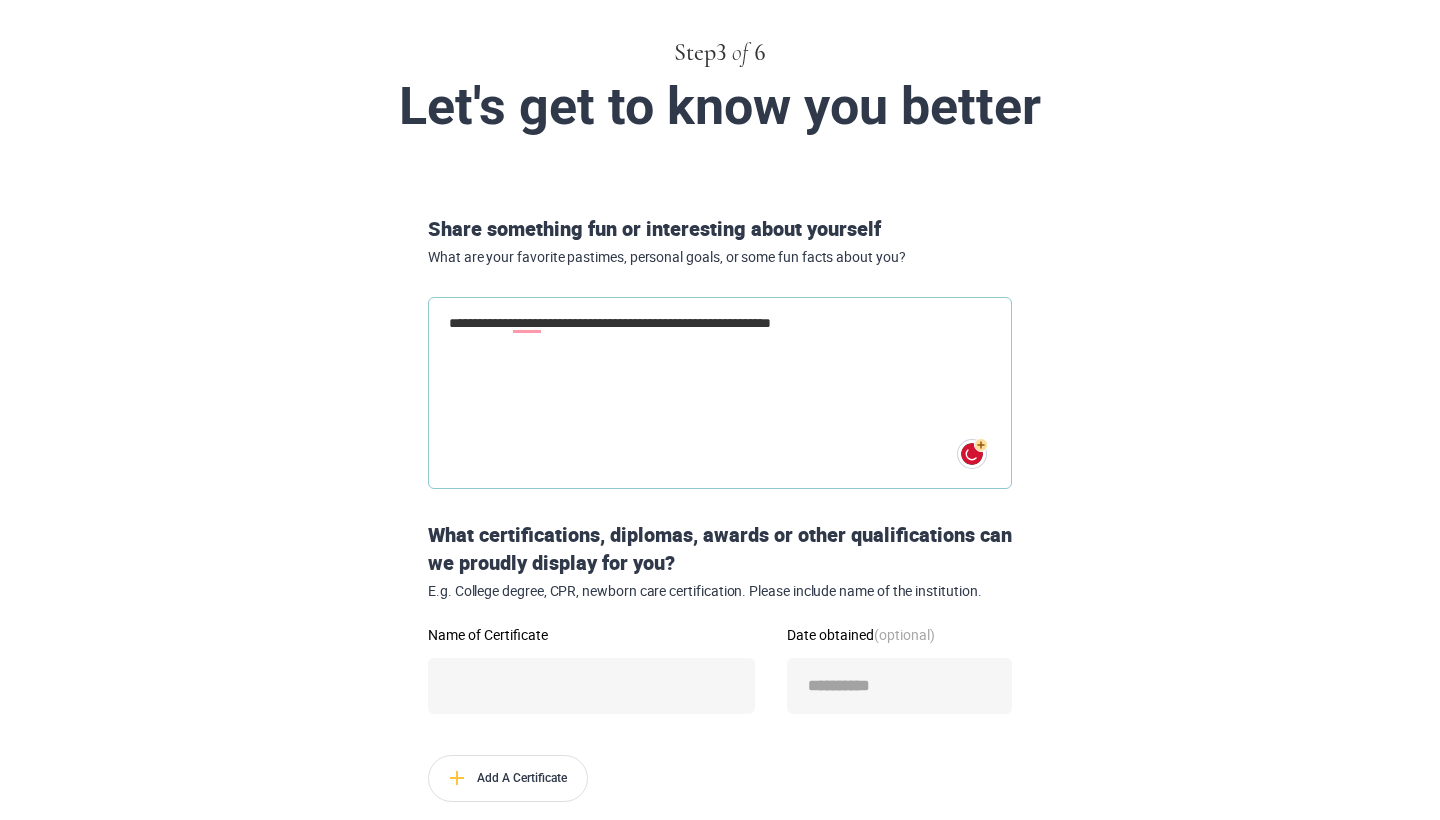 scroll, scrollTop: 93, scrollLeft: 0, axis: vertical 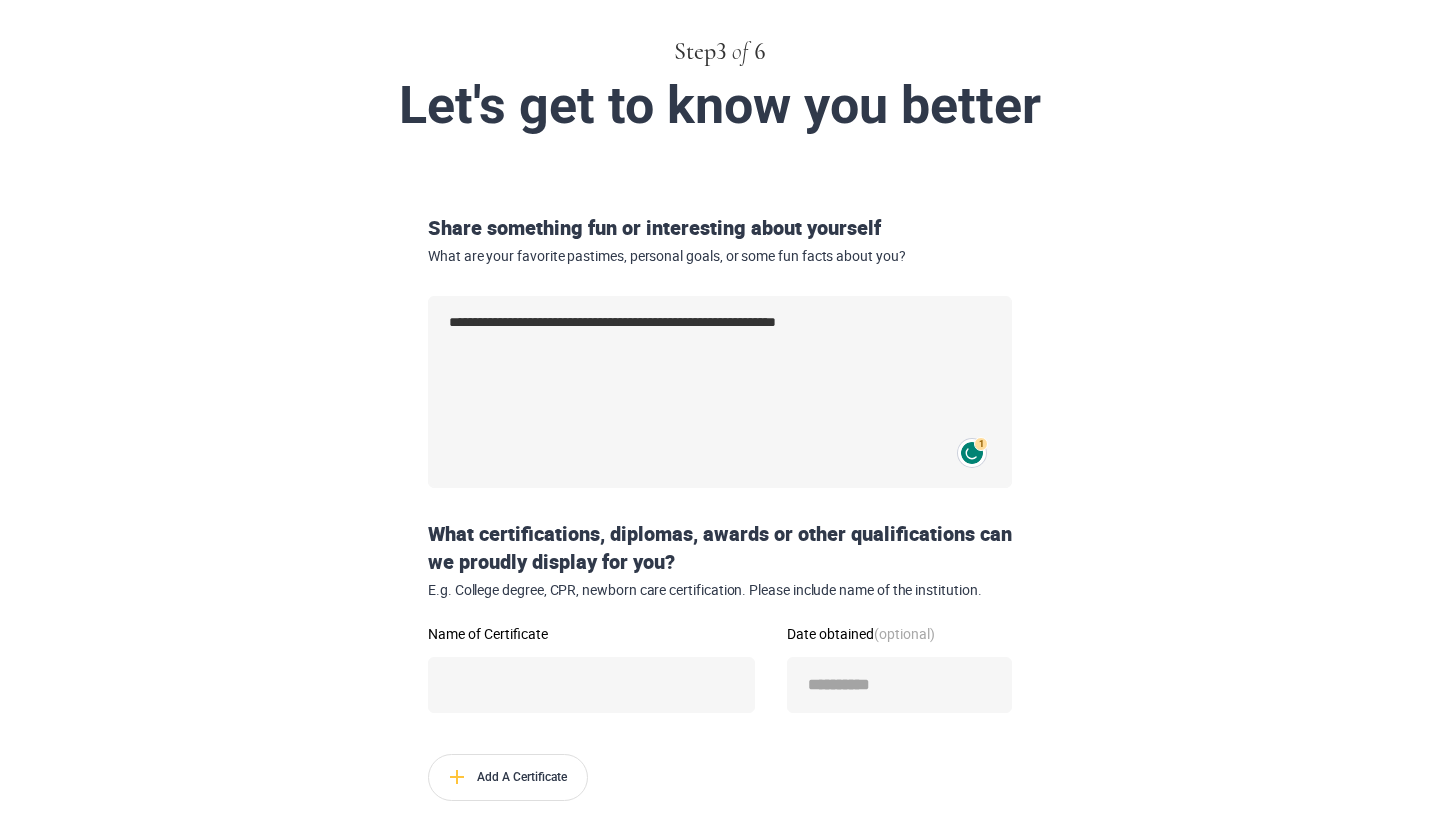 click on "**********" at bounding box center [720, 541] 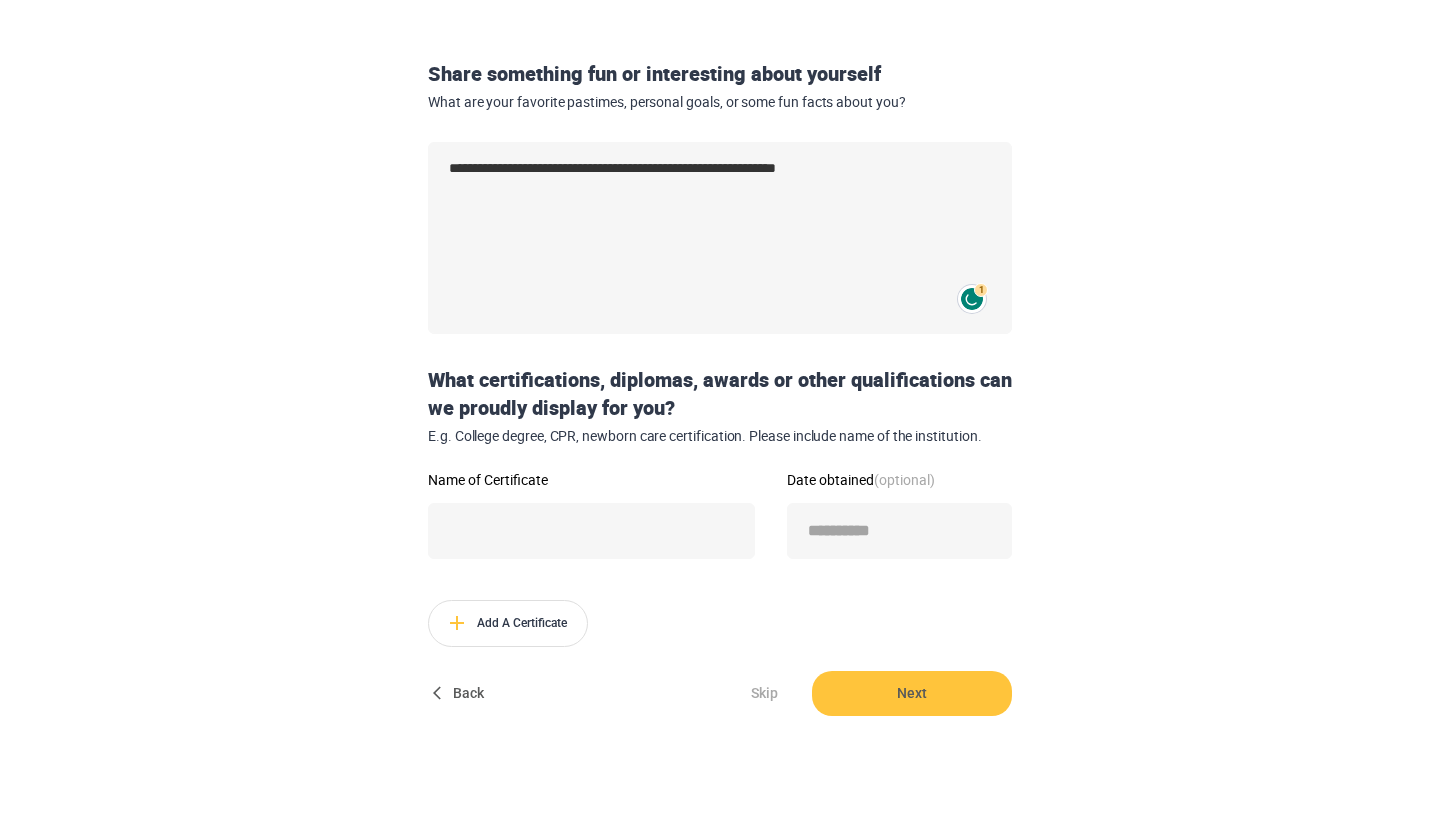 scroll, scrollTop: 248, scrollLeft: 0, axis: vertical 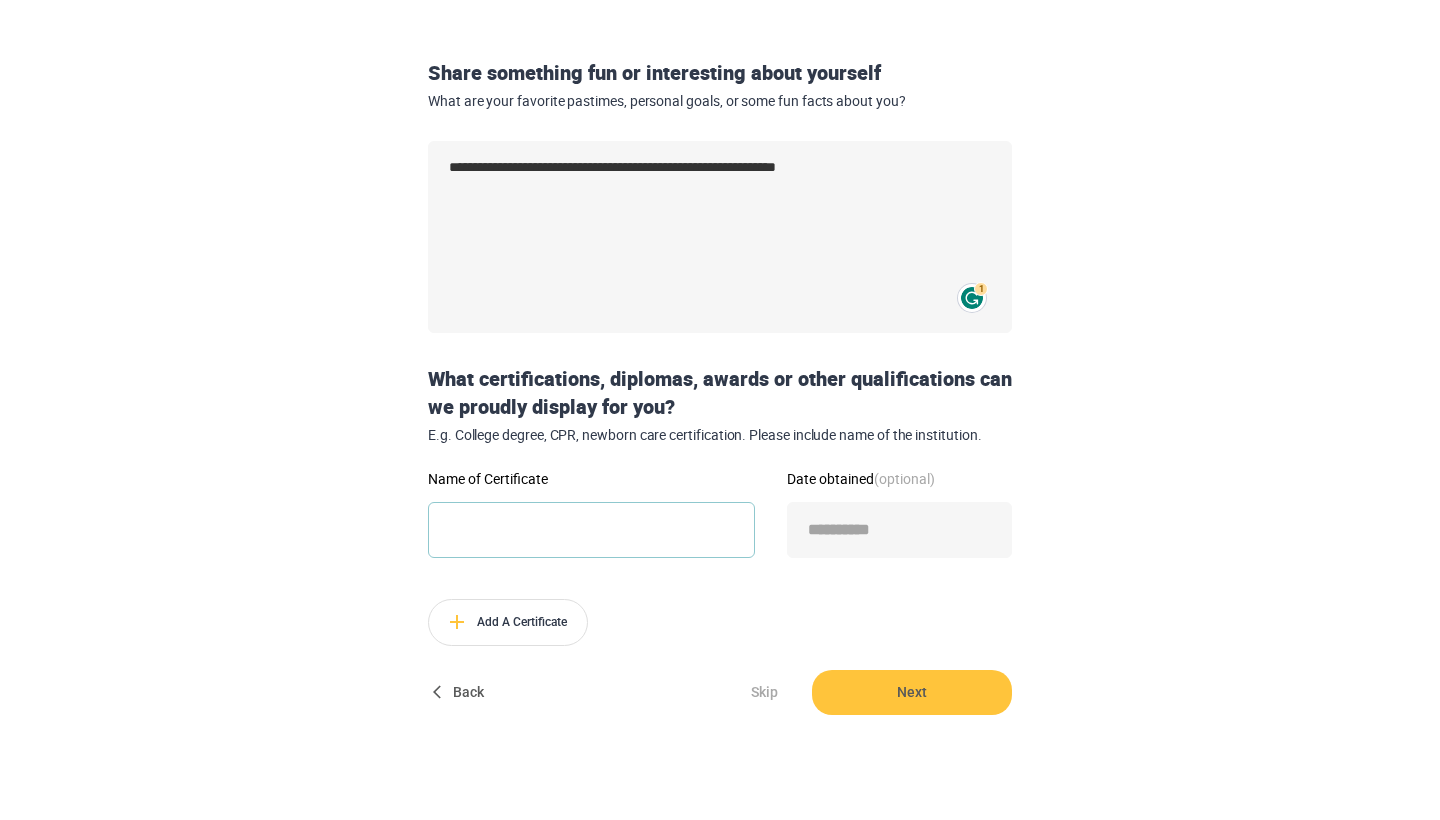 click on "Name of Certificate" at bounding box center (591, 530) 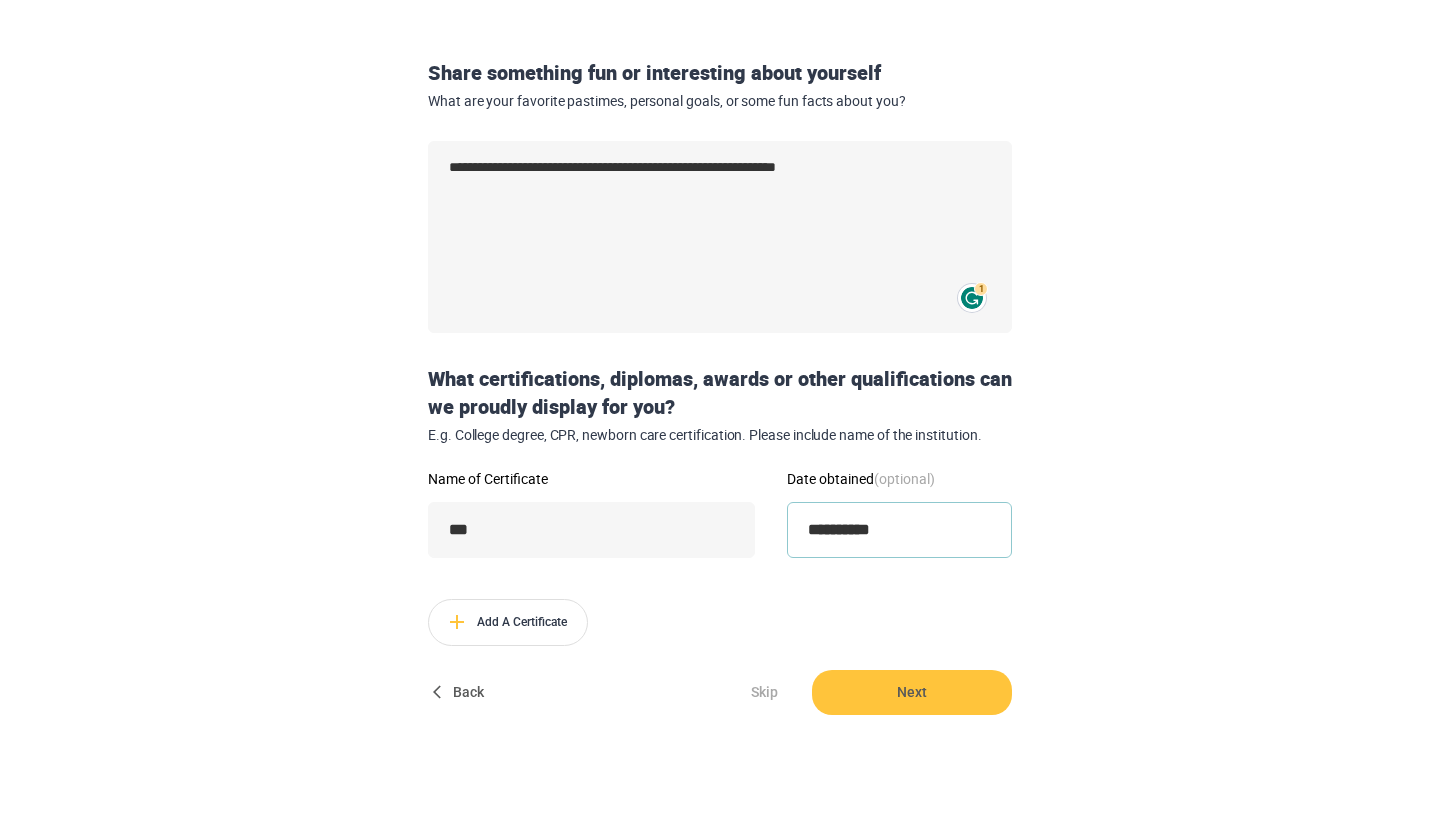 click on "**********" at bounding box center [899, 530] 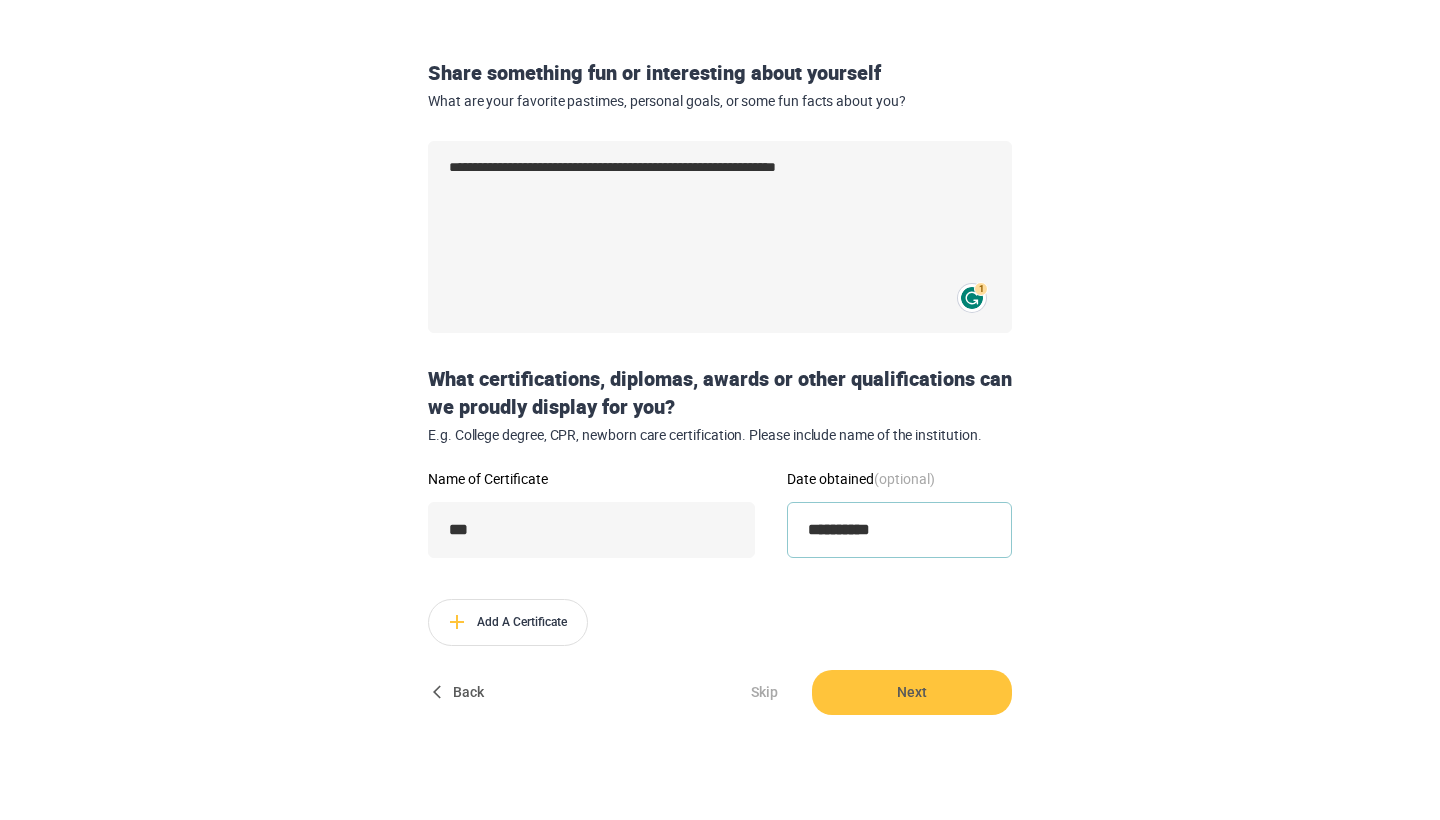 click on "**********" at bounding box center (899, 530) 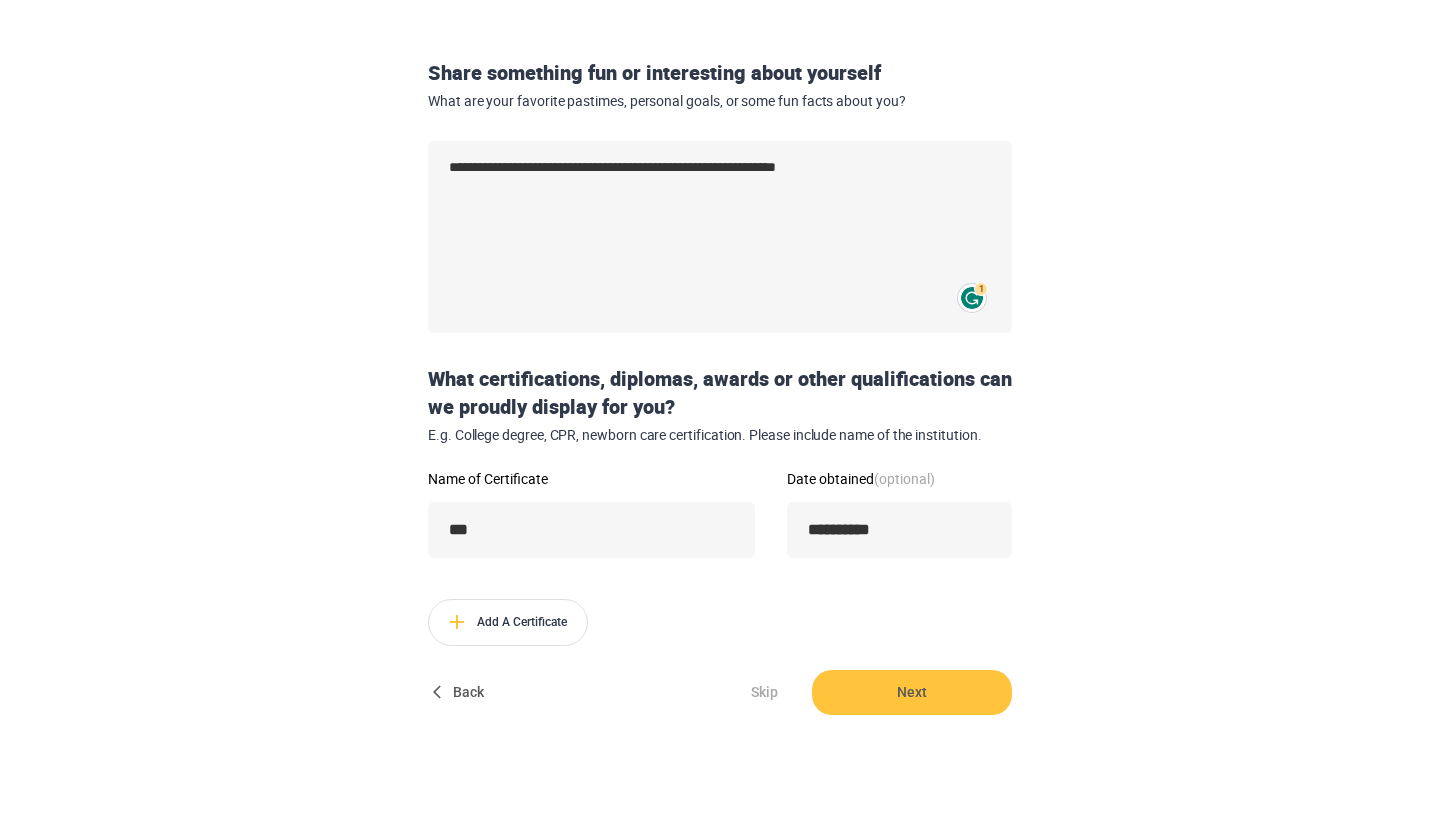 click on "**********" at bounding box center [720, 386] 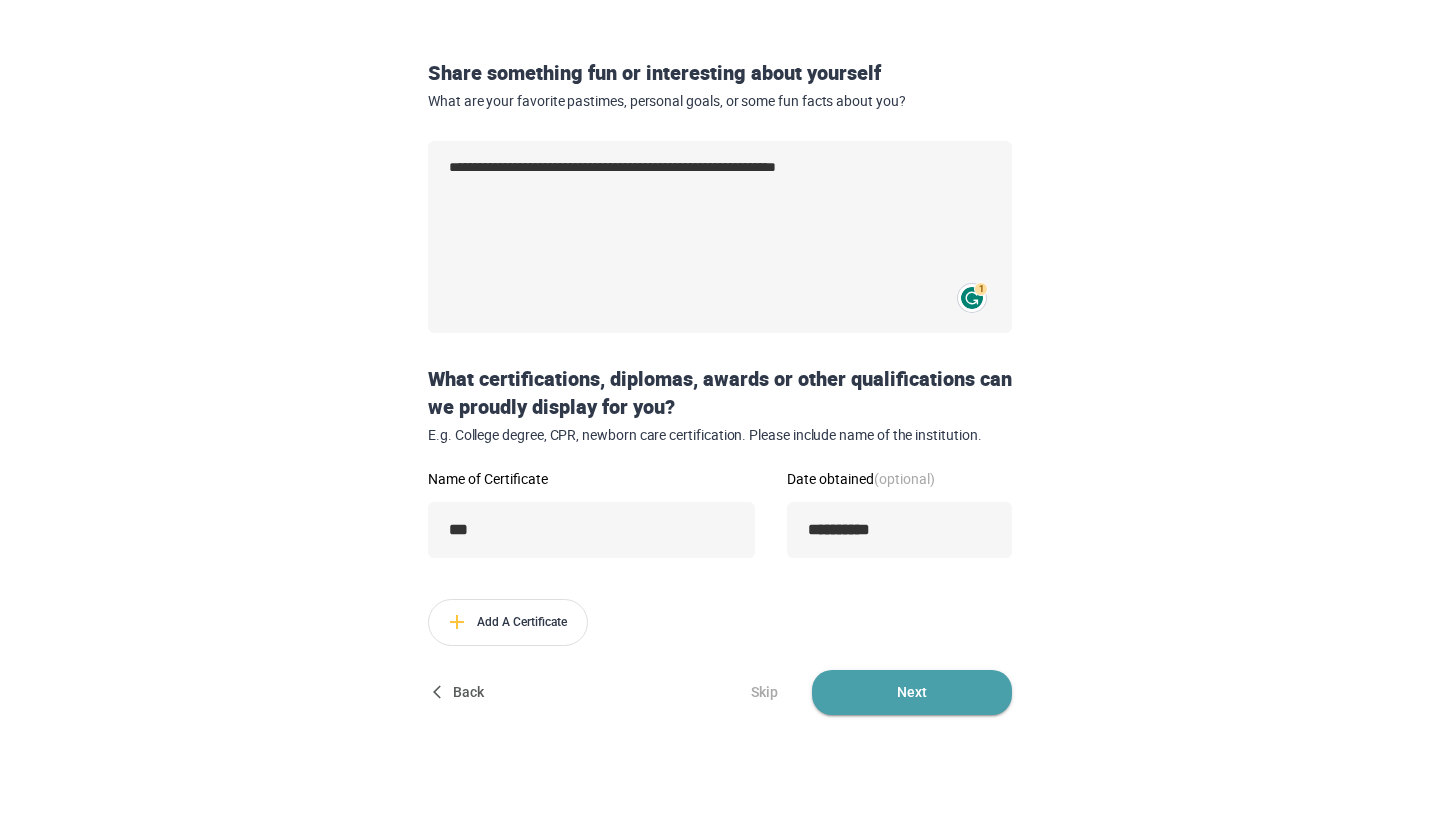 click on "Next" at bounding box center [912, 692] 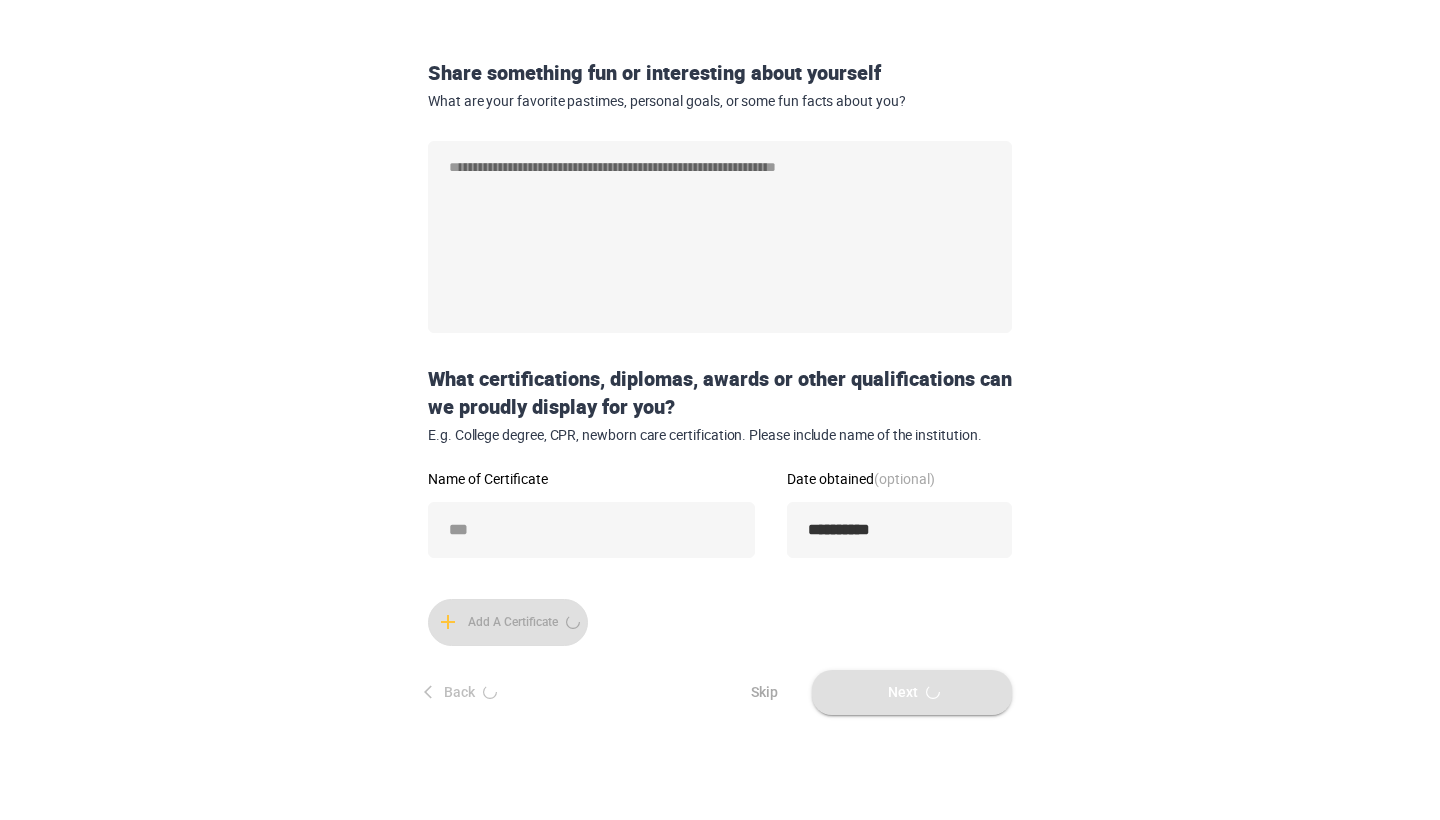 scroll, scrollTop: 0, scrollLeft: 0, axis: both 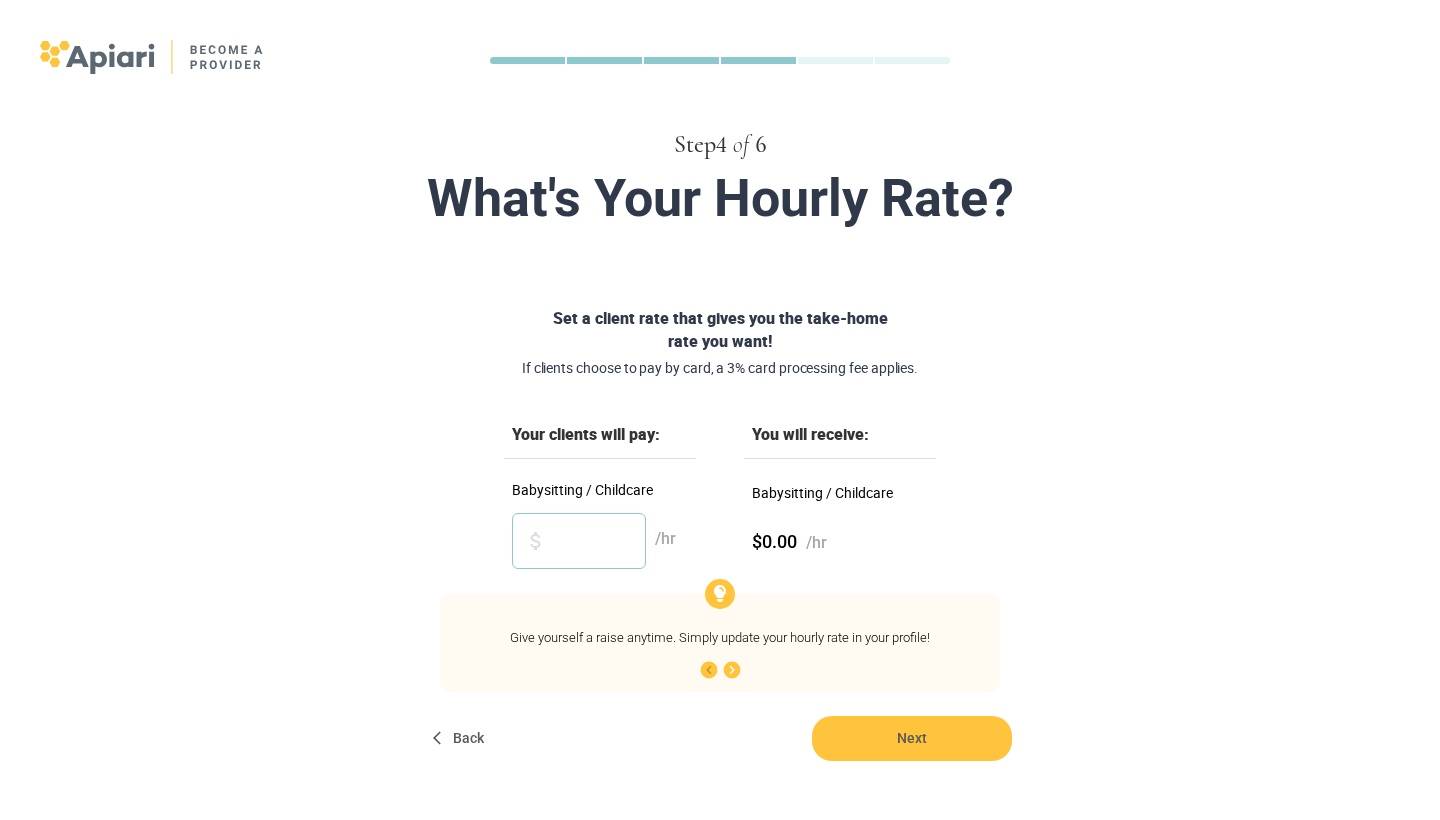 click on "Babysitting / Childcare" at bounding box center (579, 541) 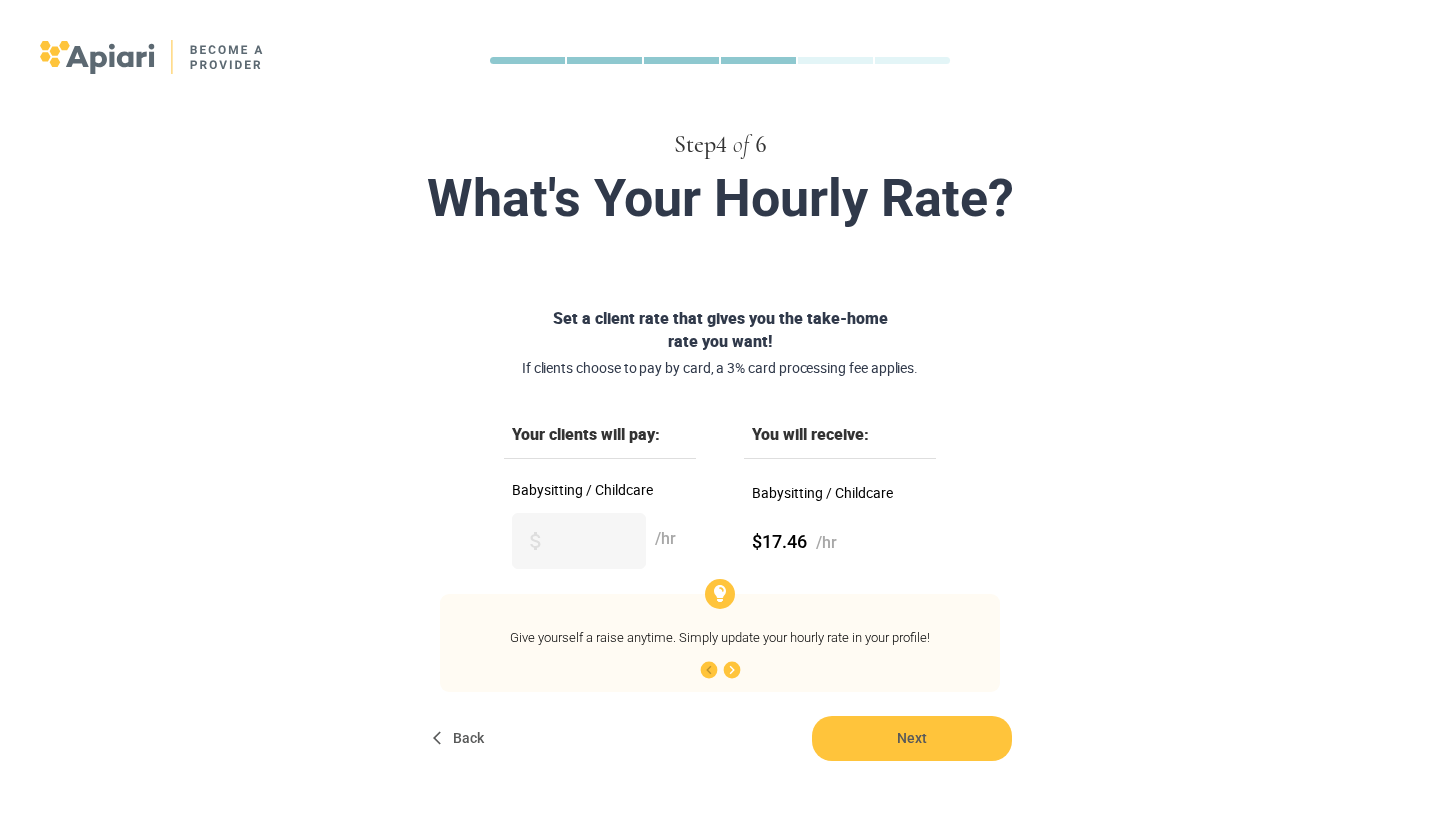 click on "Your clients will pay:" at bounding box center (600, 442) 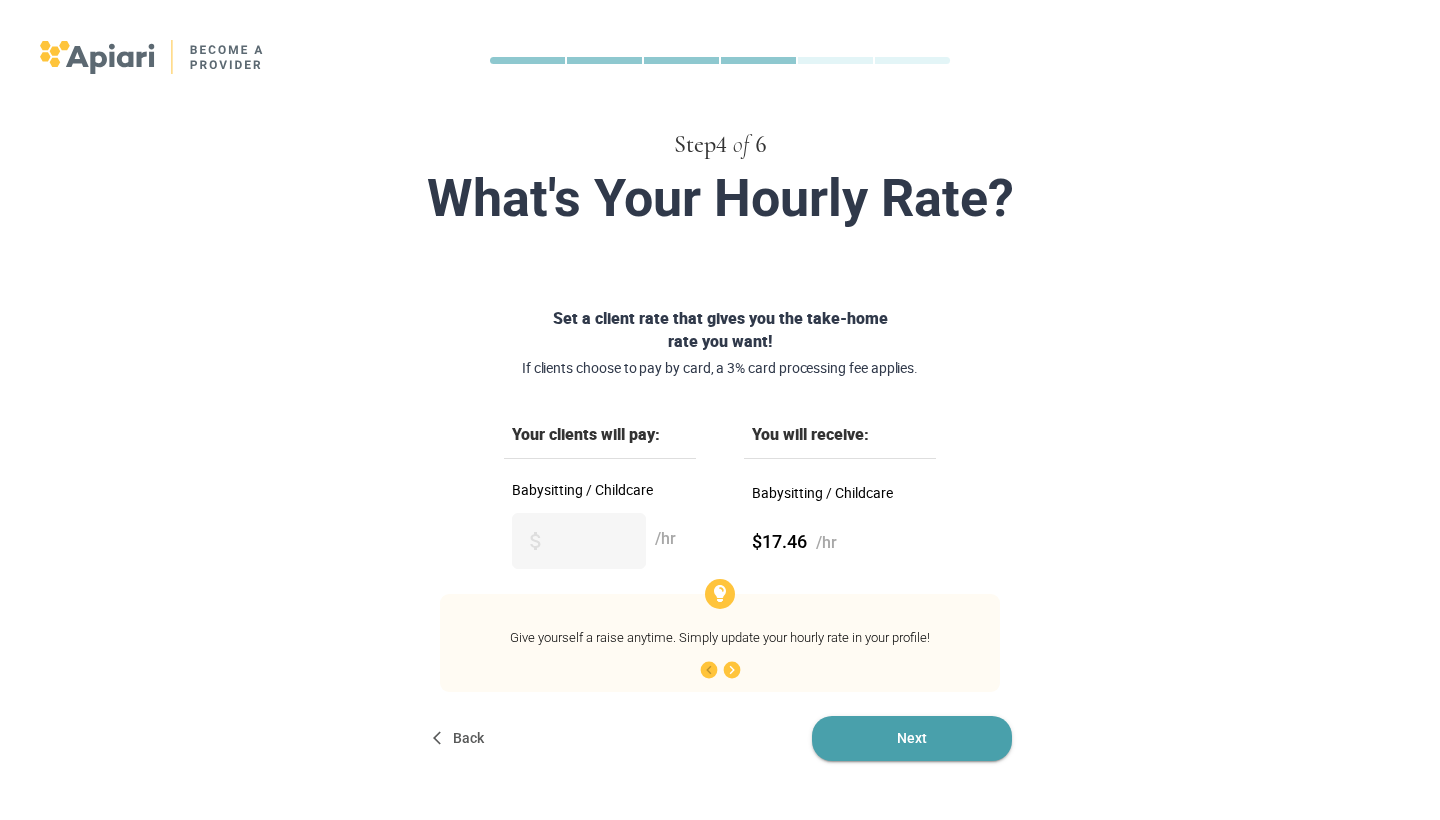 click on "Next" at bounding box center [912, 738] 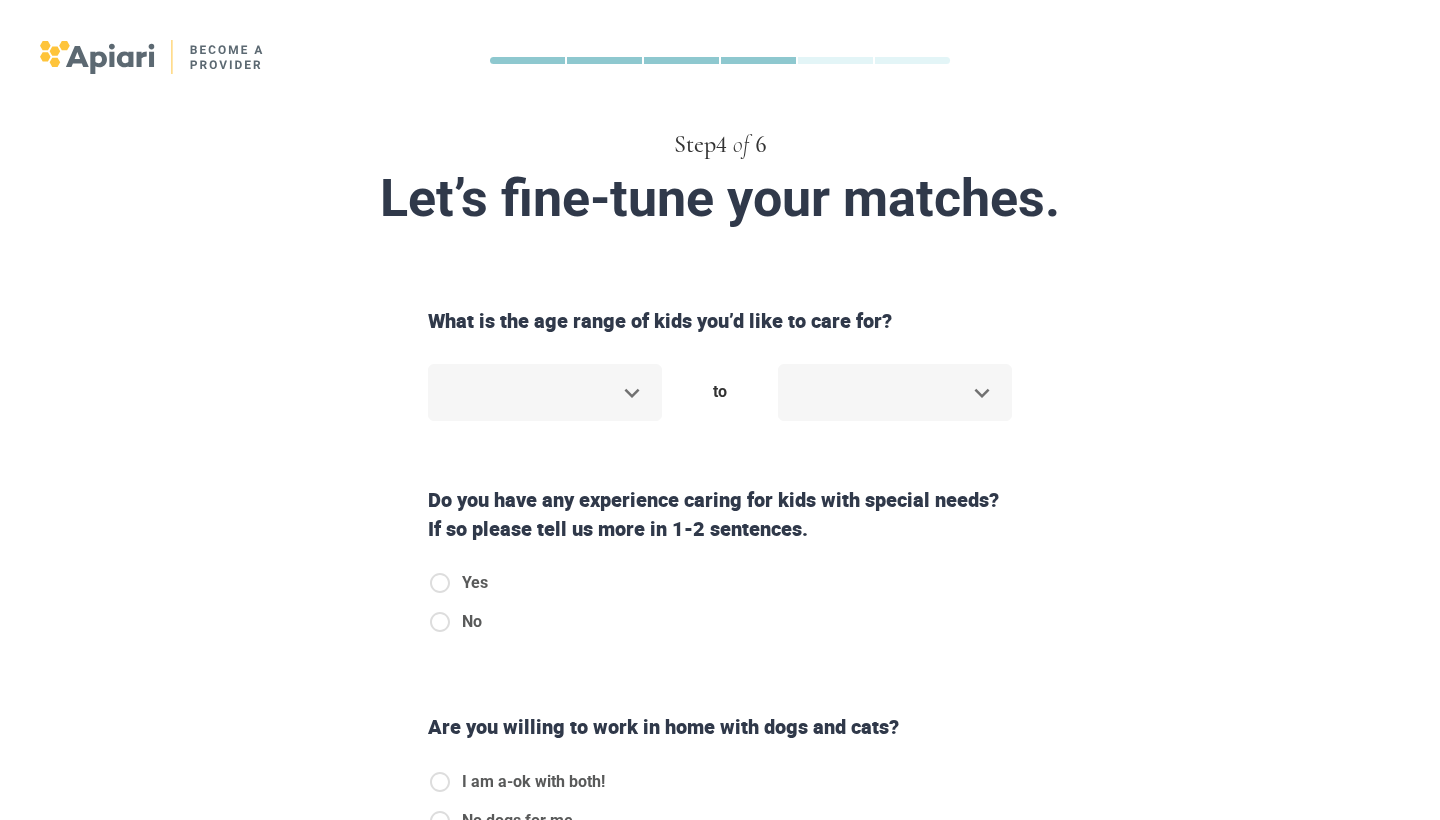 click on "Step  4   of   6 Let’s fine-tune your matches. What is the age range of kids you’d like to care for? ​ to ​ Do you have any experience caring for kids with special needs? If so please tell us more in 1-2 sentences. Yes No Are you willing to work in home with dogs and cats? I am a-ok with both! No dogs for me No cats for me No dogs or cats Do you speak another language besides English? Yes No Back Next Copyright  2025 [EMAIL_ADDRESS][DOMAIN_NAME] [PHONE_NUMBER] Jobs Signup Terms of service Privacy The Sweet Life" at bounding box center (720, 410) 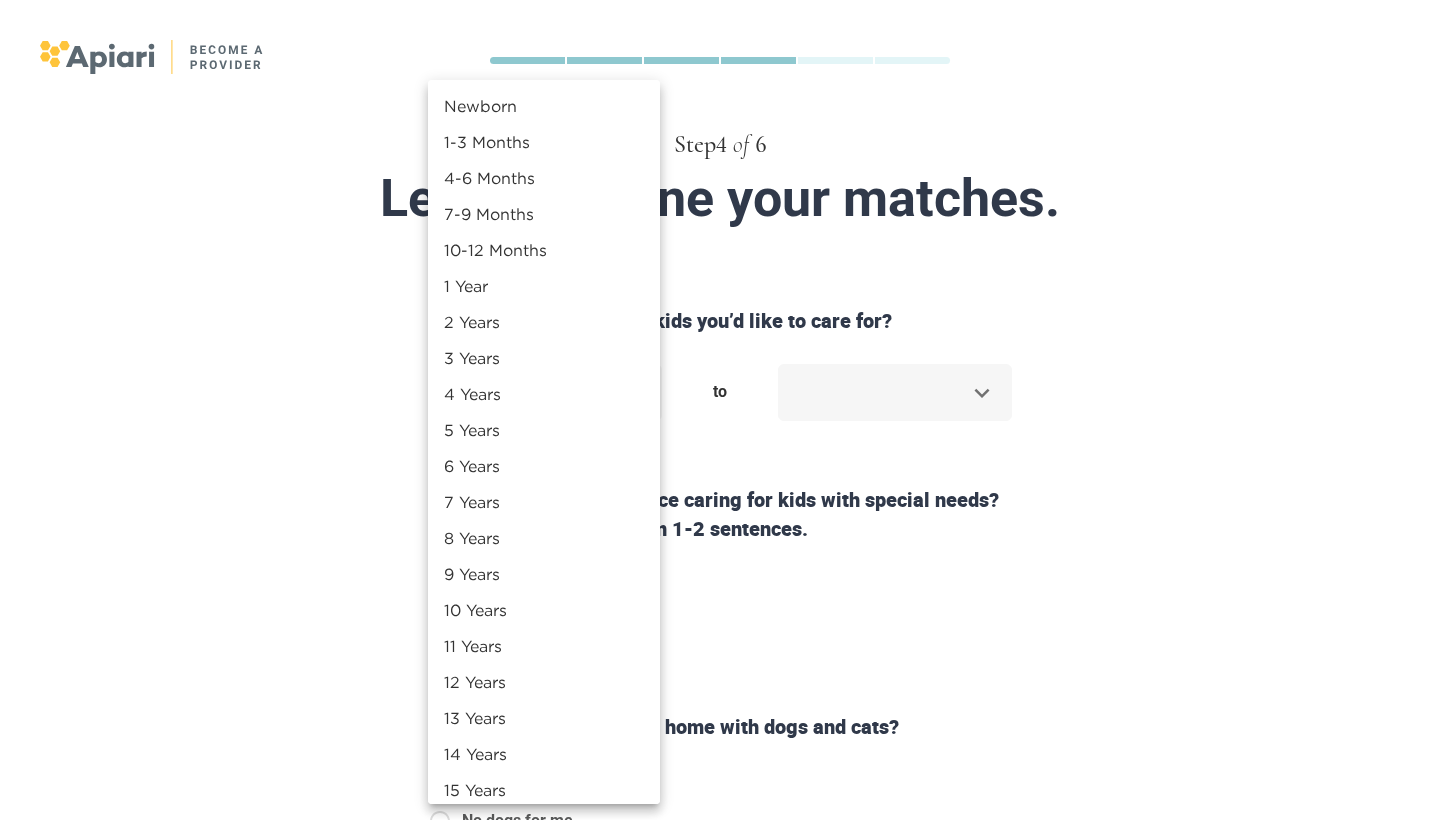 click on "Newborn" at bounding box center [544, 106] 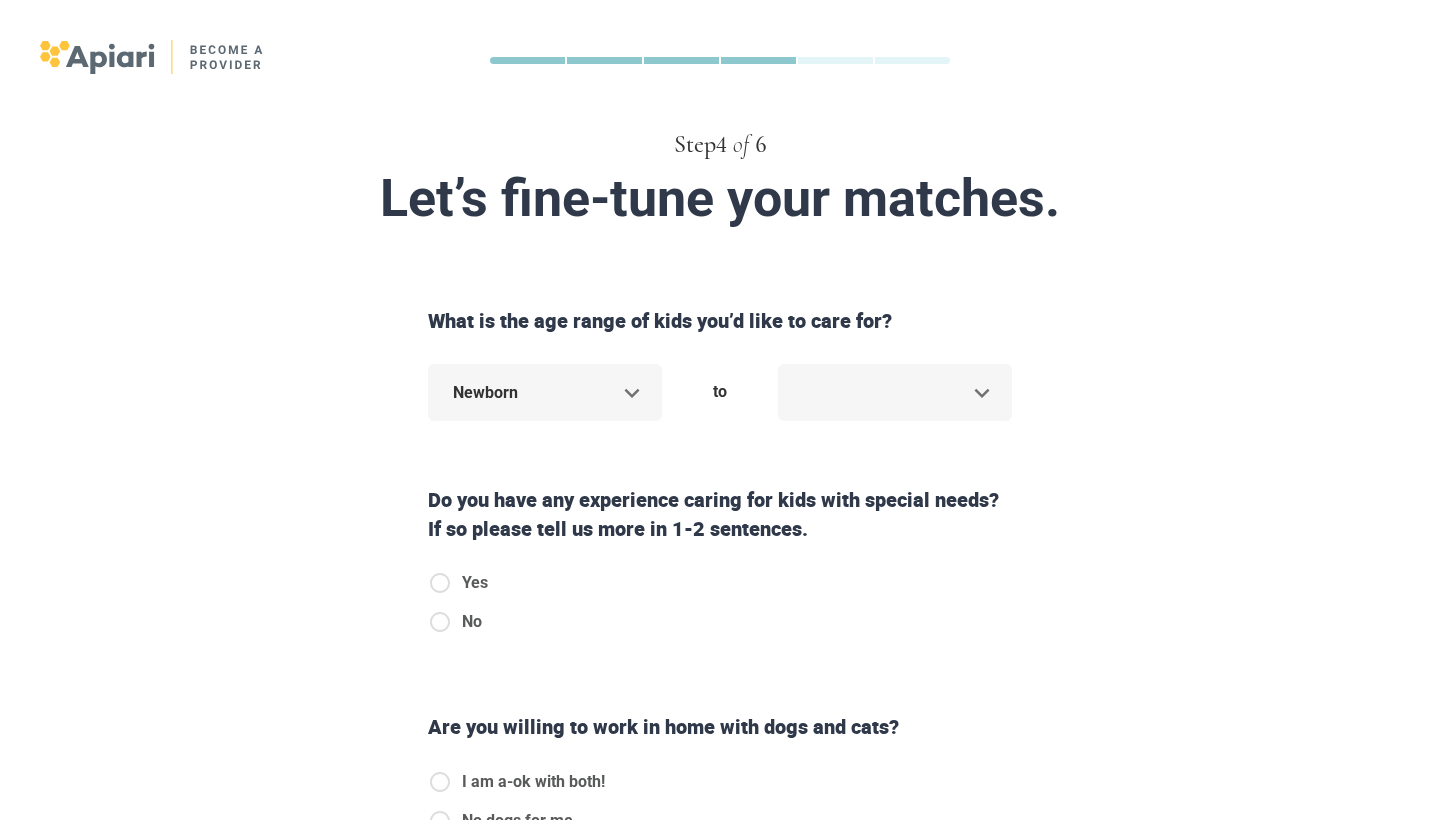 click on "Step  4   of   6 Let’s fine-tune your matches. What is the age range of kids you’d like to care for? Newborn * to ​ Do you have any experience caring for kids with special needs? If so please tell us more in 1-2 sentences. Yes No Are you willing to work in home with dogs and cats? I am a-ok with both! No dogs for me No cats for me No dogs or cats Do you speak another language besides English? Yes No Back Next Copyright  2025 [EMAIL_ADDRESS][DOMAIN_NAME] [PHONE_NUMBER] Jobs Signup Terms of service Privacy The Sweet Life" at bounding box center [720, 410] 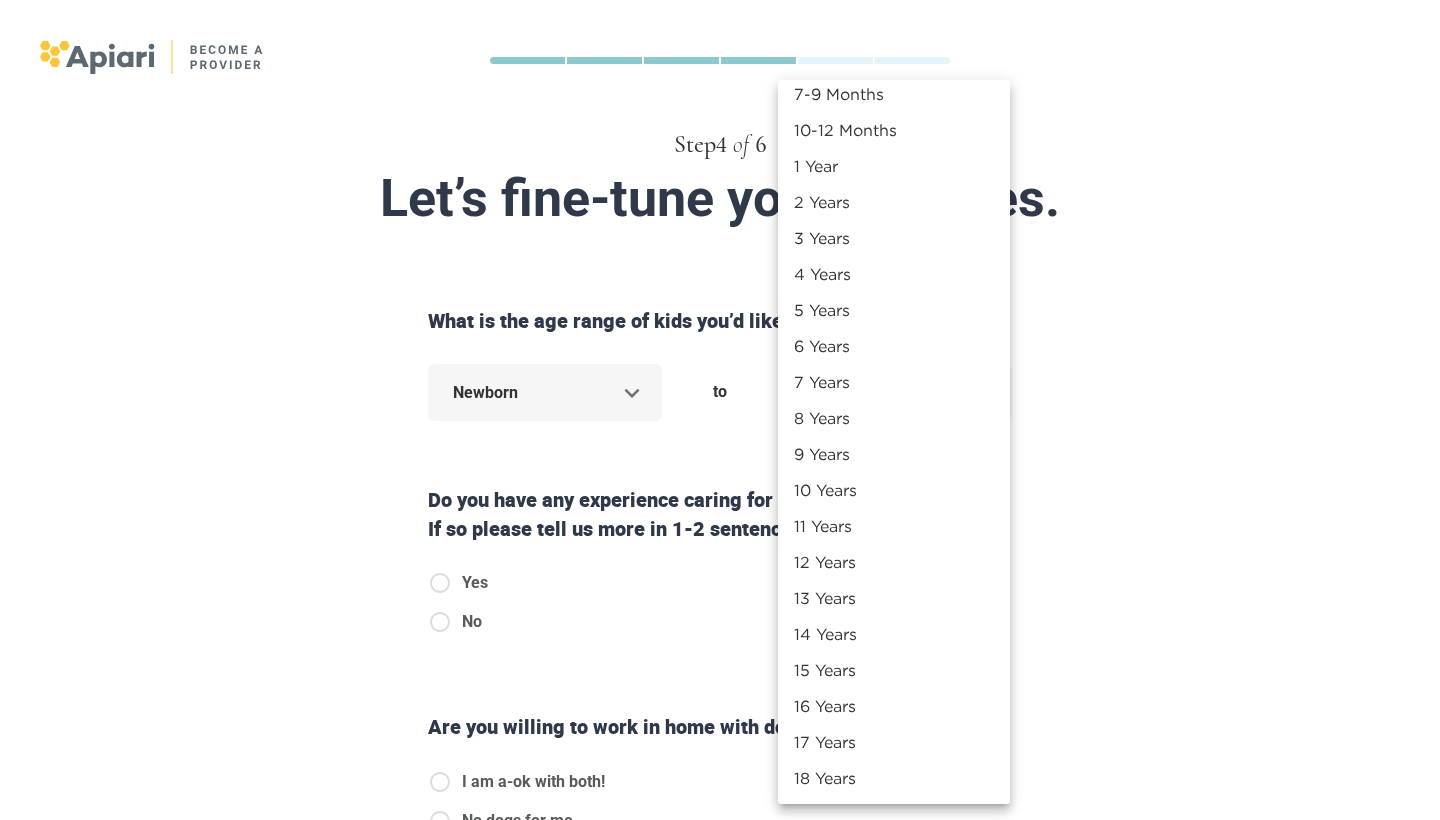 scroll, scrollTop: 120, scrollLeft: 0, axis: vertical 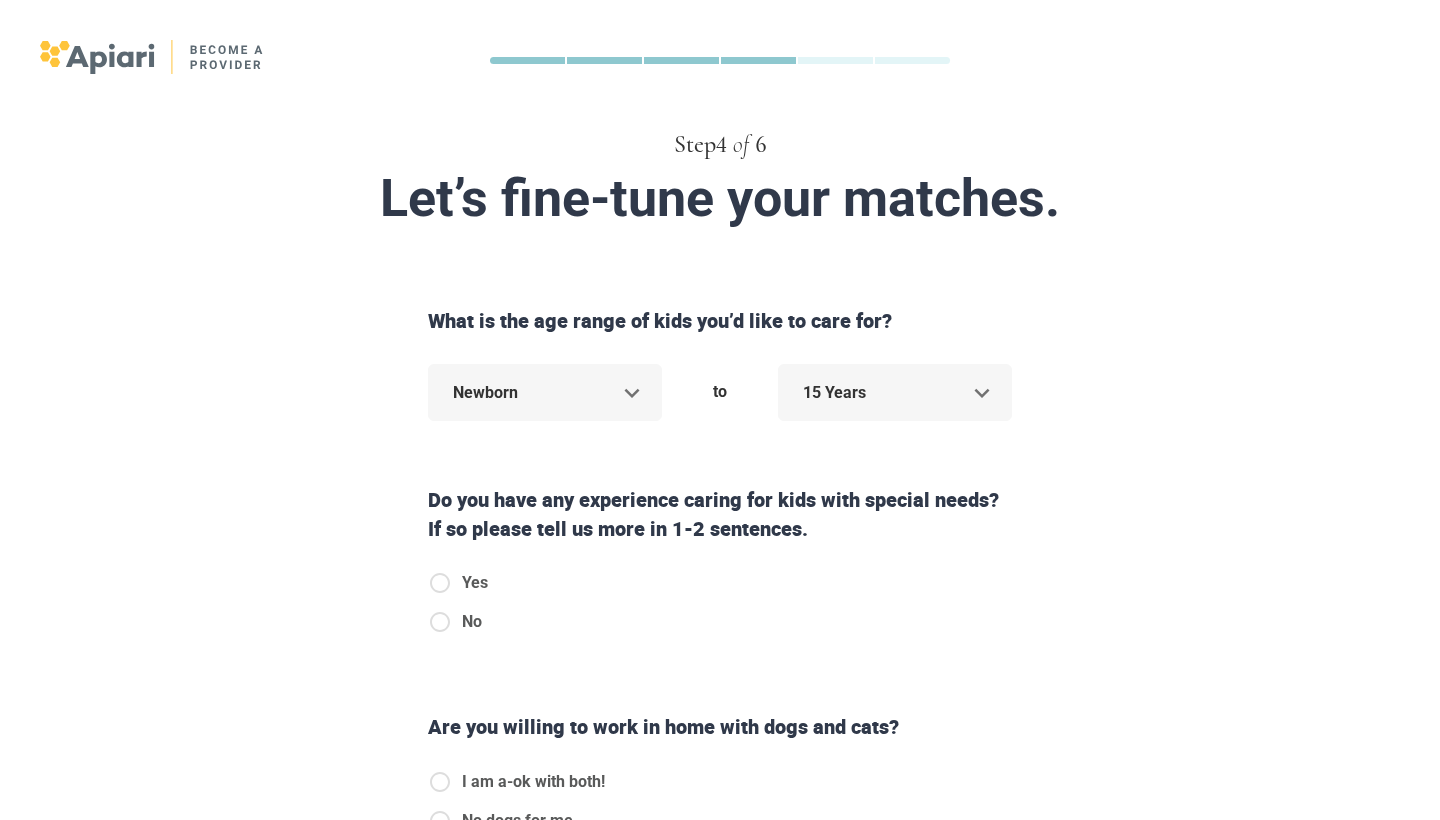 click on "Step  4   of   6 Let’s fine-tune your matches. What is the age range of kids you’d like to care for? Newborn * to 15 Years ** Do you have any experience caring for kids with special needs? If so please tell us more in 1-2 sentences. Yes No Are you willing to work in home with dogs and cats? I am a-ok with both! No dogs for me No cats for me No dogs or cats Do you speak another language besides English? Yes No Back Next Copyright  2025 [EMAIL_ADDRESS][DOMAIN_NAME] [PHONE_NUMBER] Jobs Signup Terms of service Privacy The Sweet Life" at bounding box center [720, 410] 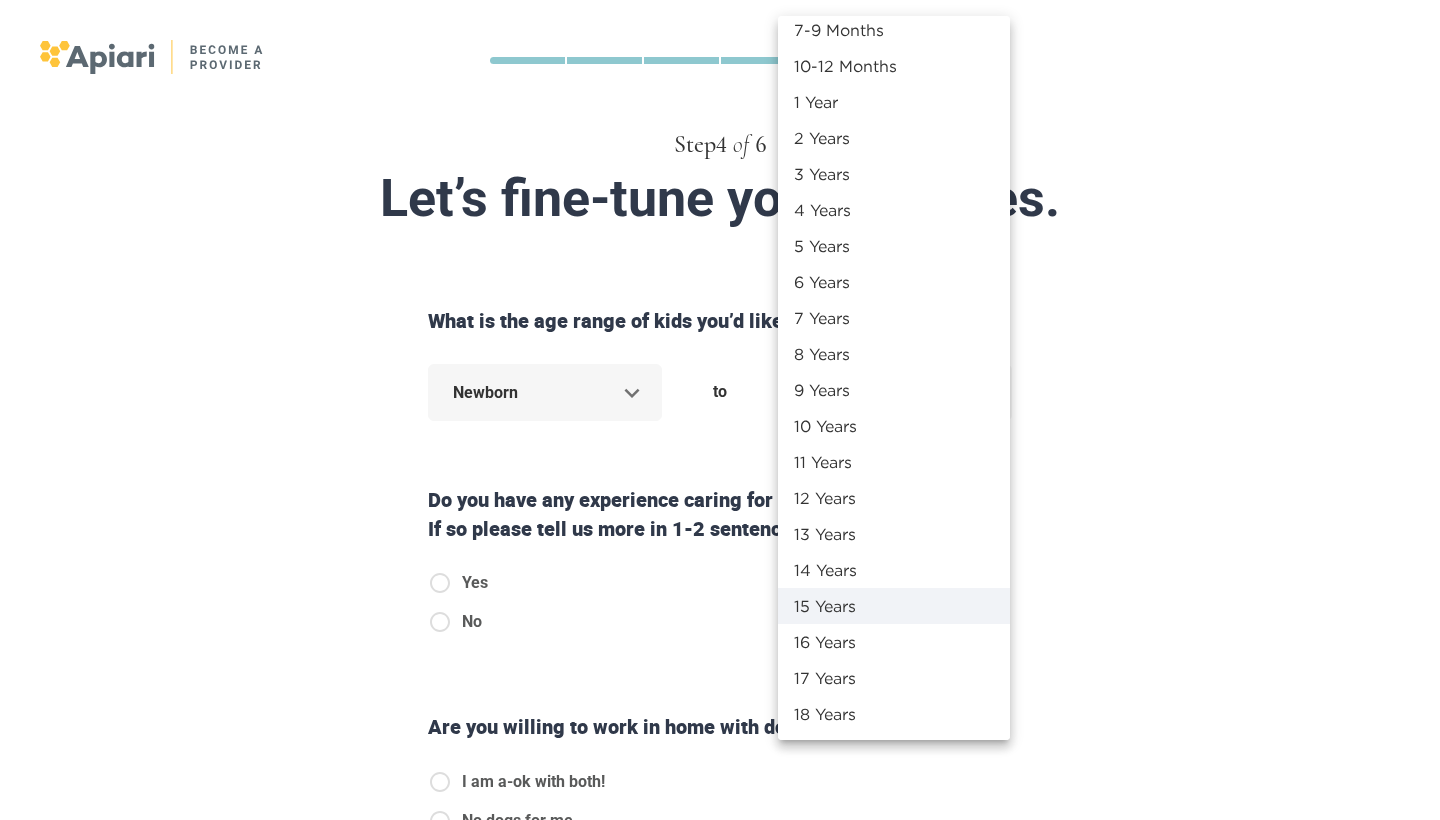 scroll, scrollTop: 120, scrollLeft: 0, axis: vertical 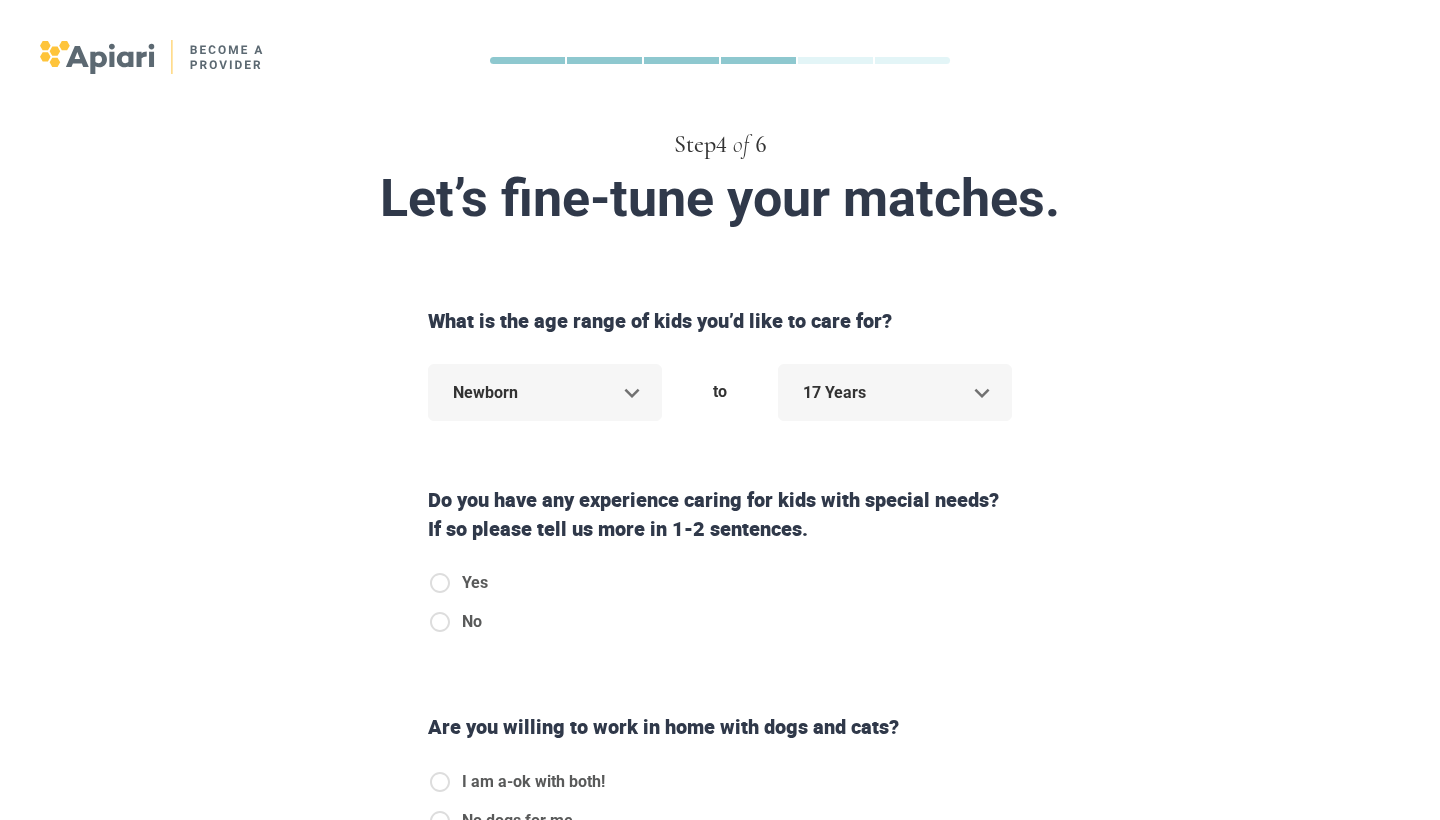 click on "Do you have any experience caring for kids with special needs? If so please tell us more in 1-2 sentences." at bounding box center [720, 508] 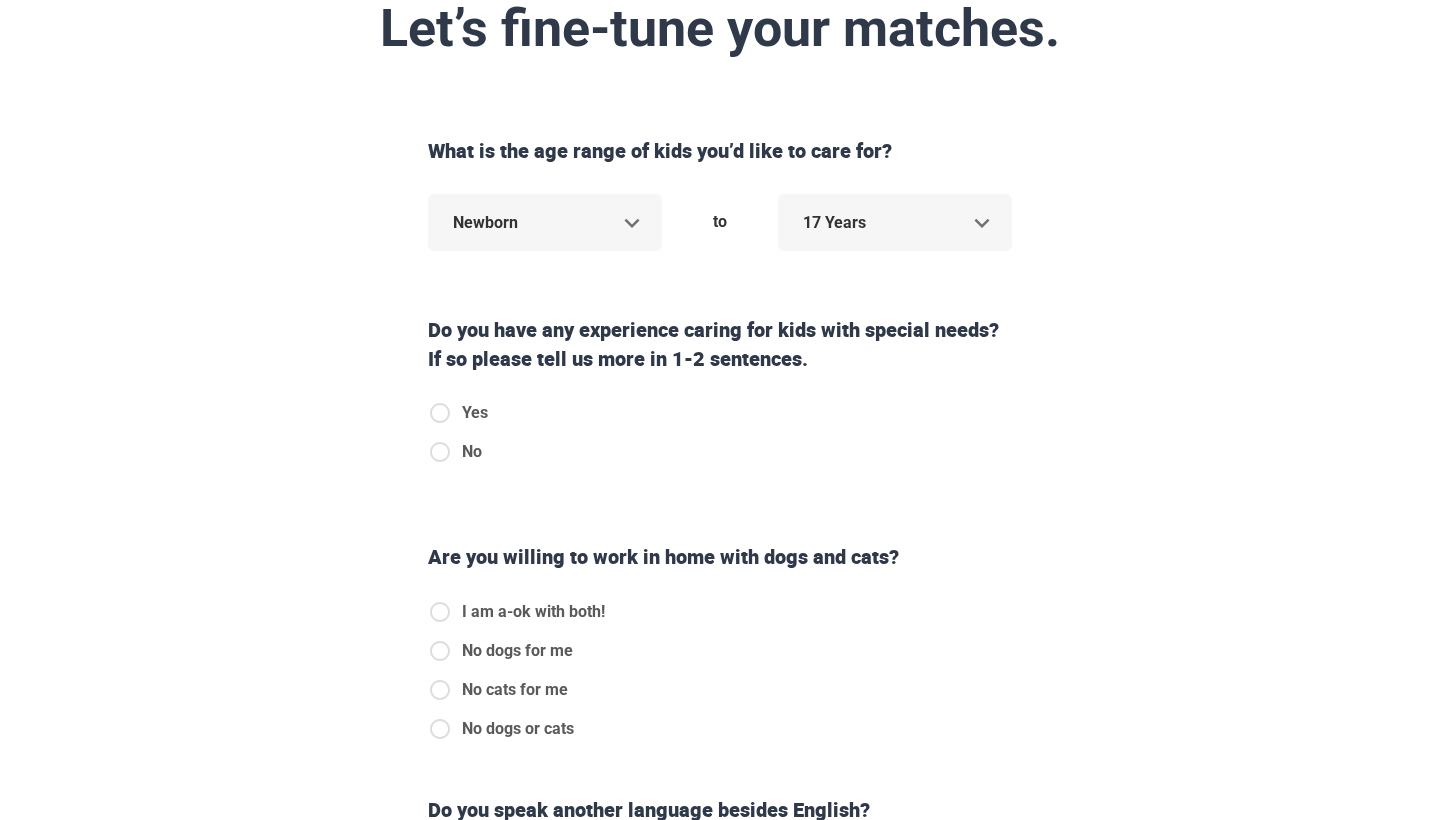 scroll, scrollTop: 223, scrollLeft: 0, axis: vertical 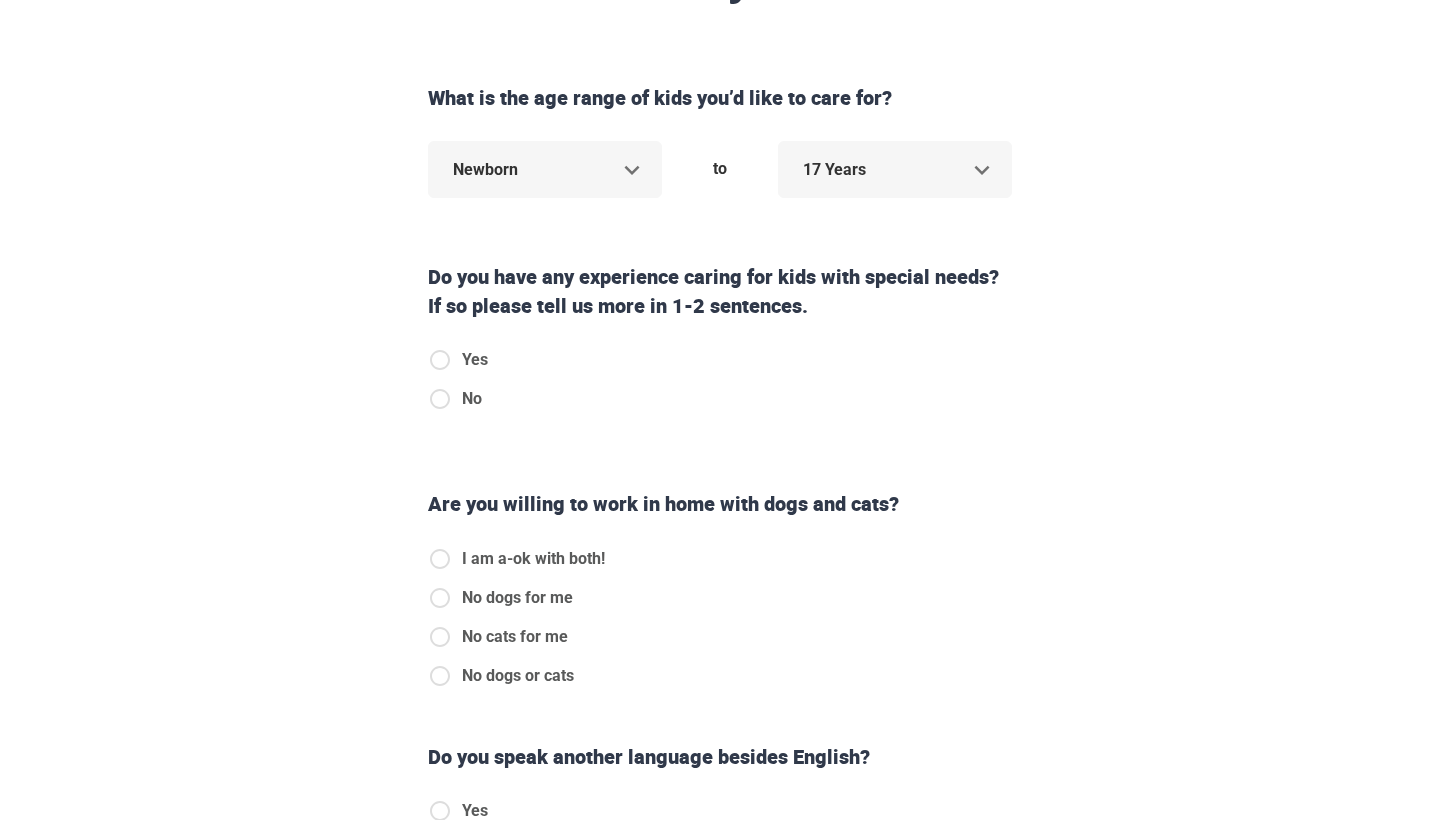 click on "Do you have any experience caring for kids with special needs? If so please tell us more in 1-2 sentences." at bounding box center [720, 285] 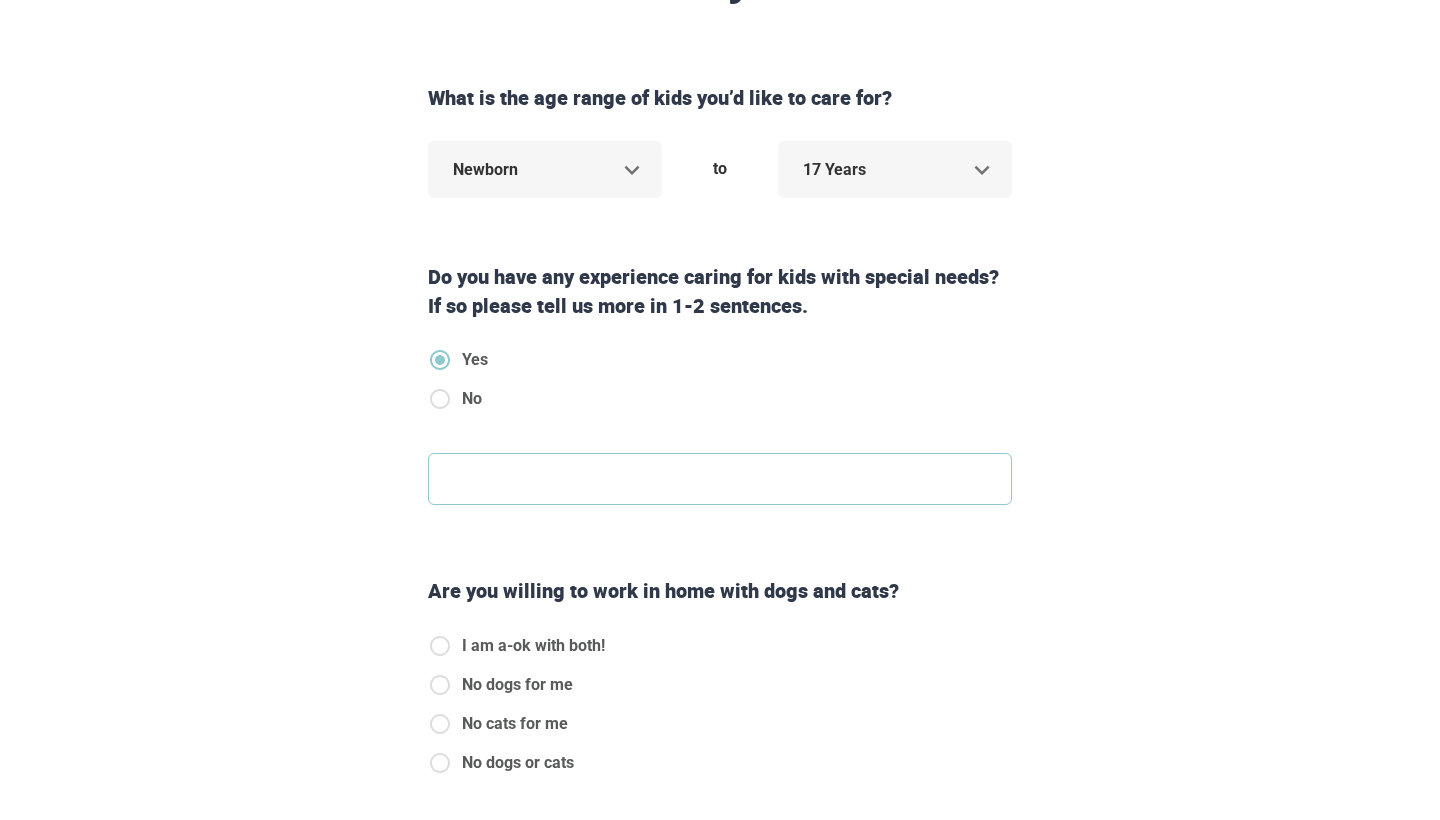 click at bounding box center (720, 479) 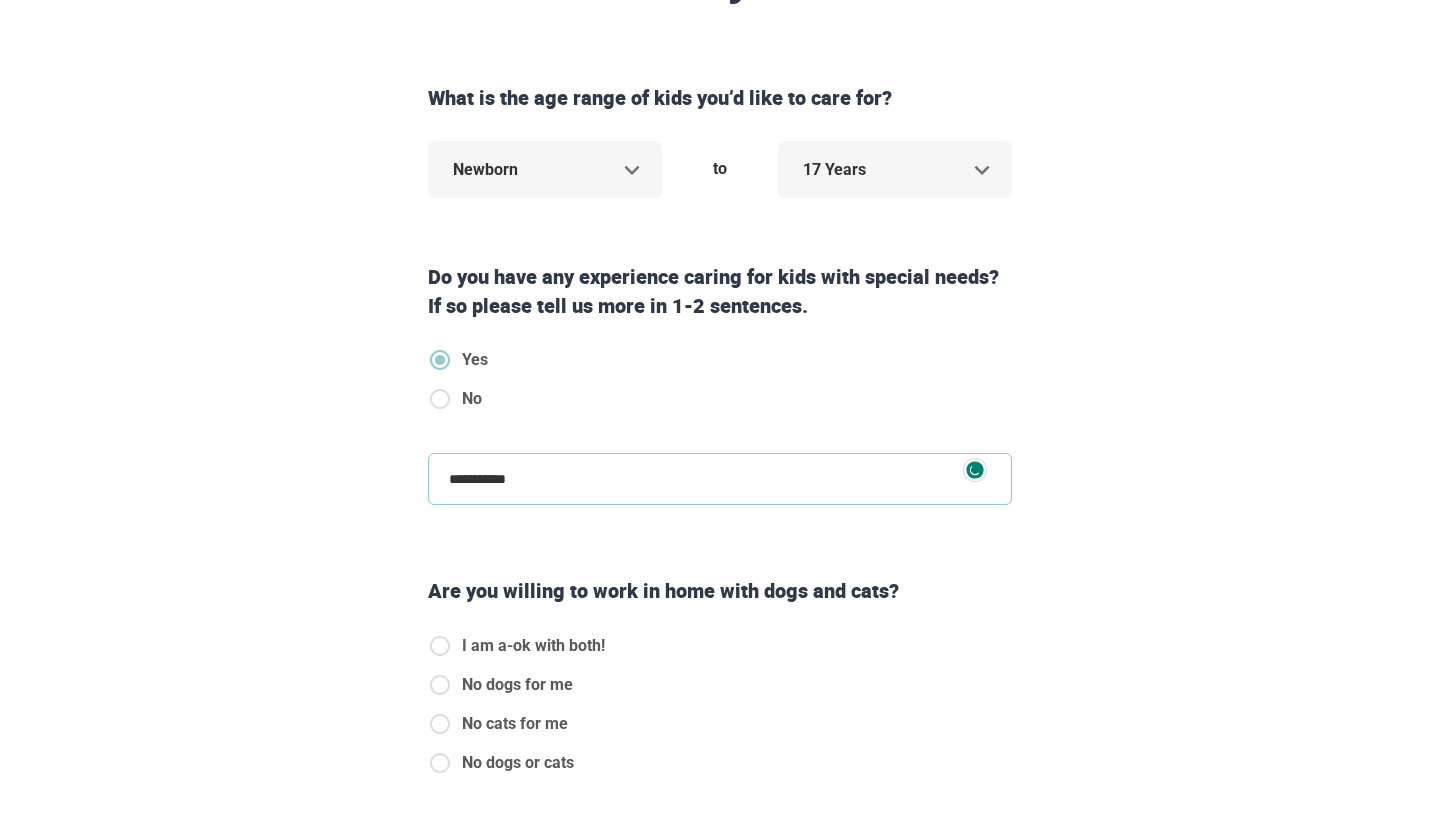 click on "**********" at bounding box center [720, 479] 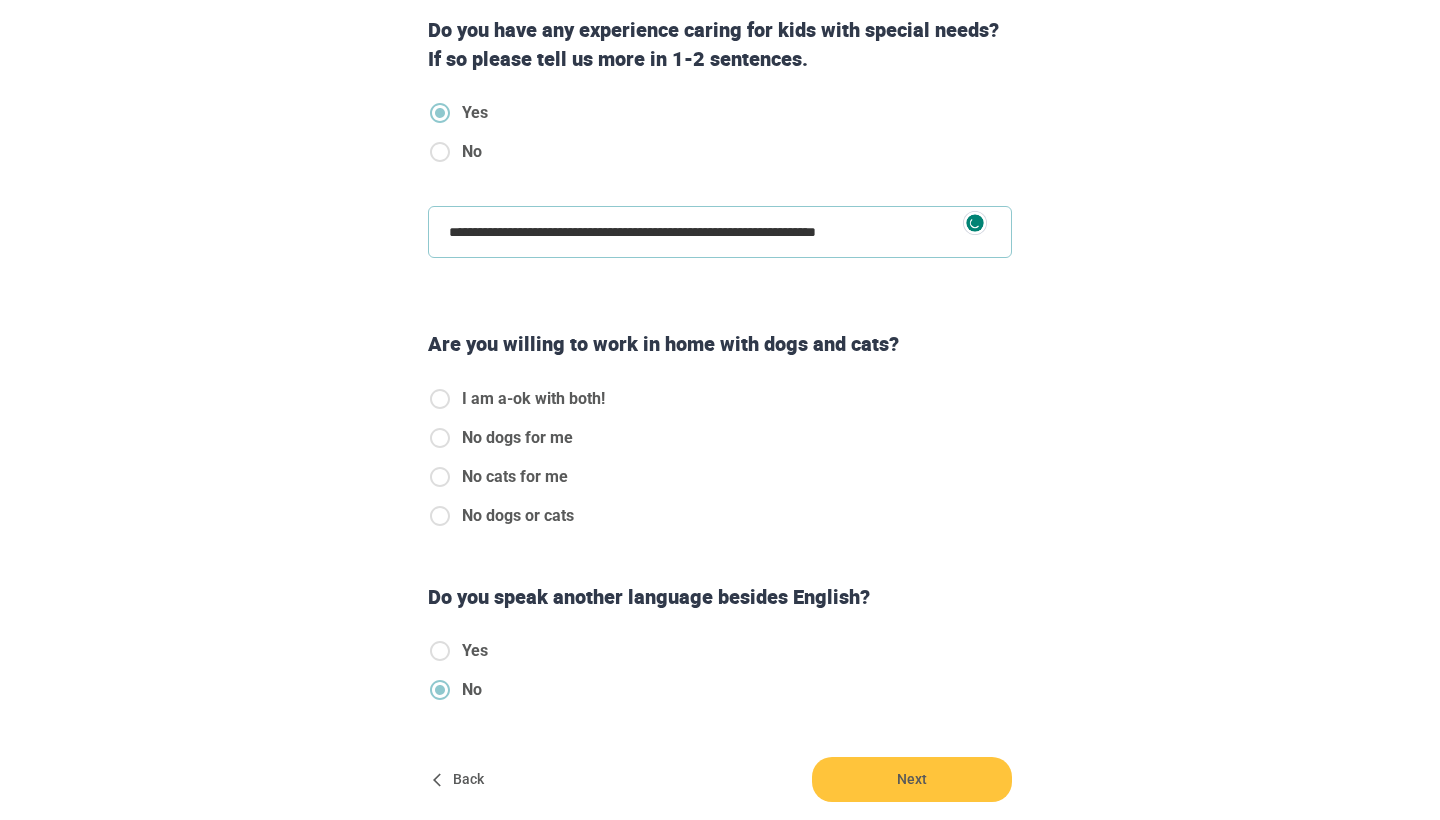 scroll, scrollTop: 472, scrollLeft: 0, axis: vertical 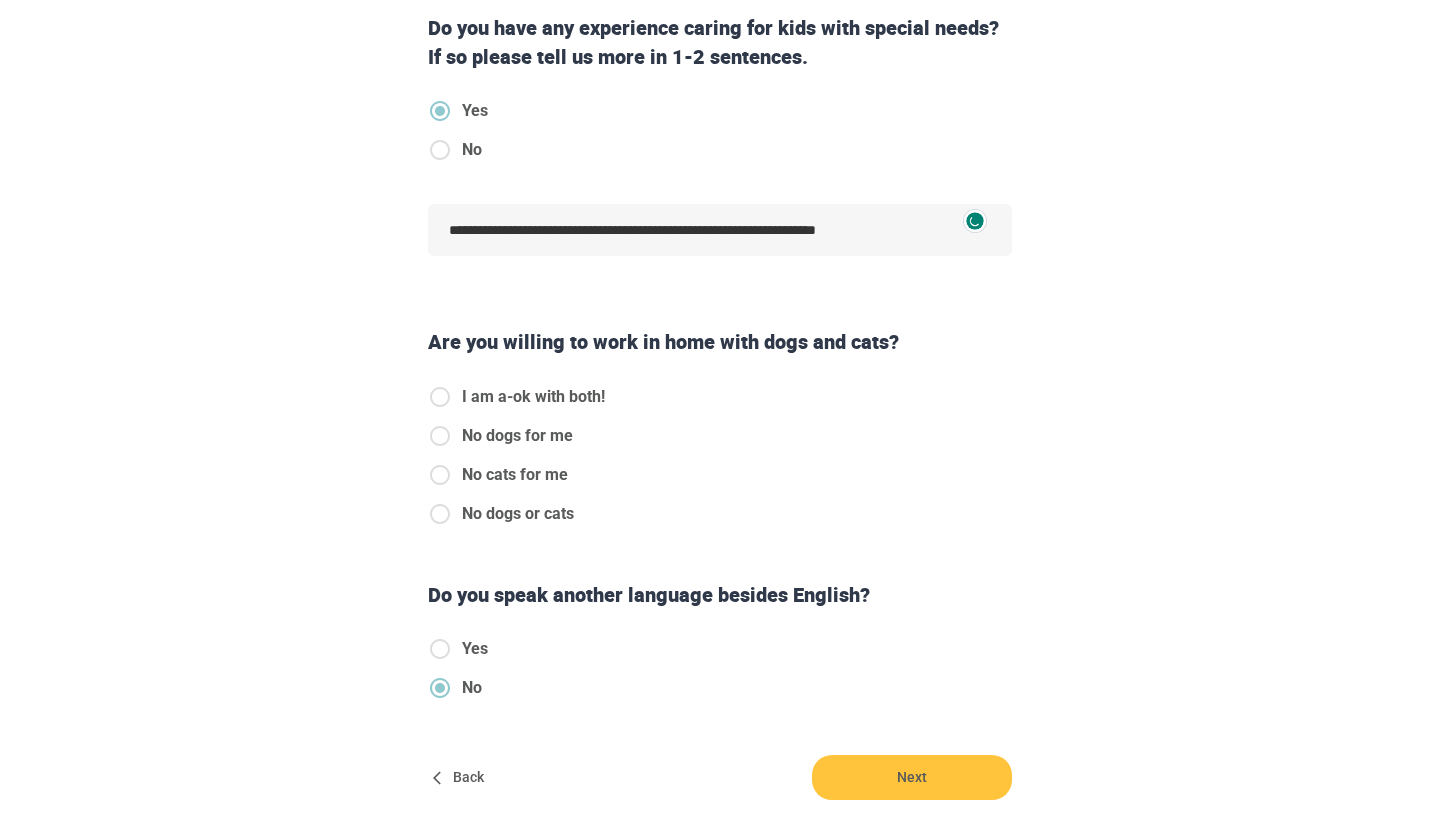 click on "**********" at bounding box center (720, 317) 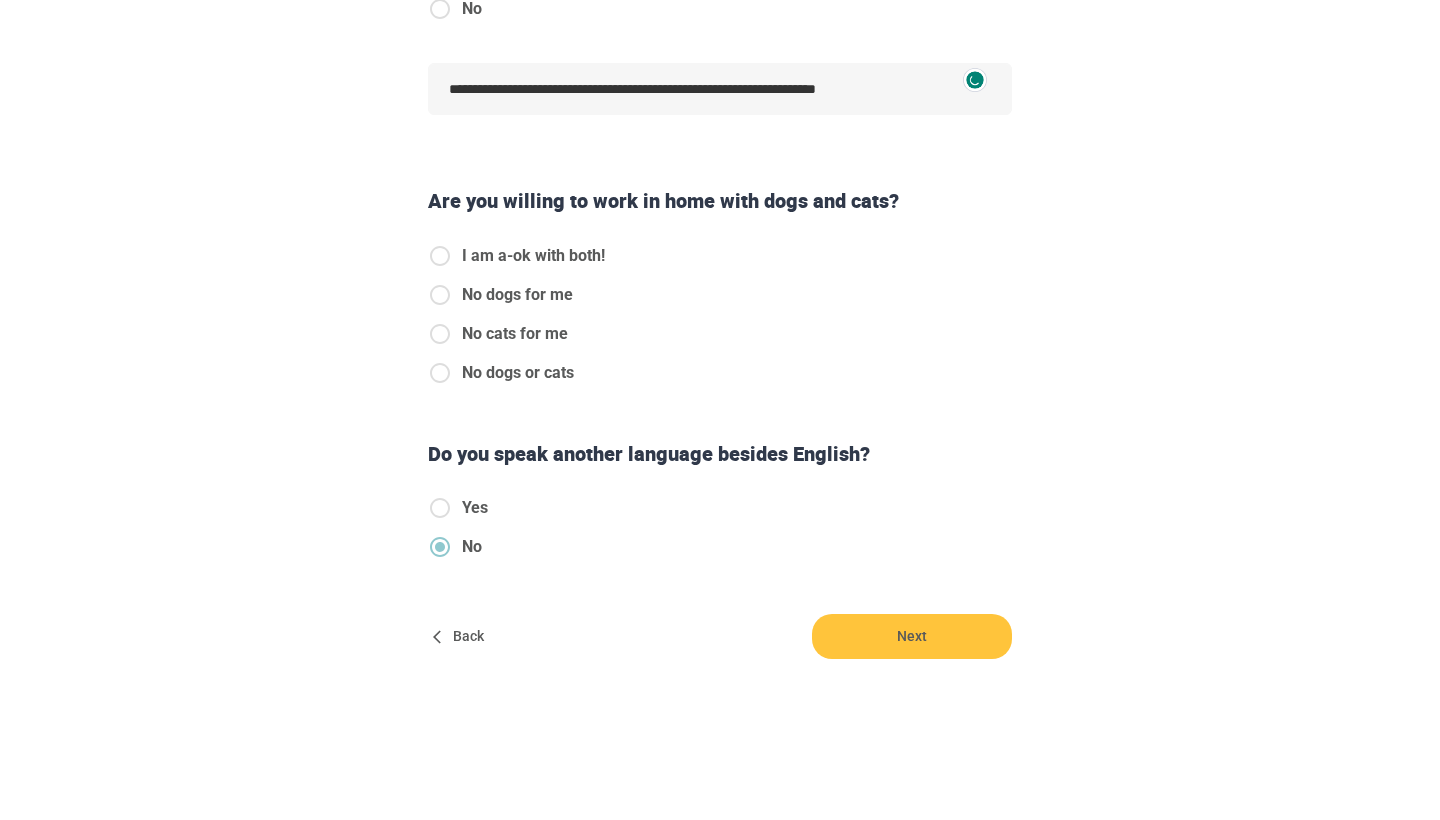 scroll, scrollTop: 611, scrollLeft: 0, axis: vertical 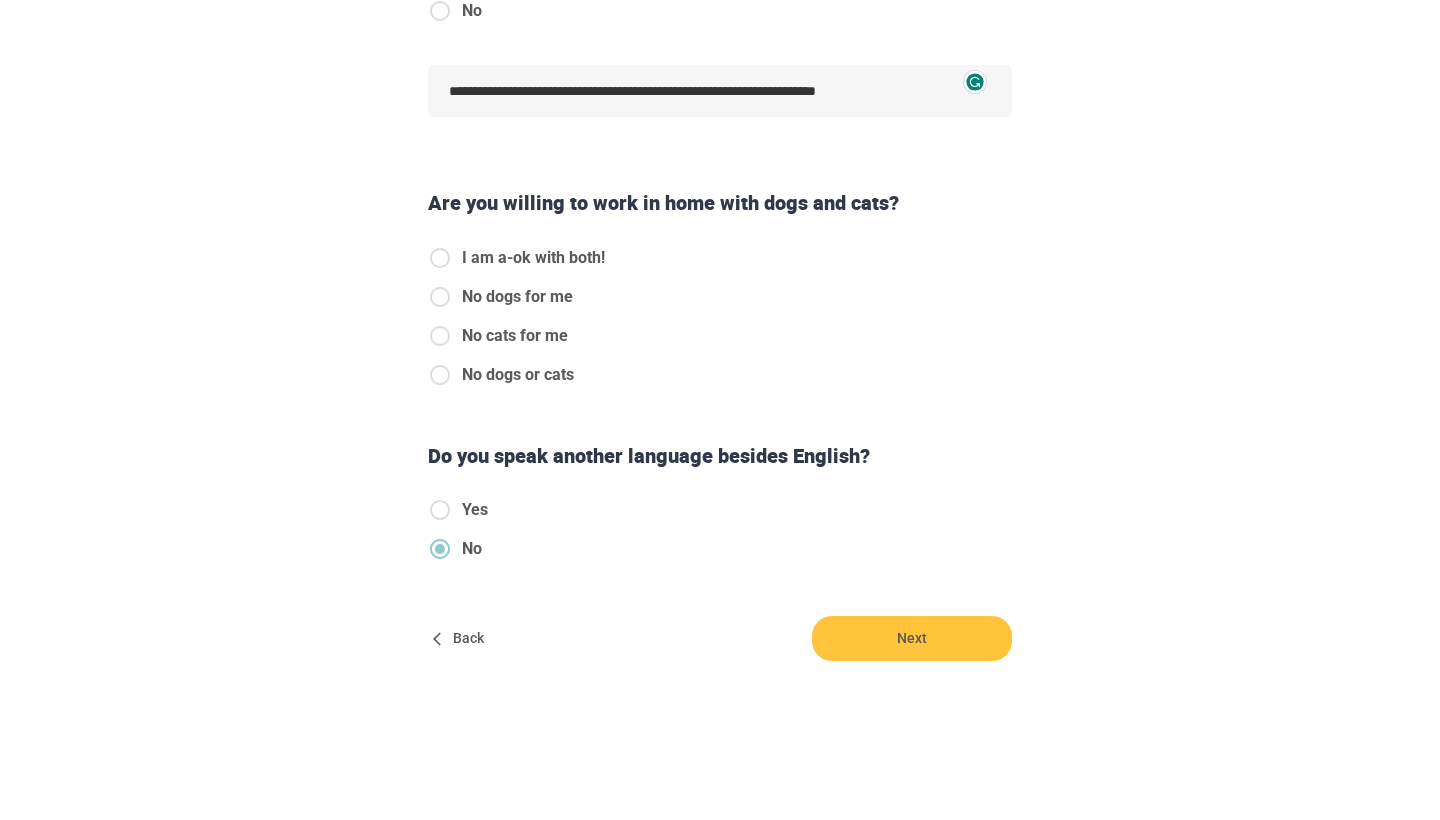 click on "I am a-ok with both!" at bounding box center [533, 258] 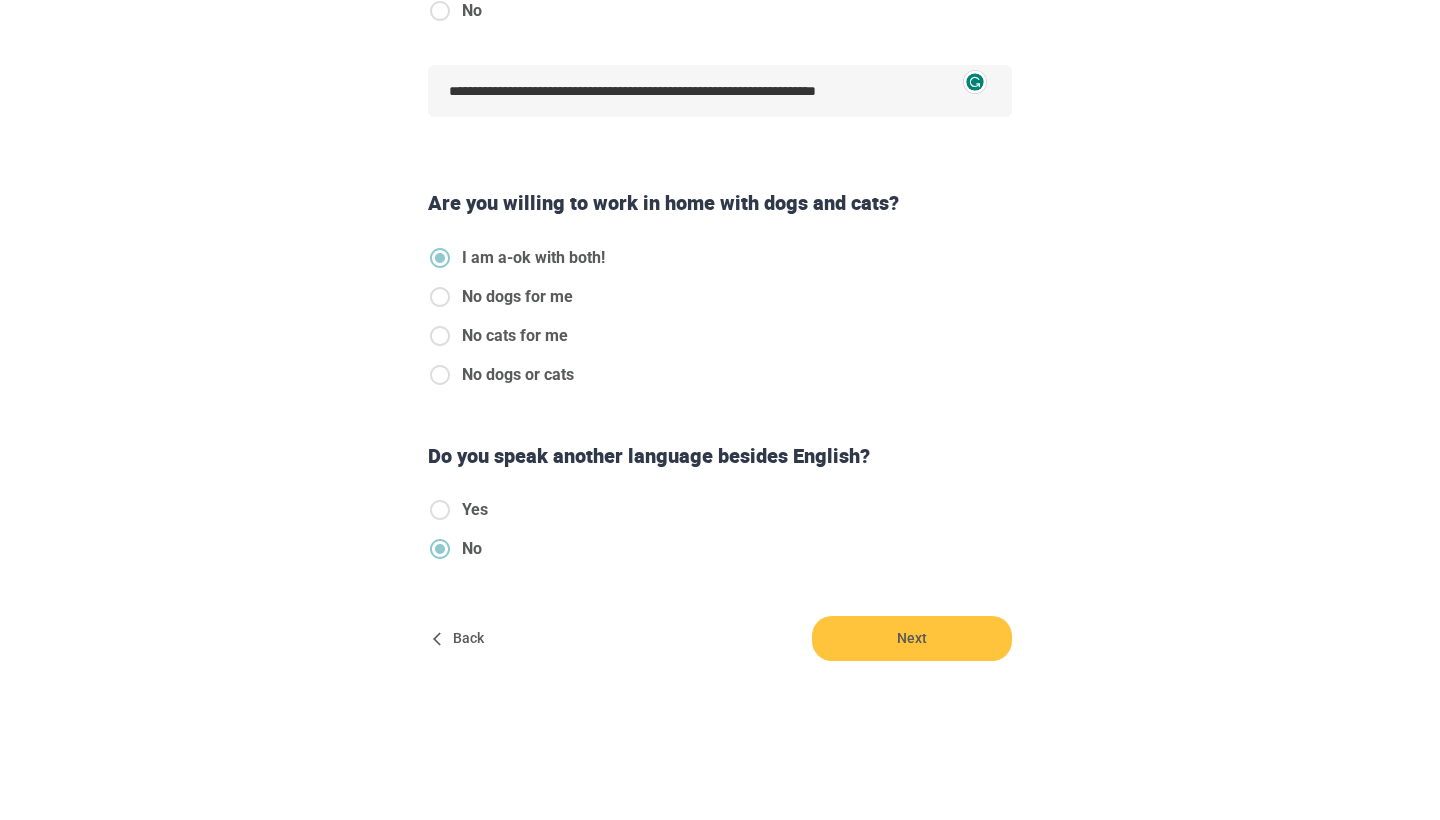 click on "Yes" at bounding box center (458, 510) 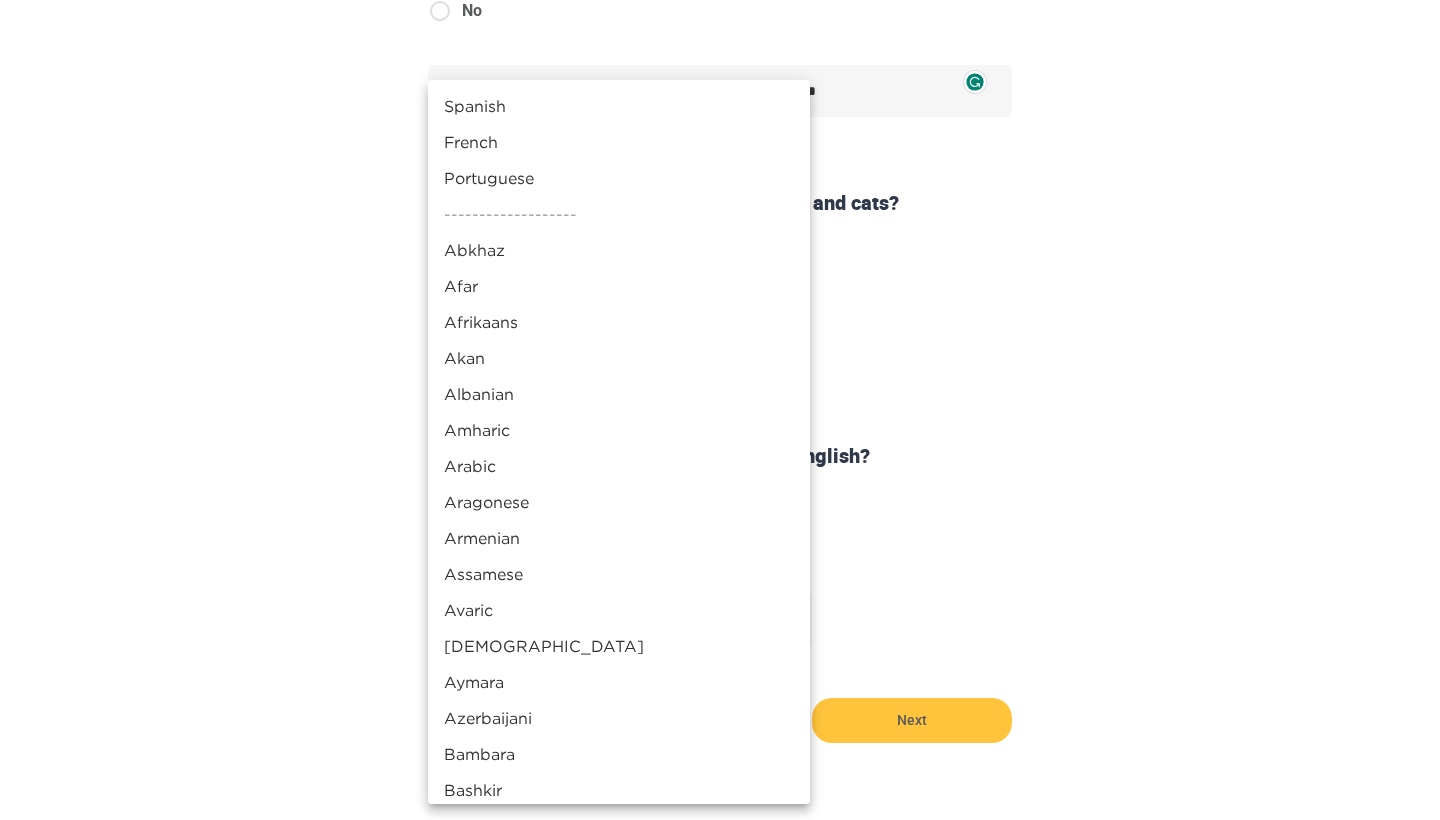 click on "**********" at bounding box center (720, -201) 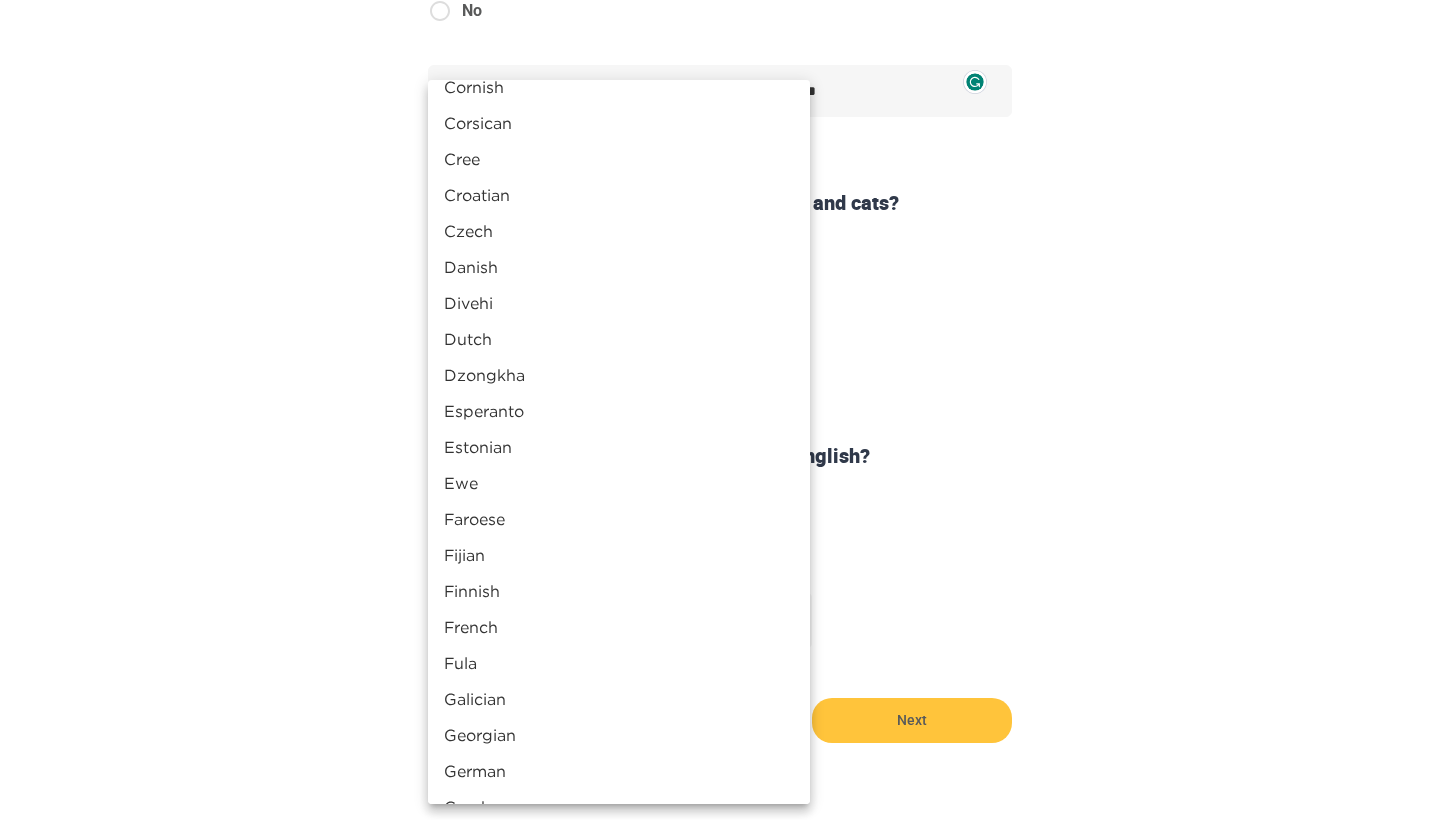 scroll, scrollTop: 1306, scrollLeft: 0, axis: vertical 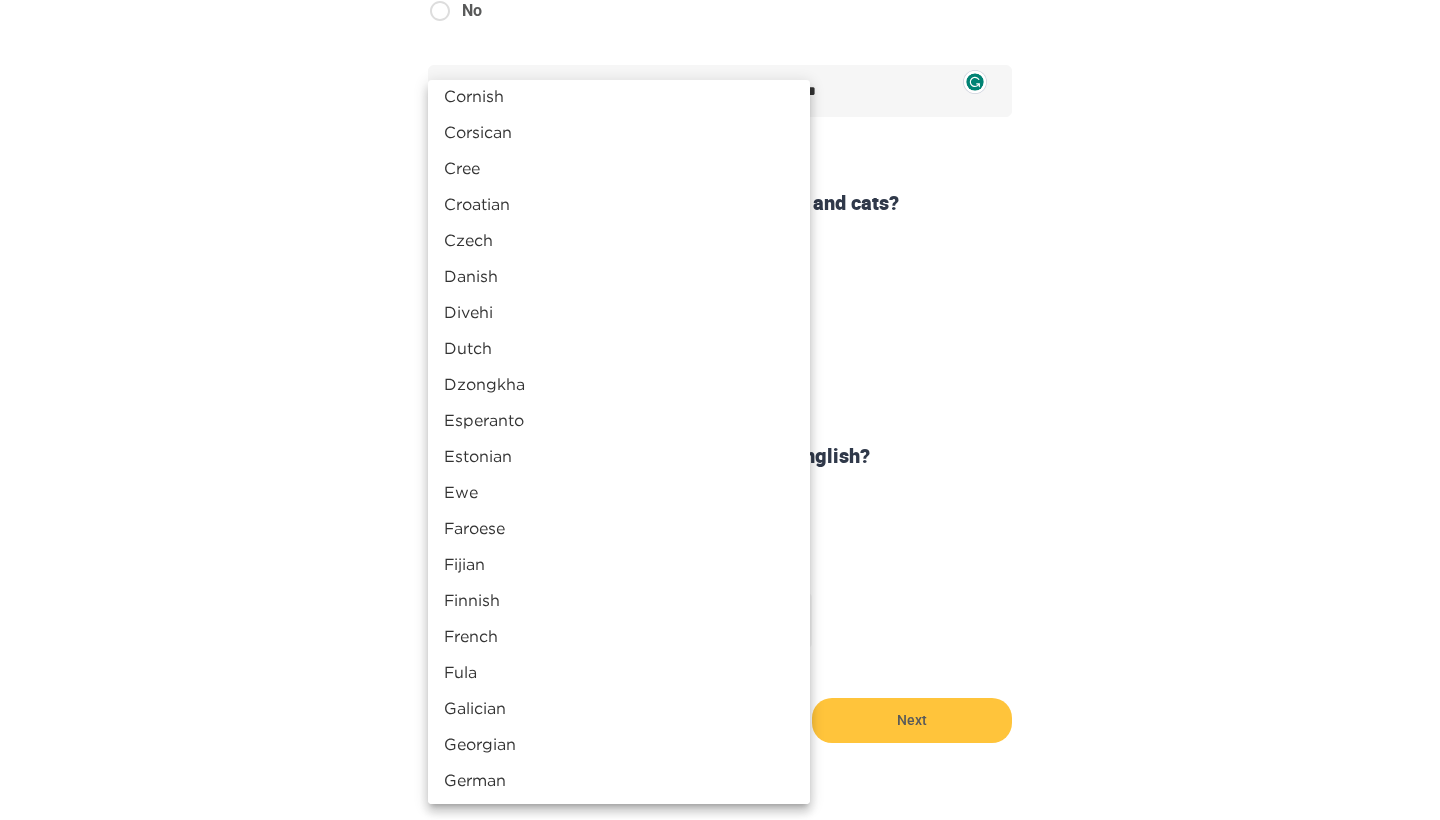 click on "Czech" at bounding box center (619, 240) 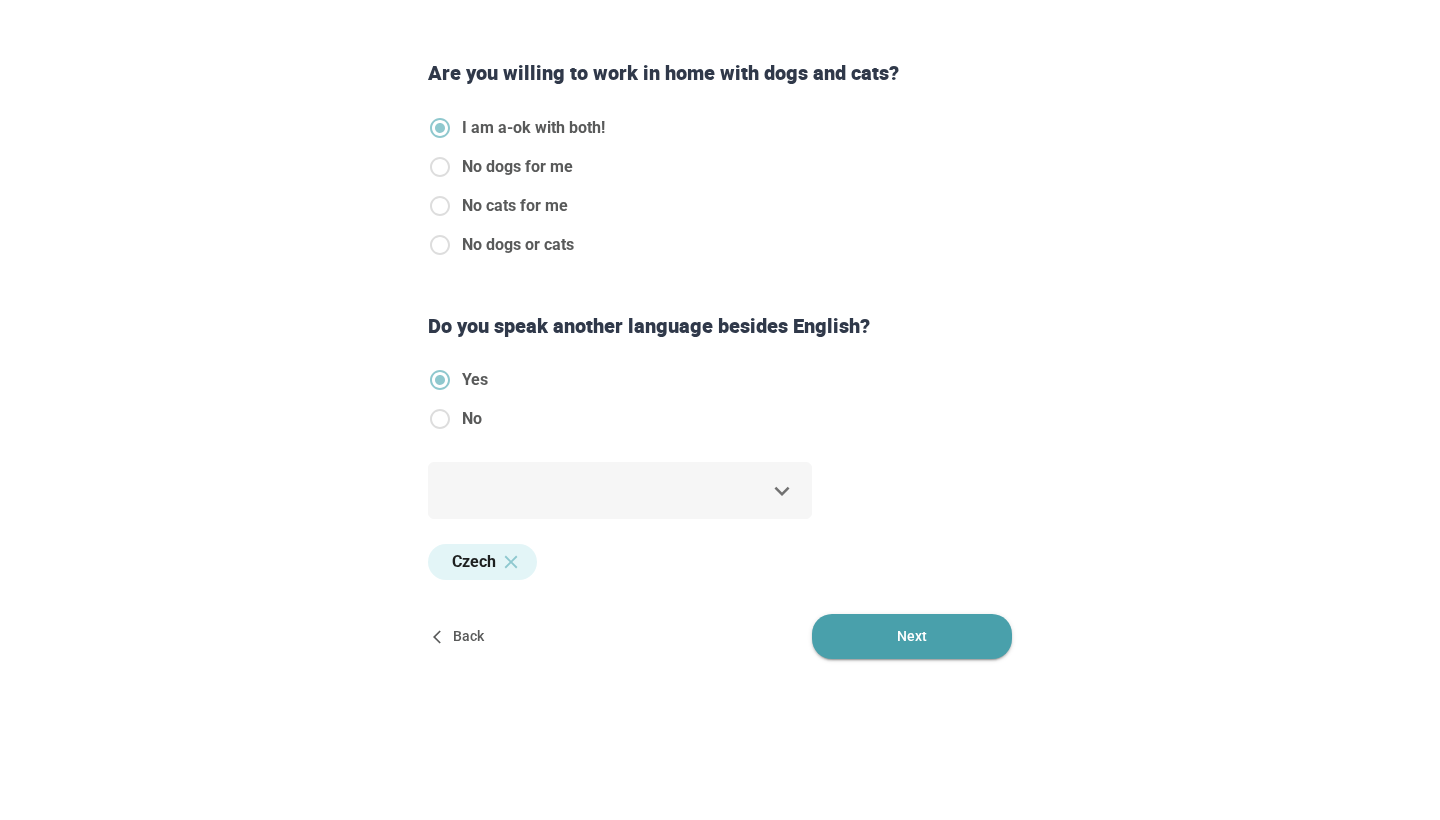 scroll, scrollTop: 739, scrollLeft: 0, axis: vertical 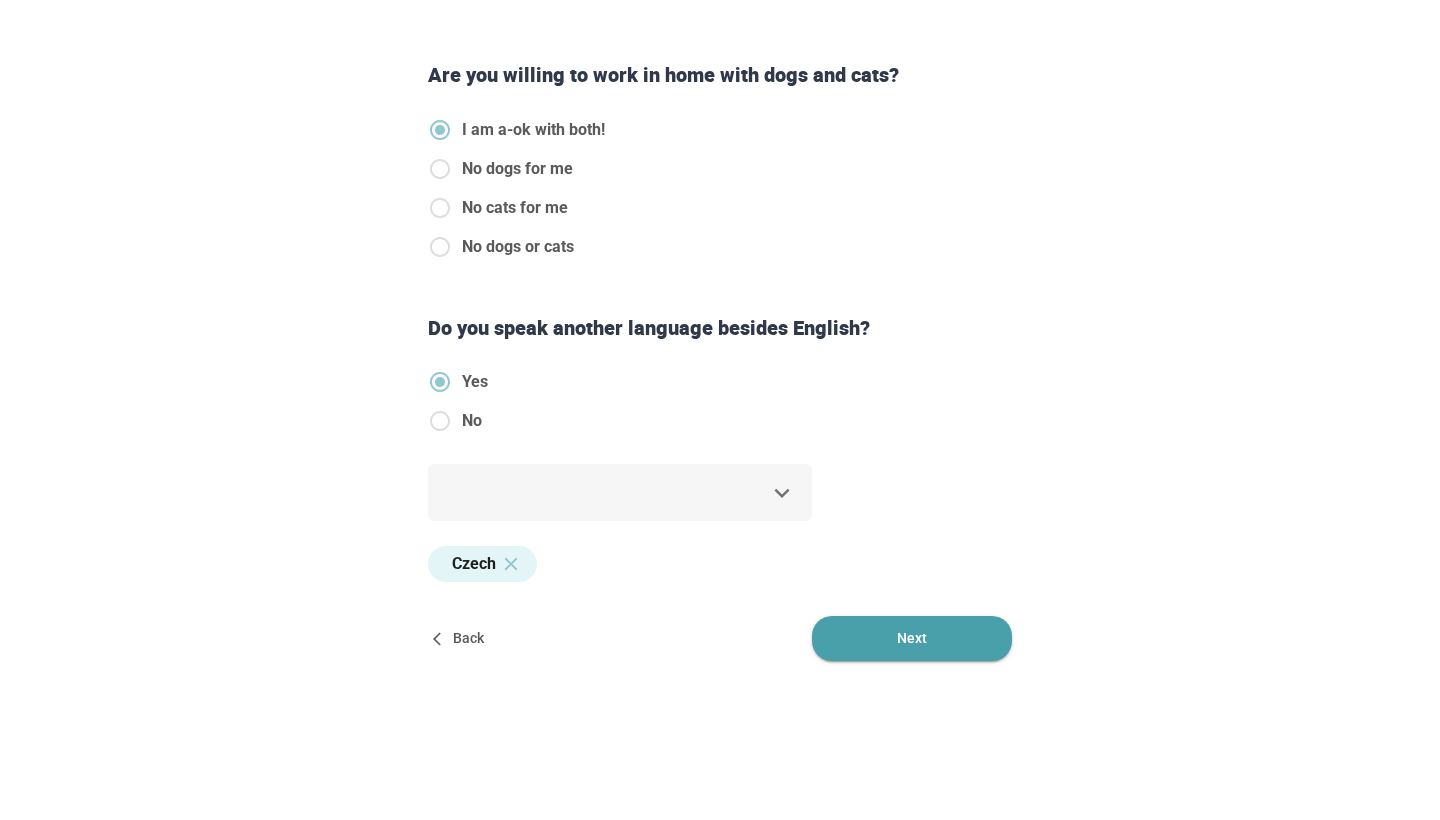 click on "Next" at bounding box center (912, 638) 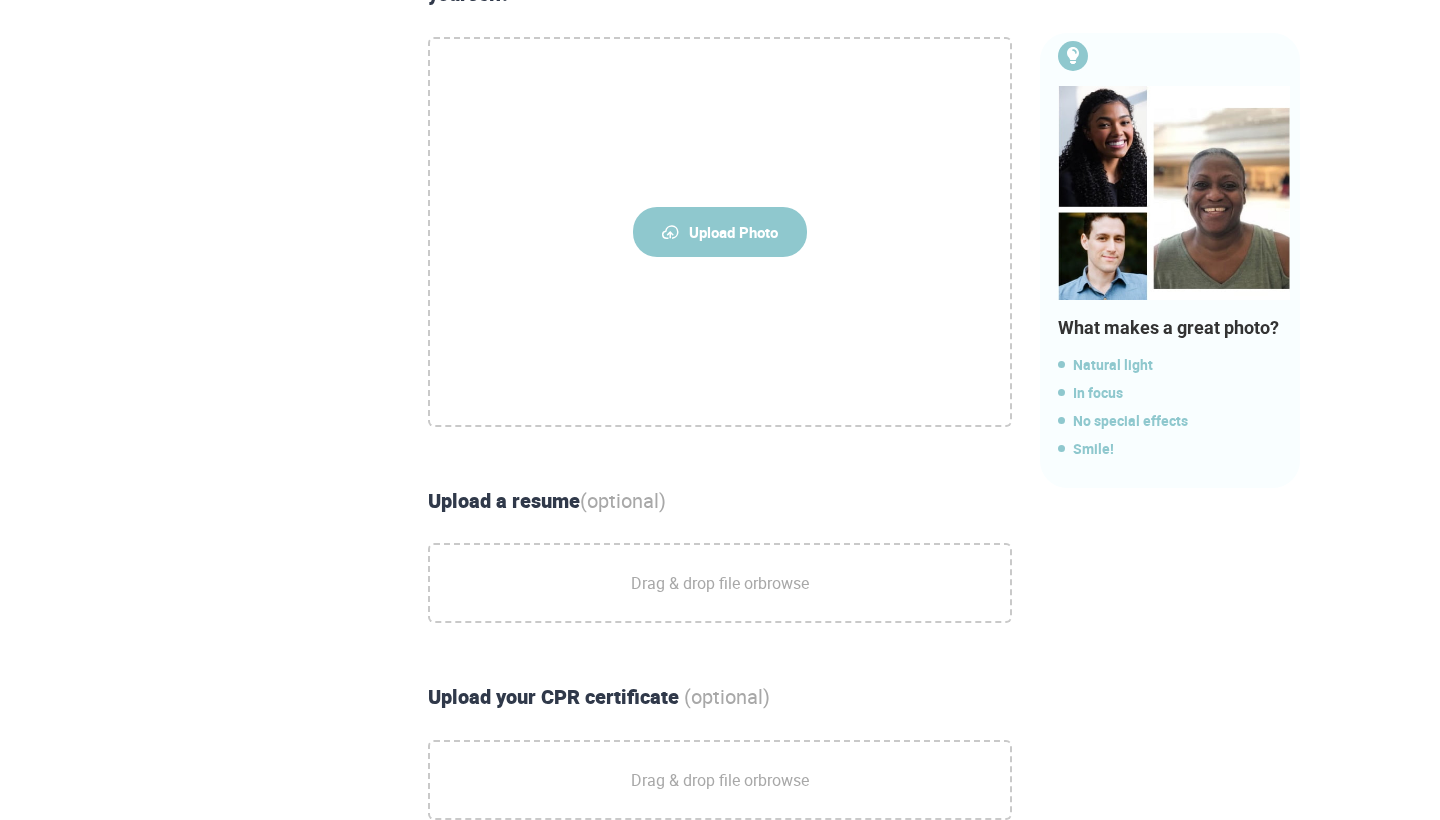 scroll, scrollTop: 357, scrollLeft: 0, axis: vertical 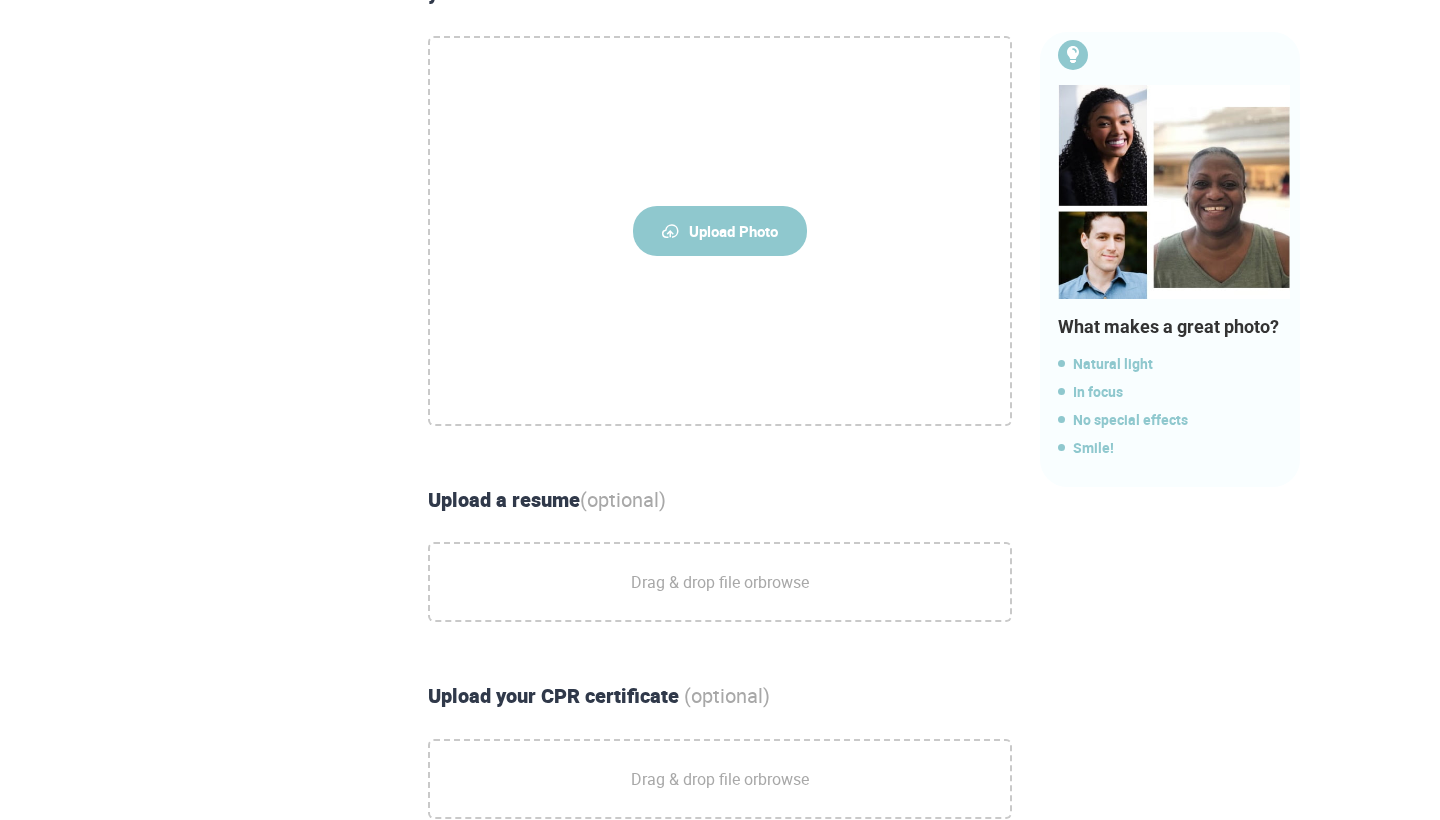 click on "Make a great first impression. Upload a friendly photo of yourself. Upload Photo   Upload a resume  (optional) Drag & drop file or  browse   Upload your CPR certificate   (optional) Drag & drop file or  browse   What makes a great photo? Natural light In focus No special effects Smile! Back Next" at bounding box center (720, 432) 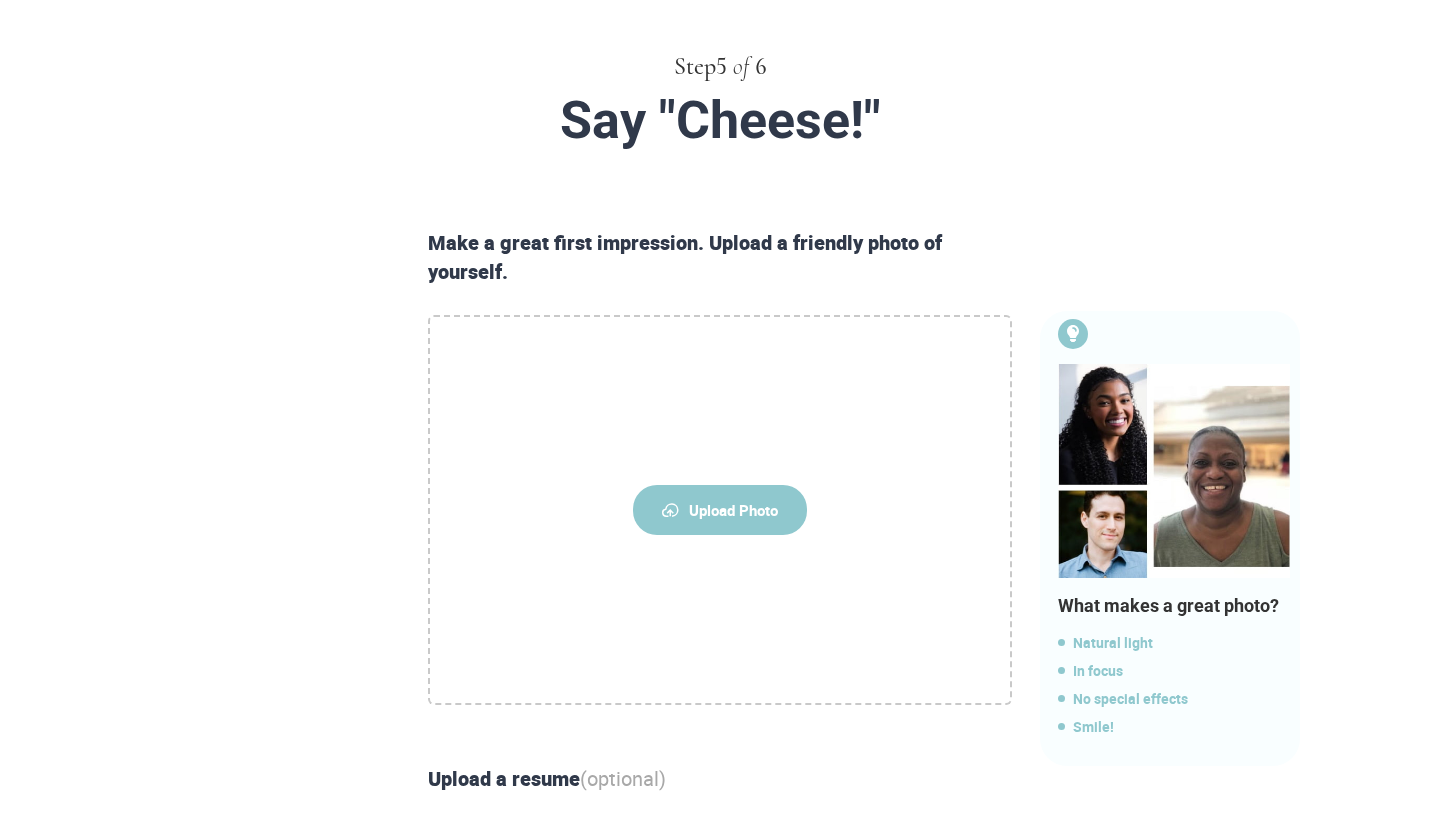 scroll, scrollTop: 76, scrollLeft: 0, axis: vertical 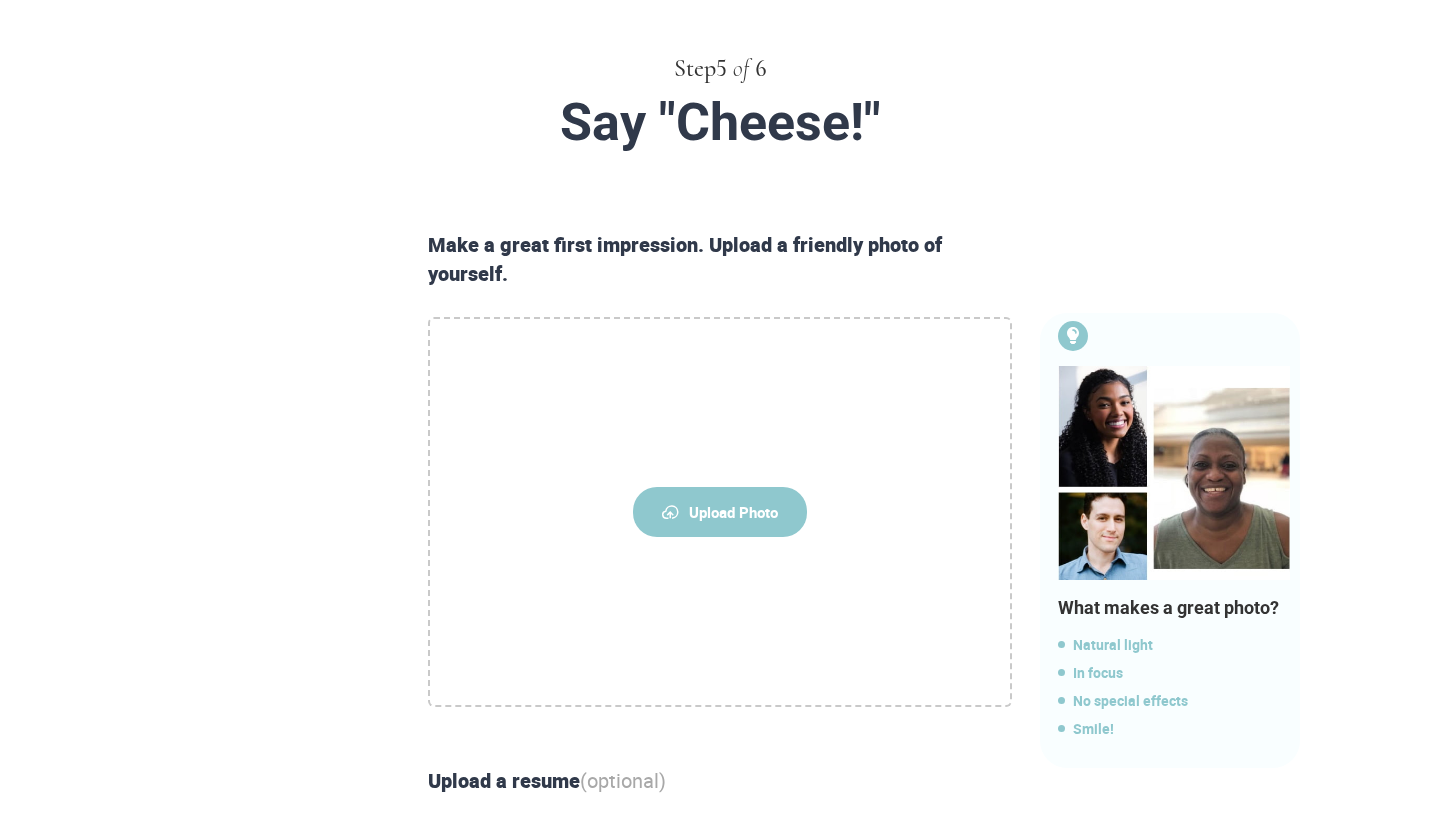 click at bounding box center [670, 512] 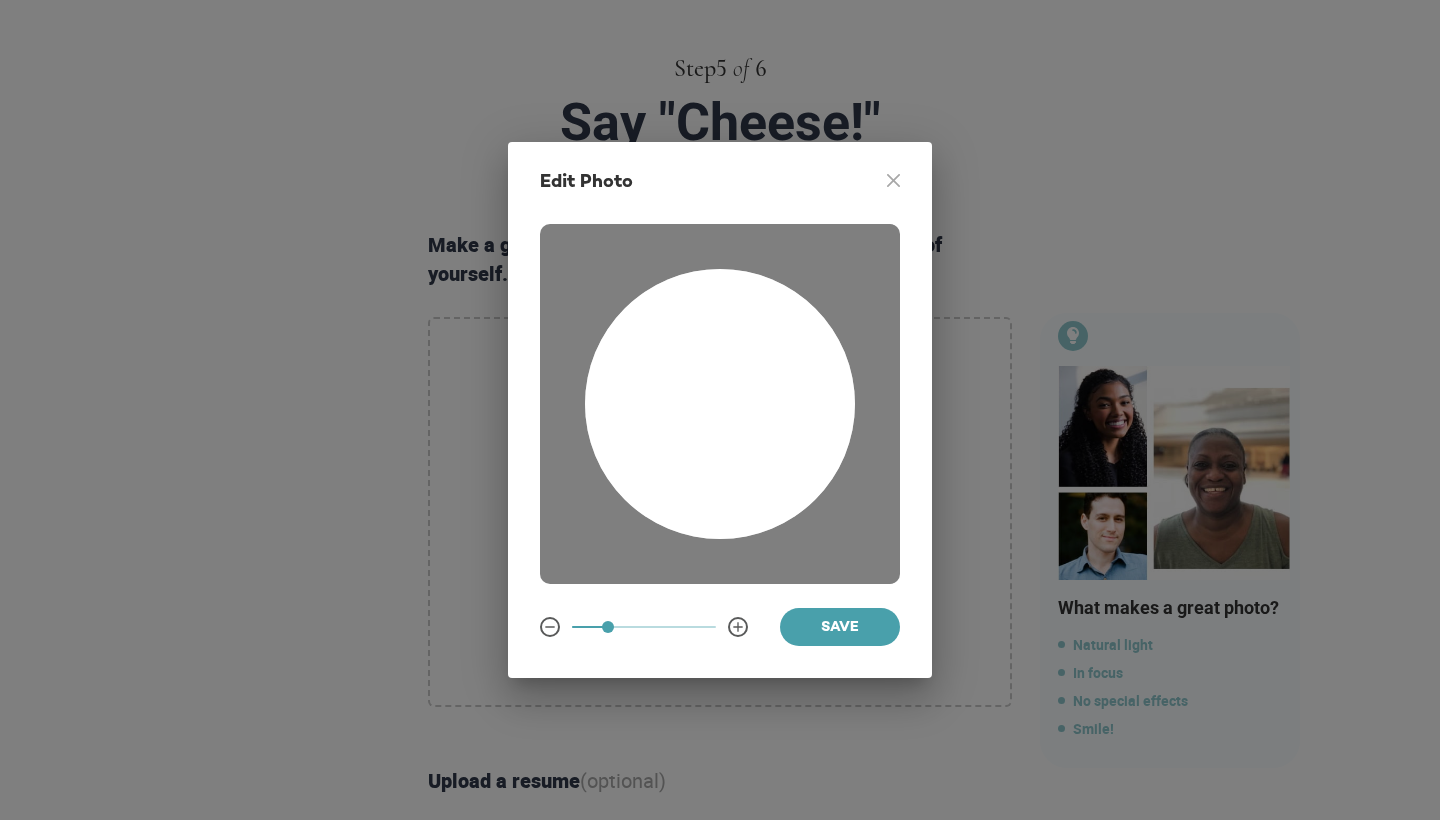 drag, startPoint x: 713, startPoint y: 431, endPoint x: 847, endPoint y: 489, distance: 146.0137 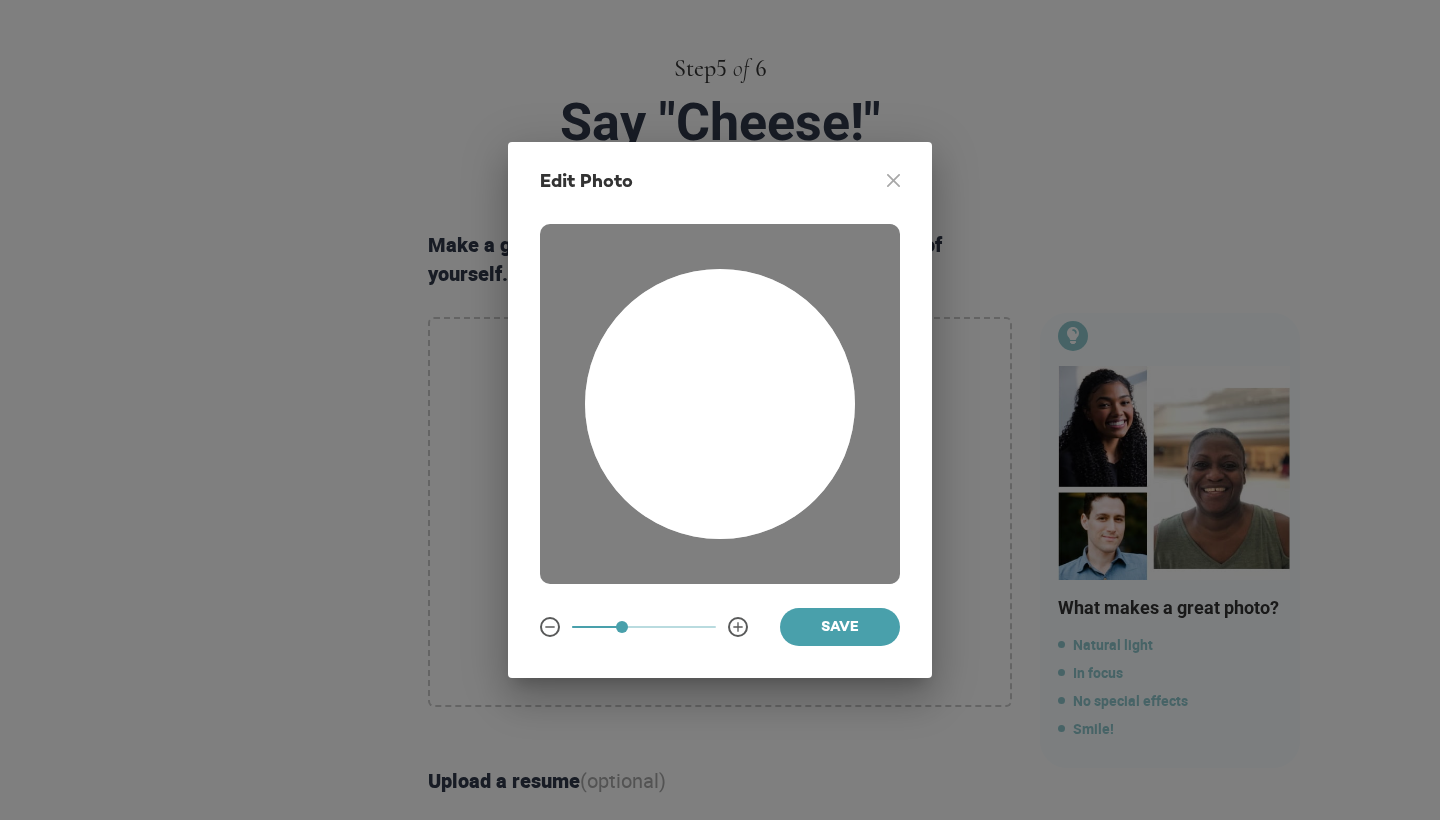 drag, startPoint x: 610, startPoint y: 633, endPoint x: 620, endPoint y: 626, distance: 12.206555 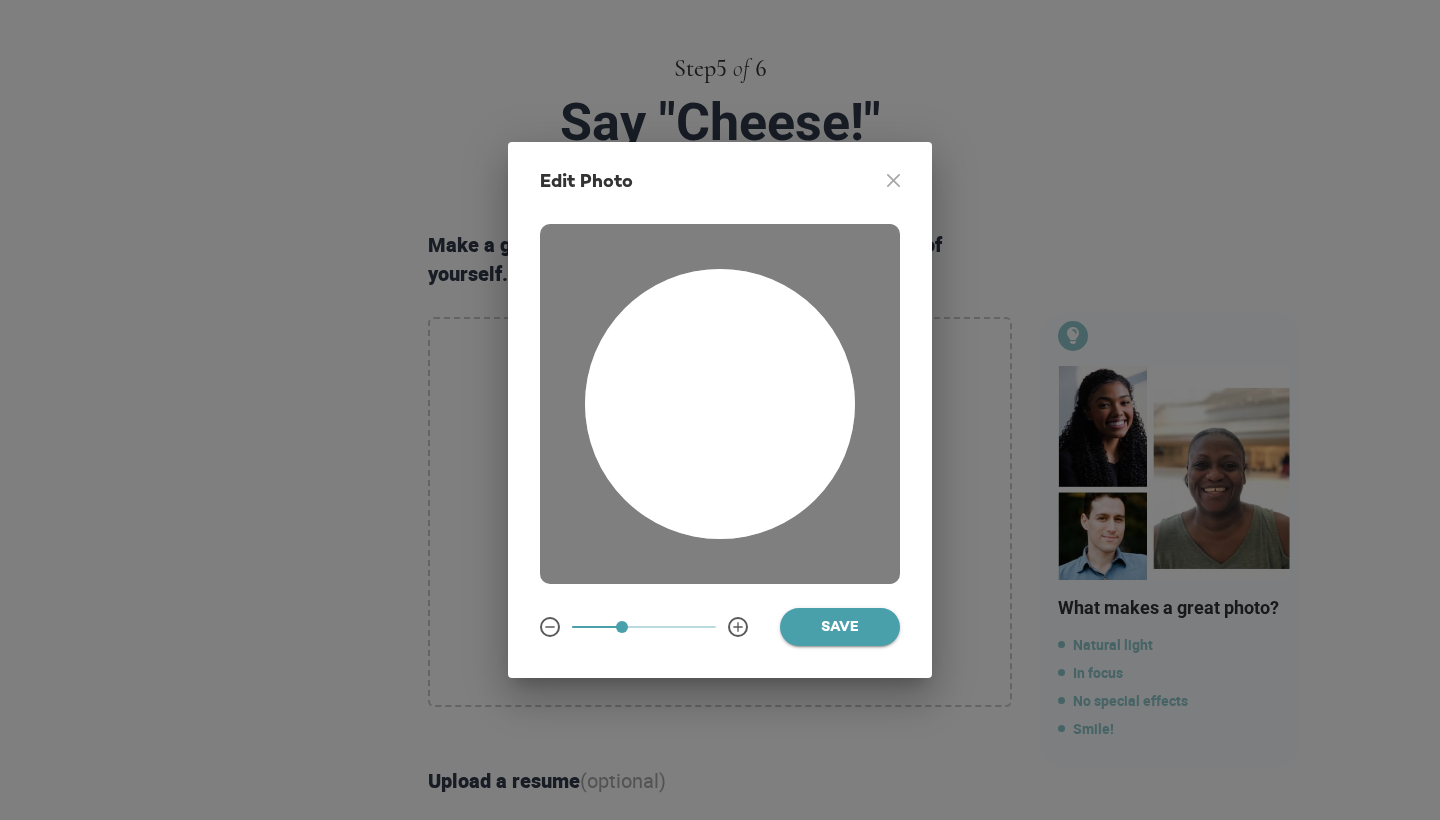click on "Save" at bounding box center [840, 628] 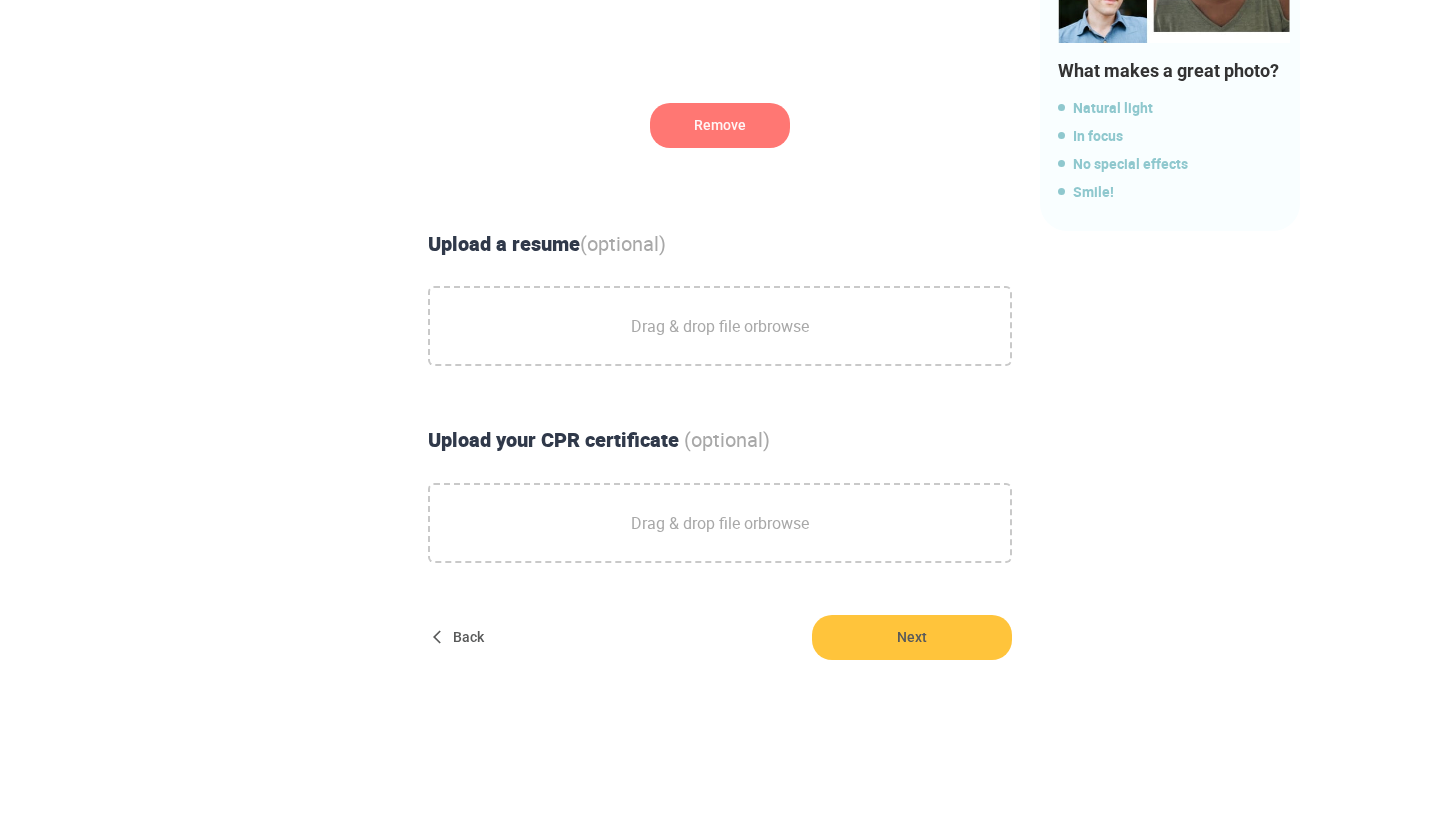 scroll, scrollTop: 612, scrollLeft: 0, axis: vertical 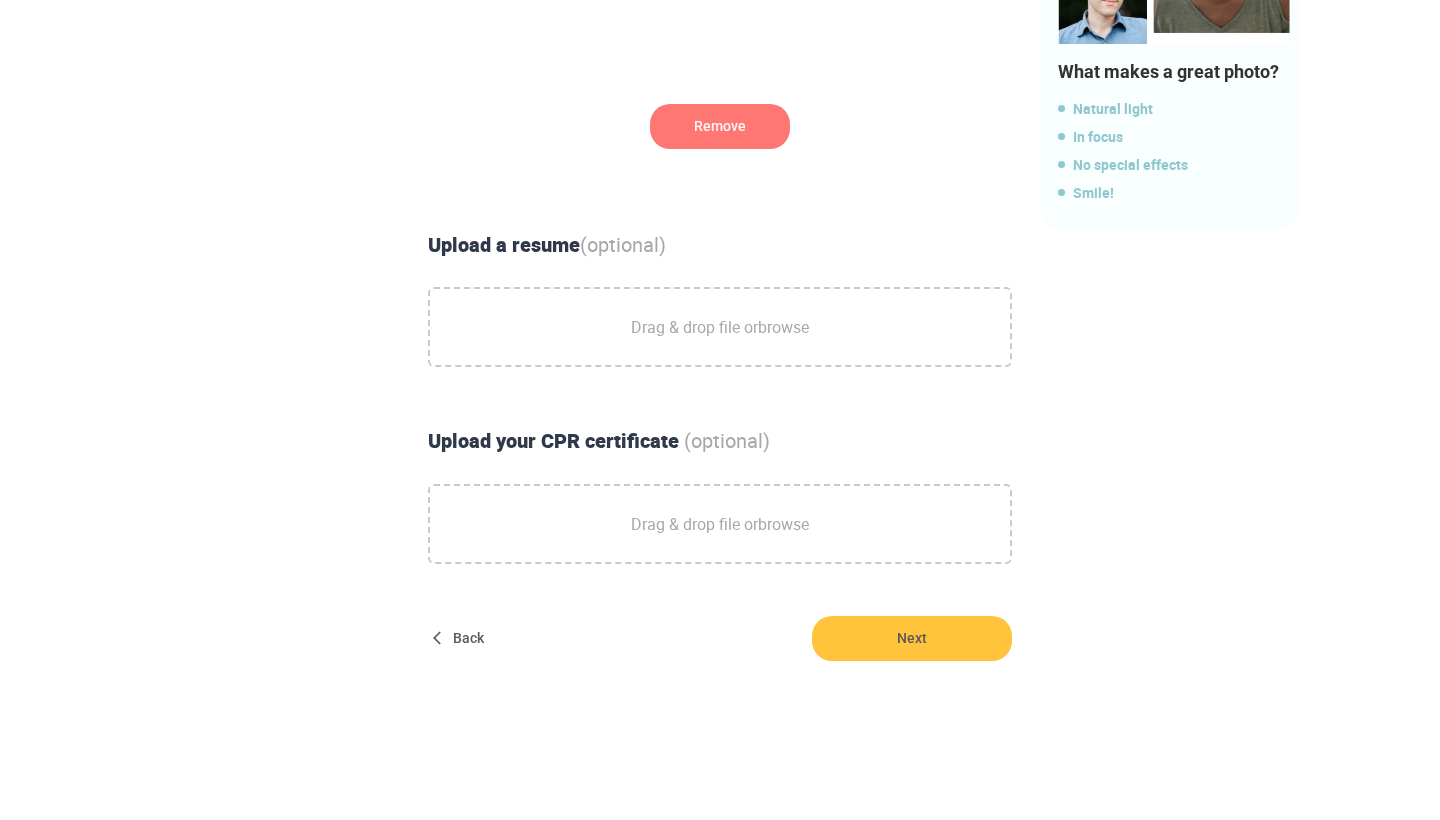 click on "Drag & drop file or  browse" at bounding box center [720, 327] 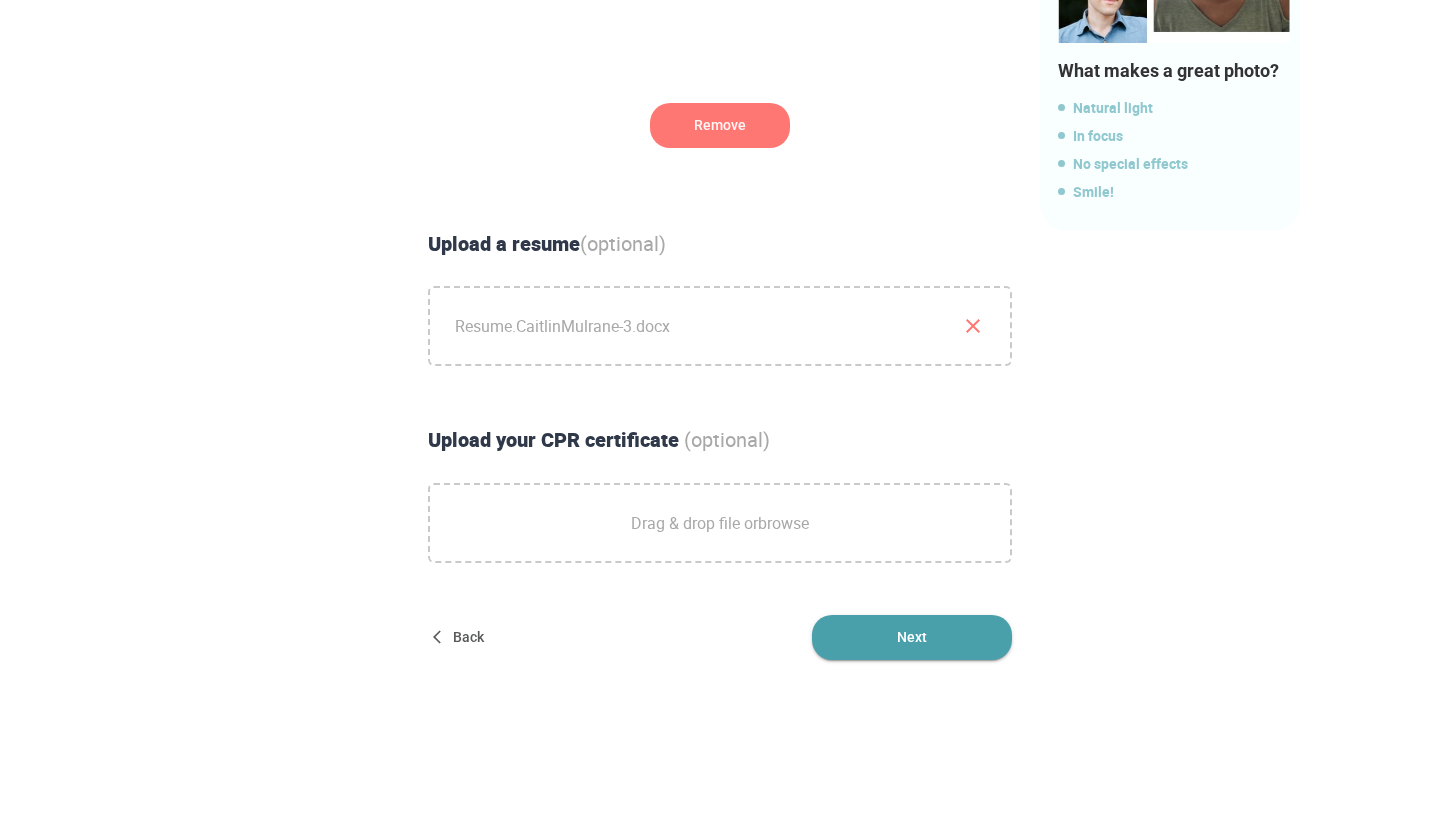 scroll, scrollTop: 612, scrollLeft: 0, axis: vertical 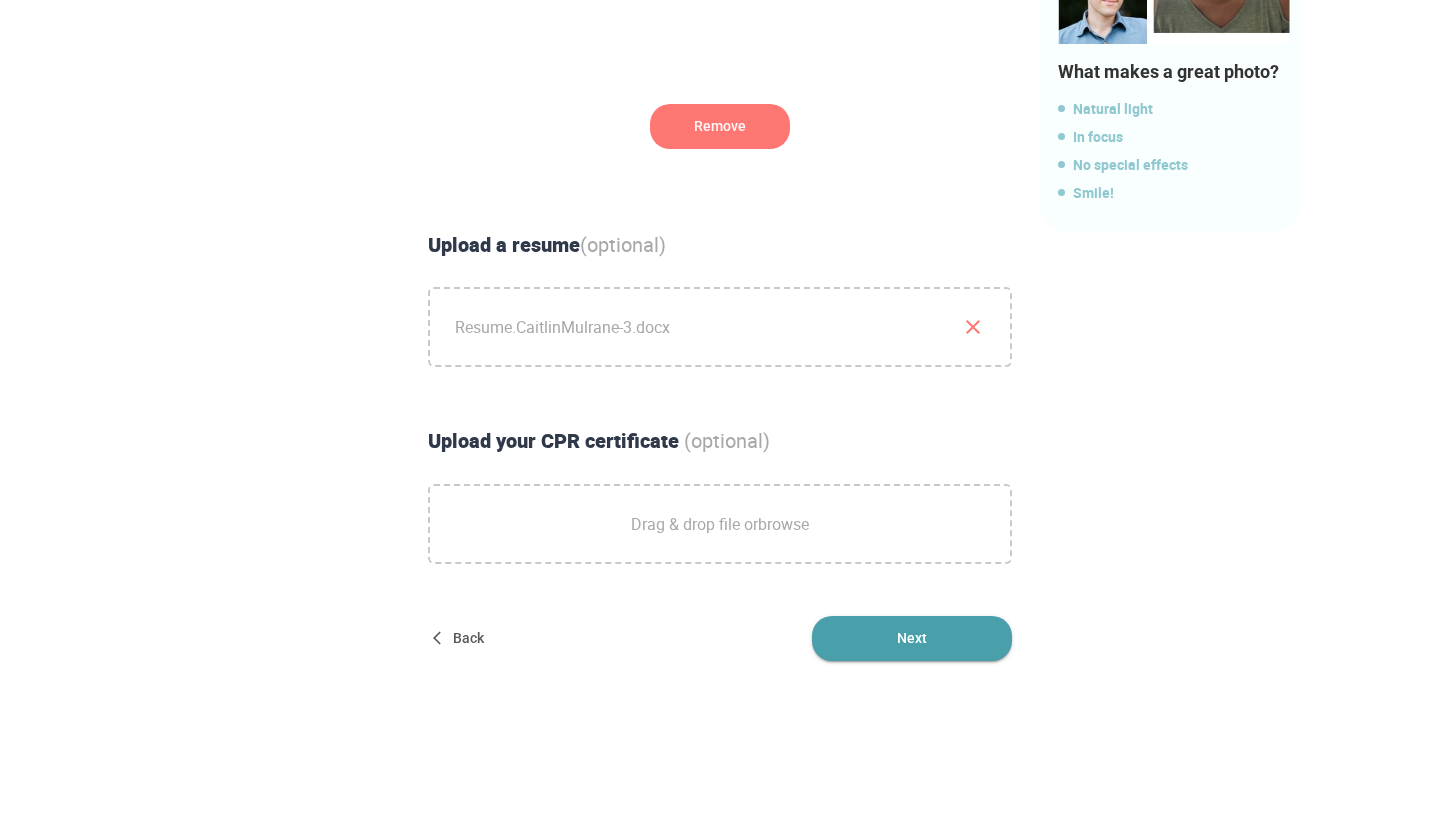 click on "Next" at bounding box center [912, 638] 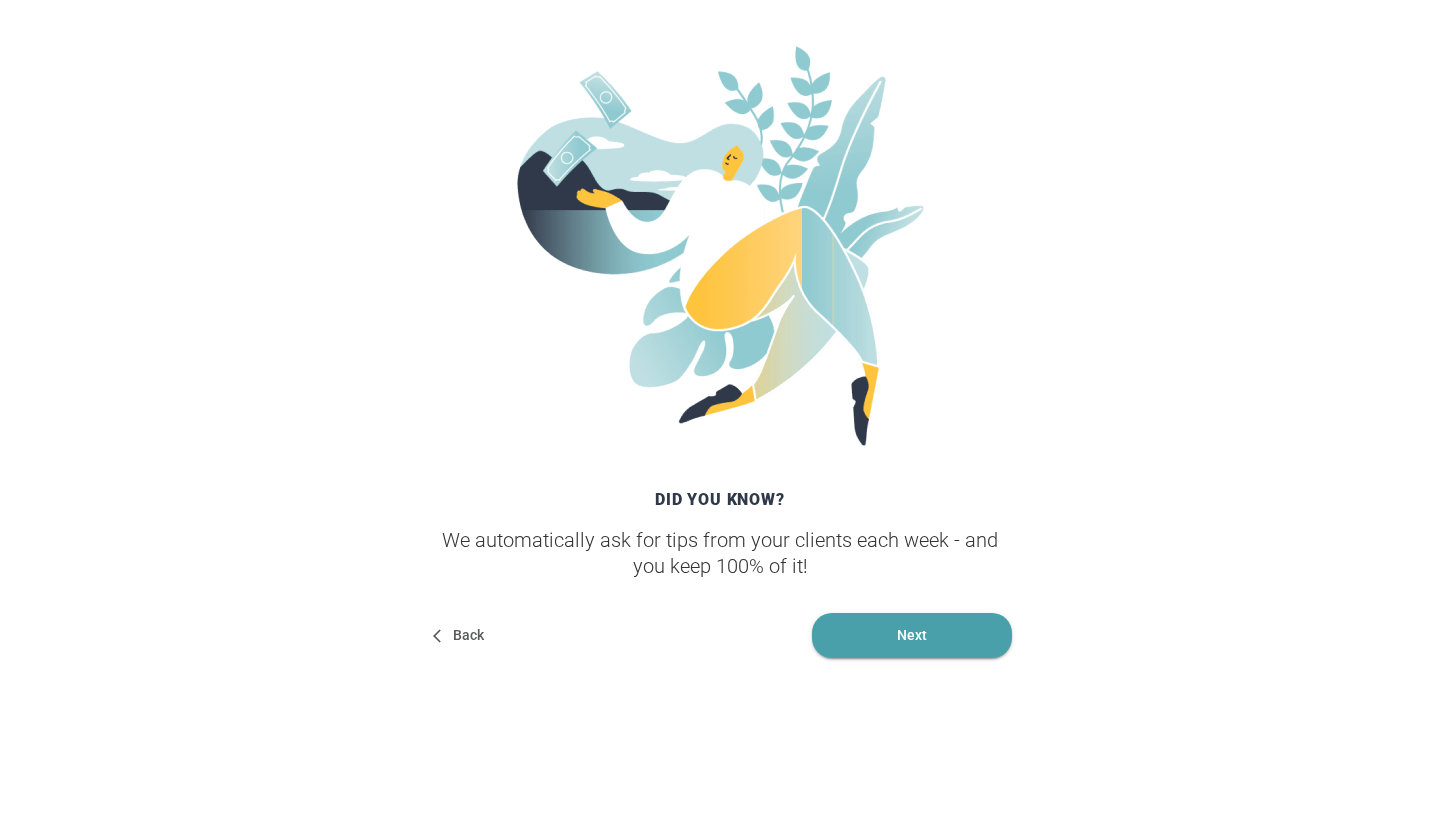 scroll, scrollTop: 261, scrollLeft: 0, axis: vertical 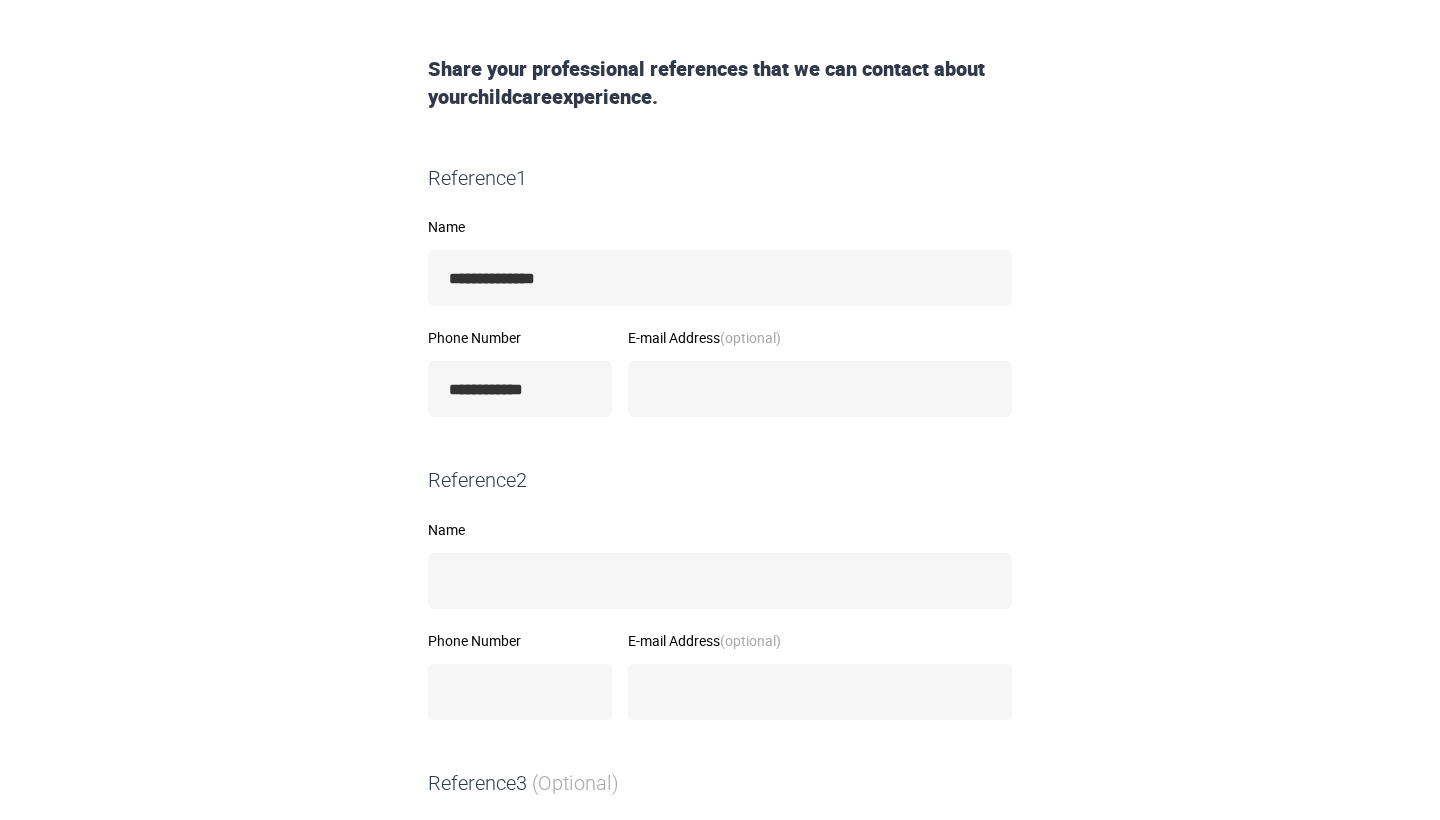 click on "**********" at bounding box center [720, 586] 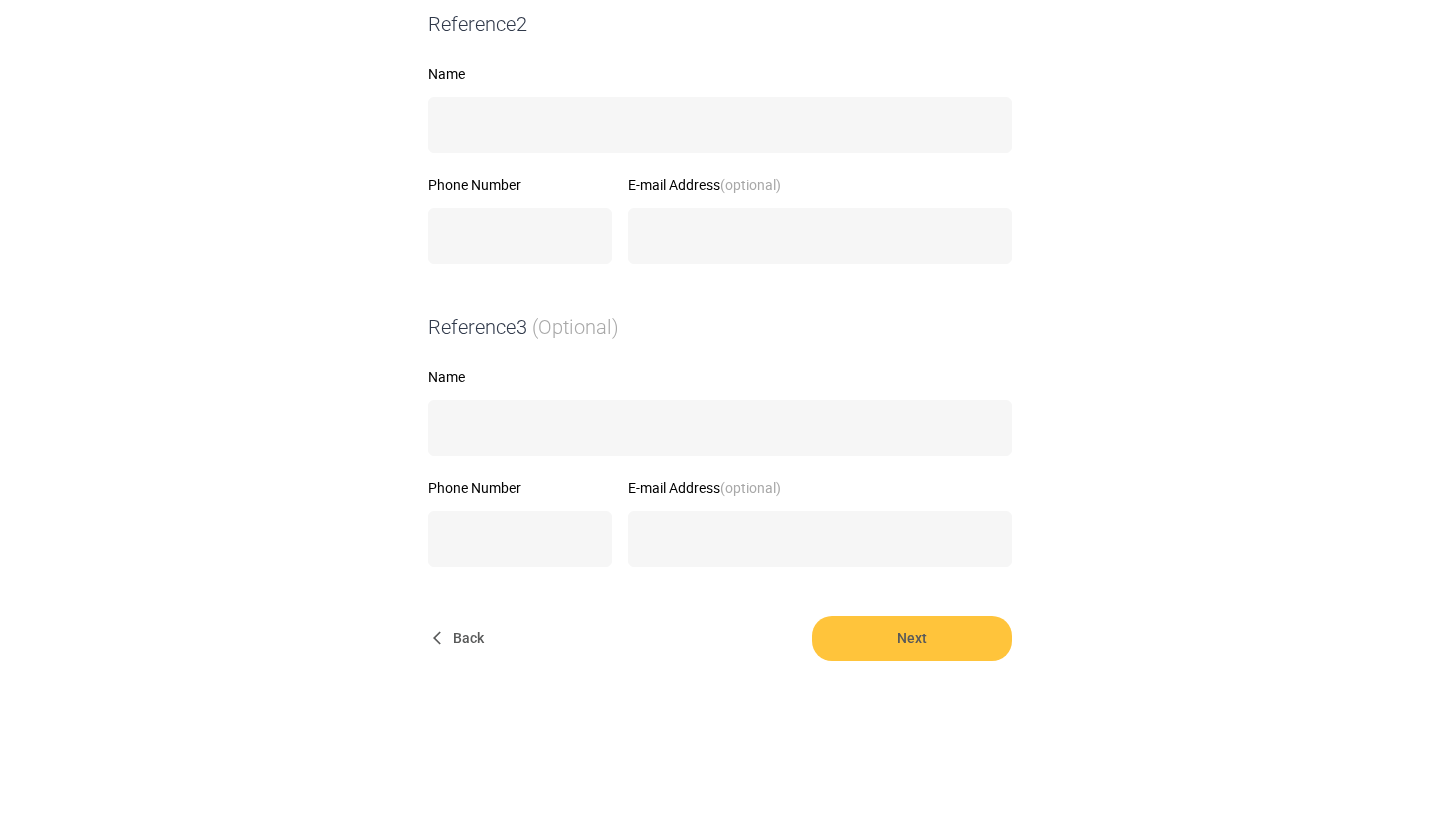 scroll, scrollTop: 765, scrollLeft: 0, axis: vertical 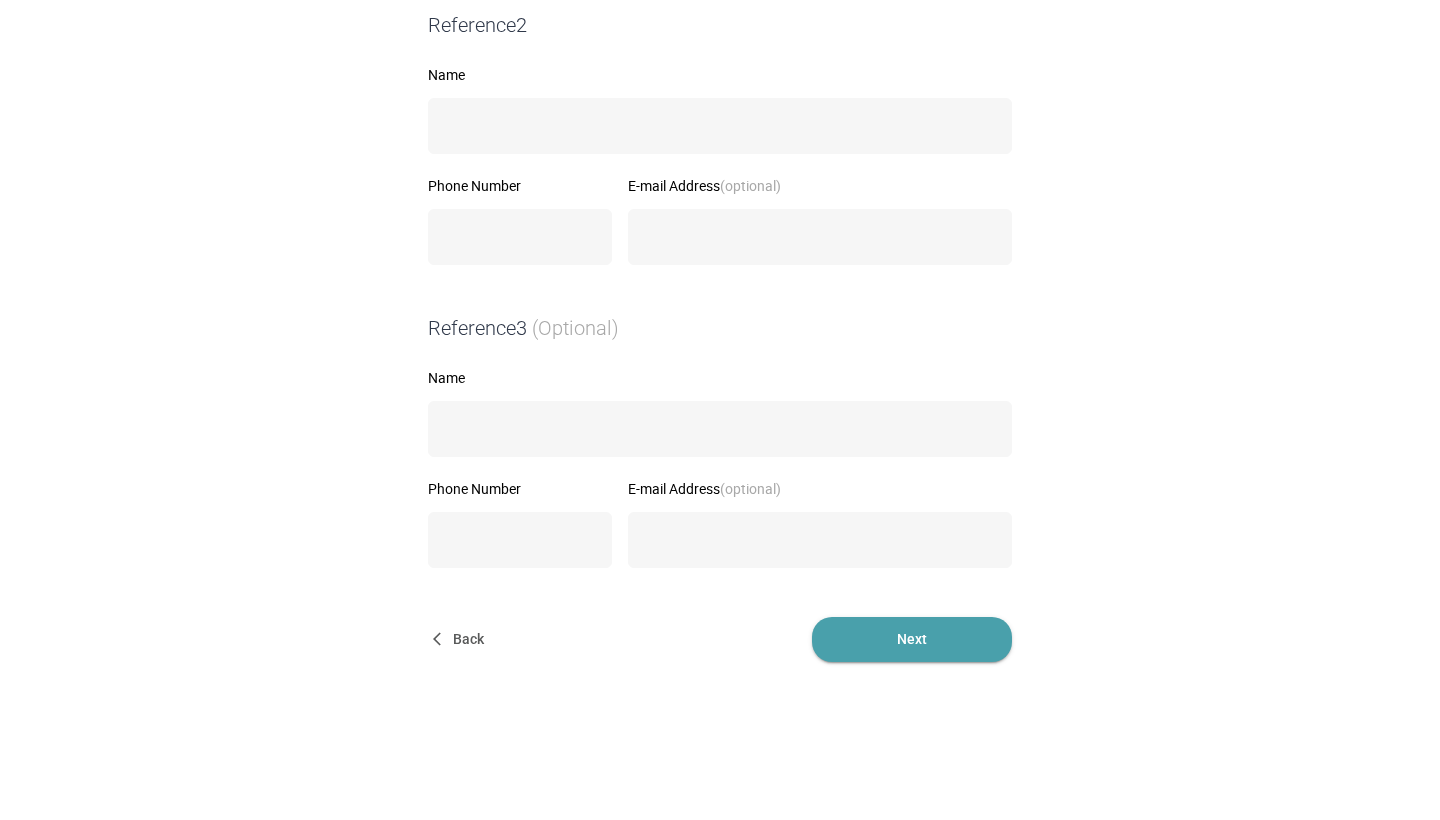 click on "Next" at bounding box center (912, 639) 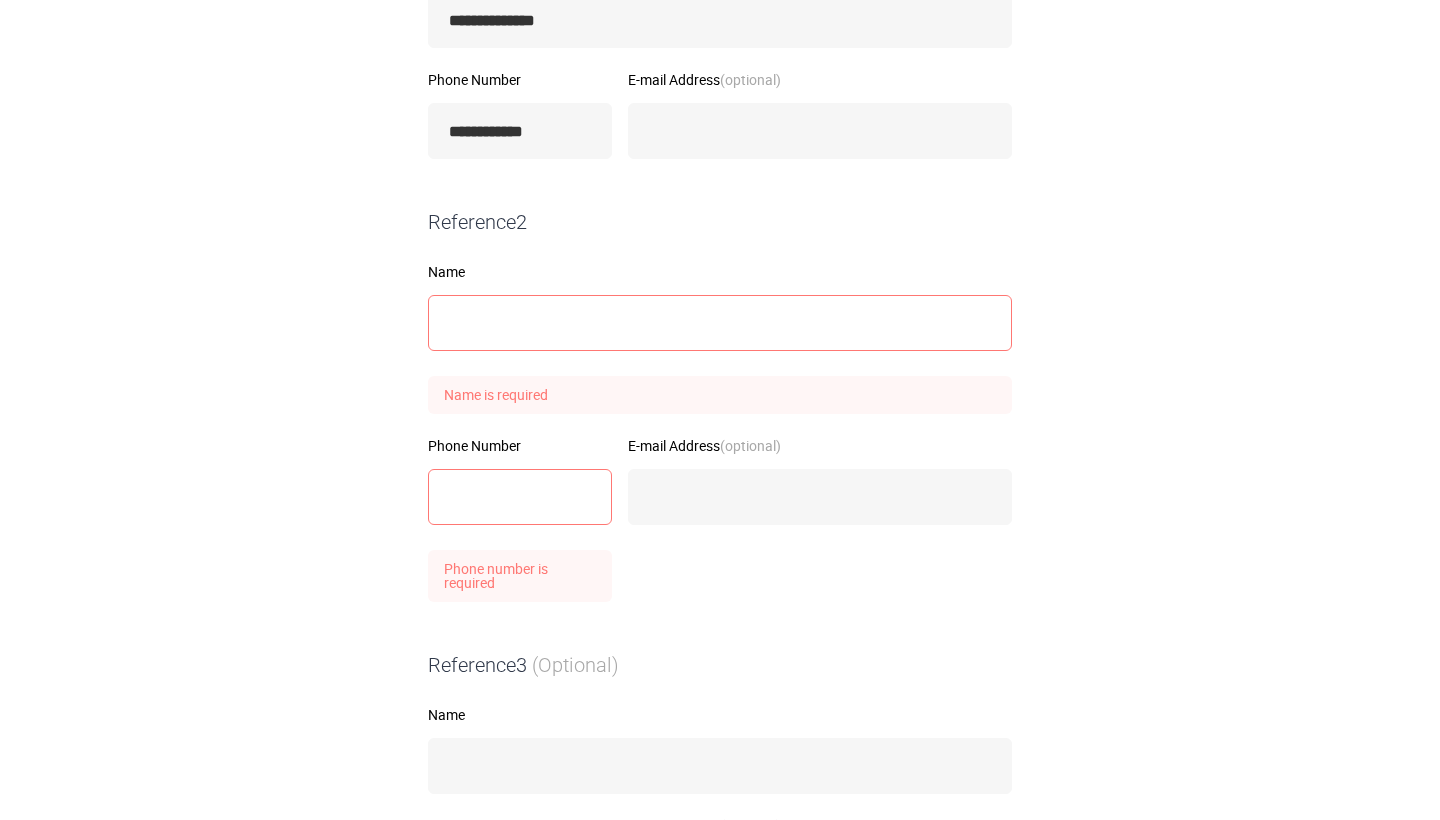scroll, scrollTop: 576, scrollLeft: 0, axis: vertical 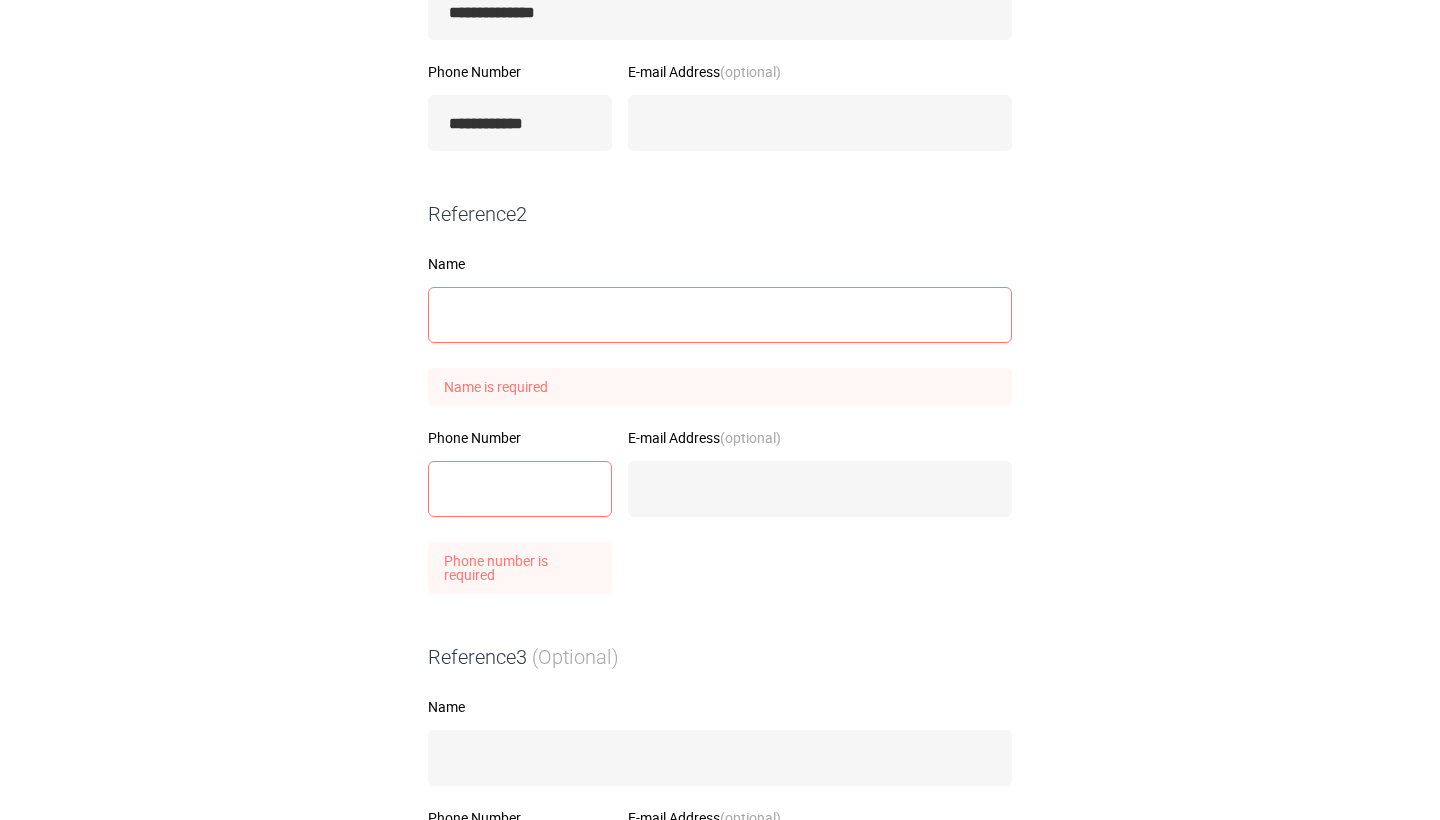 click on "Name" at bounding box center (720, 264) 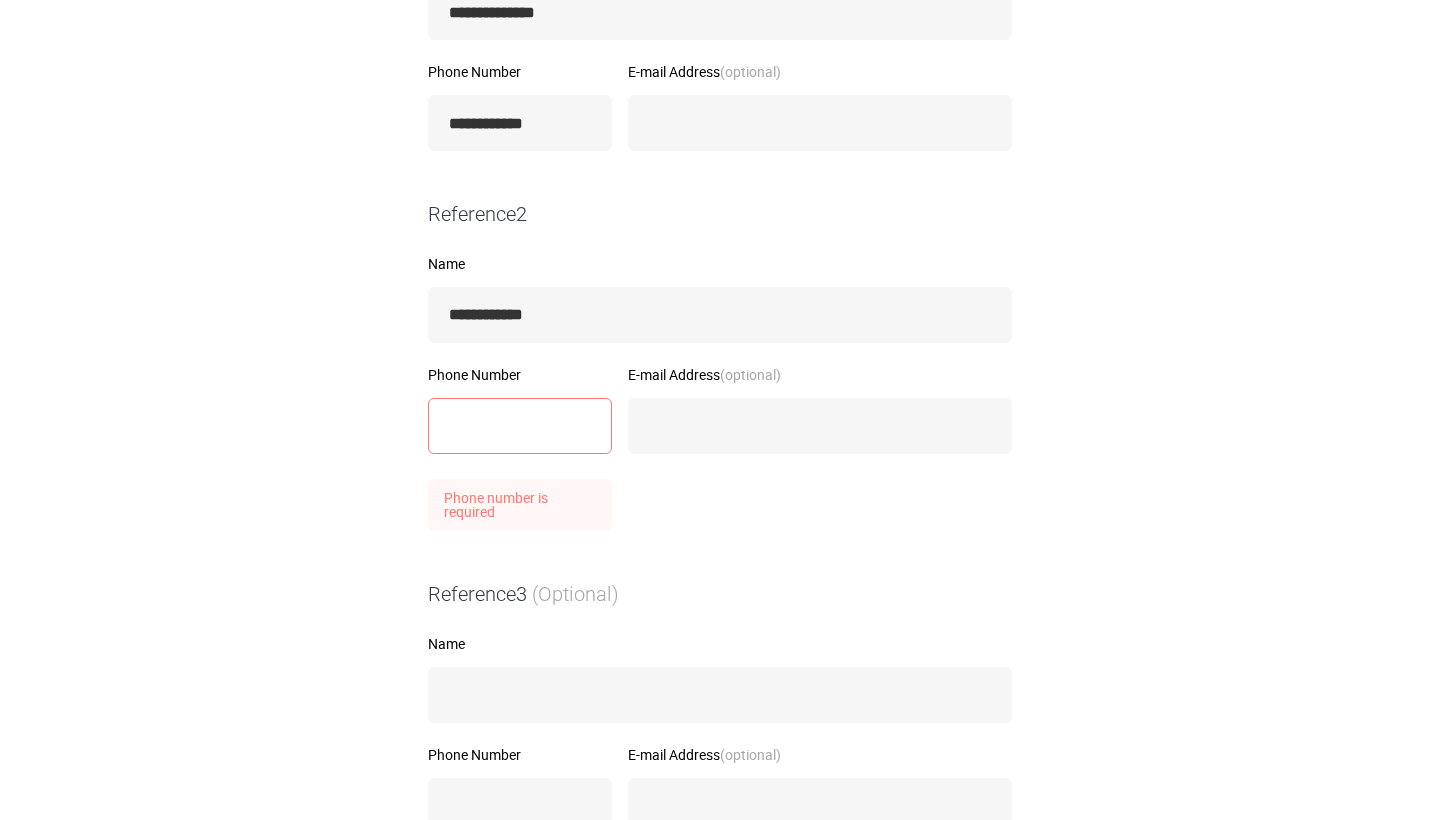 click on "Phone Number Phone number is required" at bounding box center [520, 449] 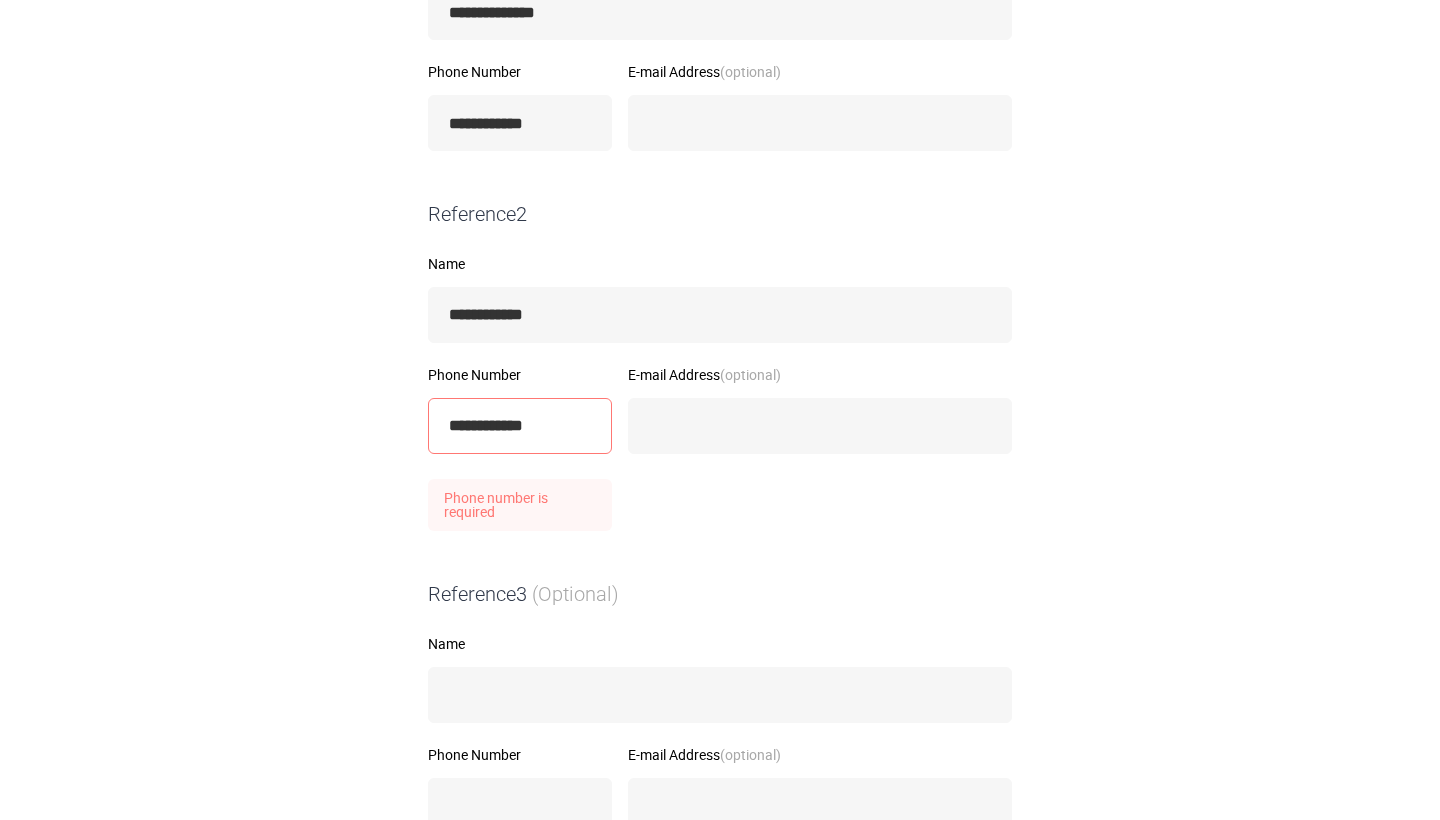 click on "**********" at bounding box center (720, 207) 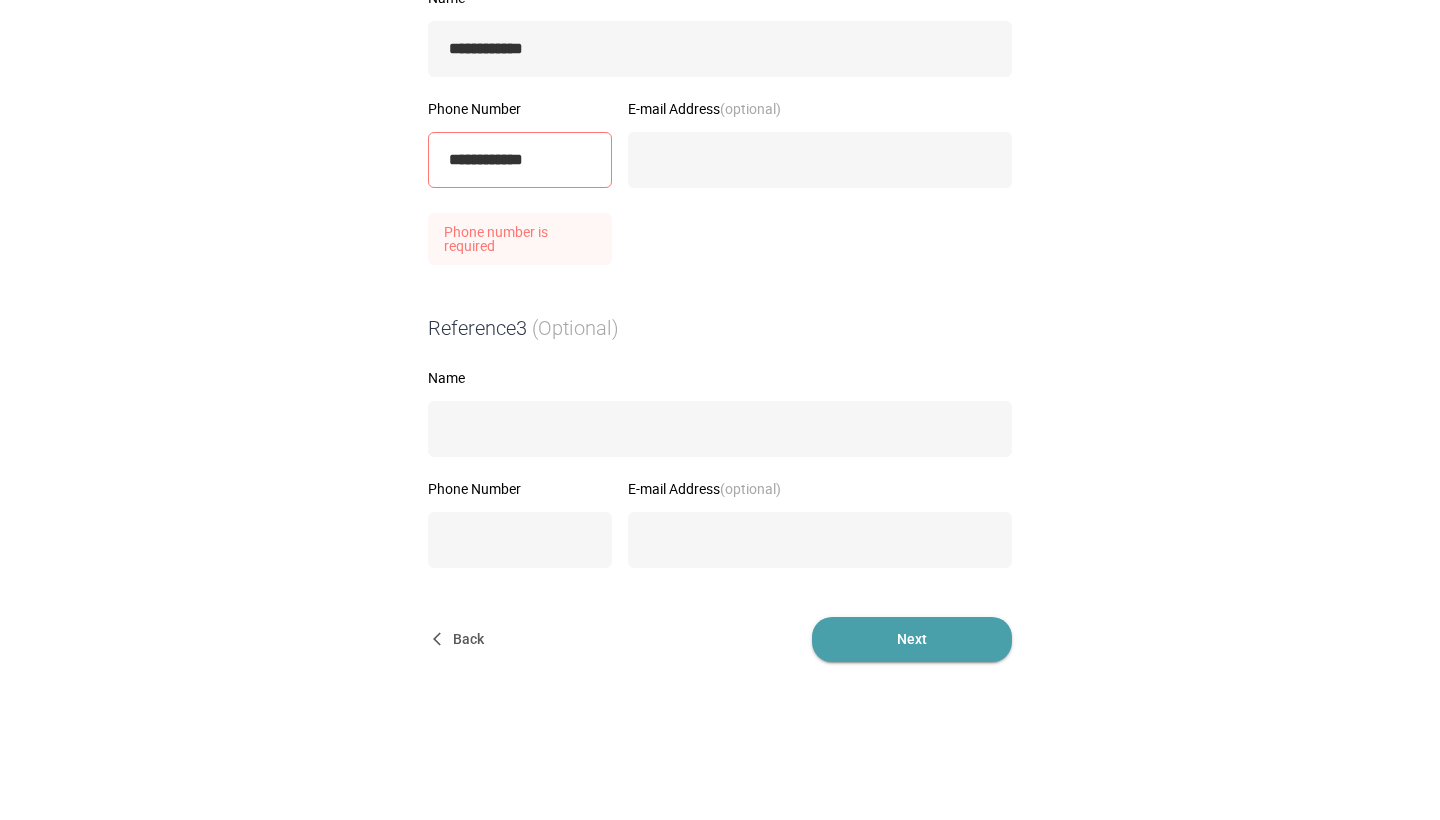 click on "Next" at bounding box center (912, 639) 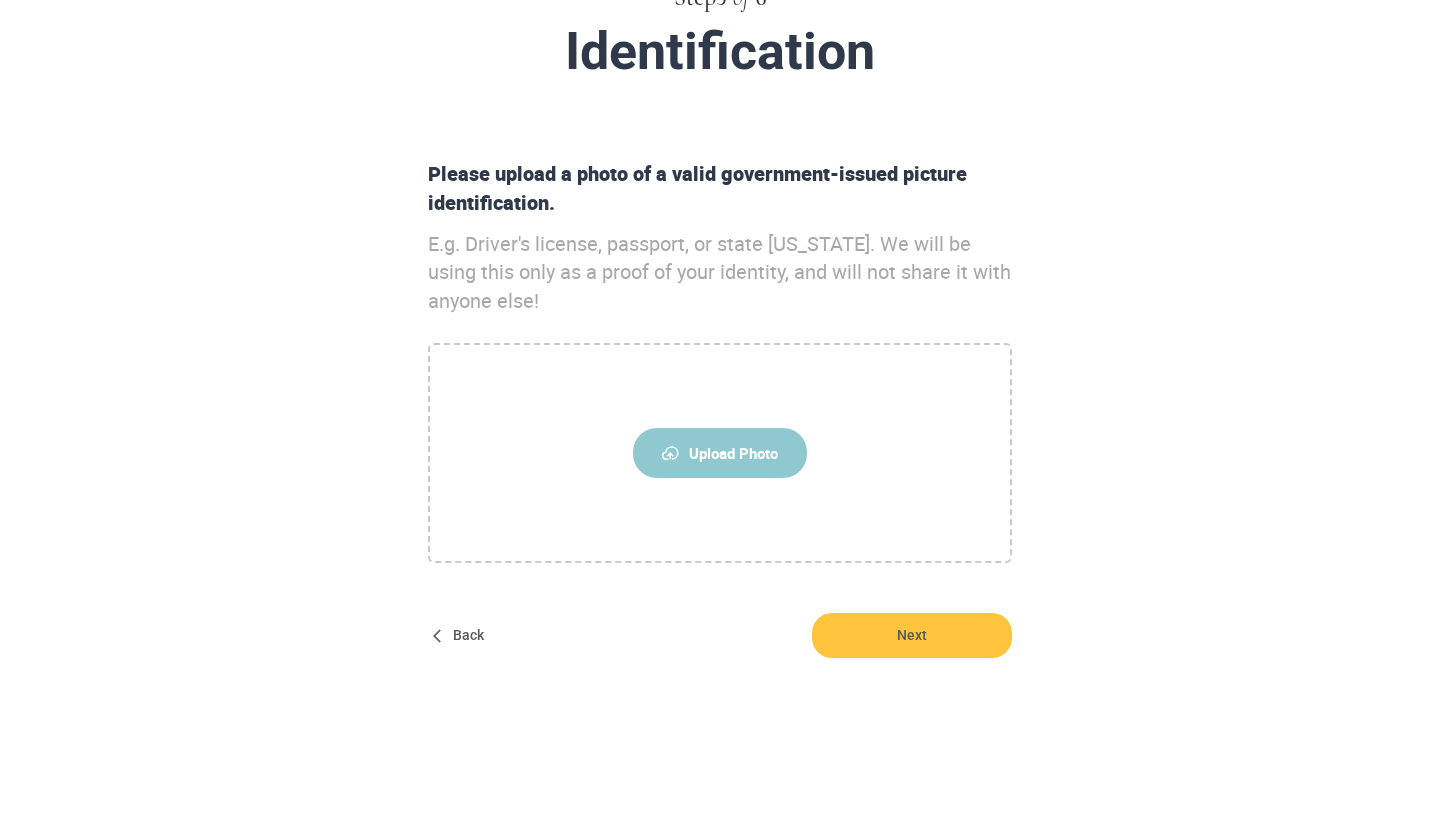 scroll, scrollTop: 0, scrollLeft: 0, axis: both 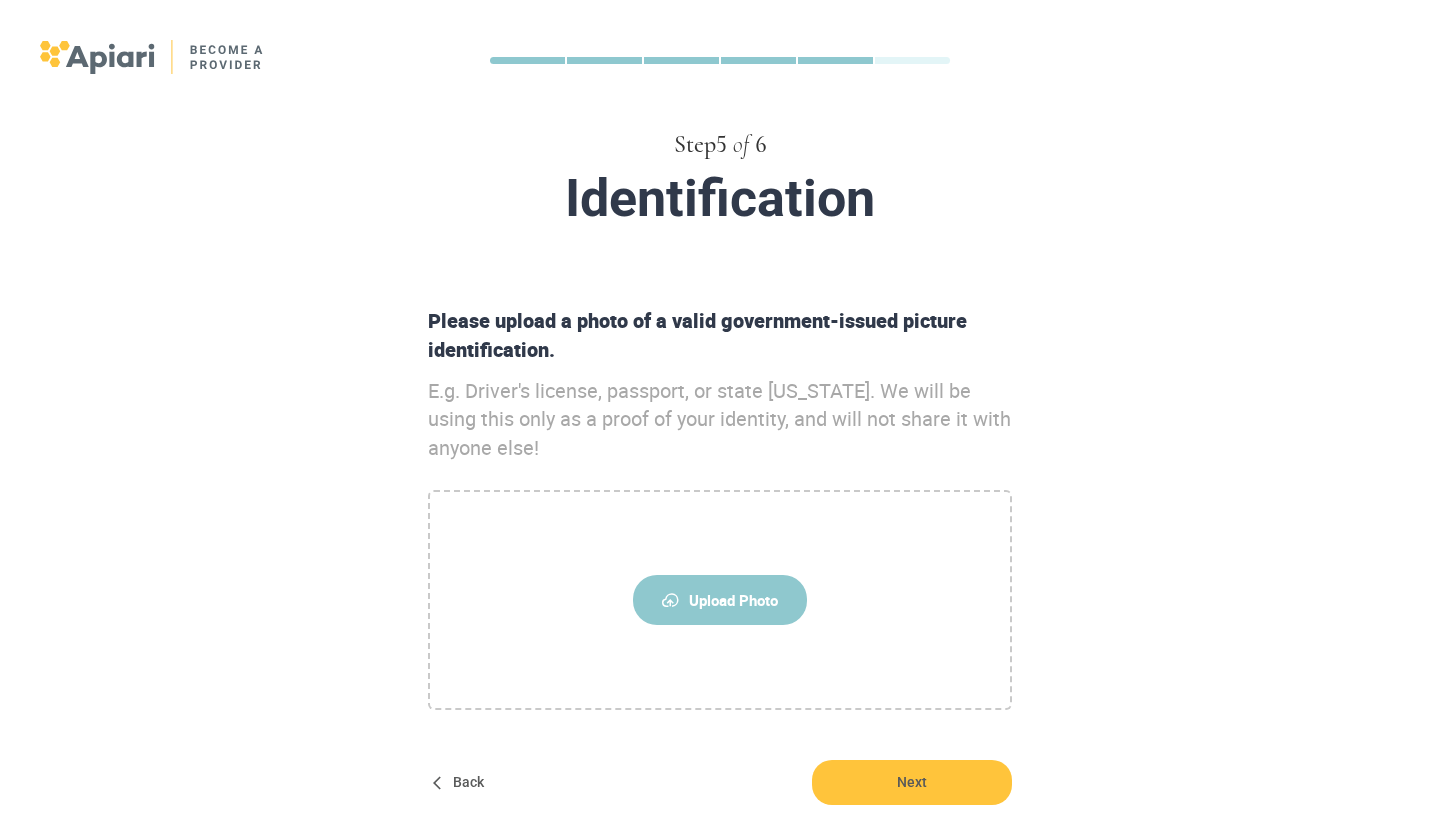 click on "Upload Photo" at bounding box center [720, 600] 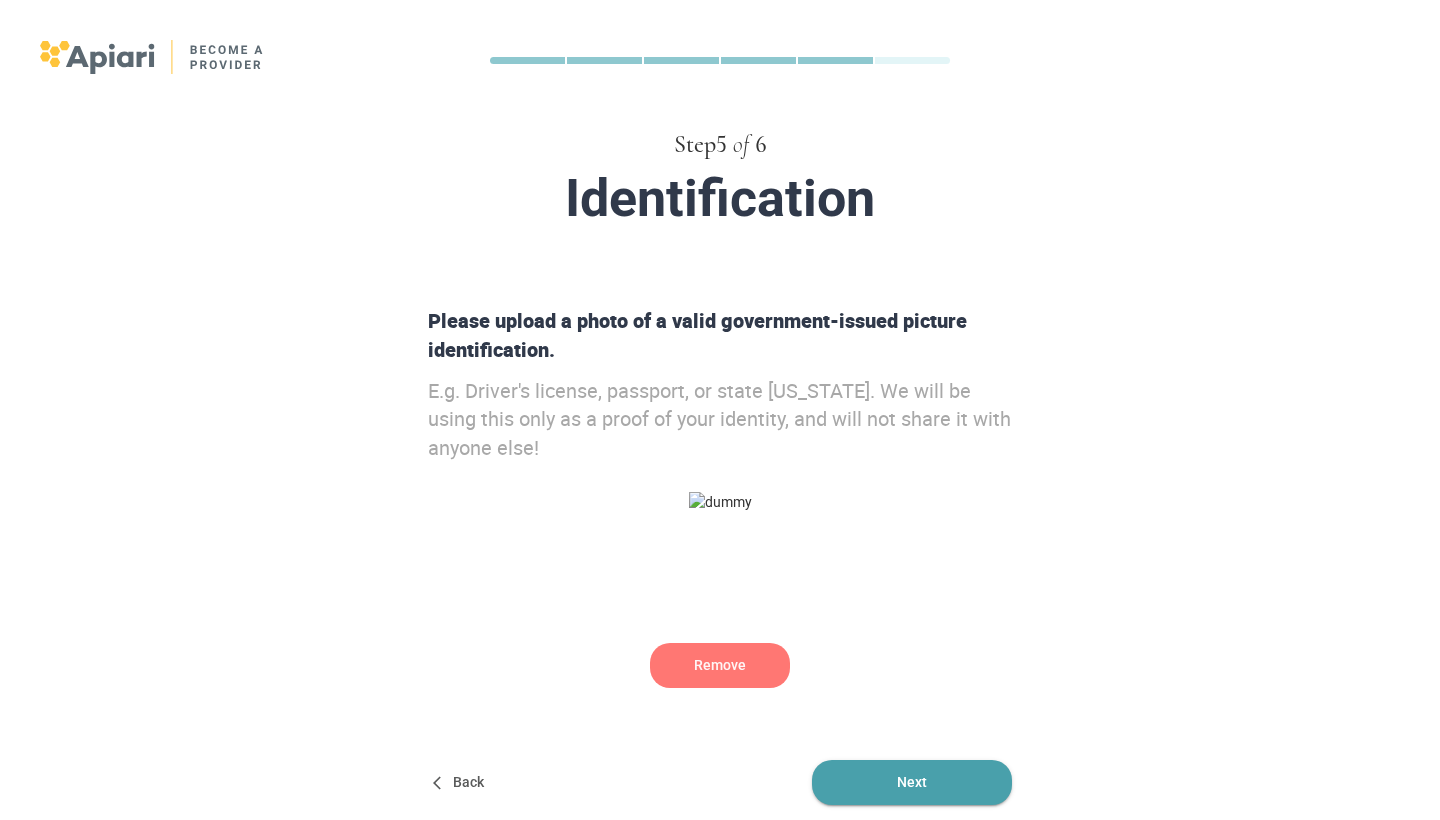 click on "Next" at bounding box center (912, 782) 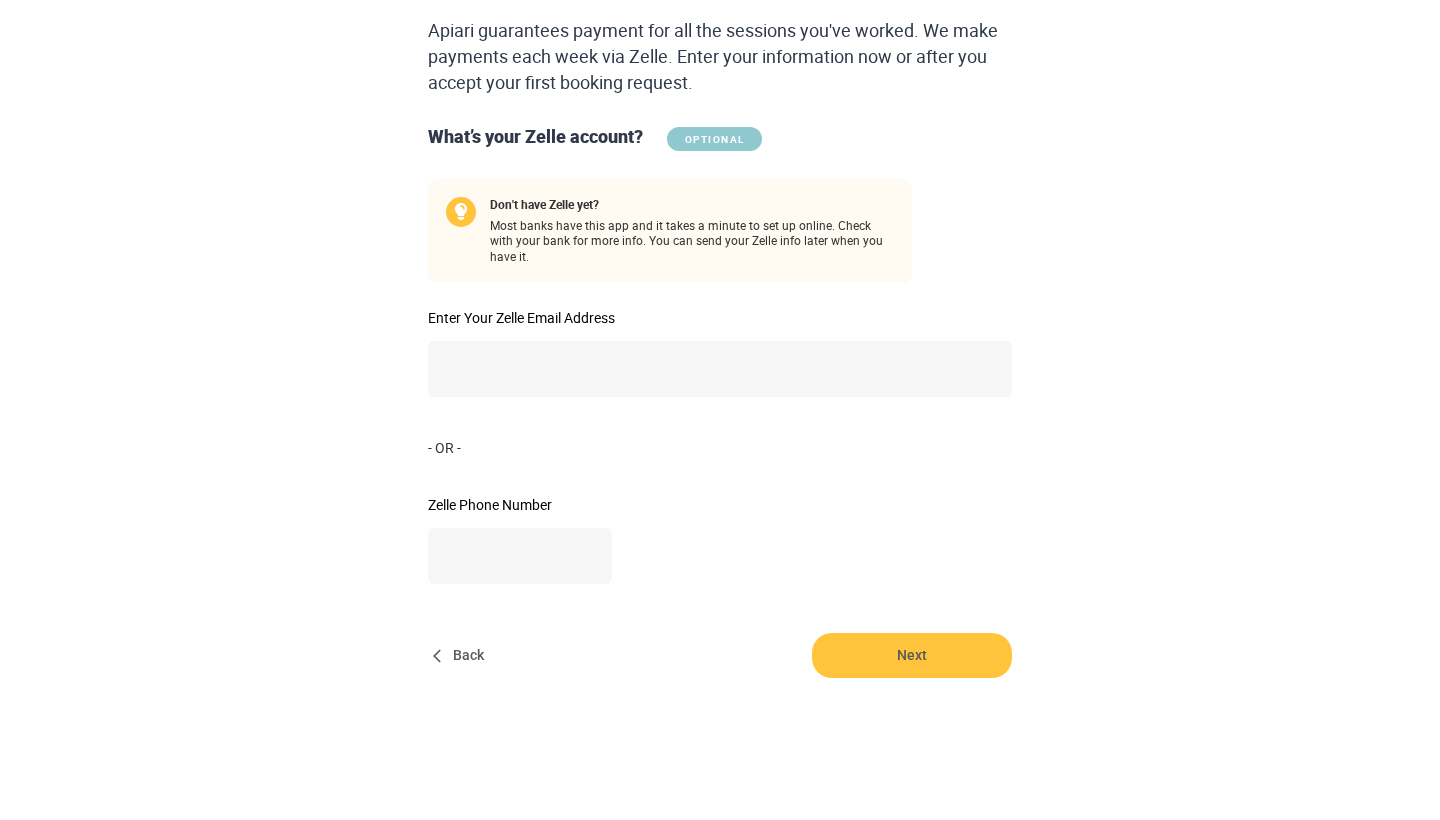 scroll, scrollTop: 290, scrollLeft: 0, axis: vertical 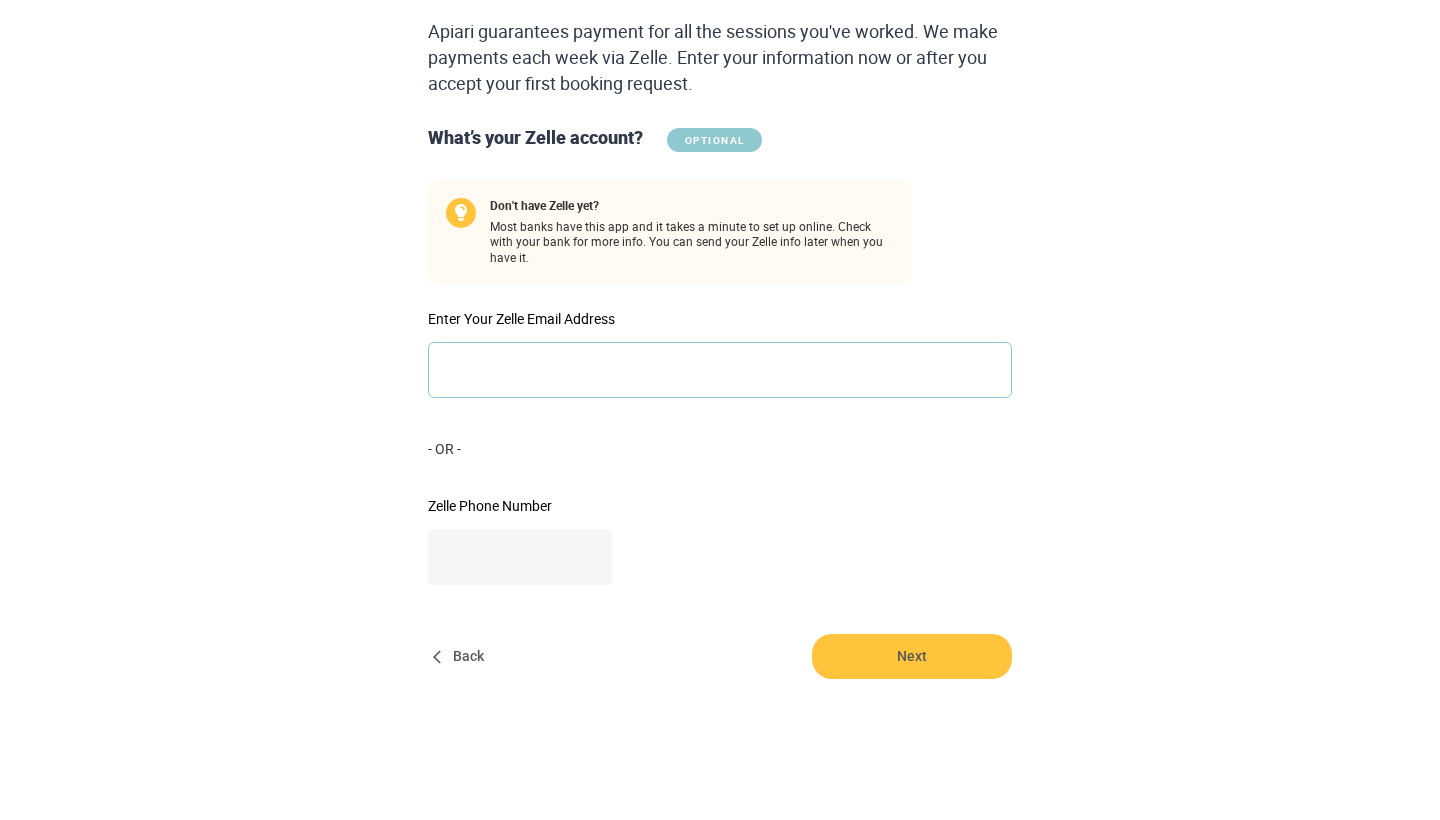 click on "Enter Your Zelle Email Address" at bounding box center (720, 370) 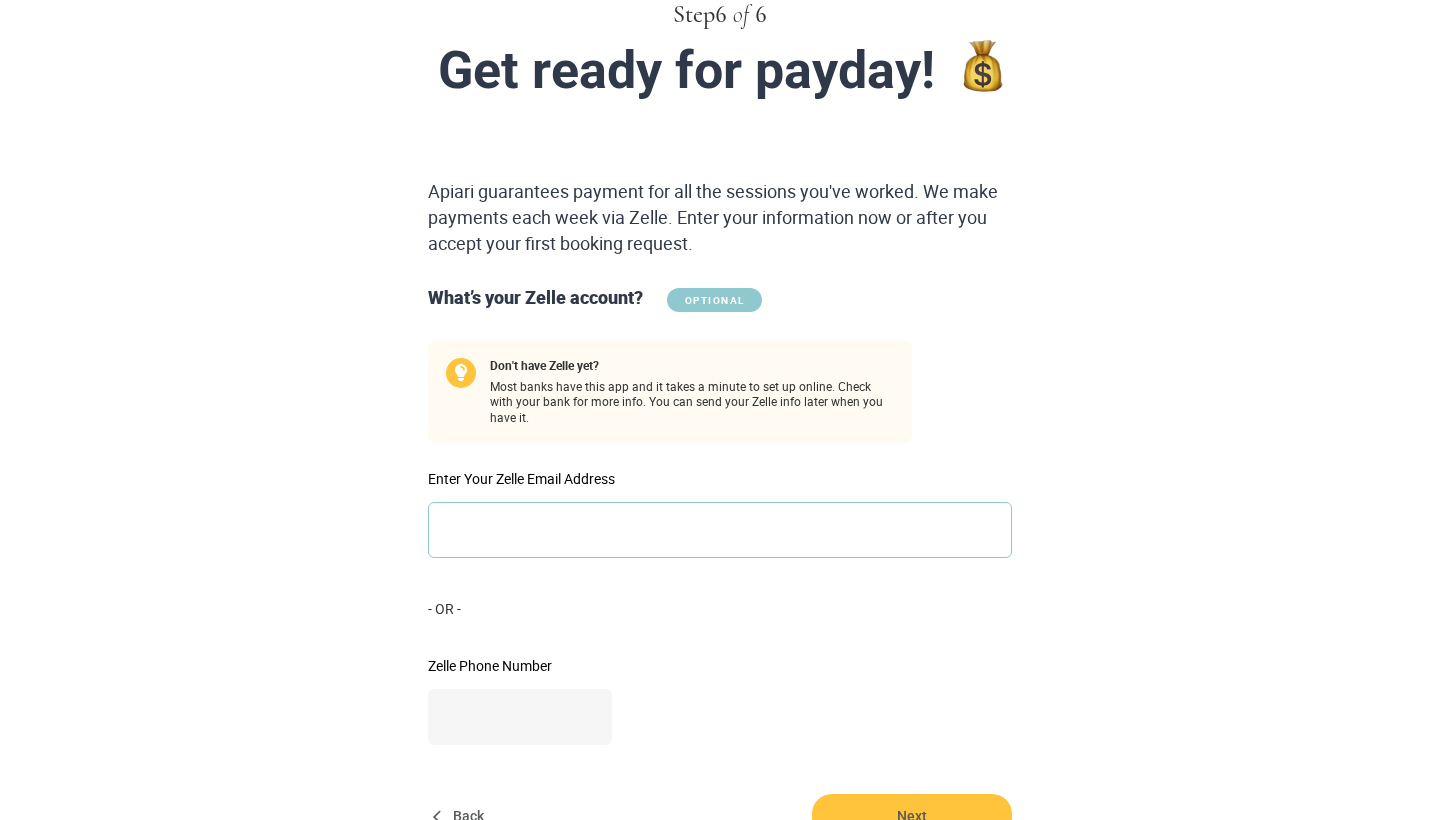 scroll, scrollTop: 131, scrollLeft: 0, axis: vertical 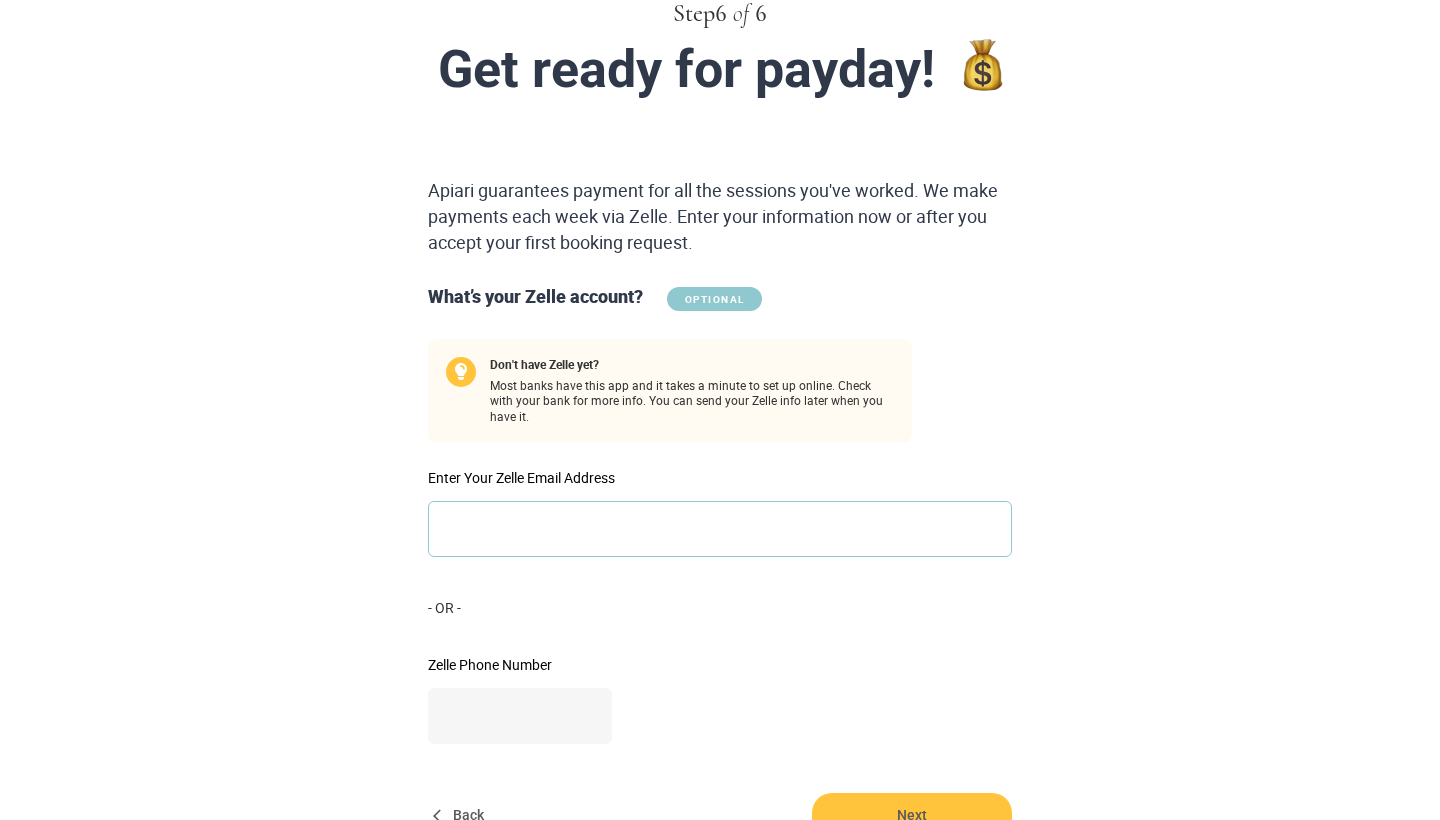 click on "Enter Your Zelle Email Address" at bounding box center [720, 529] 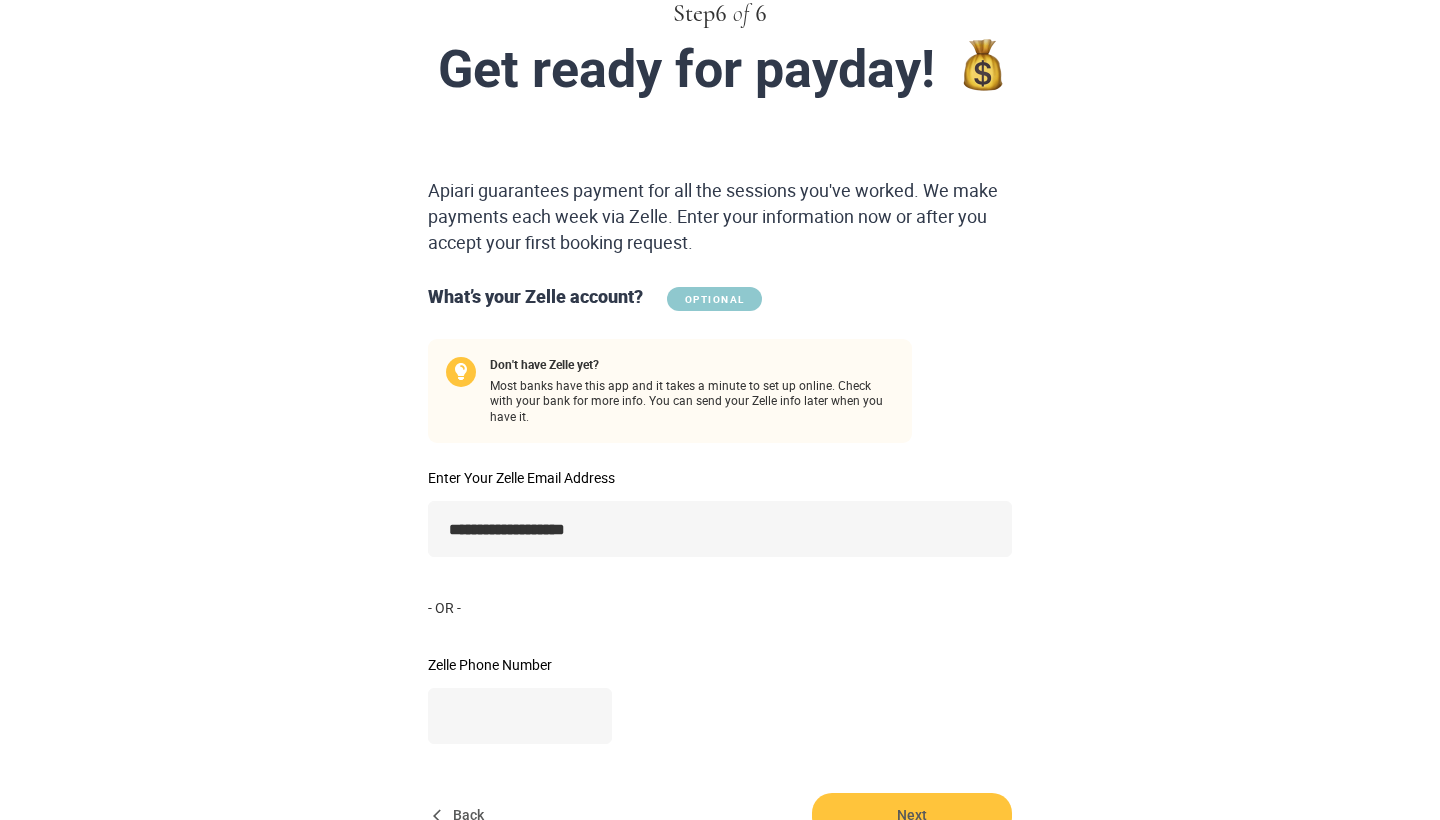 click on "Zelle Phone Number" at bounding box center (520, 701) 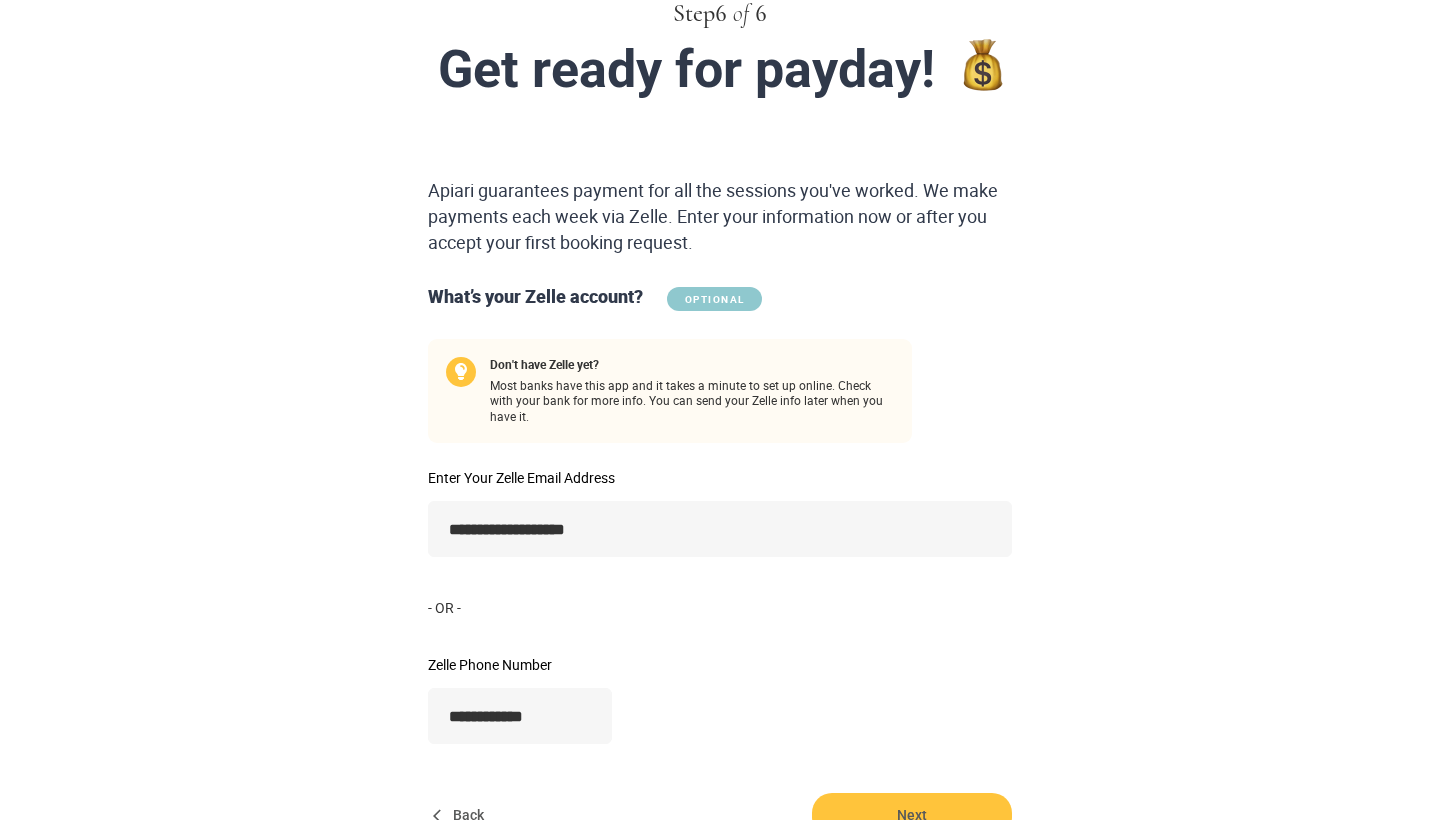 click on "**********" at bounding box center [720, 473] 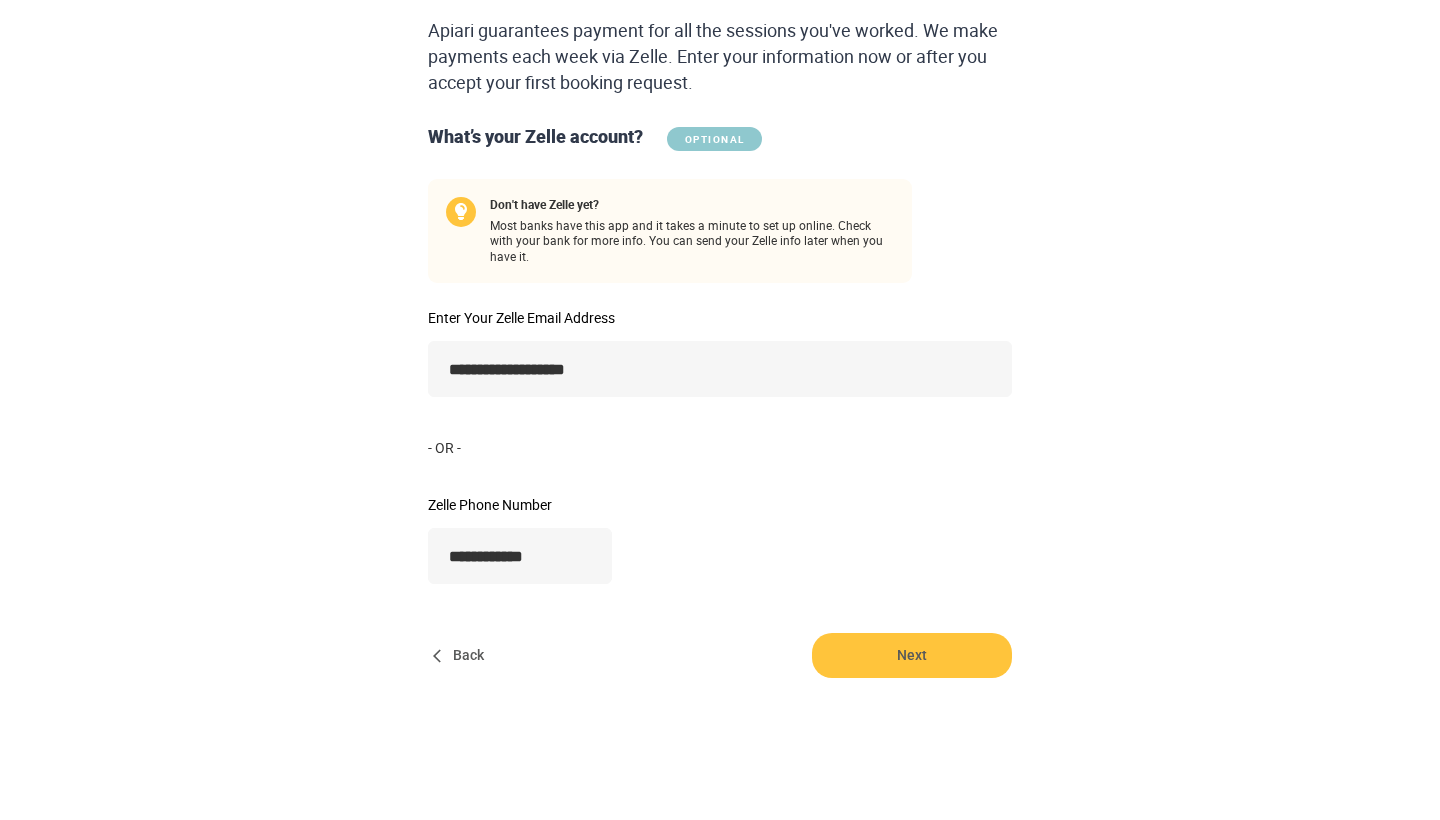 scroll, scrollTop: 290, scrollLeft: 0, axis: vertical 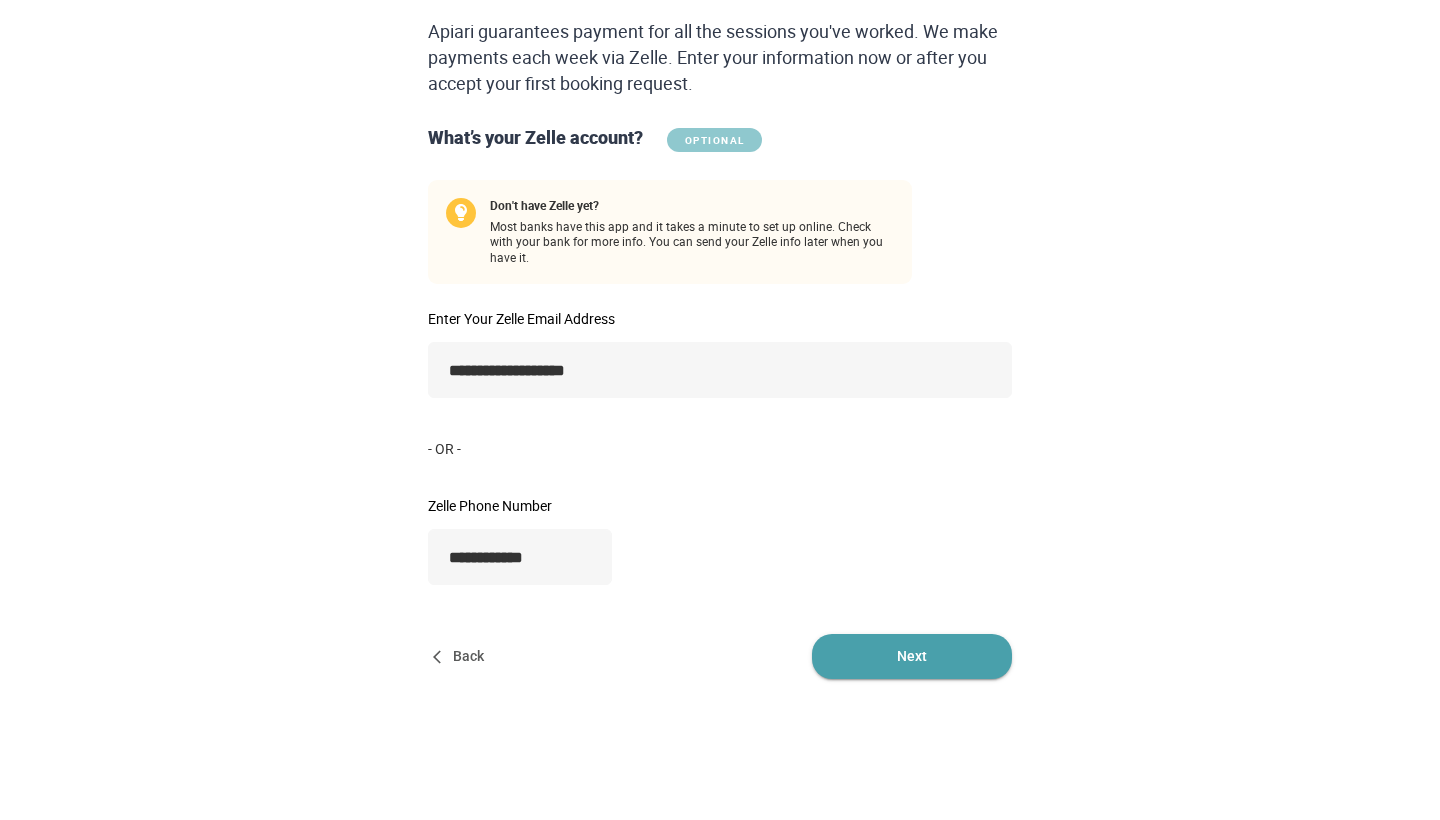 click on "Next" at bounding box center [912, 656] 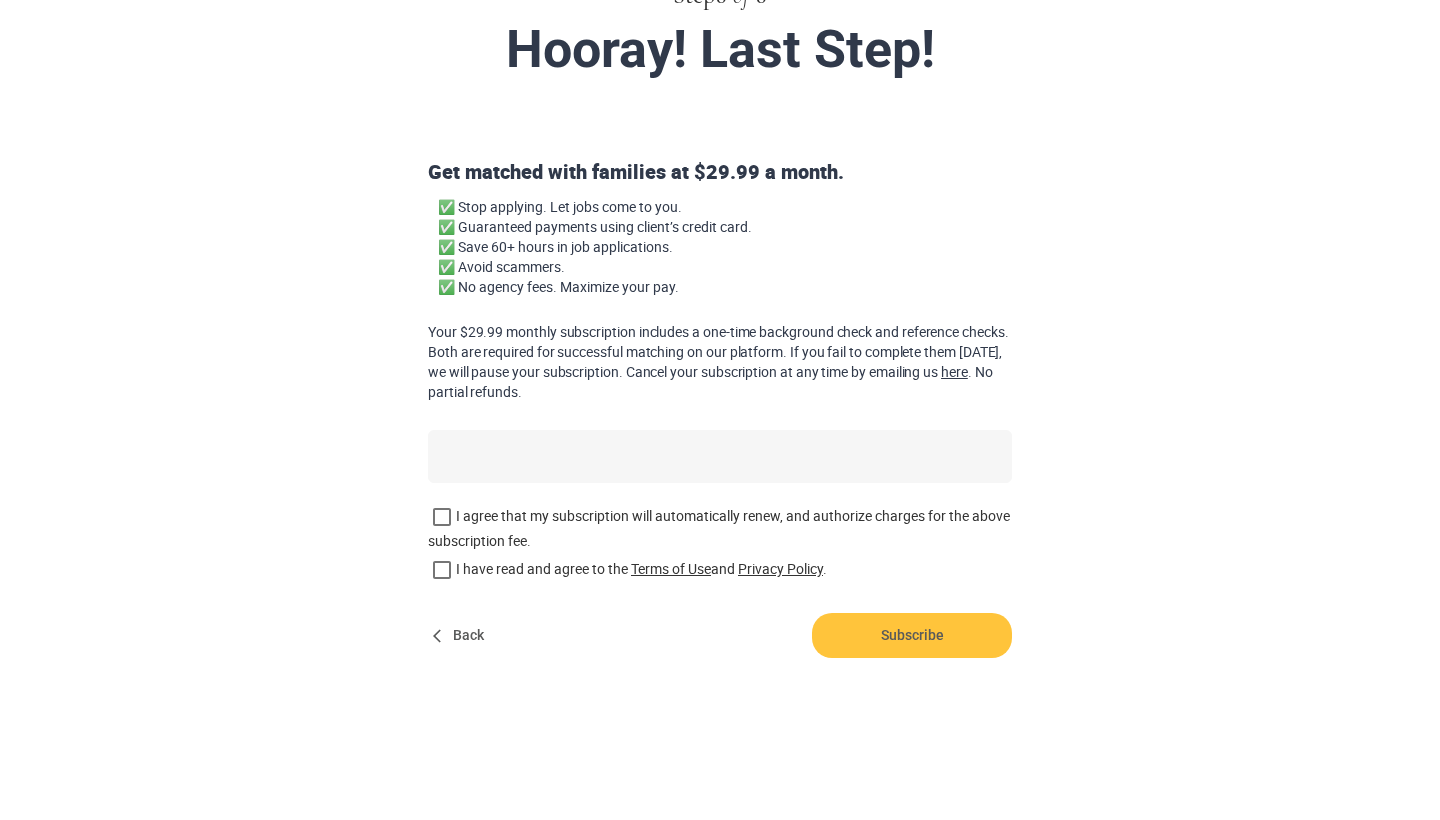 scroll, scrollTop: 148, scrollLeft: 0, axis: vertical 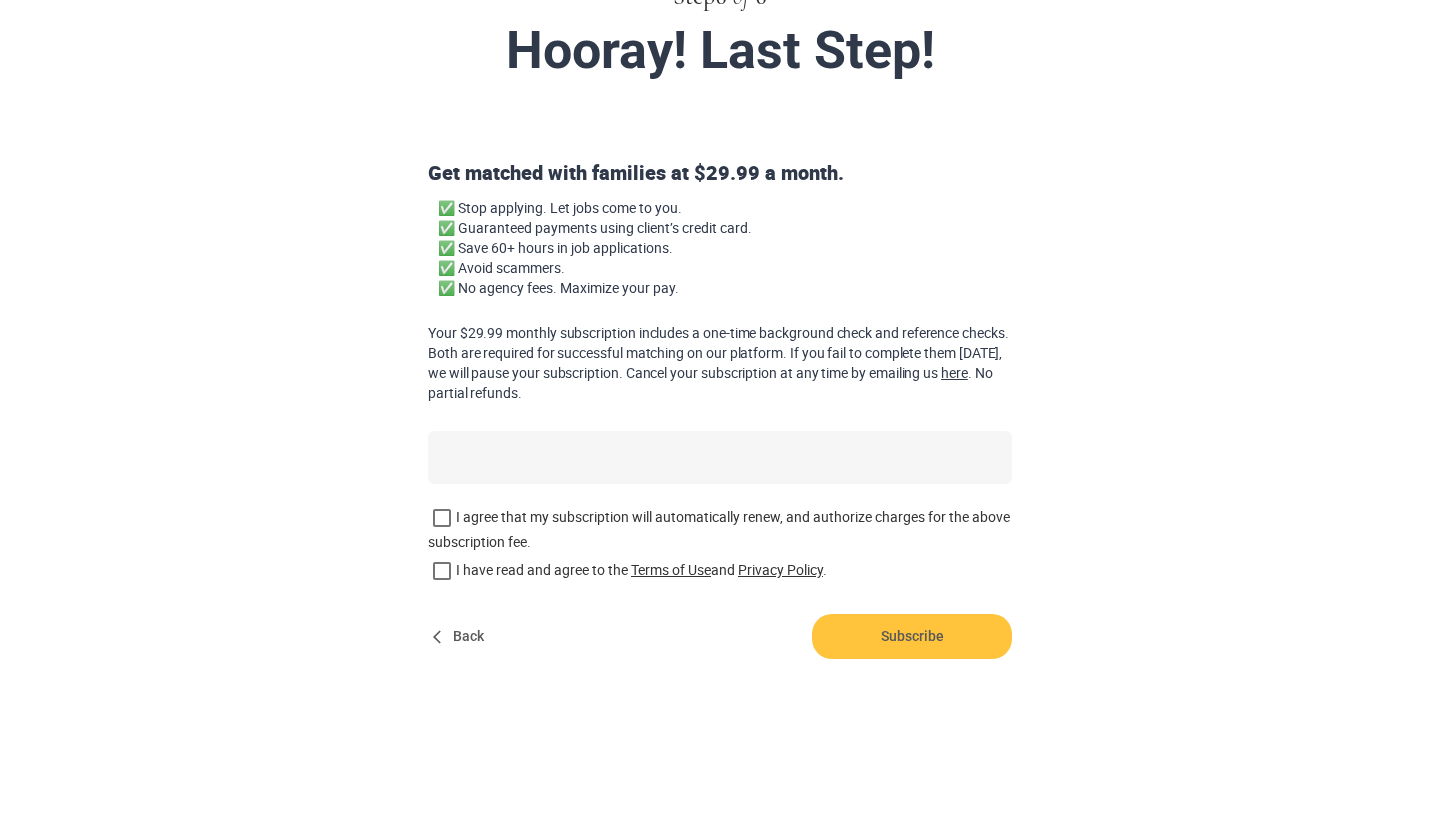 click on "I have read and agree to the   Terms of Use  and   Privacy Policy ." at bounding box center (720, 571) 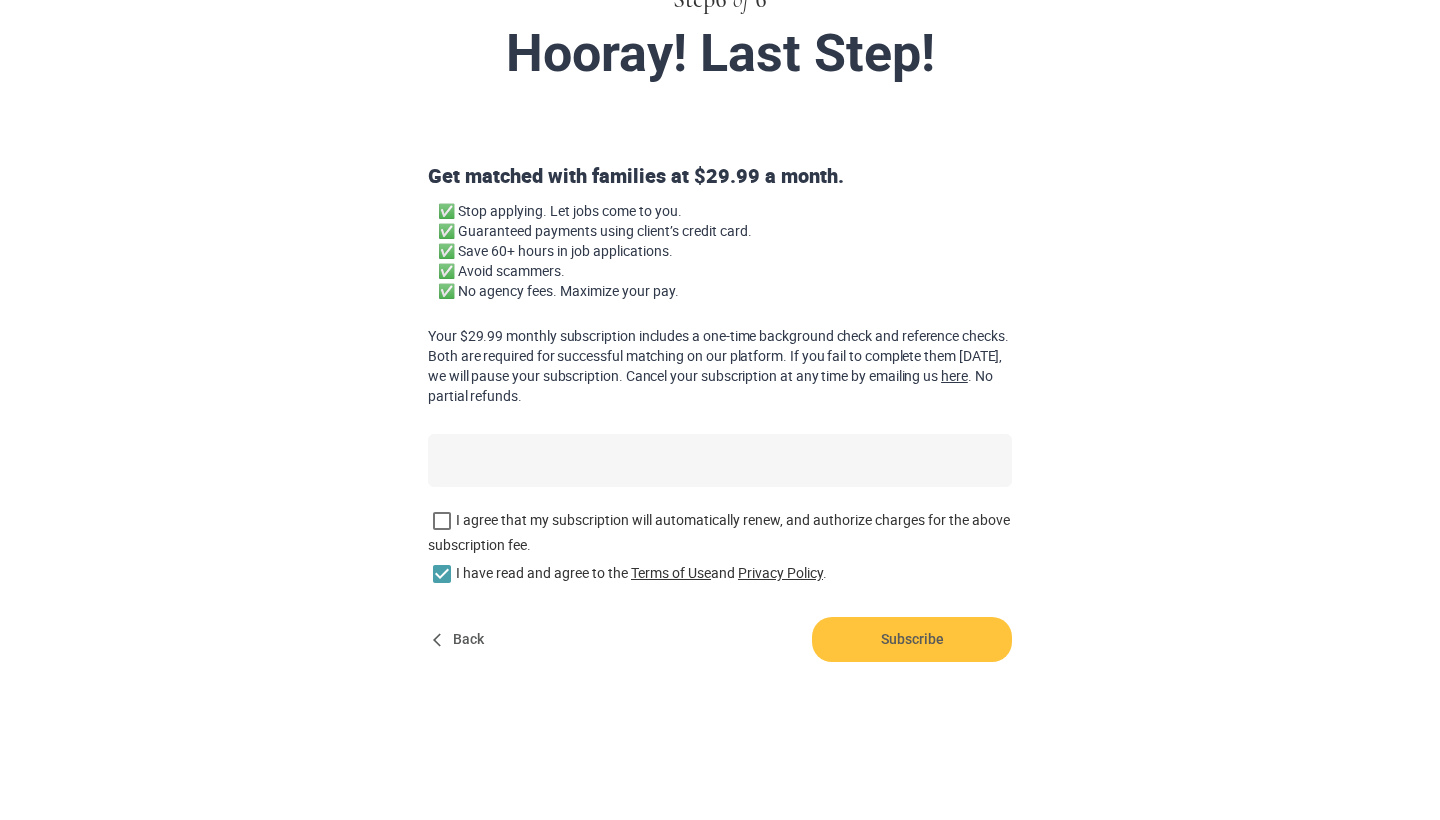 scroll, scrollTop: 142, scrollLeft: 0, axis: vertical 